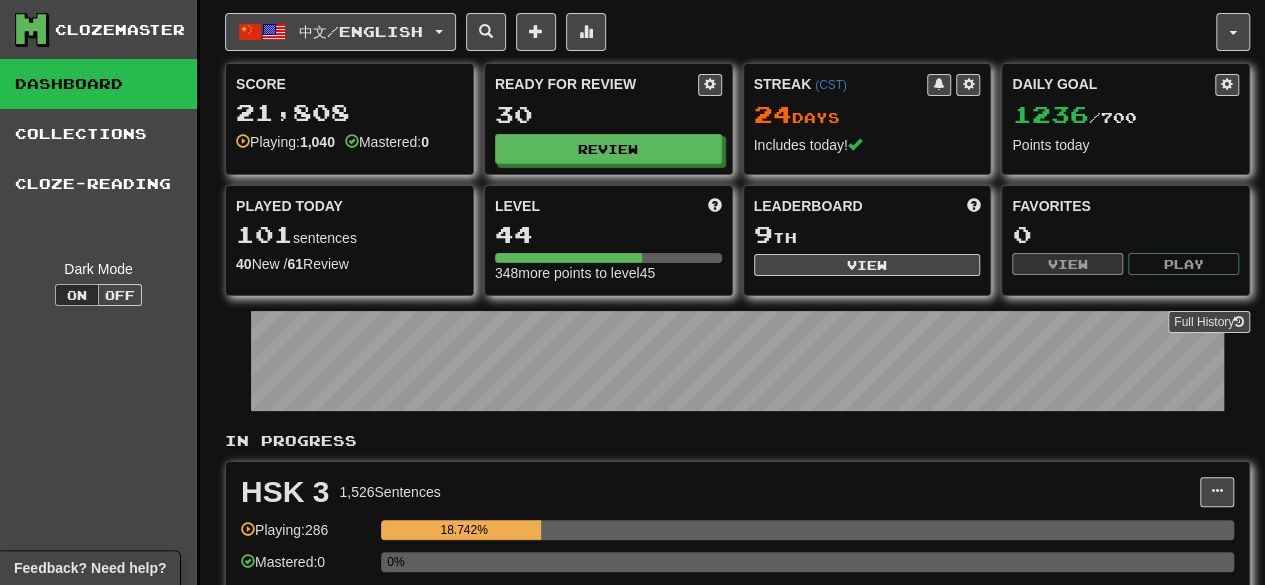 scroll, scrollTop: 0, scrollLeft: 0, axis: both 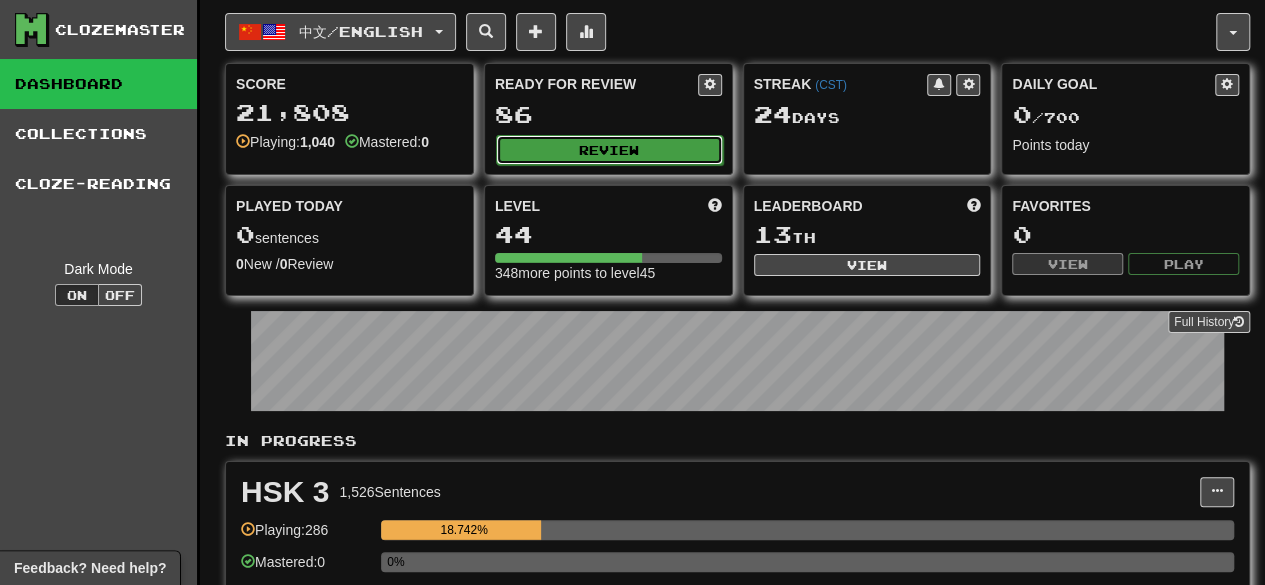 click on "Review" at bounding box center [609, 150] 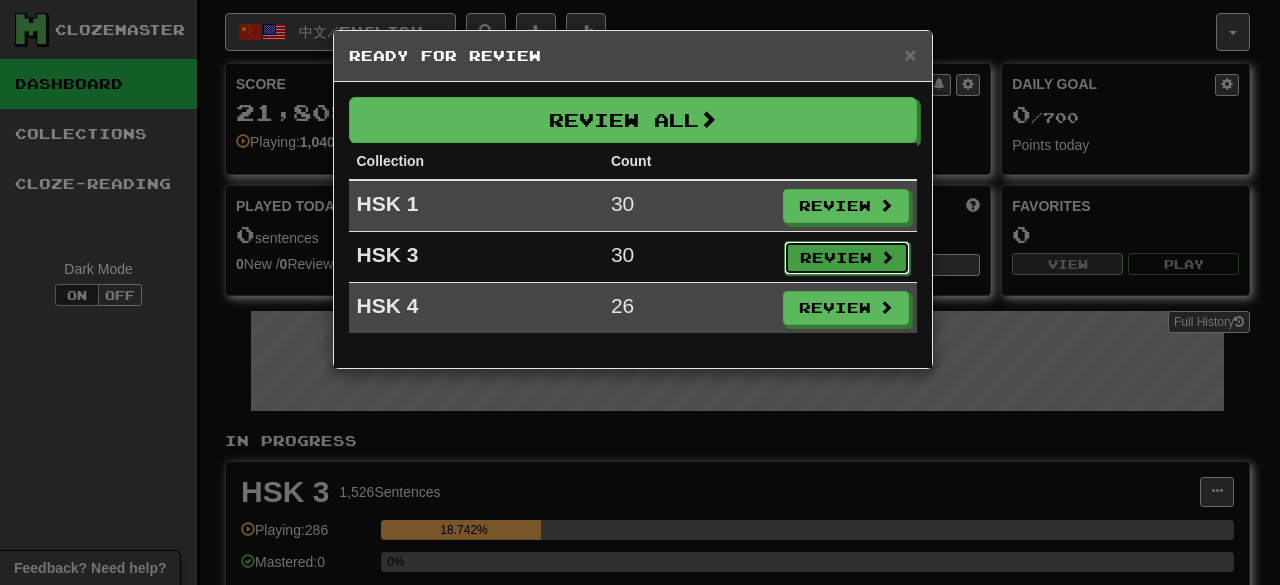 click on "Review" at bounding box center [847, 258] 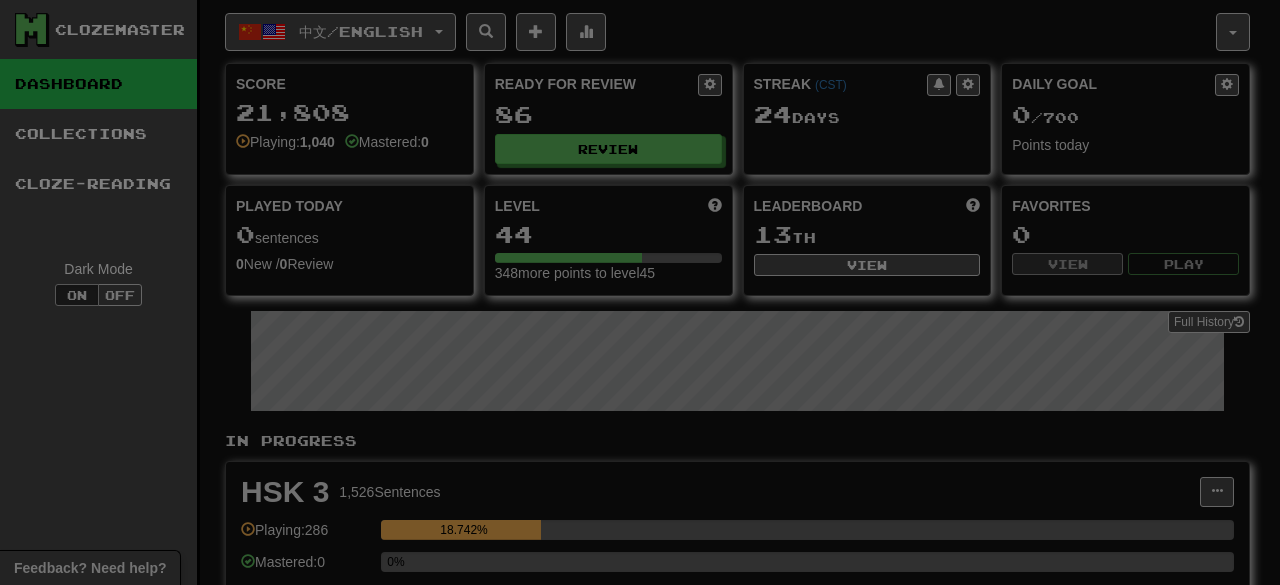select on "**" 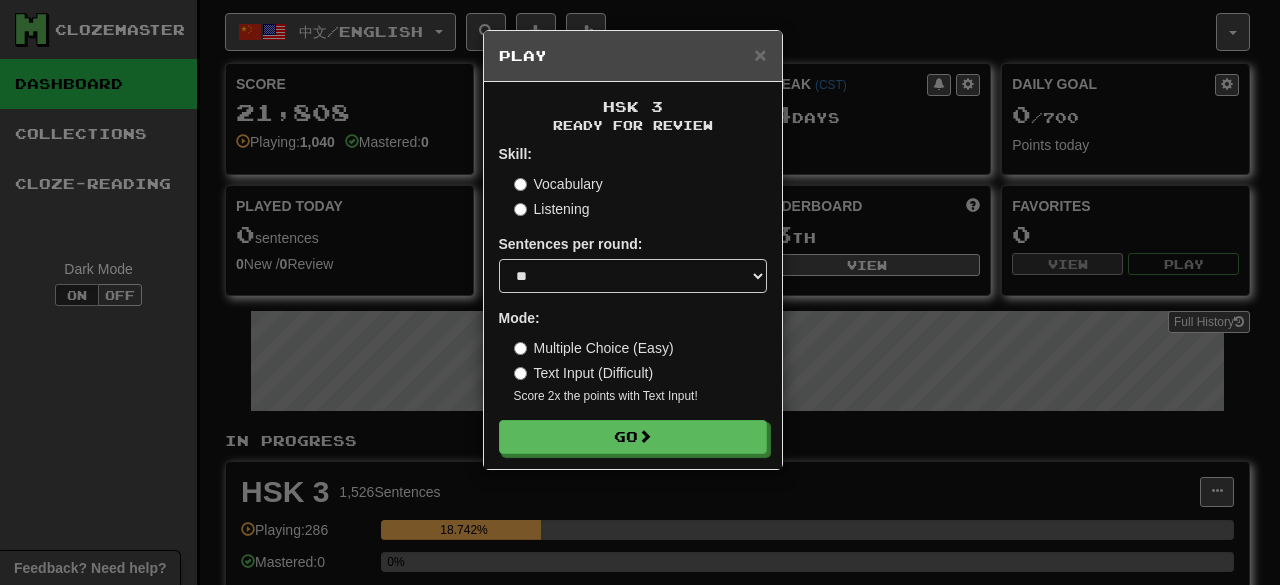 click on "× Play" at bounding box center (633, 56) 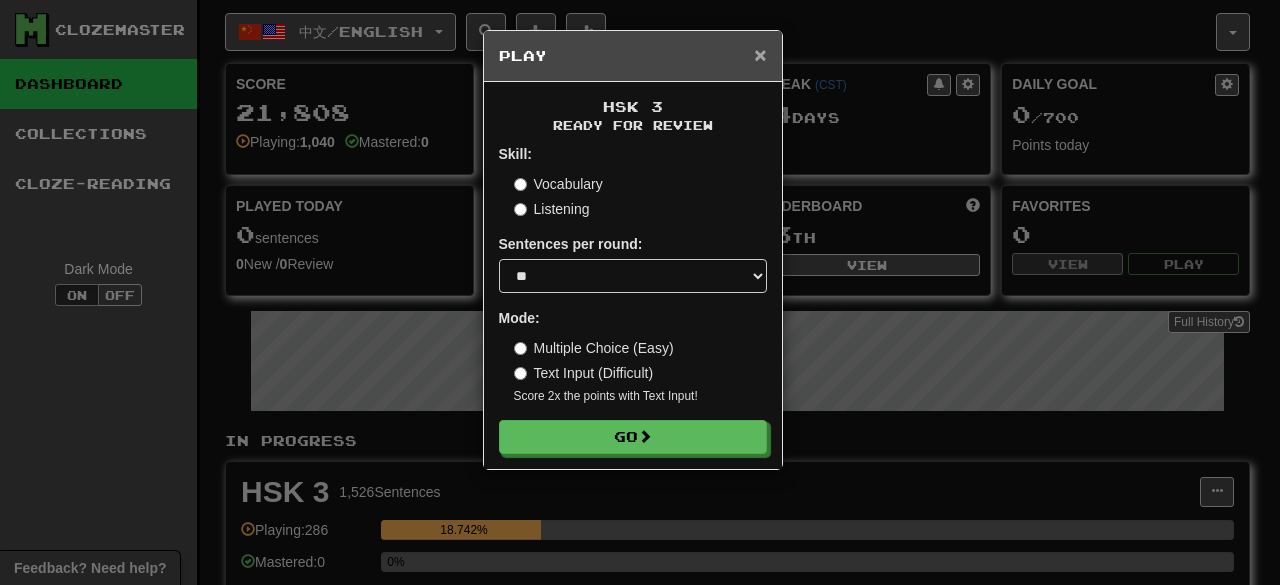 click on "×" at bounding box center [760, 54] 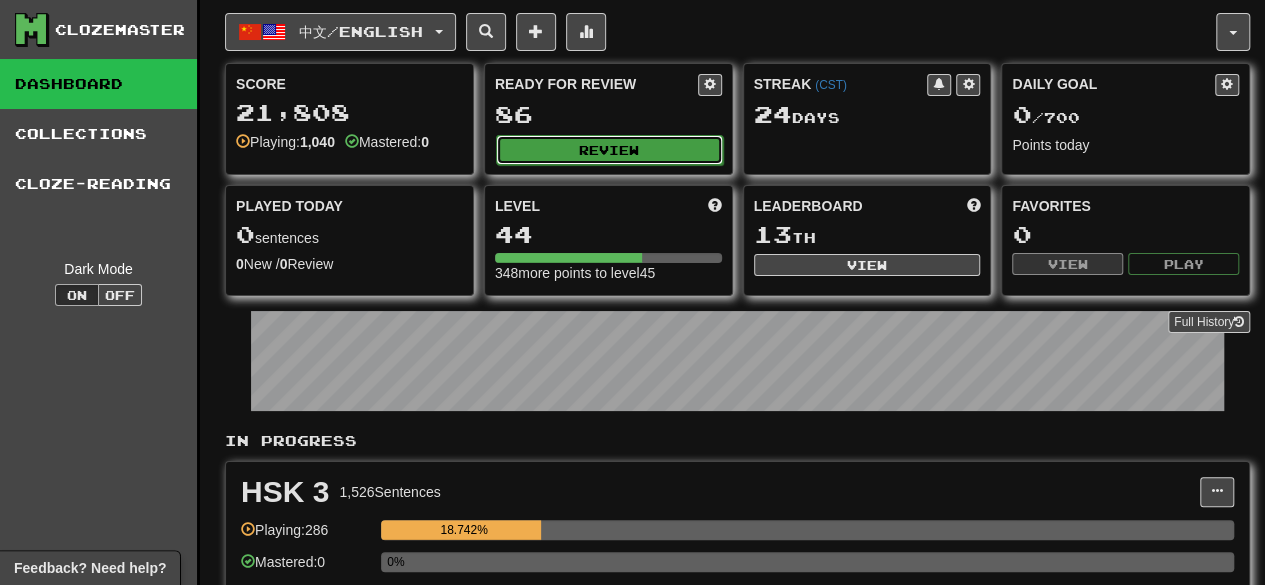 click on "Review" at bounding box center [609, 150] 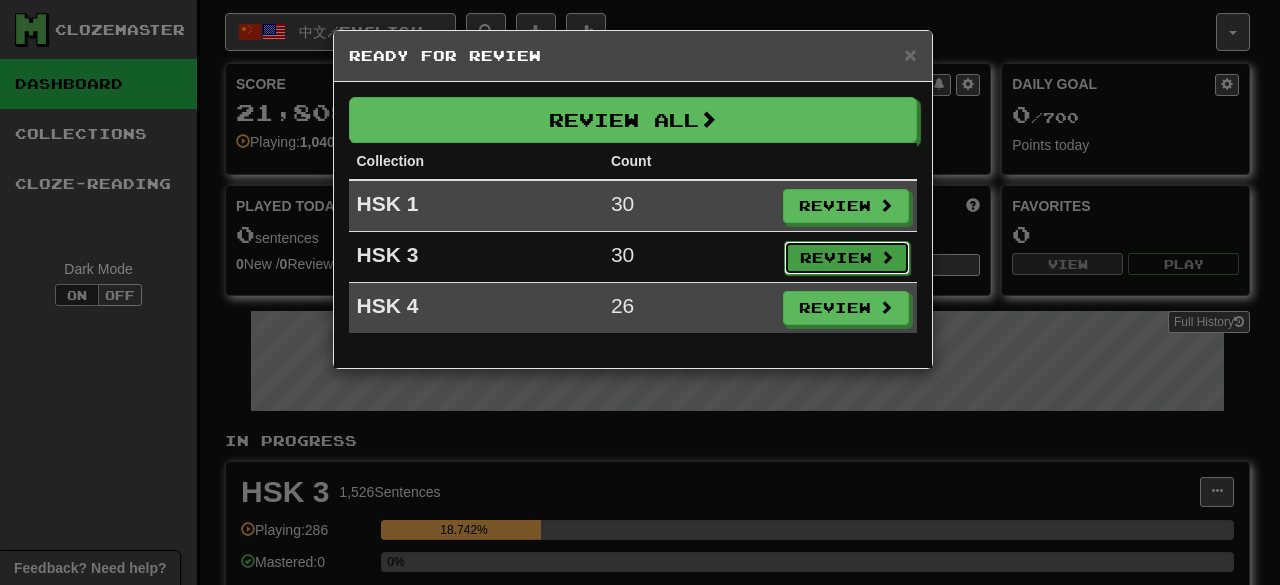 click on "Review" at bounding box center [847, 258] 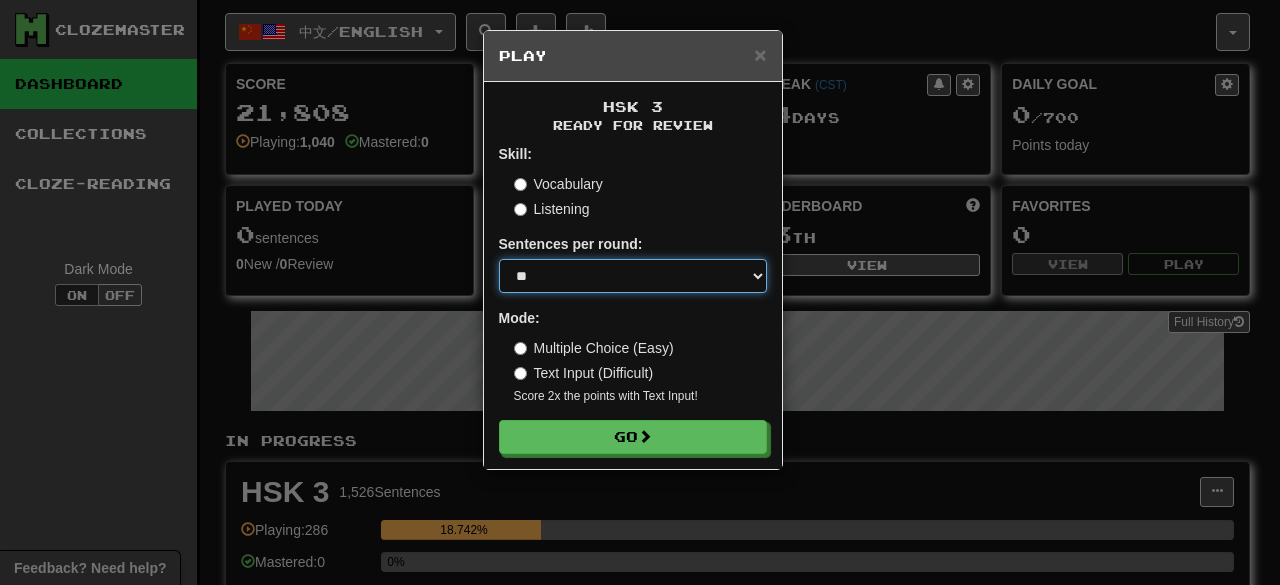 click on "* ** ** ** ** ** *** ********" at bounding box center [633, 276] 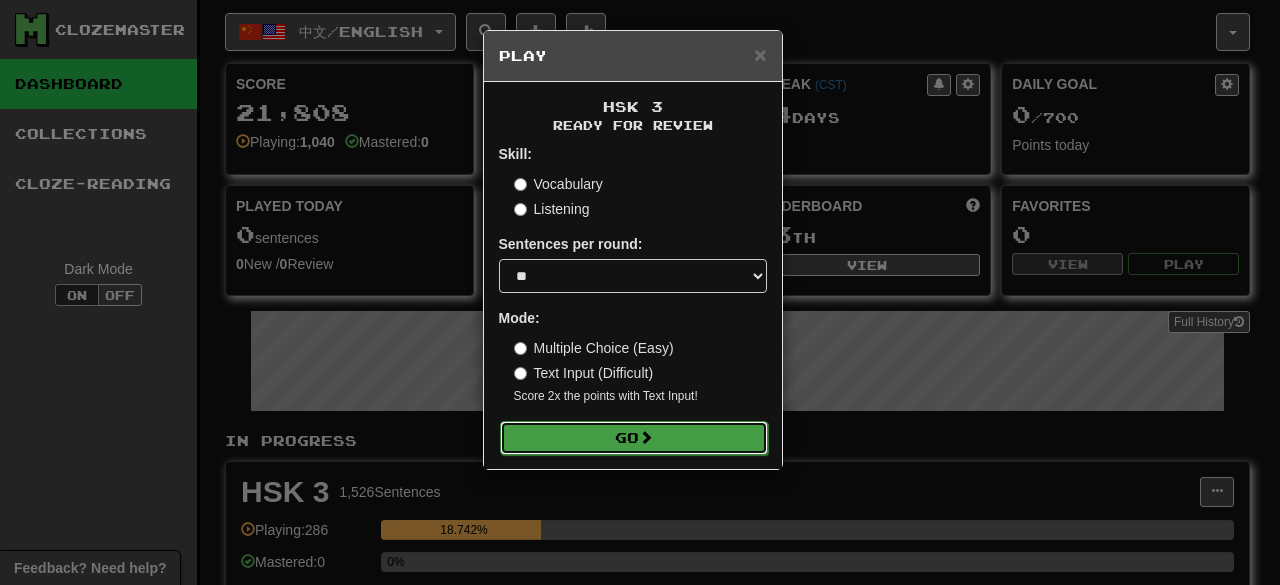 click on "Go" at bounding box center (634, 438) 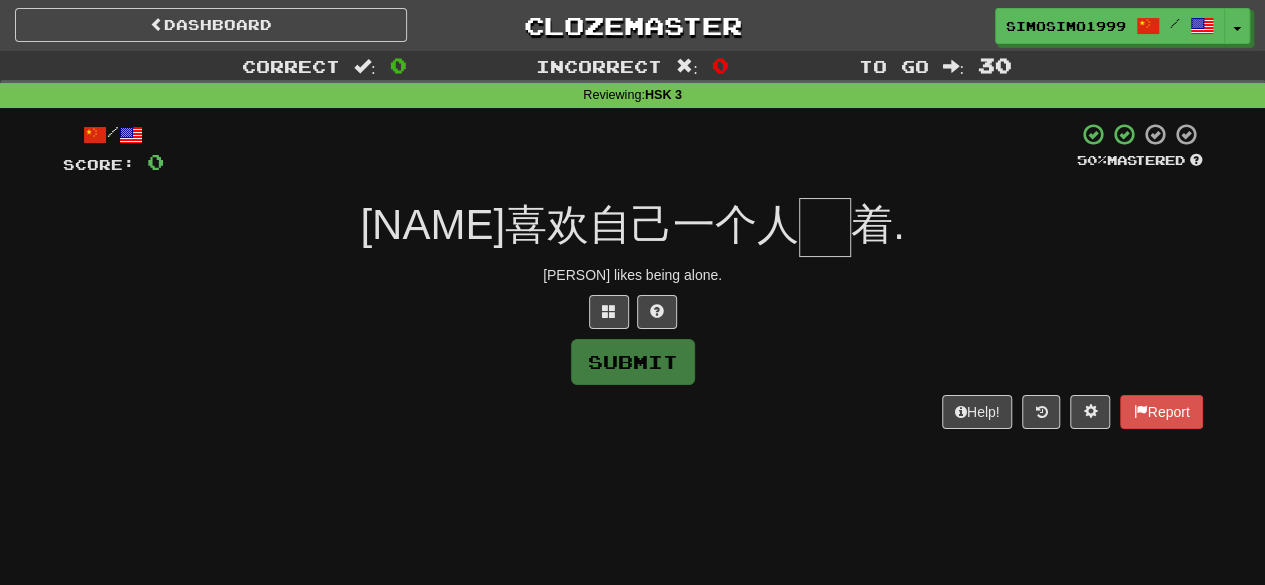scroll, scrollTop: 0, scrollLeft: 0, axis: both 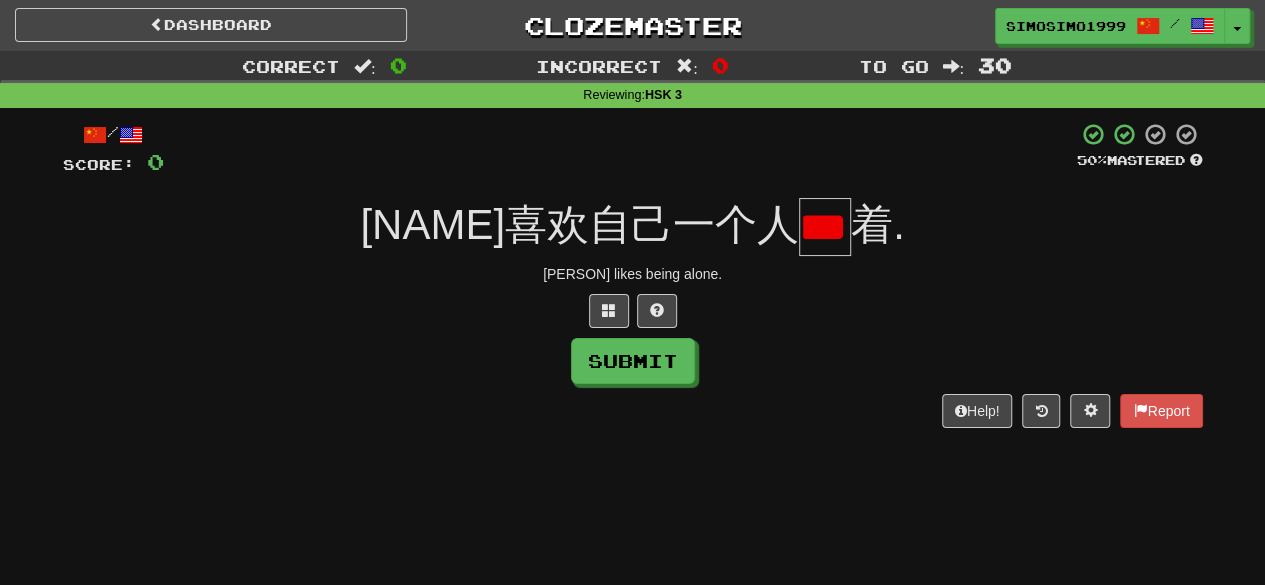 type on "*" 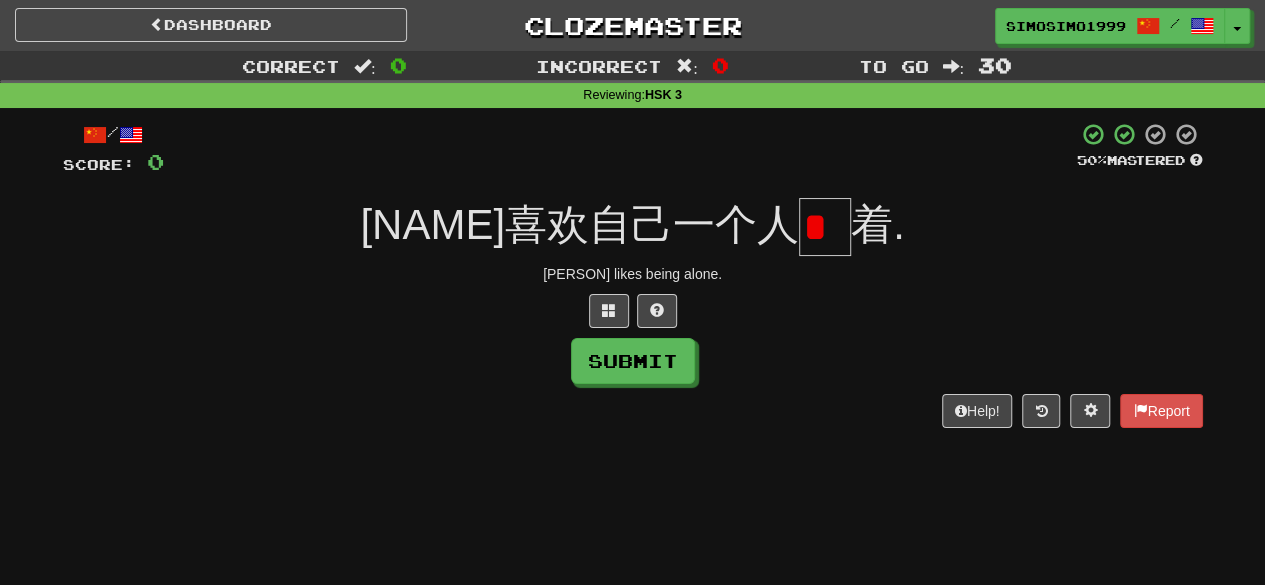 scroll, scrollTop: 0, scrollLeft: 0, axis: both 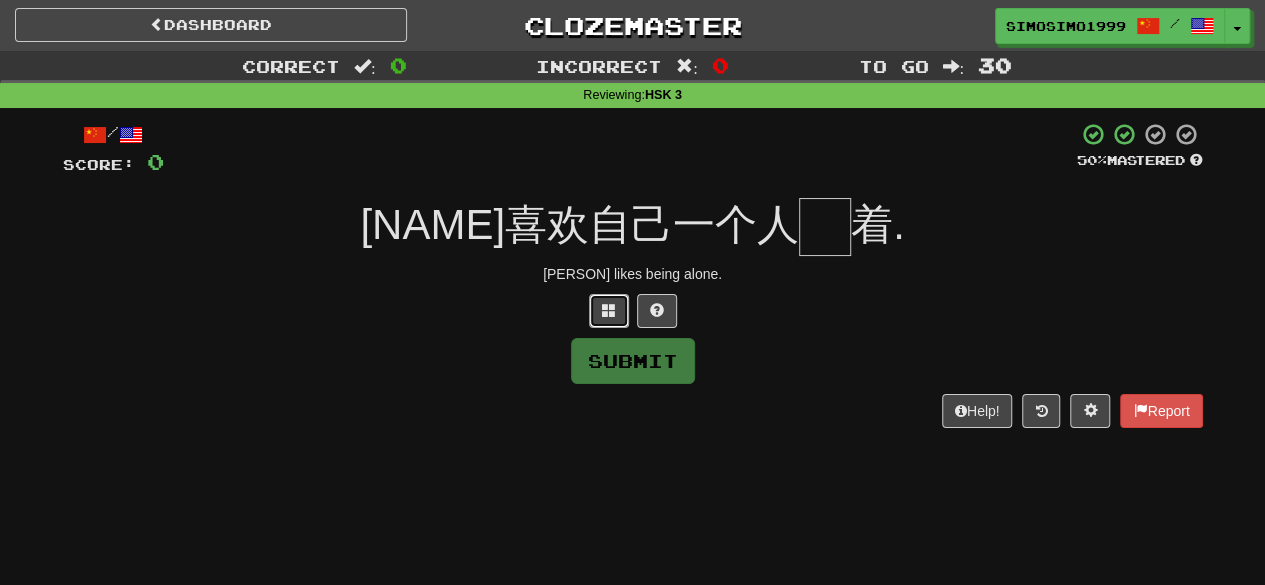 click at bounding box center (609, 311) 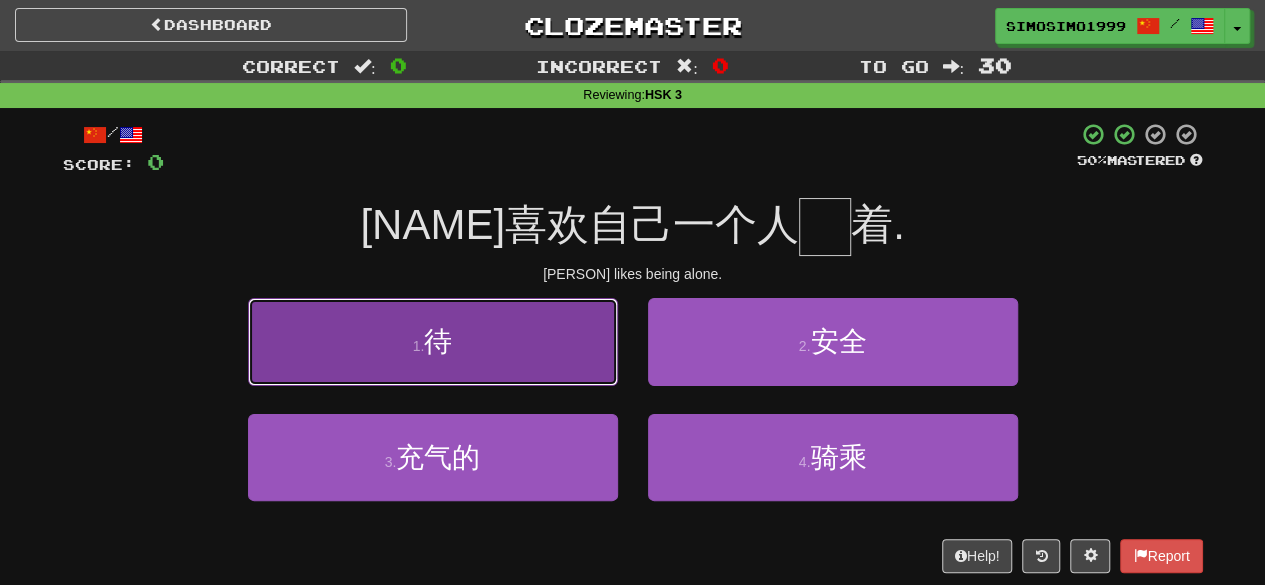 click on "1 .  待" at bounding box center (433, 341) 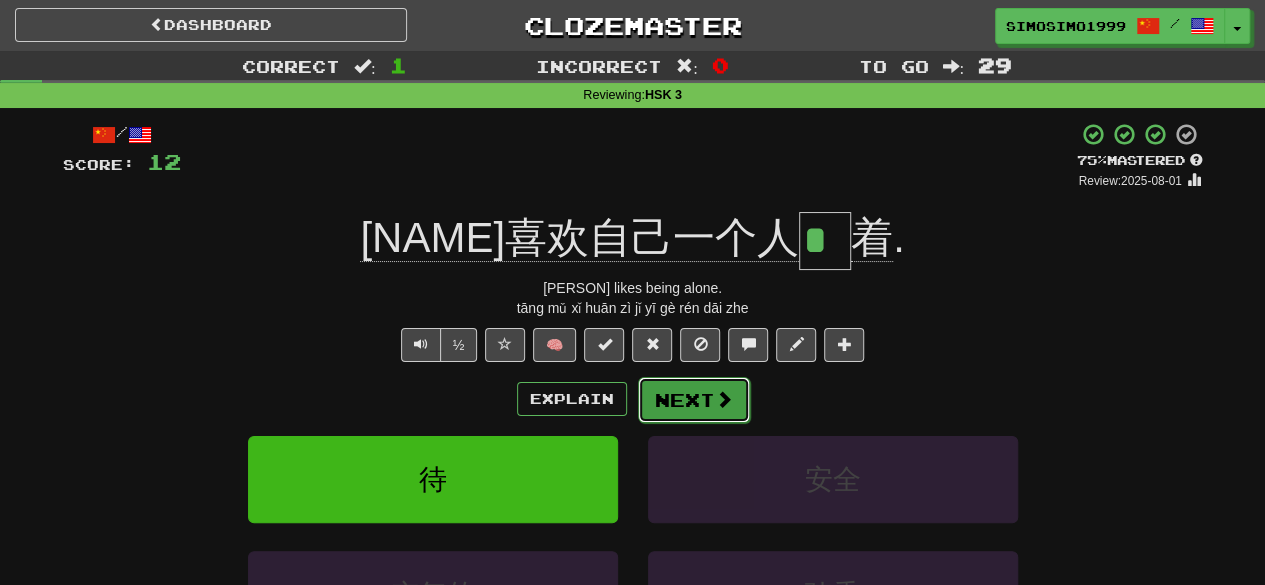 click on "Next" at bounding box center (694, 400) 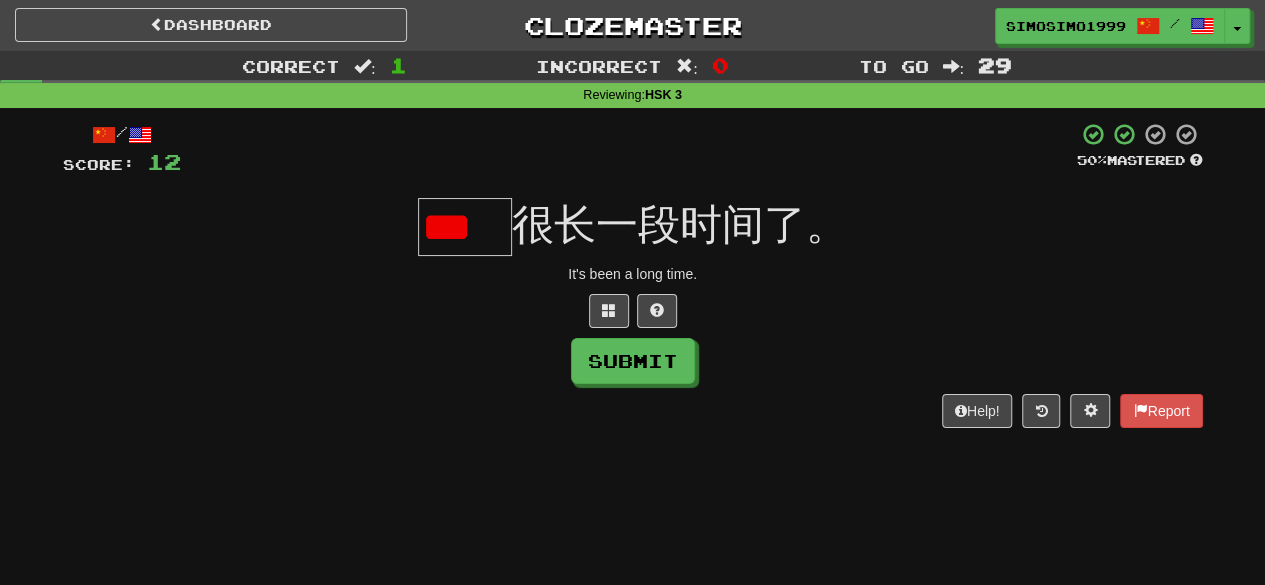 type on "*" 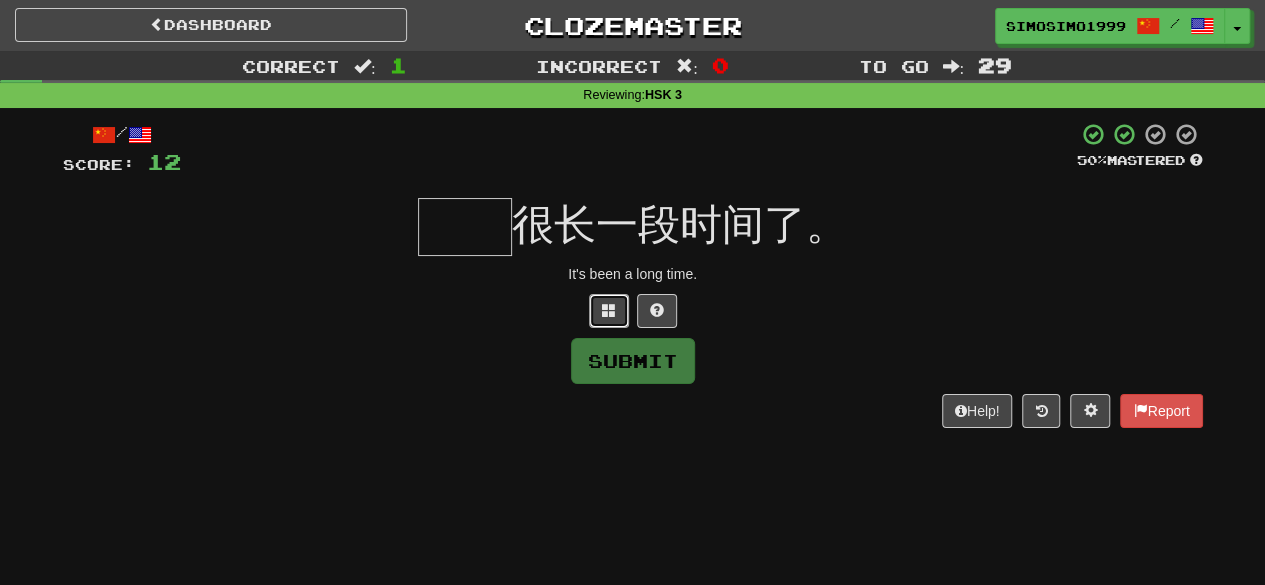 click at bounding box center (609, 310) 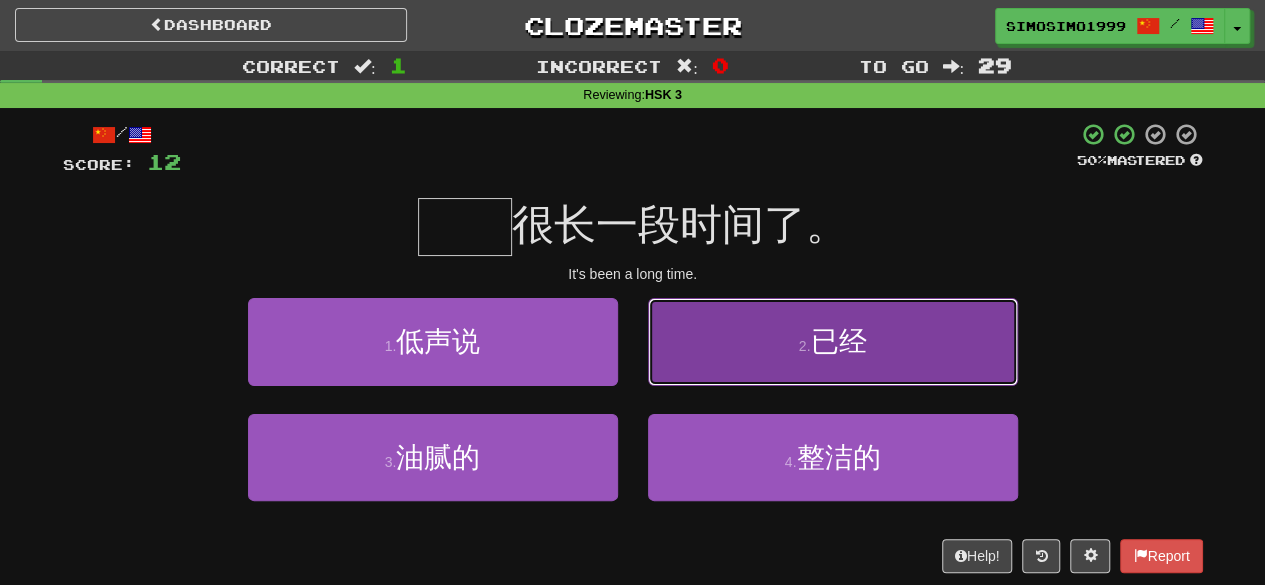 click on "2 .  已经" at bounding box center (833, 341) 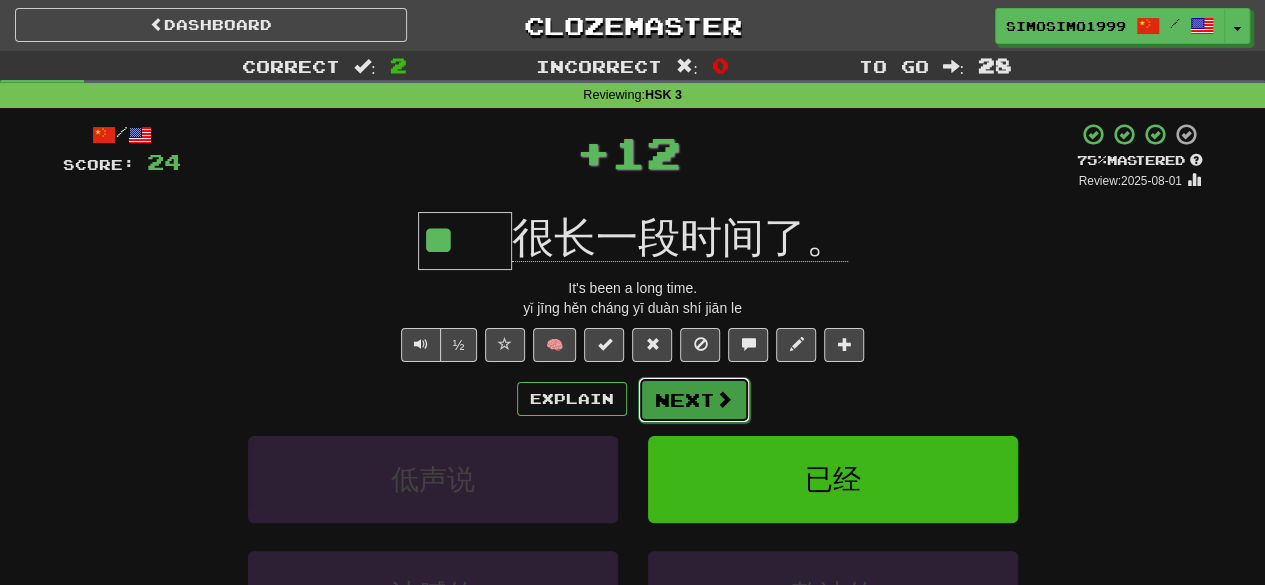 click on "Next" at bounding box center (694, 400) 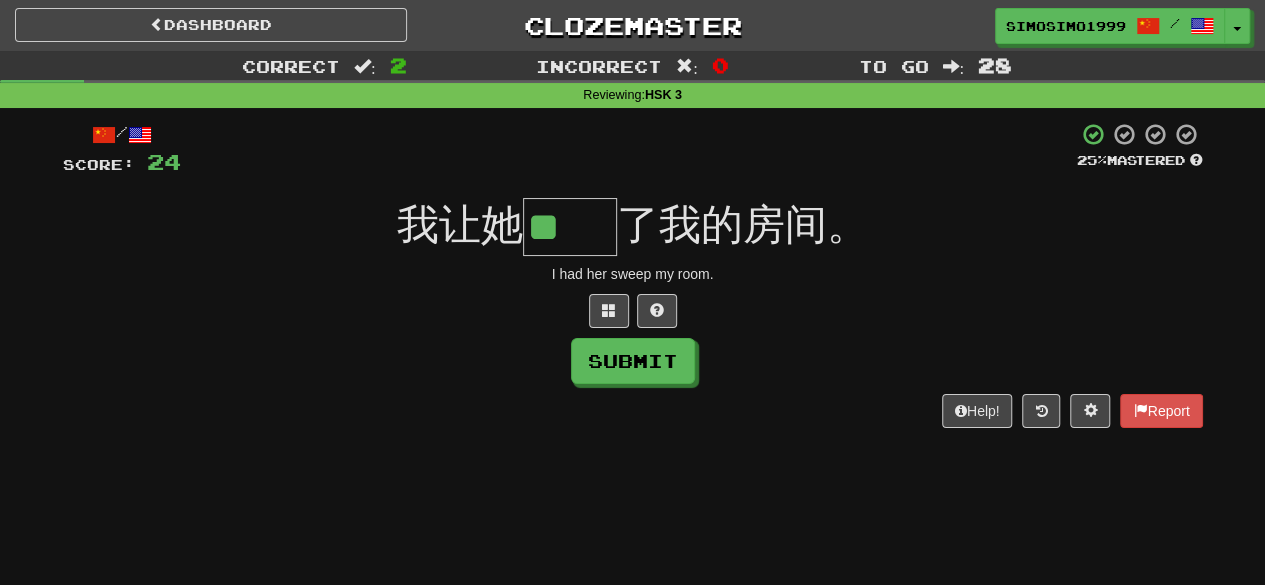 scroll, scrollTop: 0, scrollLeft: 0, axis: both 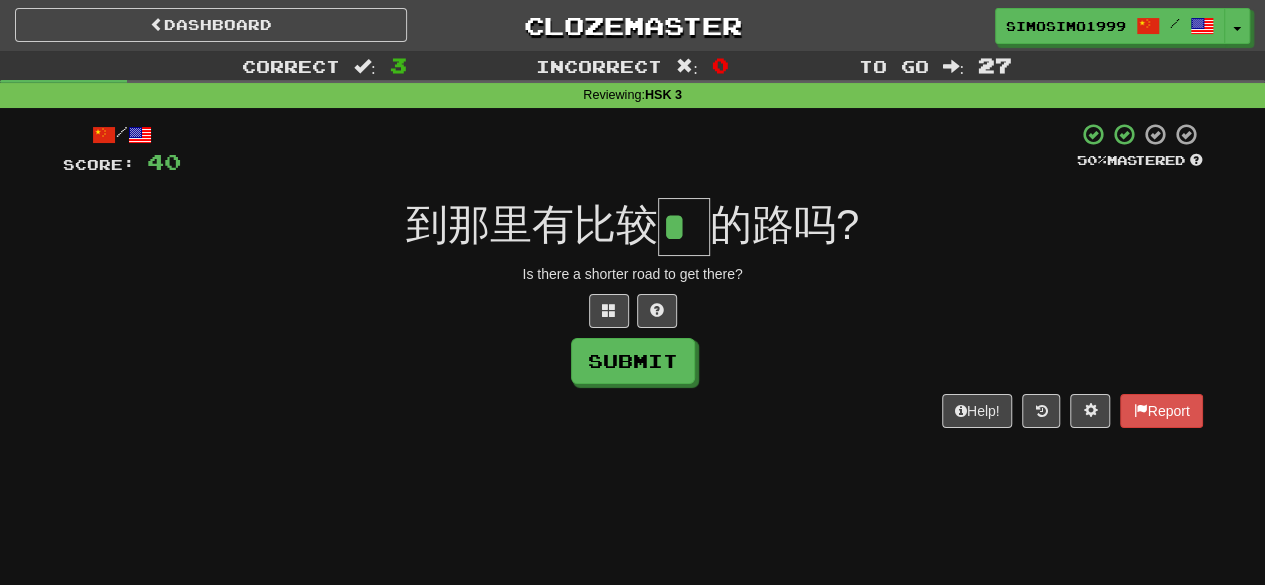 type on "*" 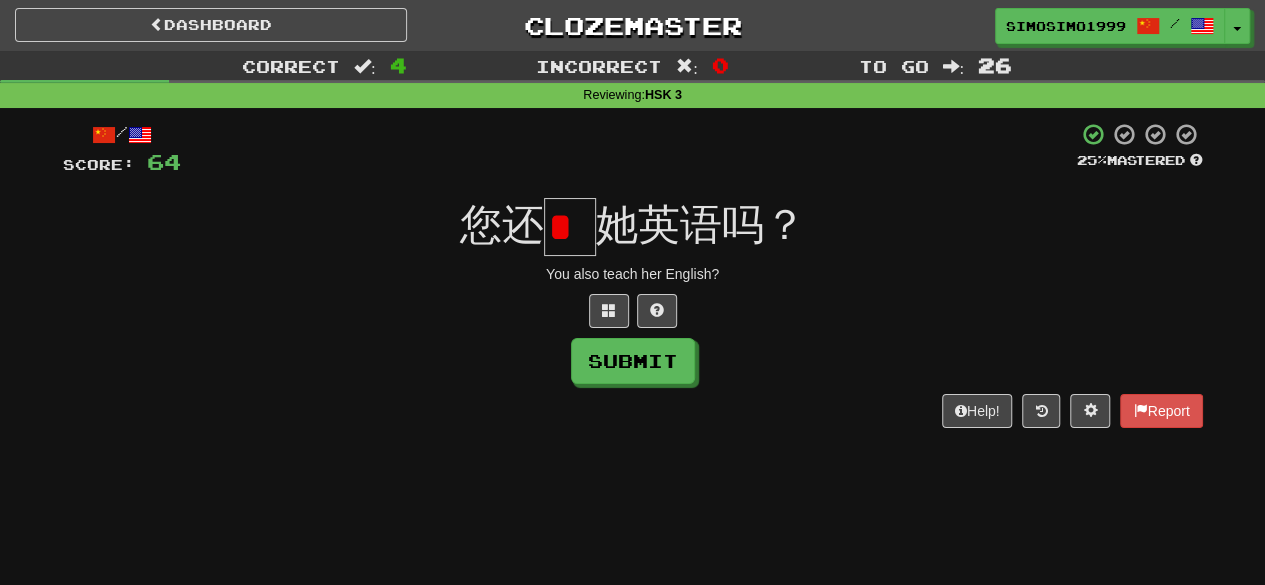 scroll, scrollTop: 0, scrollLeft: 0, axis: both 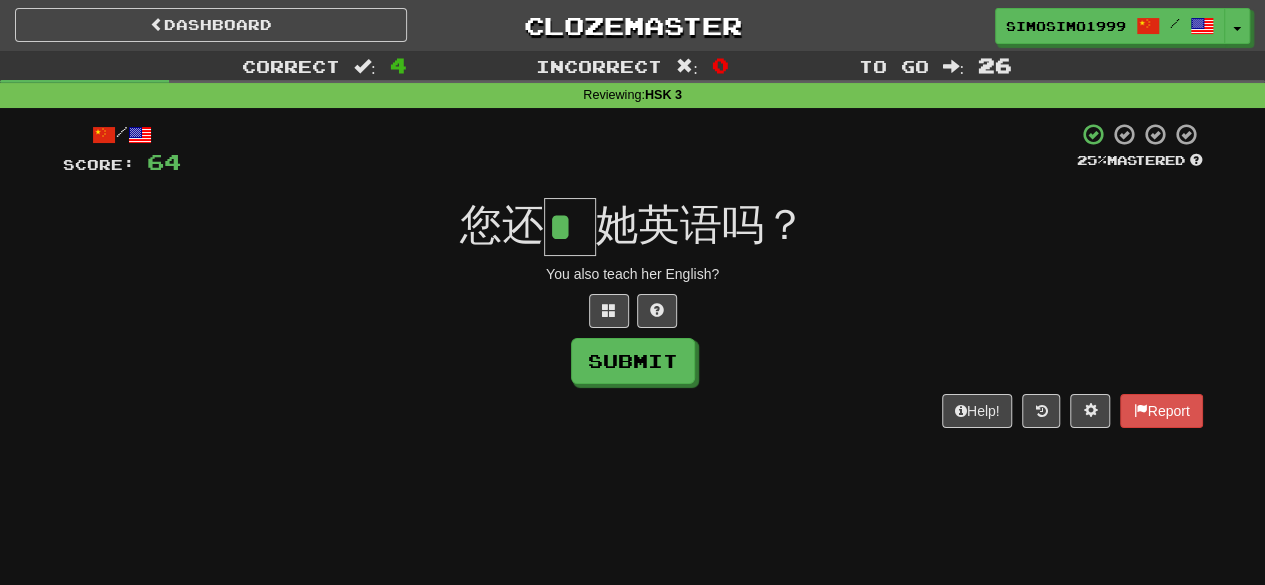 type on "*" 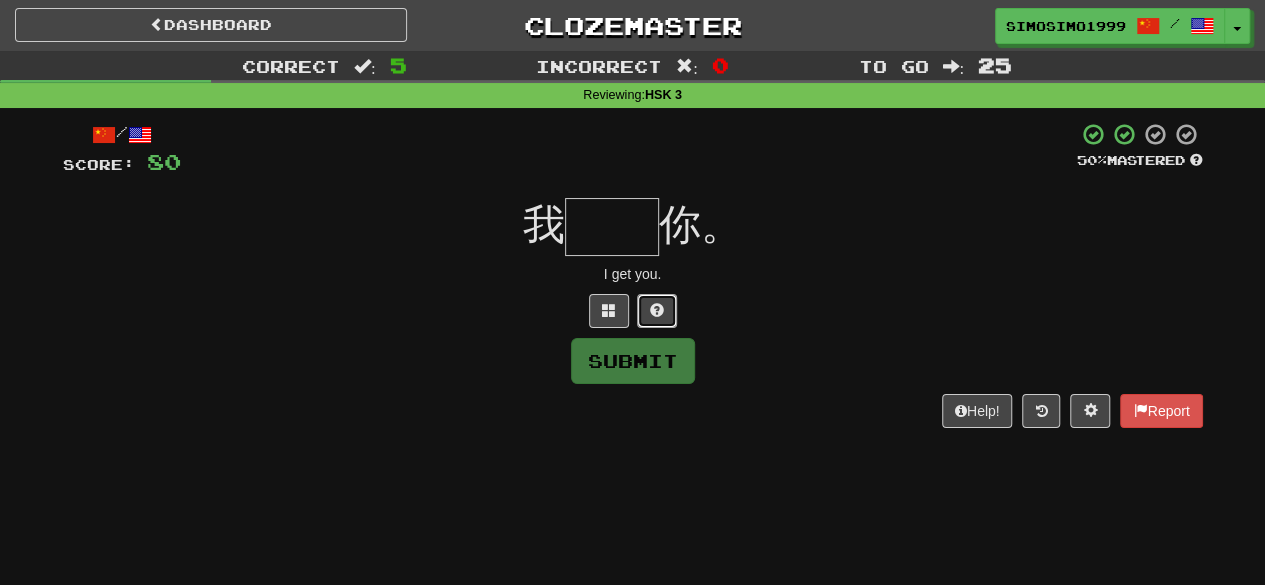click at bounding box center [657, 310] 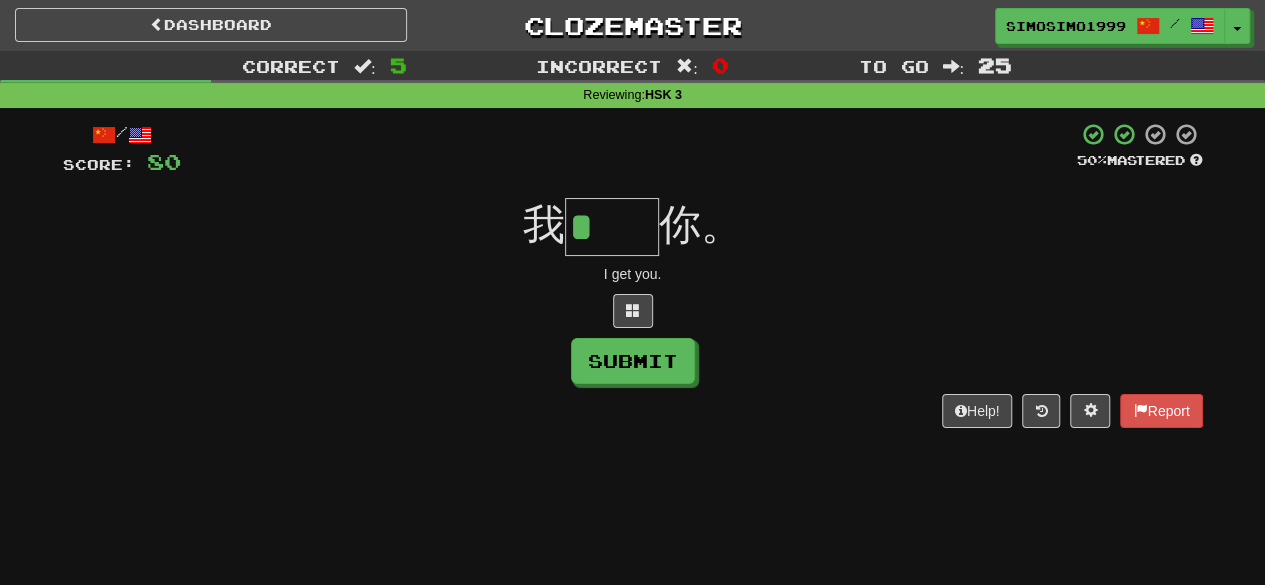 click on "*" at bounding box center (612, 227) 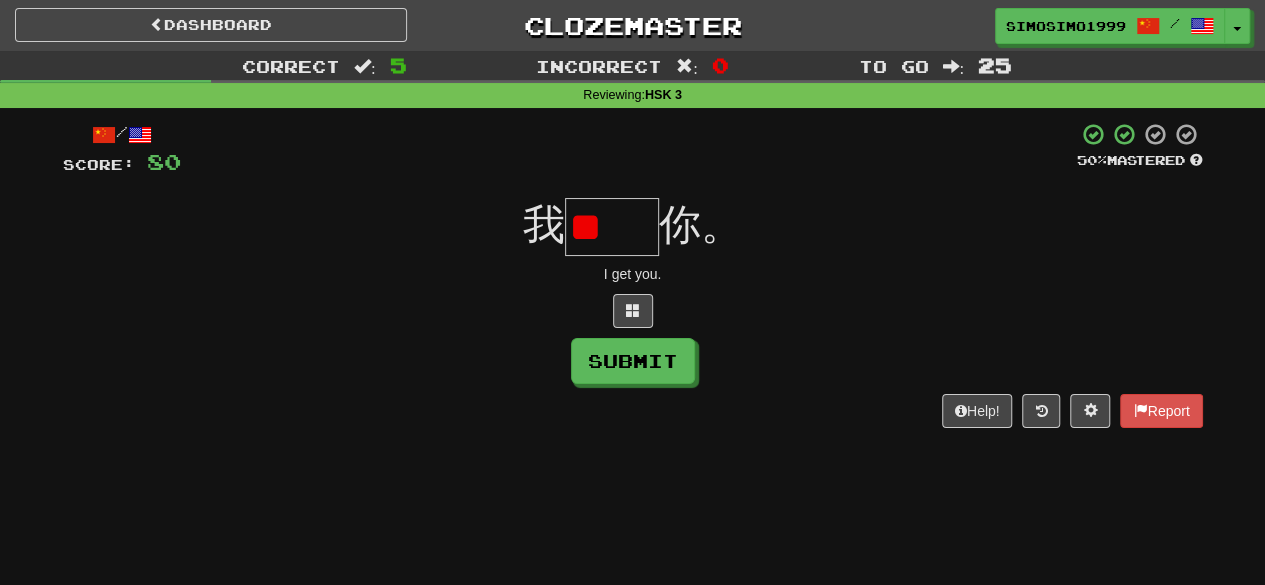 type on "*" 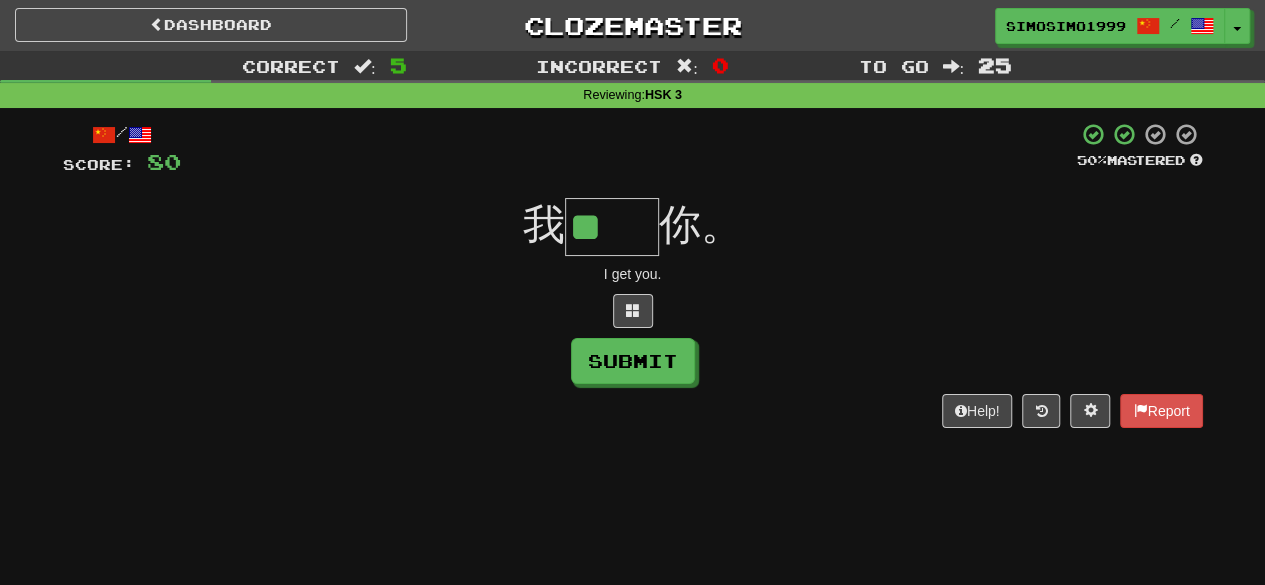 type on "**" 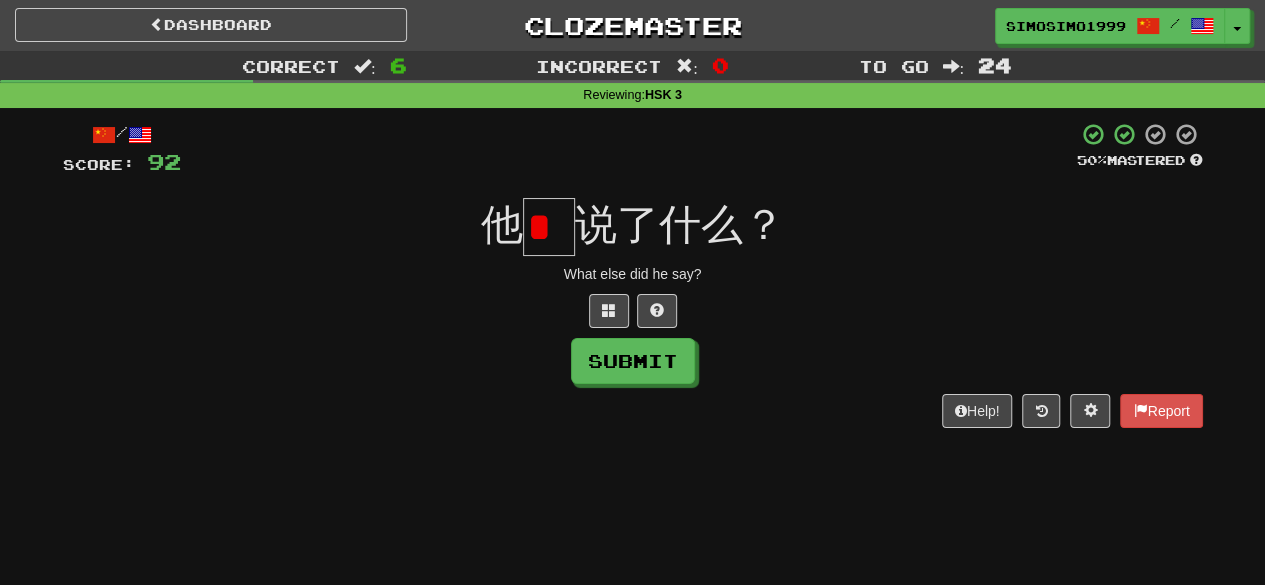 scroll, scrollTop: 0, scrollLeft: 0, axis: both 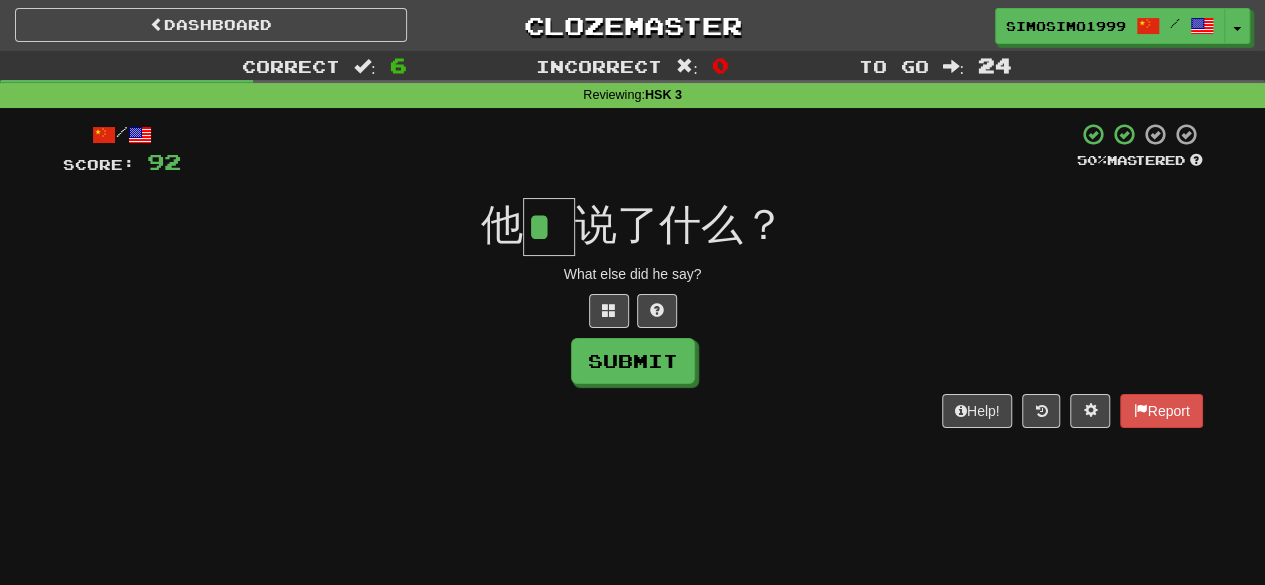 type on "*" 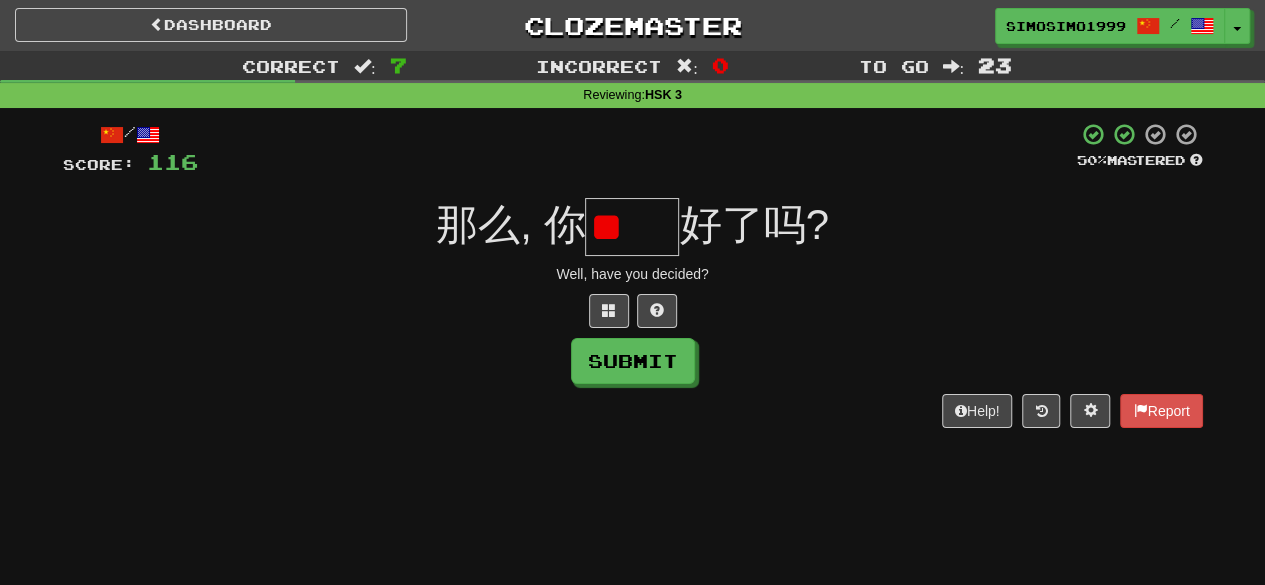 scroll, scrollTop: 0, scrollLeft: 0, axis: both 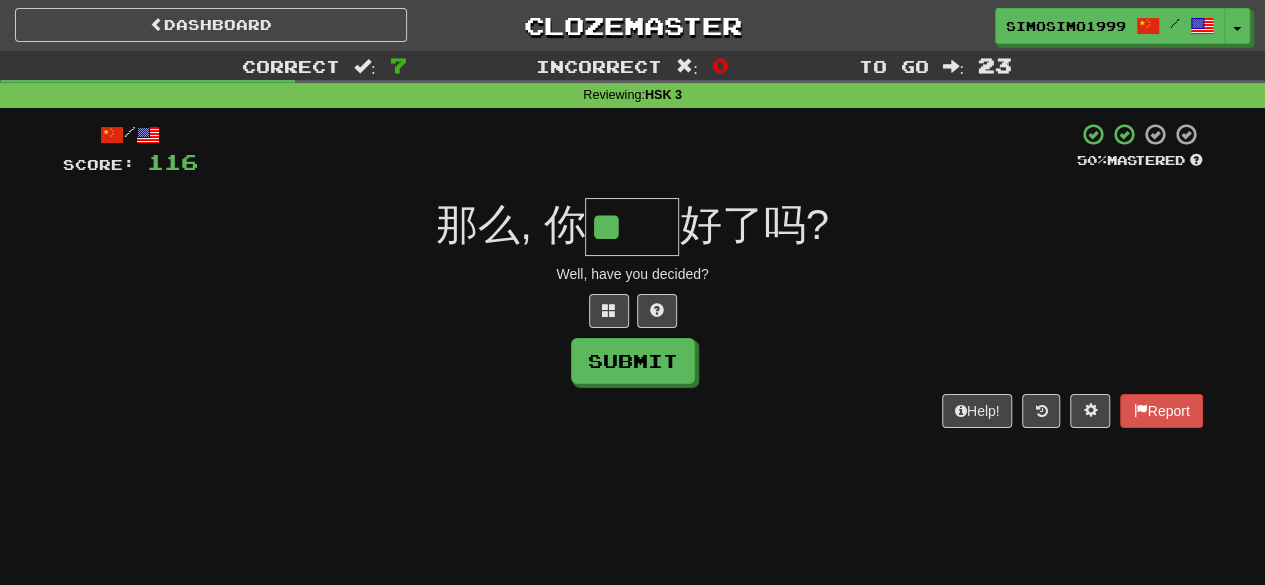 type on "**" 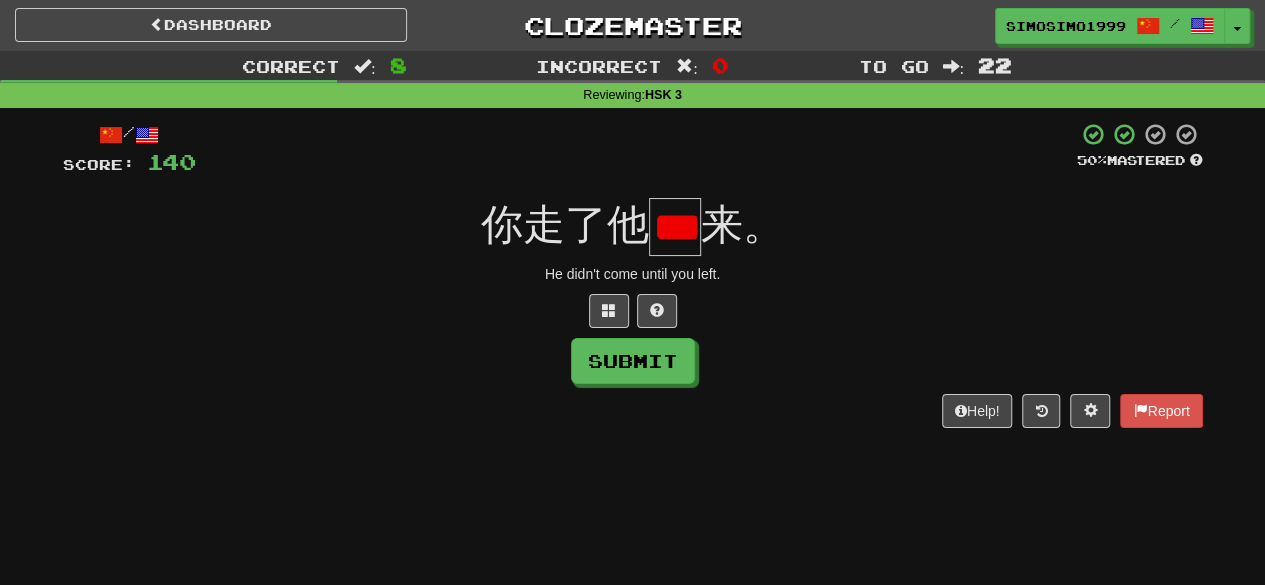 type on "*" 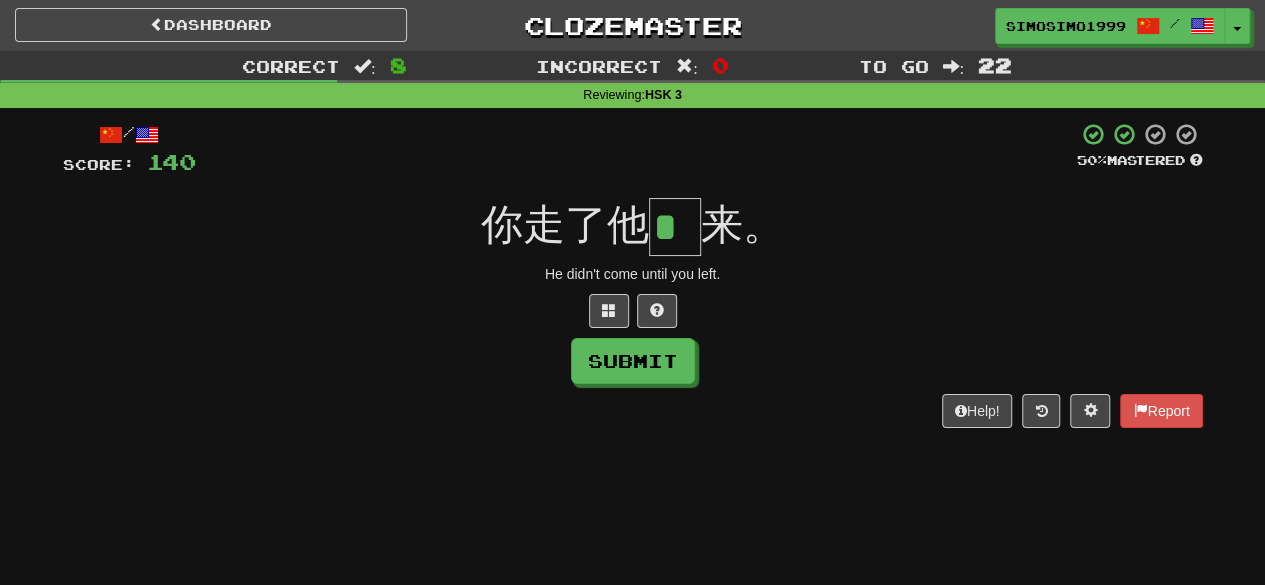 scroll, scrollTop: 0, scrollLeft: 0, axis: both 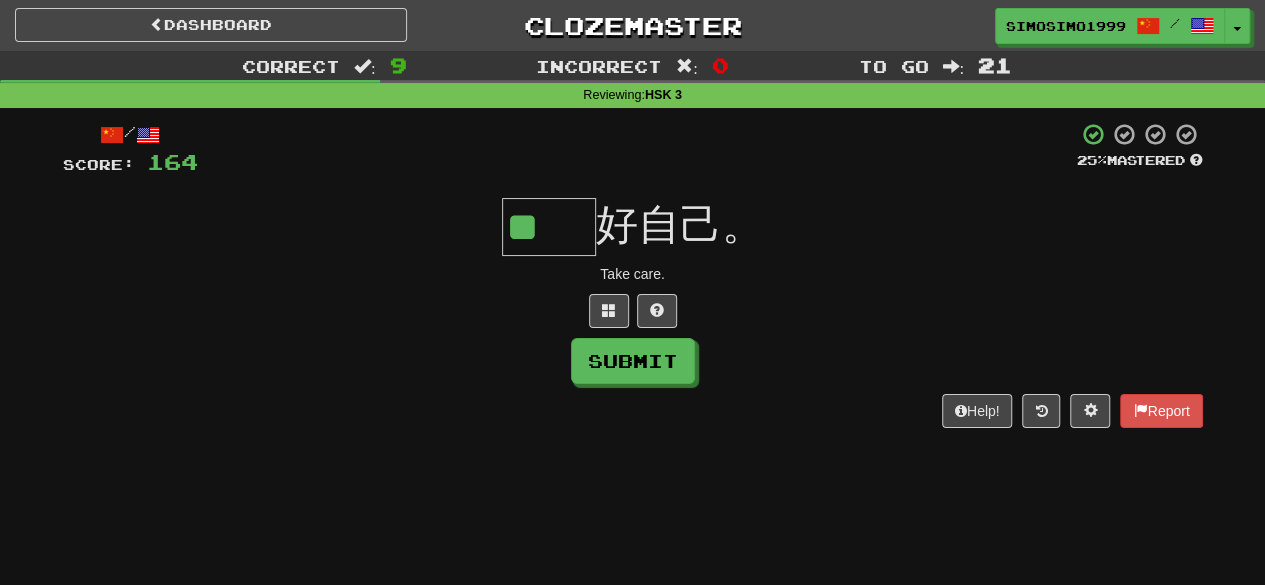 type on "**" 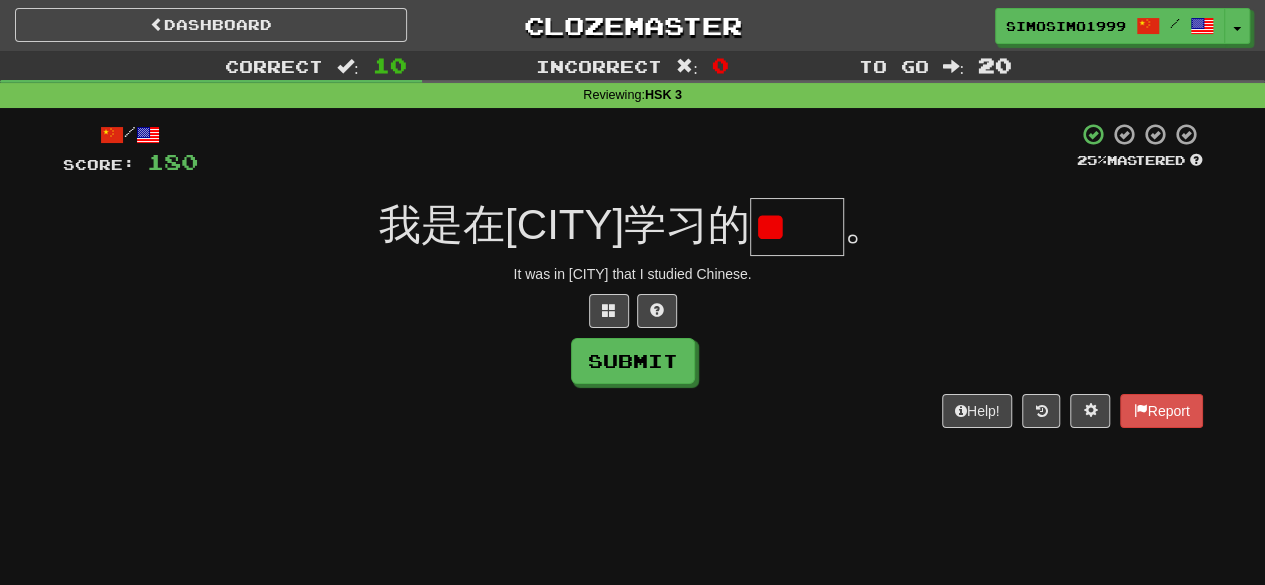 scroll, scrollTop: 0, scrollLeft: 0, axis: both 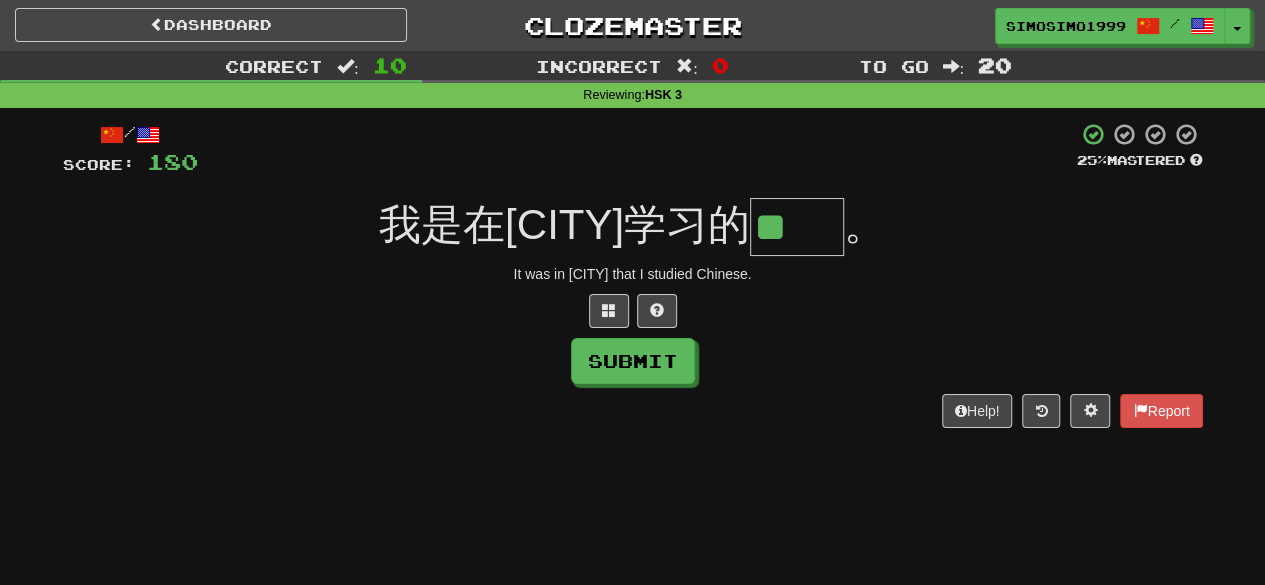 type on "**" 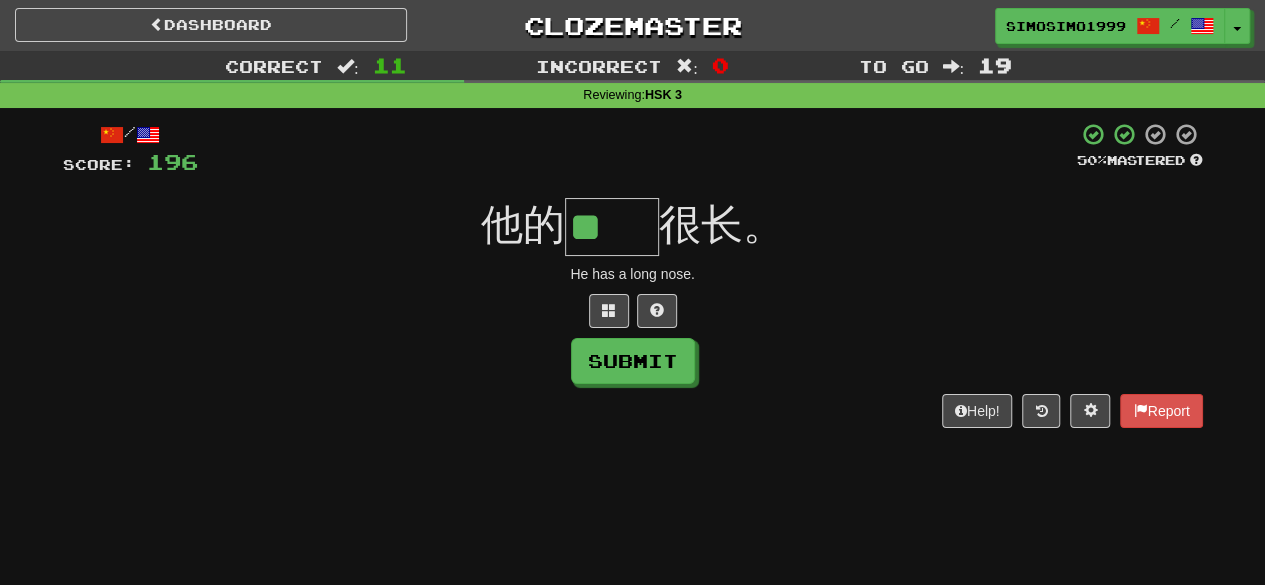 type on "**" 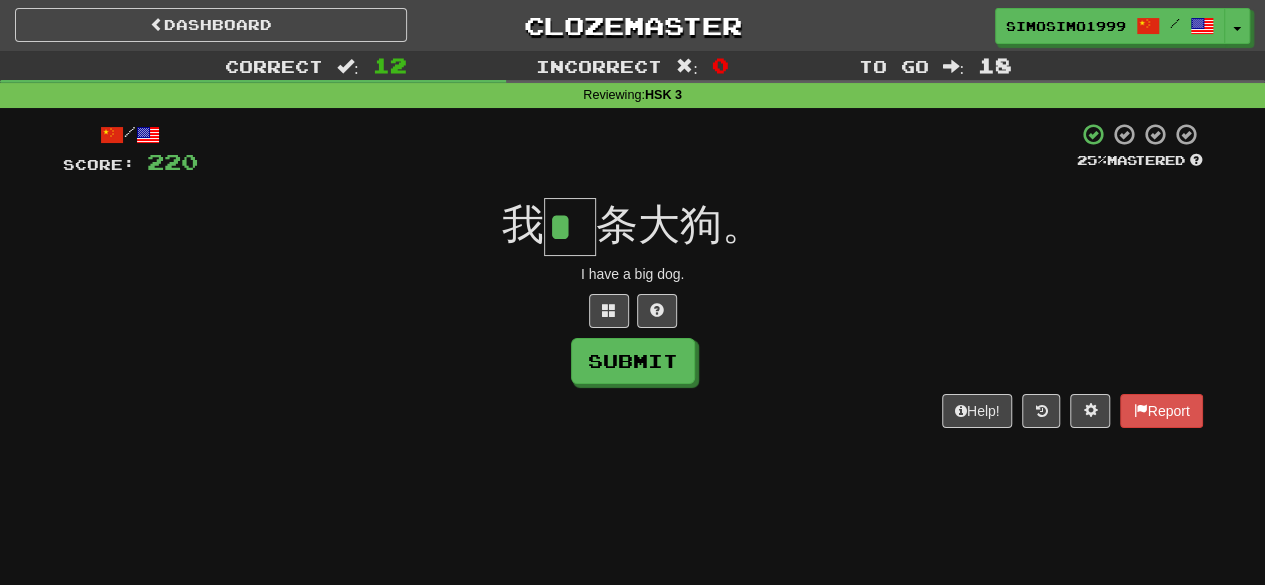 scroll, scrollTop: 0, scrollLeft: 0, axis: both 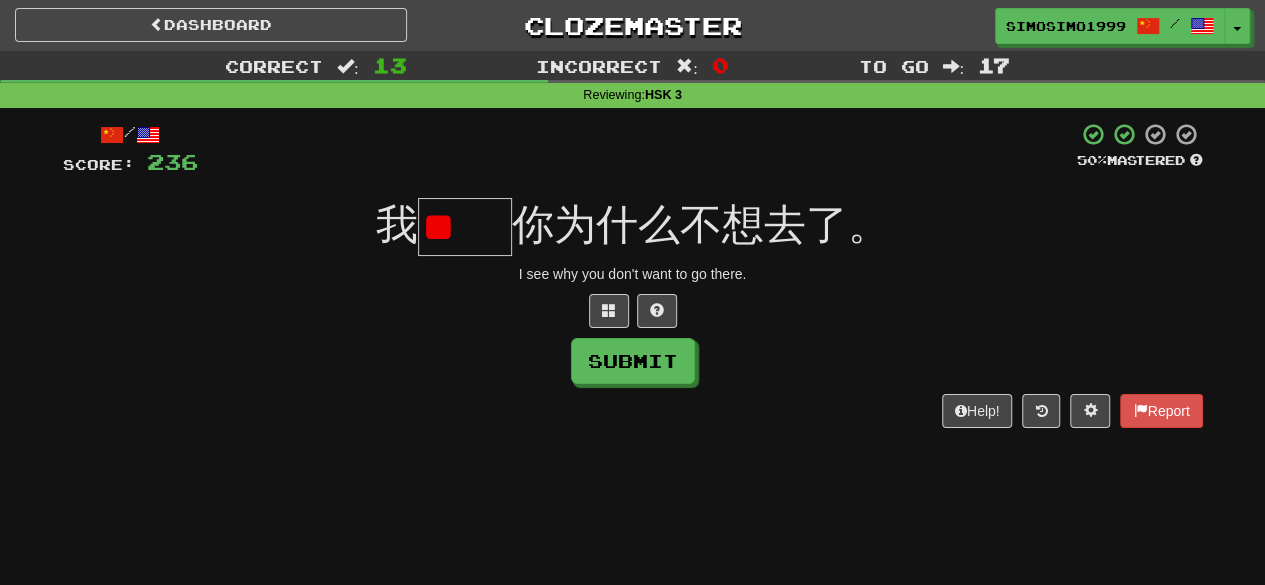 type on "*" 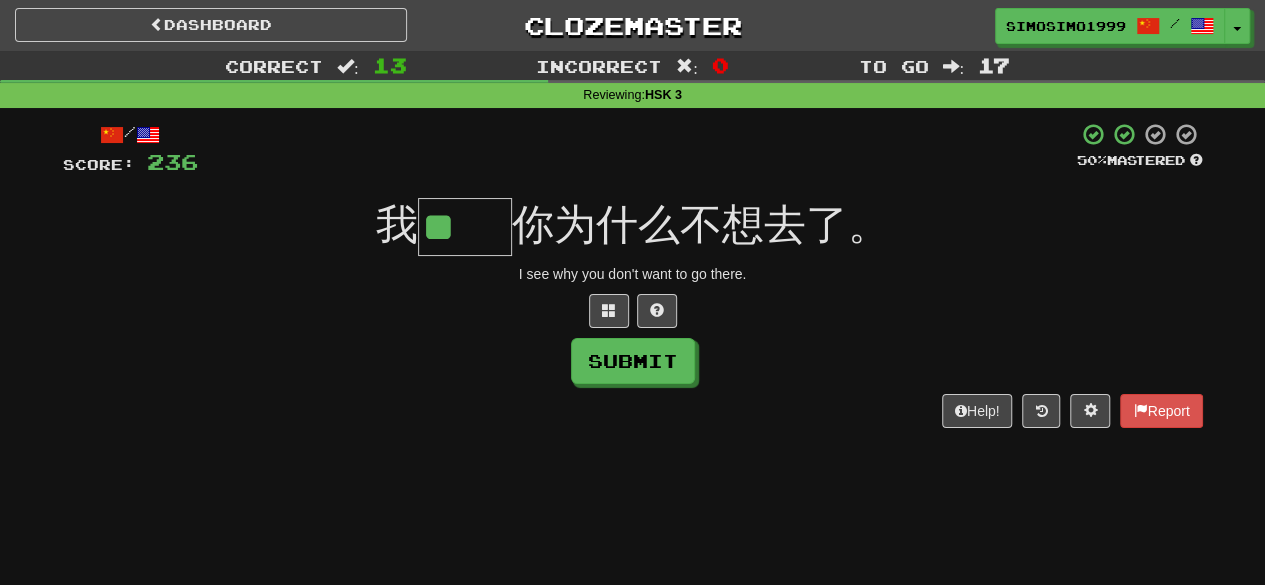 scroll, scrollTop: 0, scrollLeft: 0, axis: both 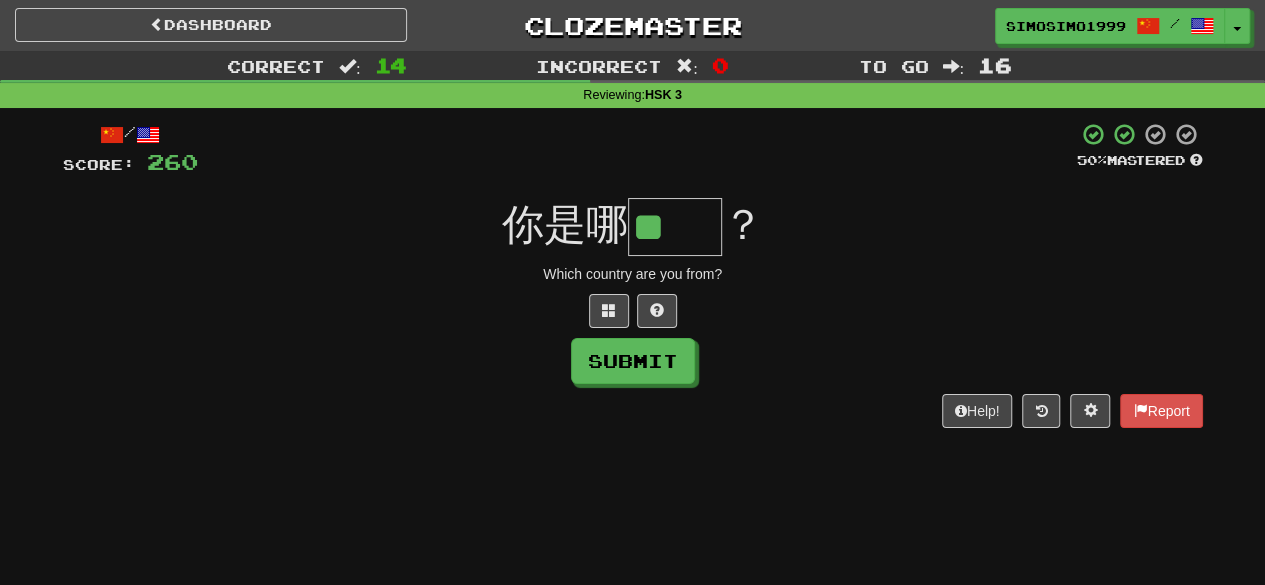 type on "**" 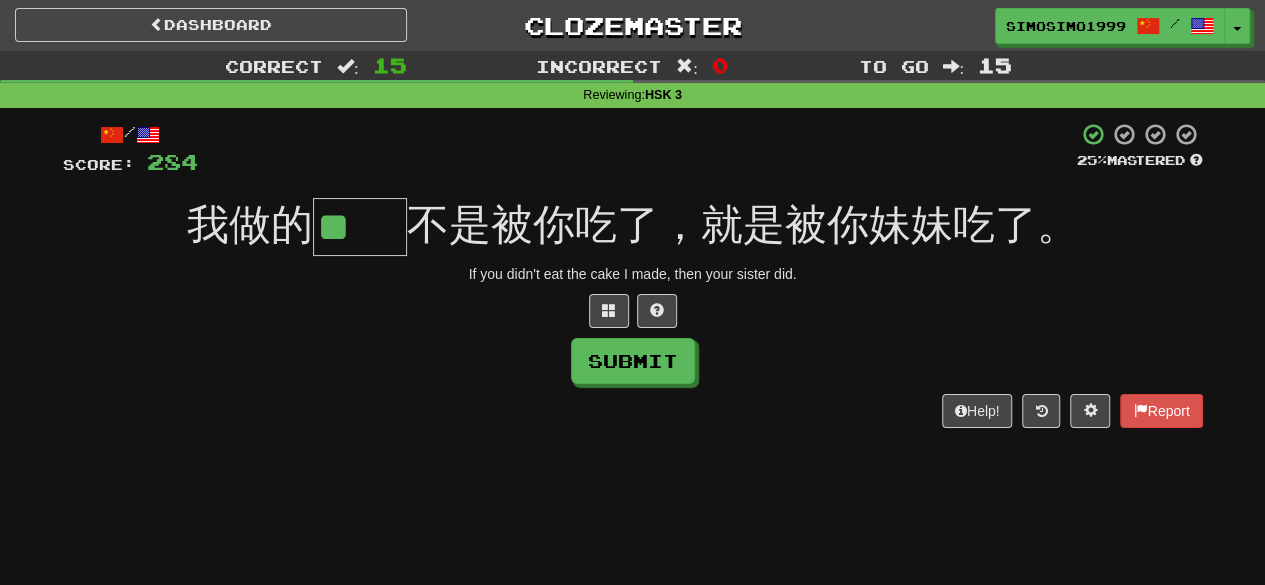 scroll, scrollTop: 0, scrollLeft: 0, axis: both 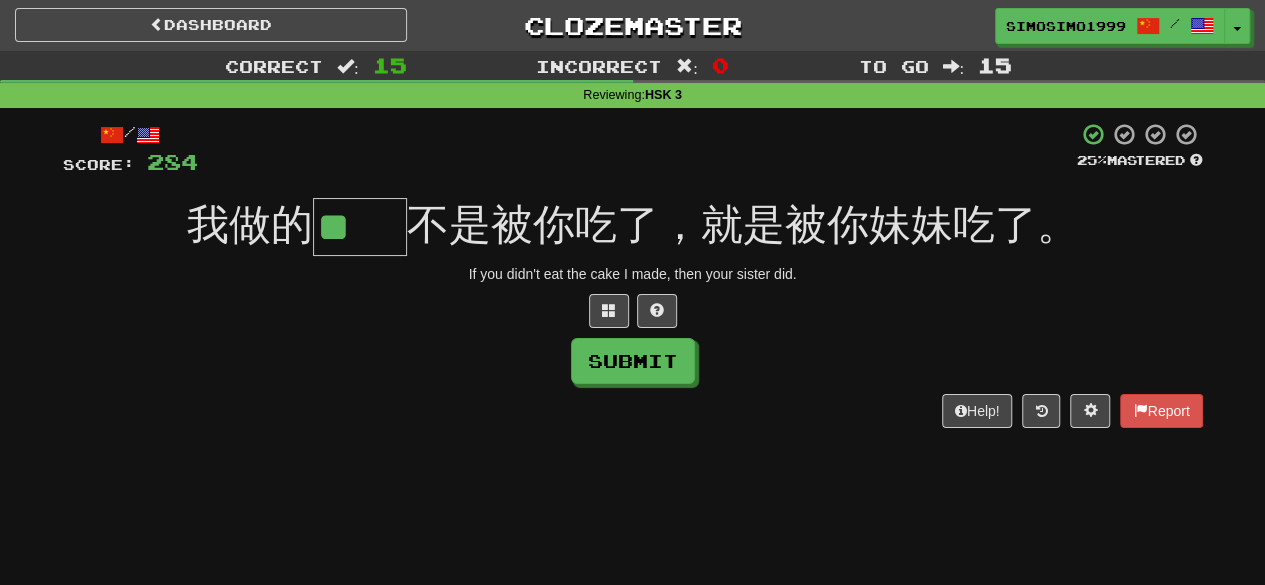 type on "**" 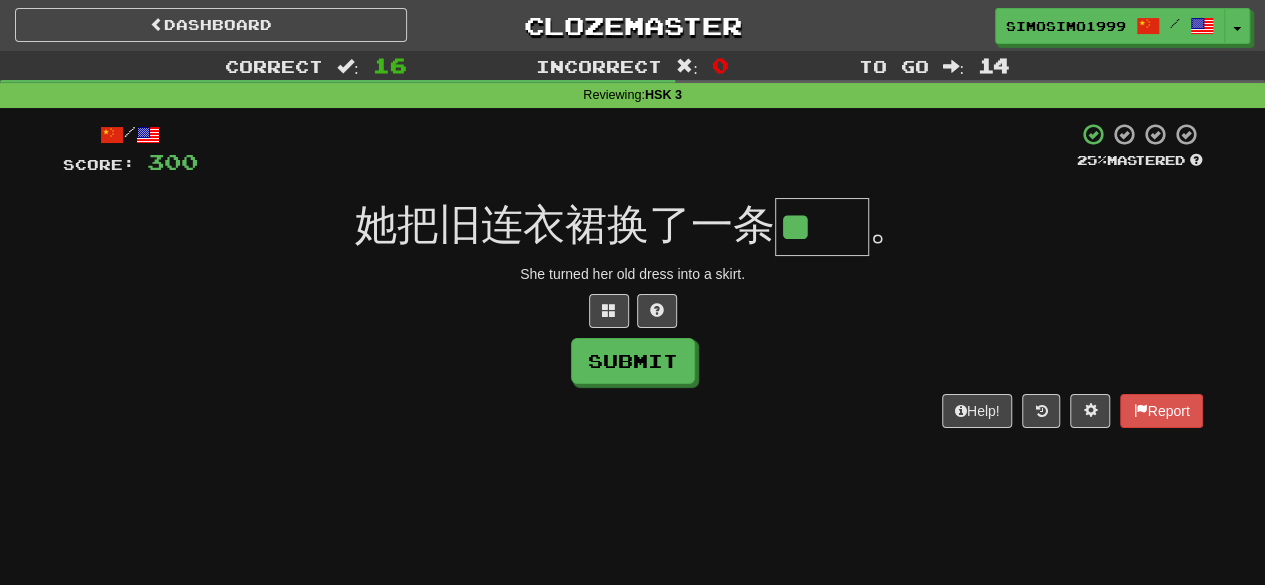 scroll, scrollTop: 0, scrollLeft: 0, axis: both 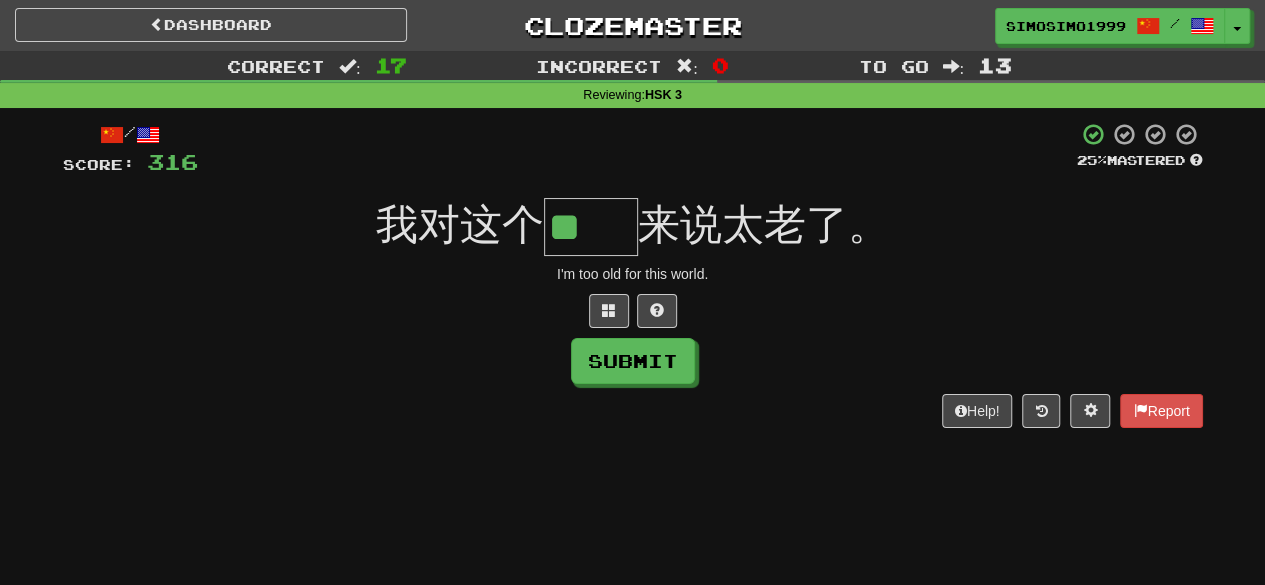 type on "**" 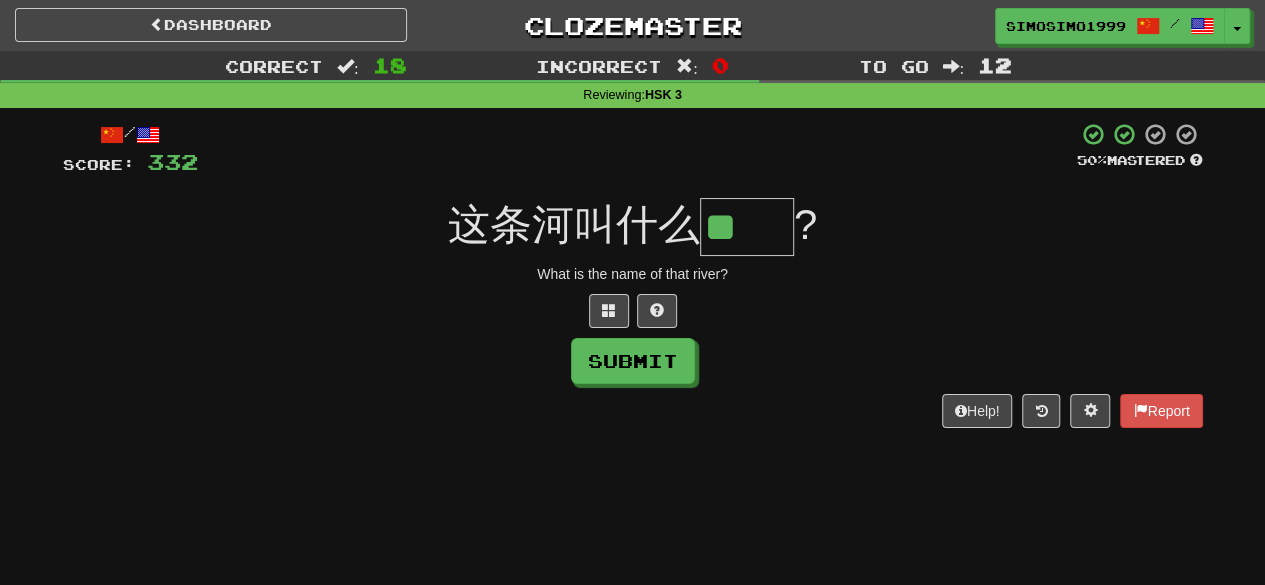 scroll, scrollTop: 0, scrollLeft: 0, axis: both 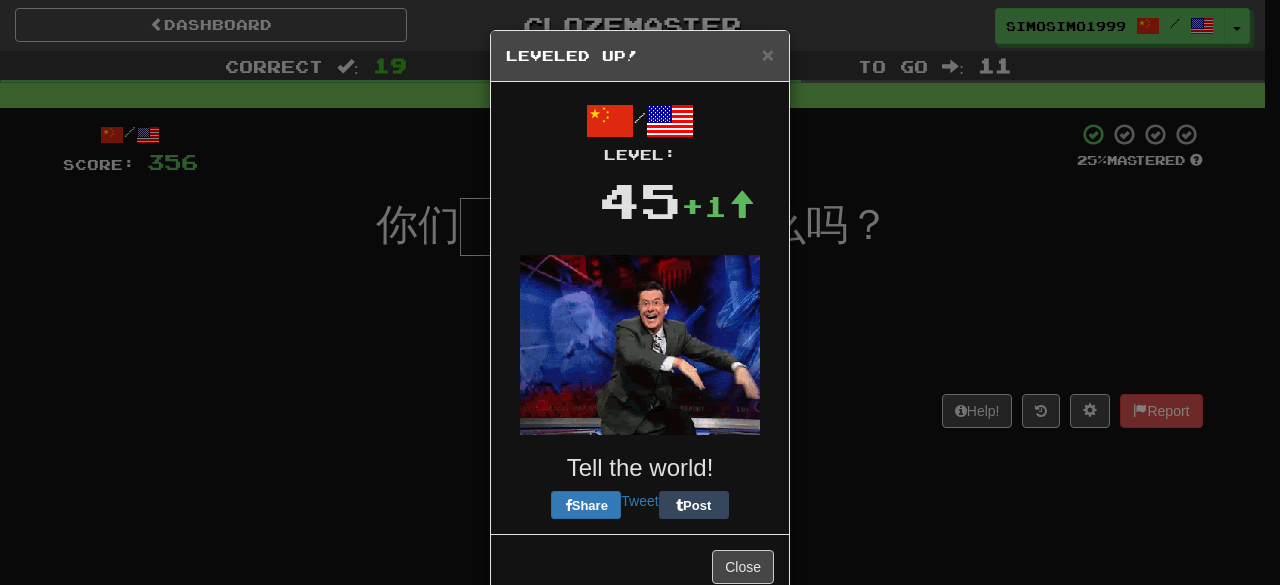 click on "× Leveled Up!" at bounding box center [640, 56] 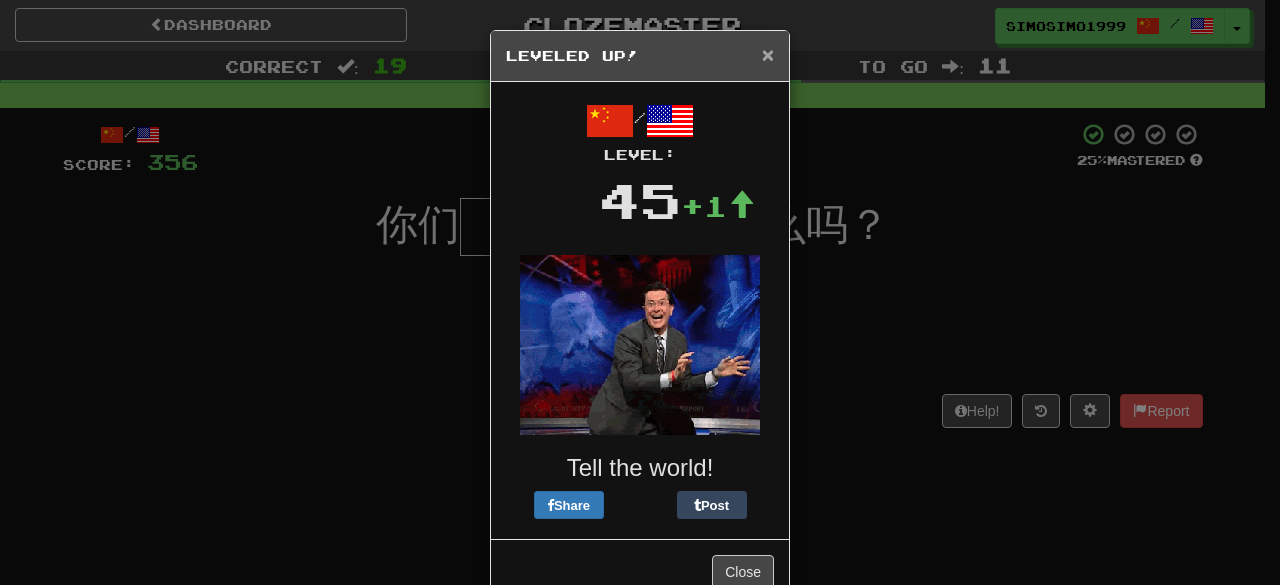 click on "×" at bounding box center [768, 54] 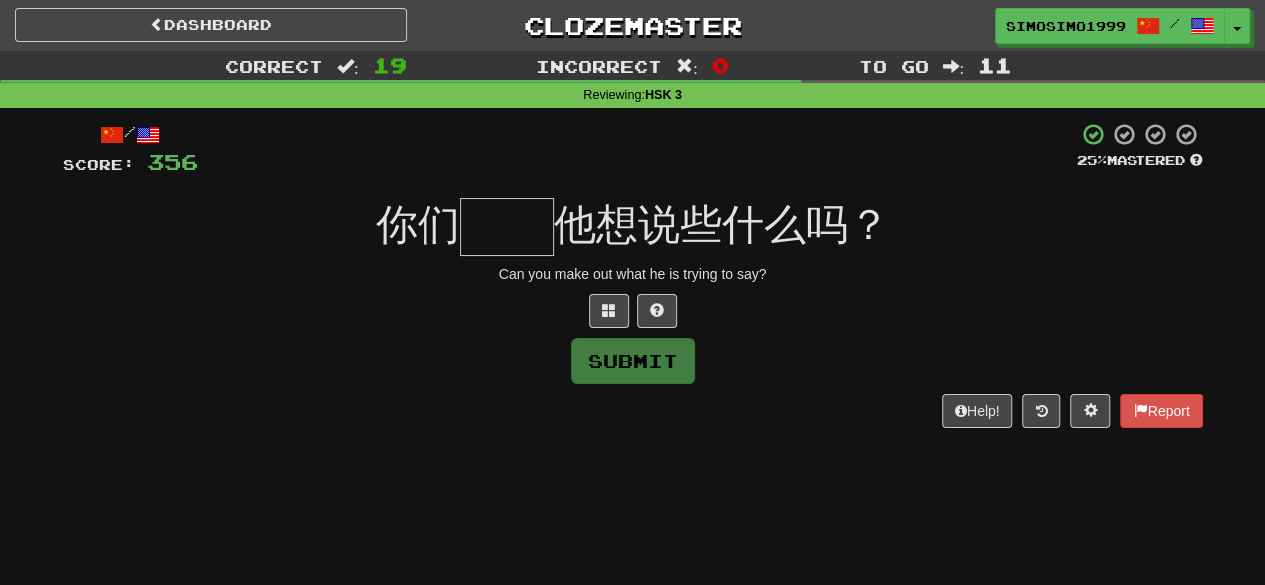 click at bounding box center (507, 227) 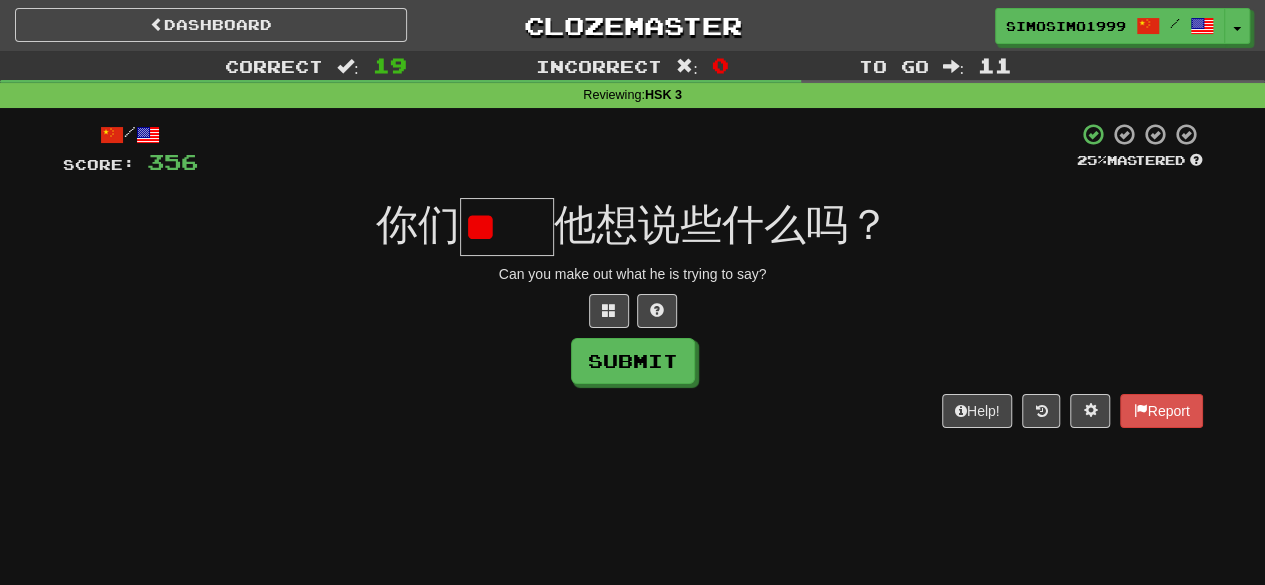 scroll, scrollTop: 0, scrollLeft: 0, axis: both 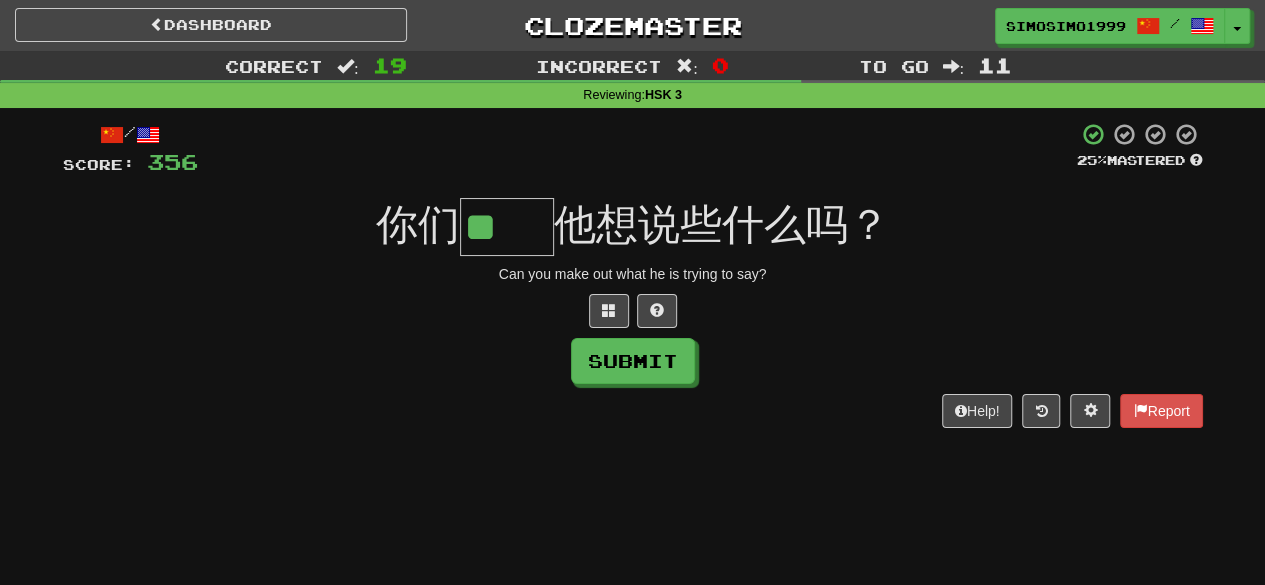type on "**" 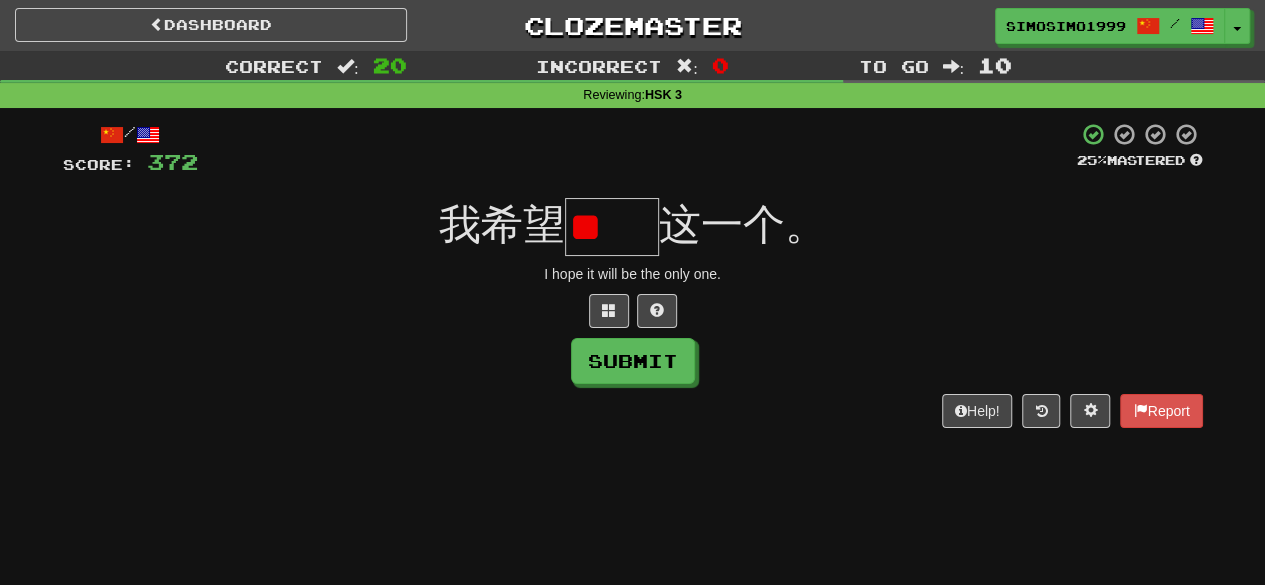 scroll, scrollTop: 0, scrollLeft: 0, axis: both 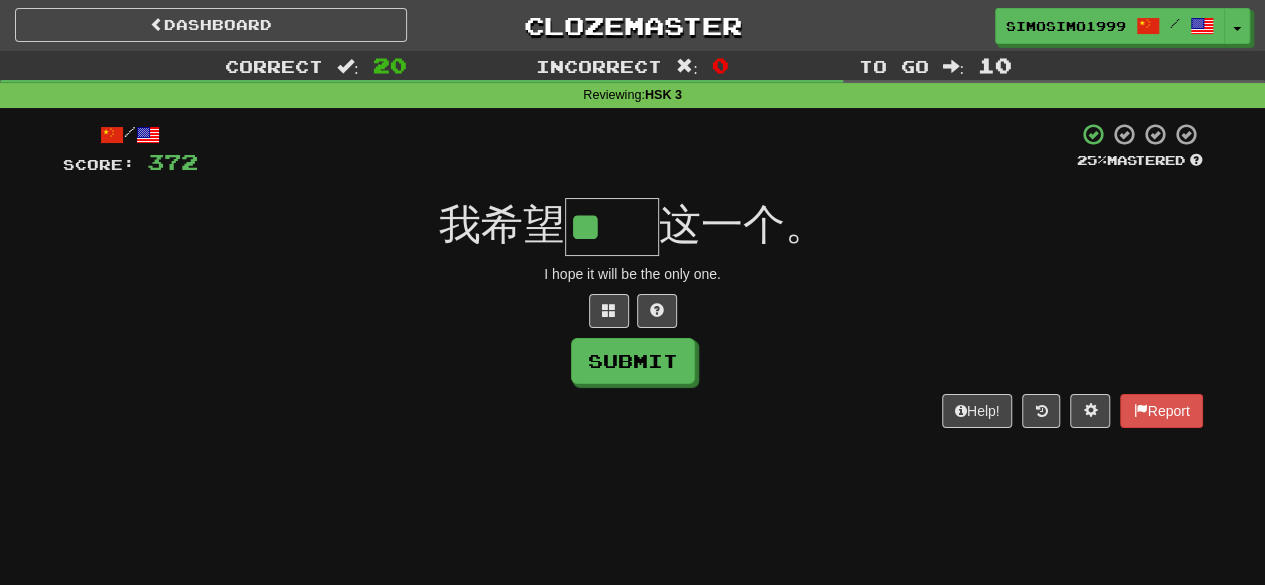 type on "**" 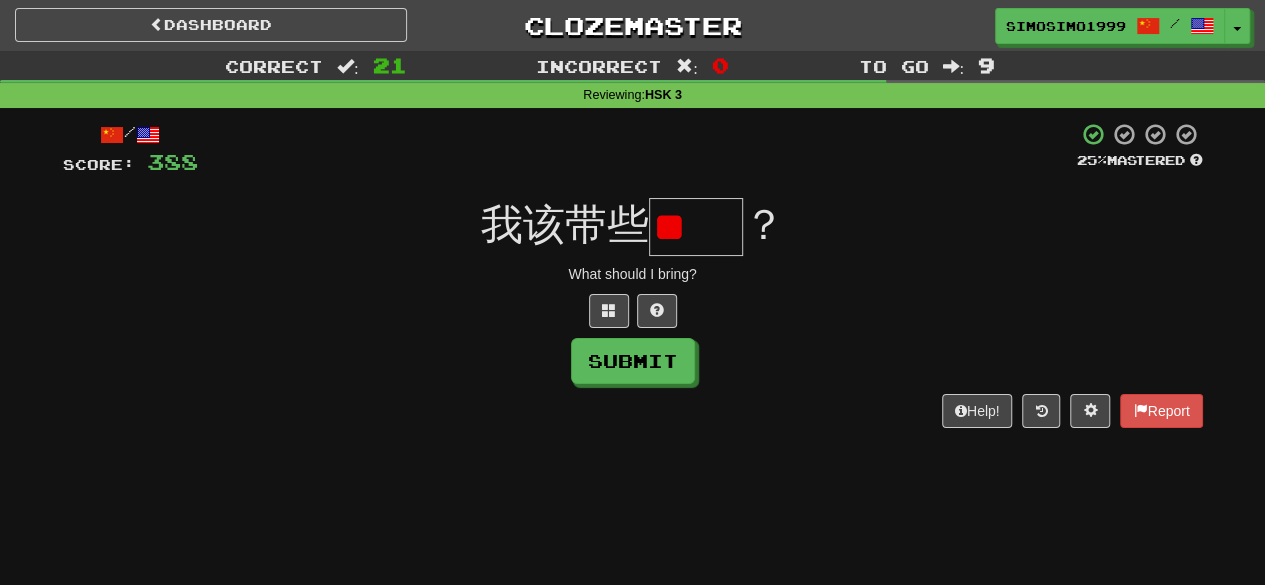 scroll, scrollTop: 0, scrollLeft: 0, axis: both 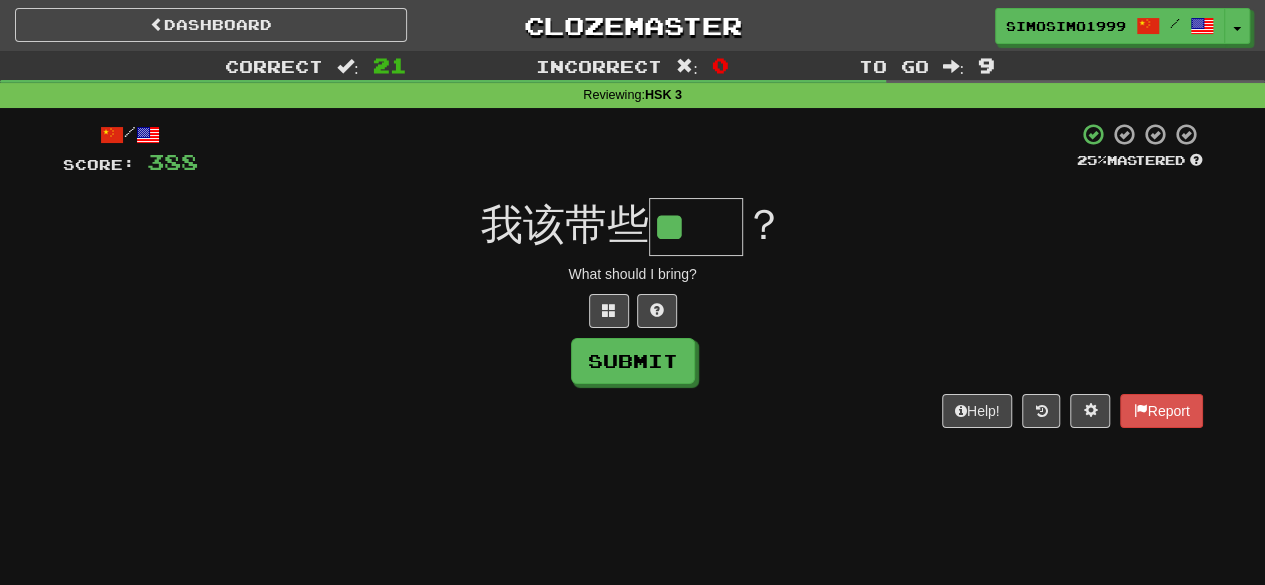 type on "**" 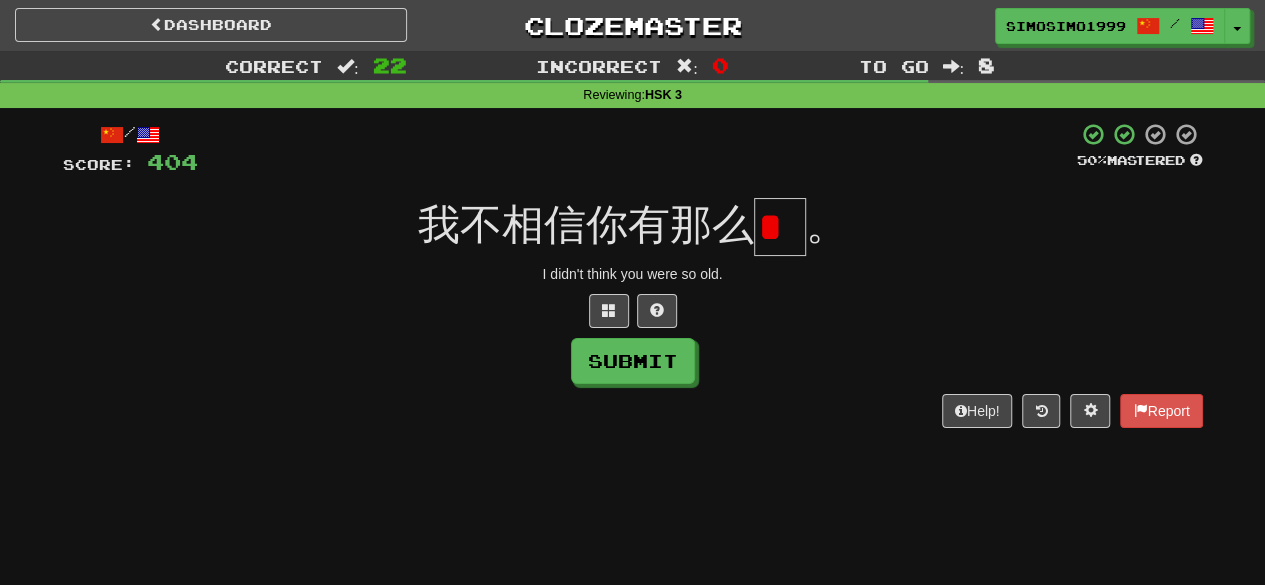 scroll, scrollTop: 0, scrollLeft: 0, axis: both 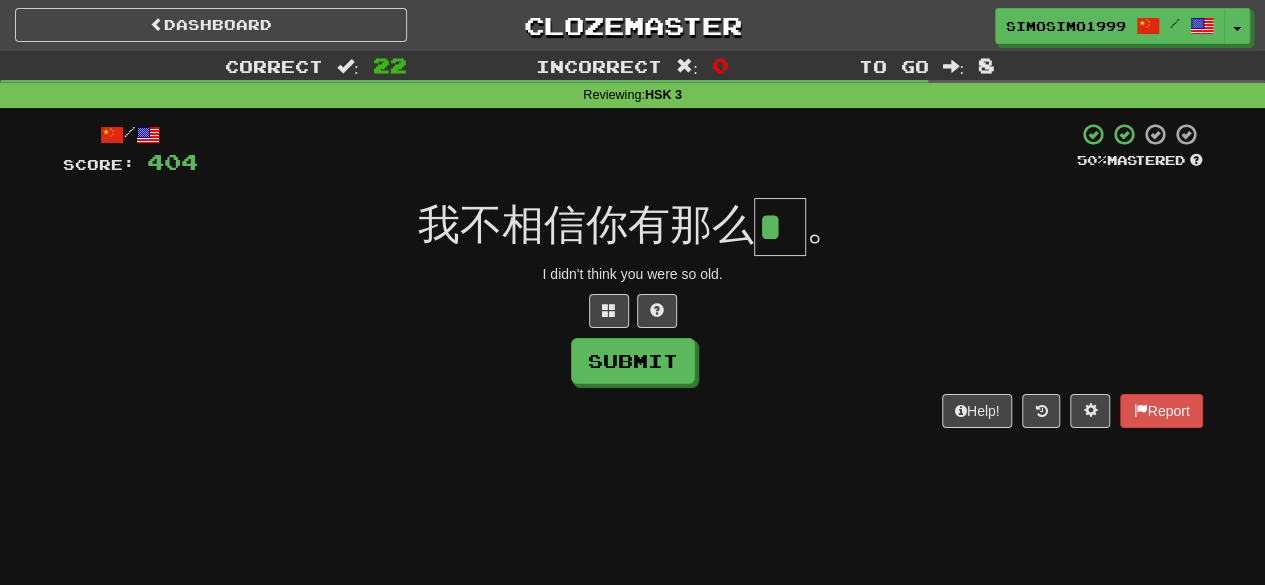 type on "*" 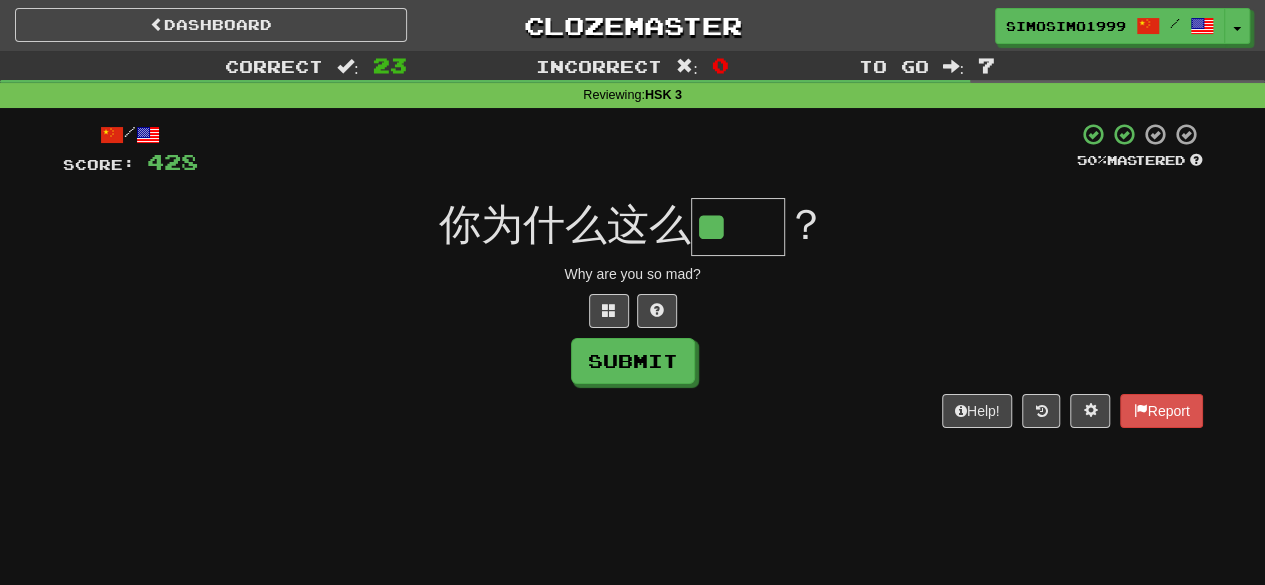 scroll, scrollTop: 0, scrollLeft: 0, axis: both 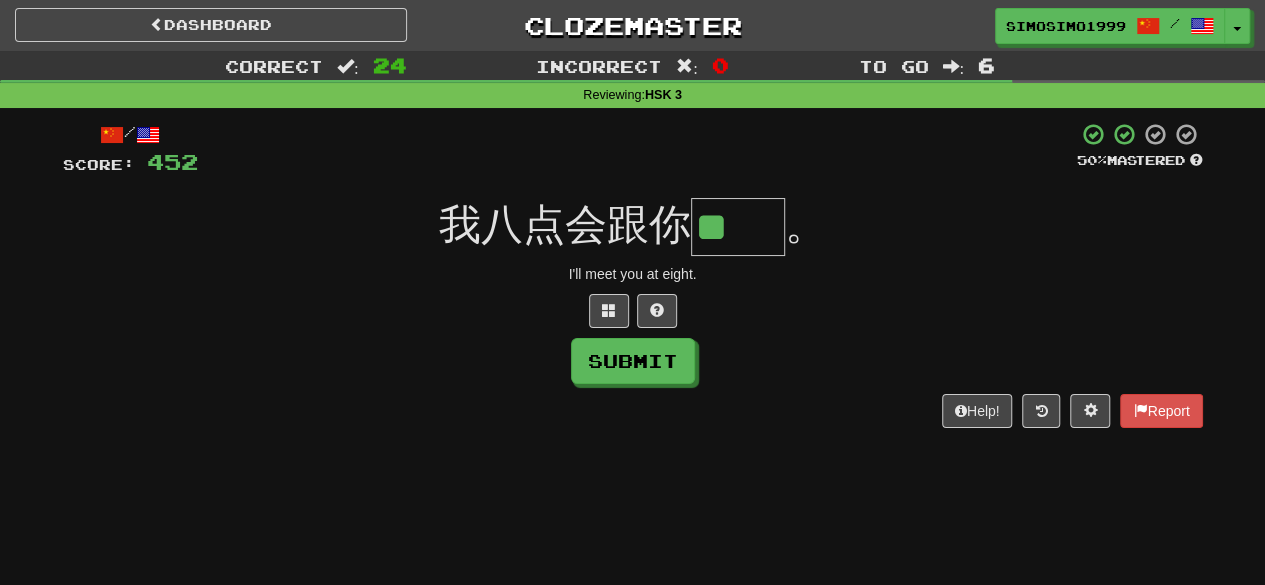 type on "**" 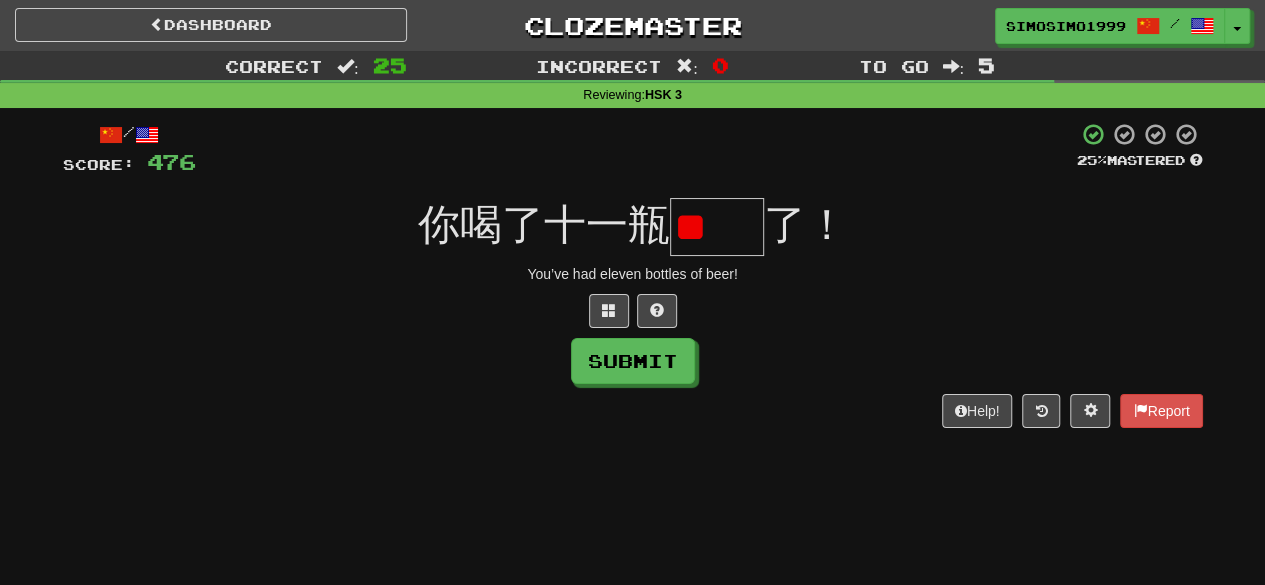 type on "*" 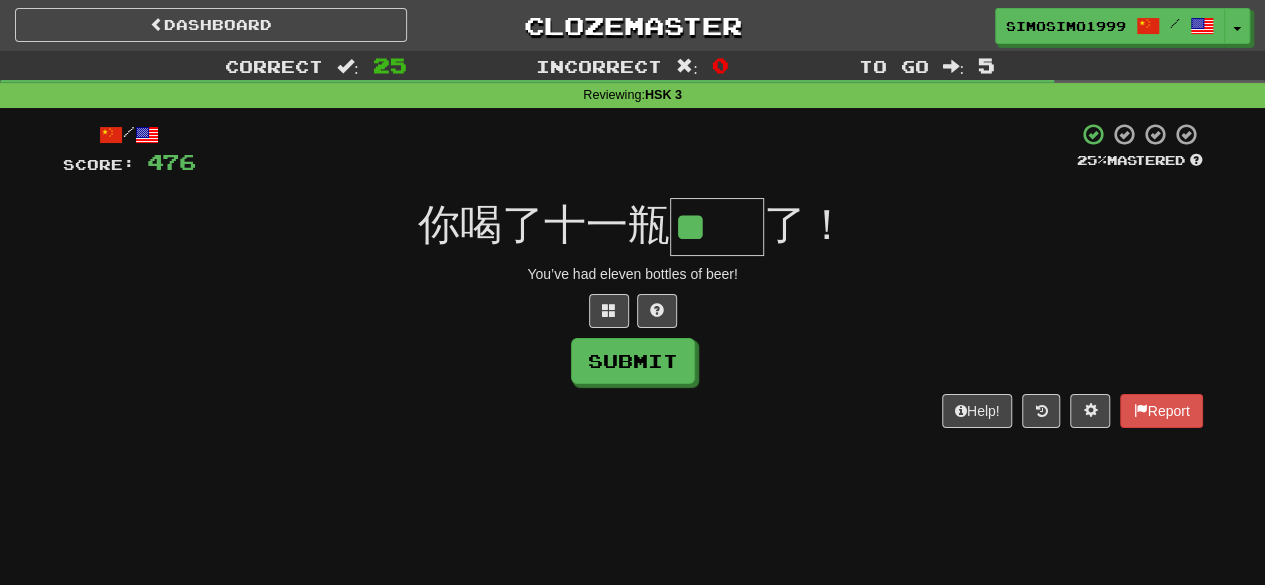 type on "**" 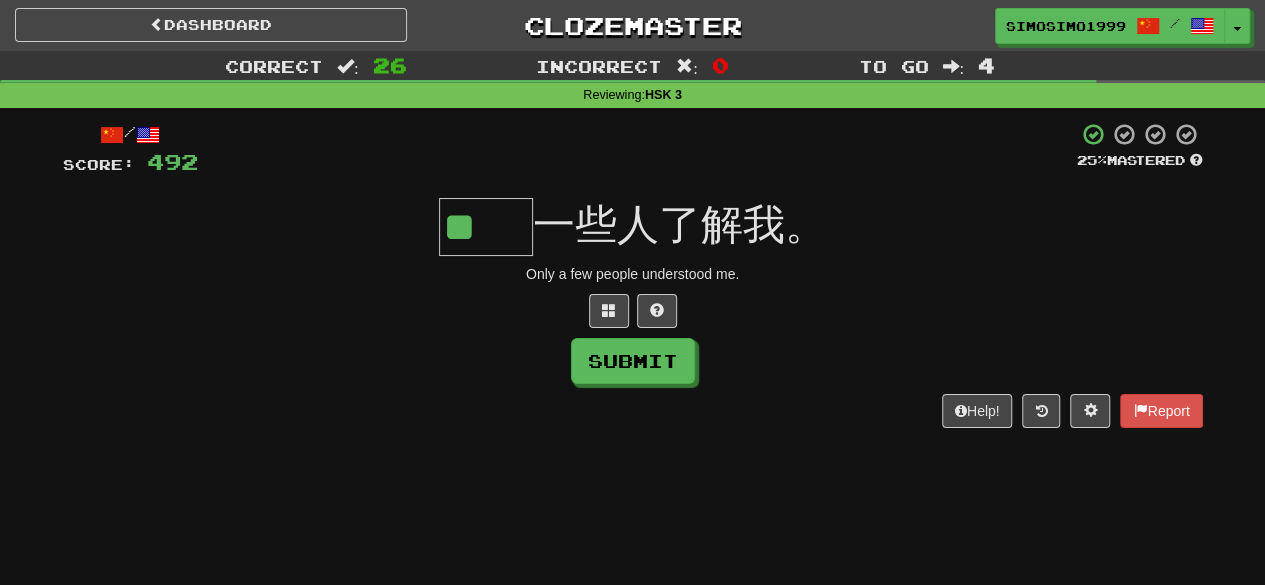 scroll, scrollTop: 0, scrollLeft: 0, axis: both 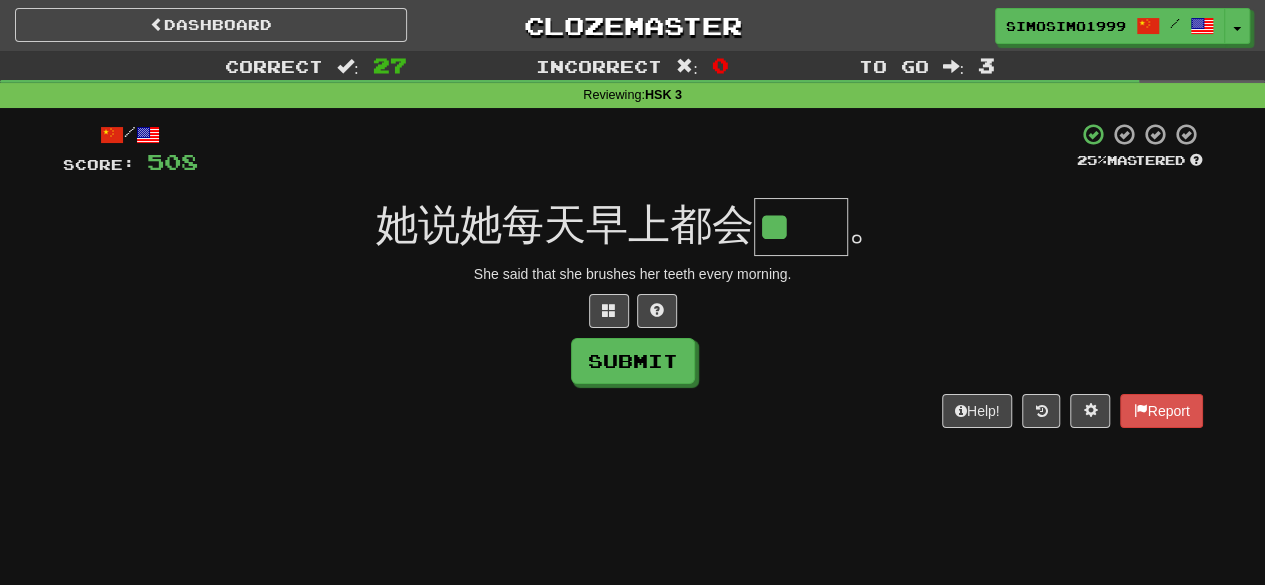type on "**" 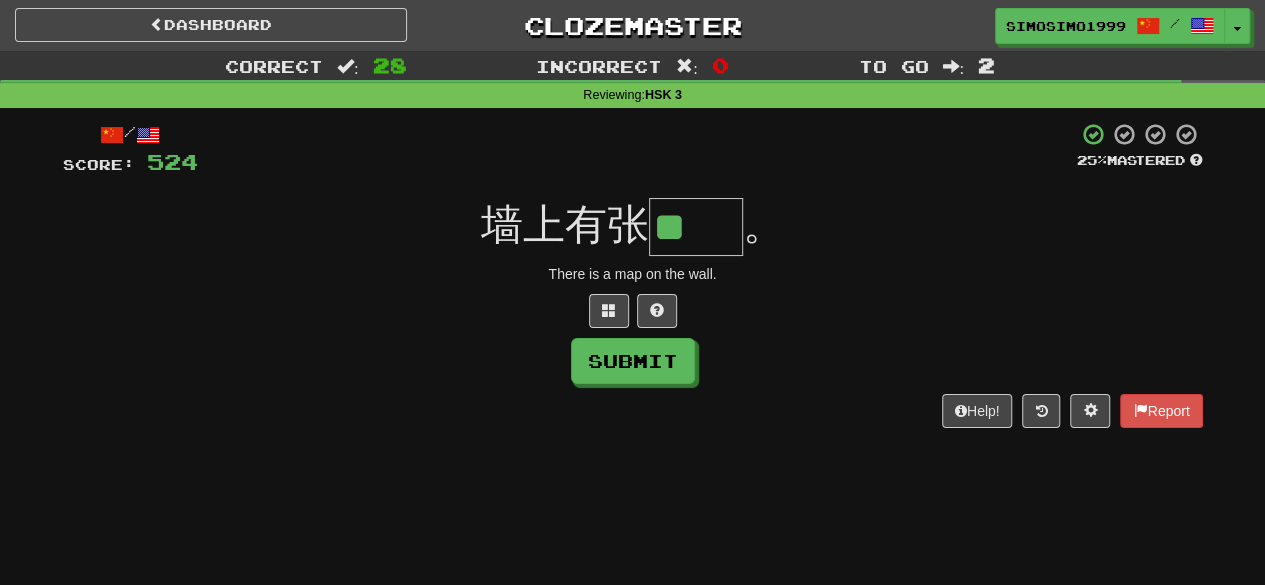 type on "**" 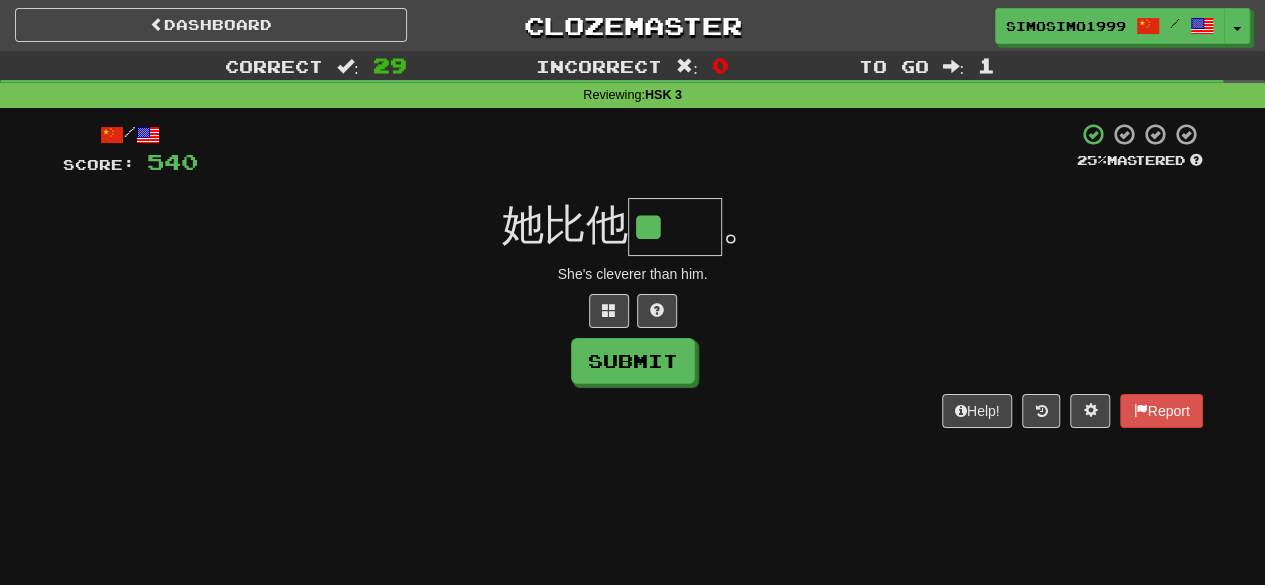 scroll, scrollTop: 0, scrollLeft: 0, axis: both 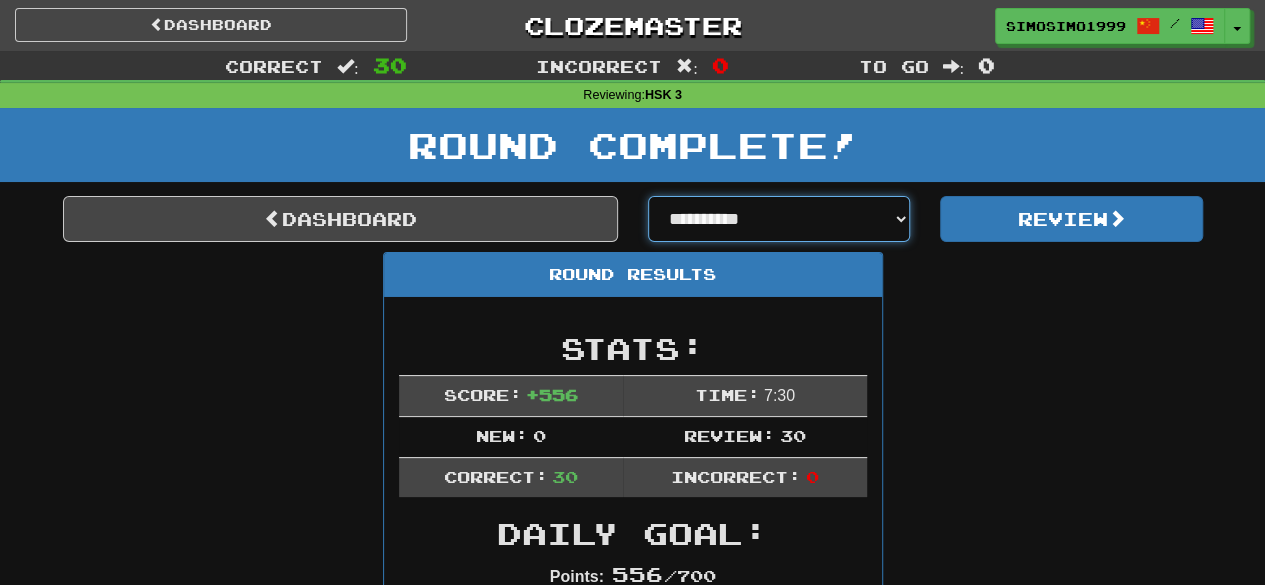click on "**********" at bounding box center (779, 219) 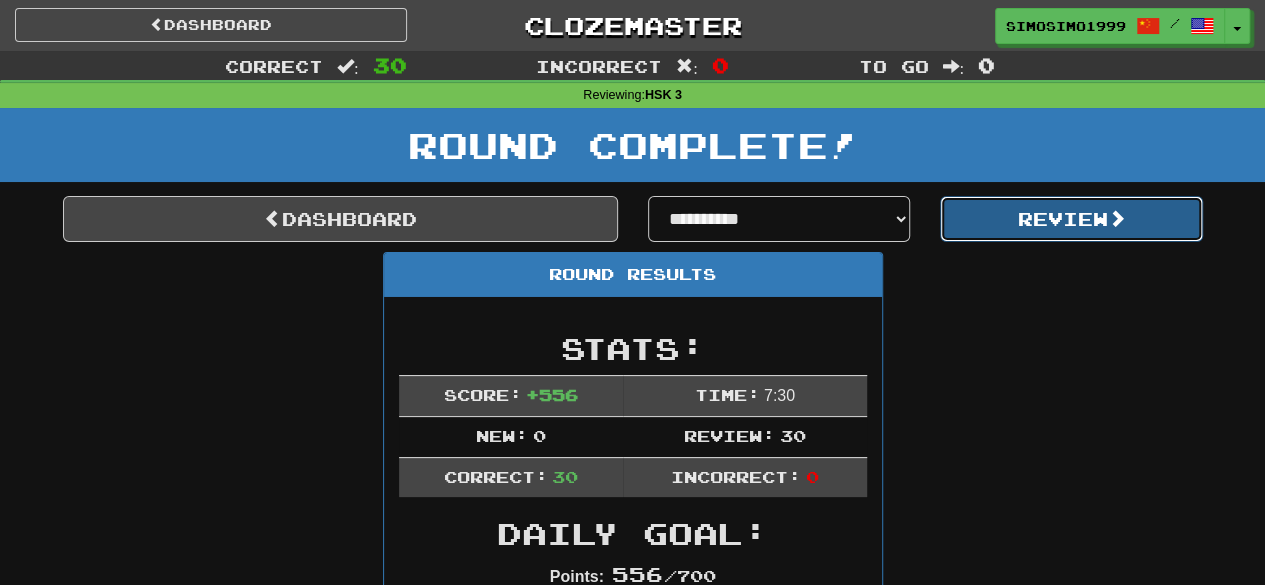 click on "Review" at bounding box center (1071, 219) 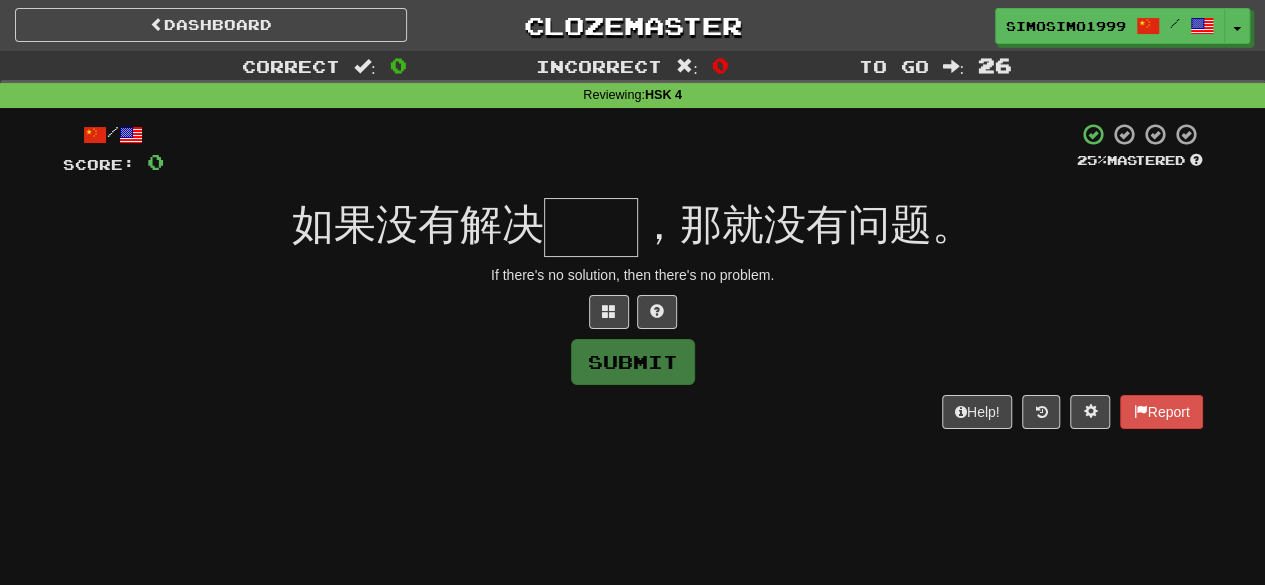 scroll, scrollTop: 0, scrollLeft: 0, axis: both 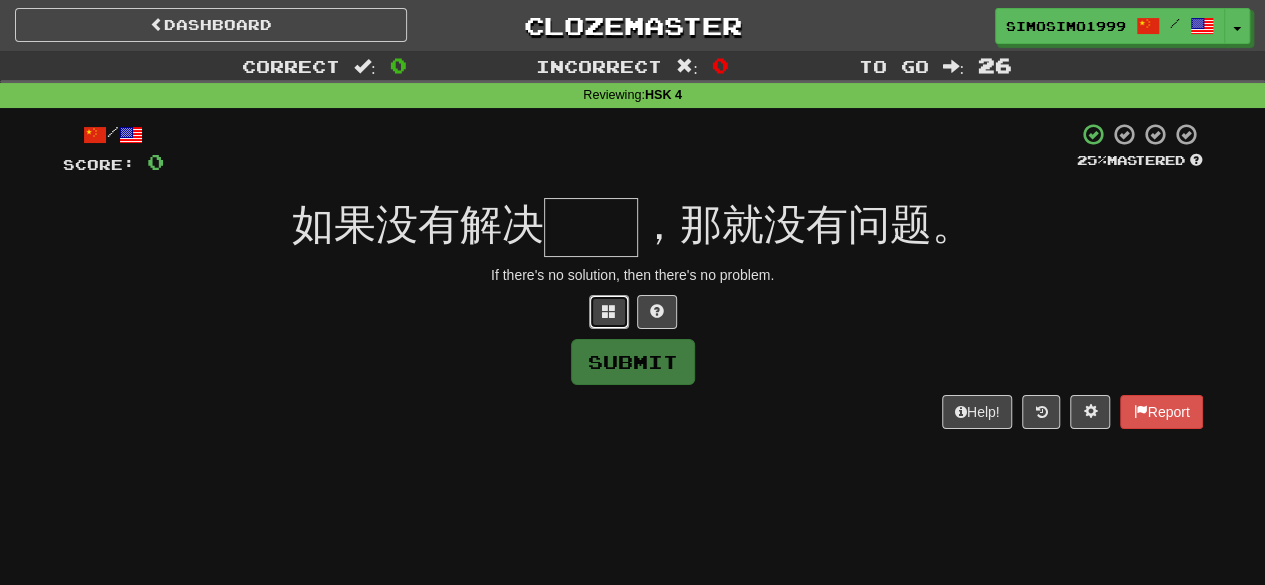 click at bounding box center (609, 312) 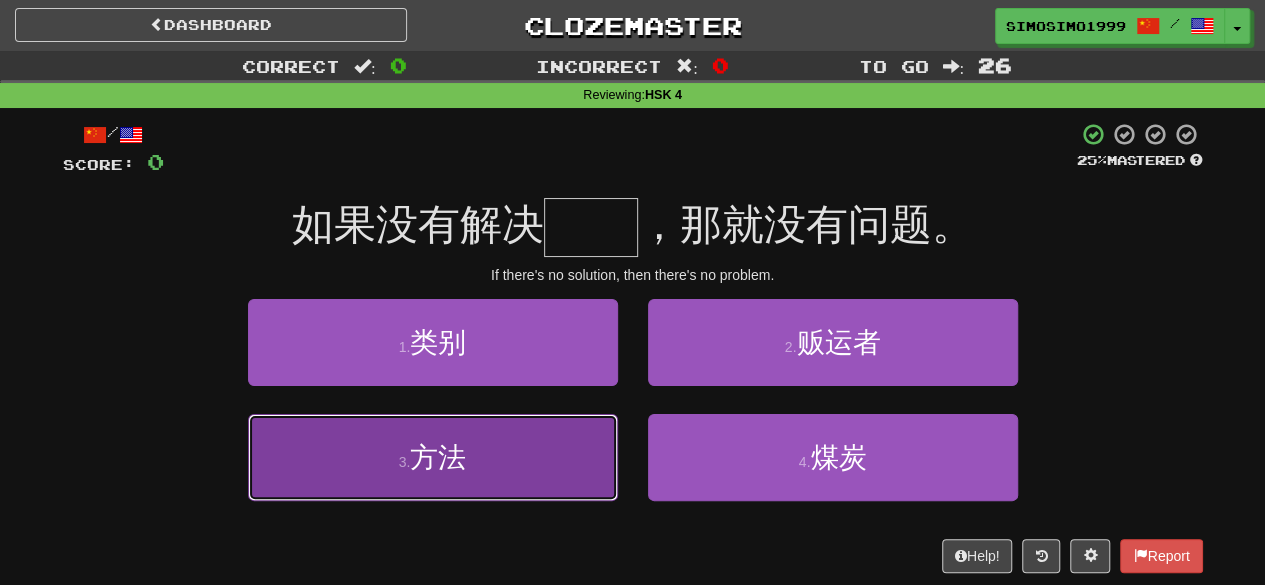 click on "3 .  方法" at bounding box center (433, 457) 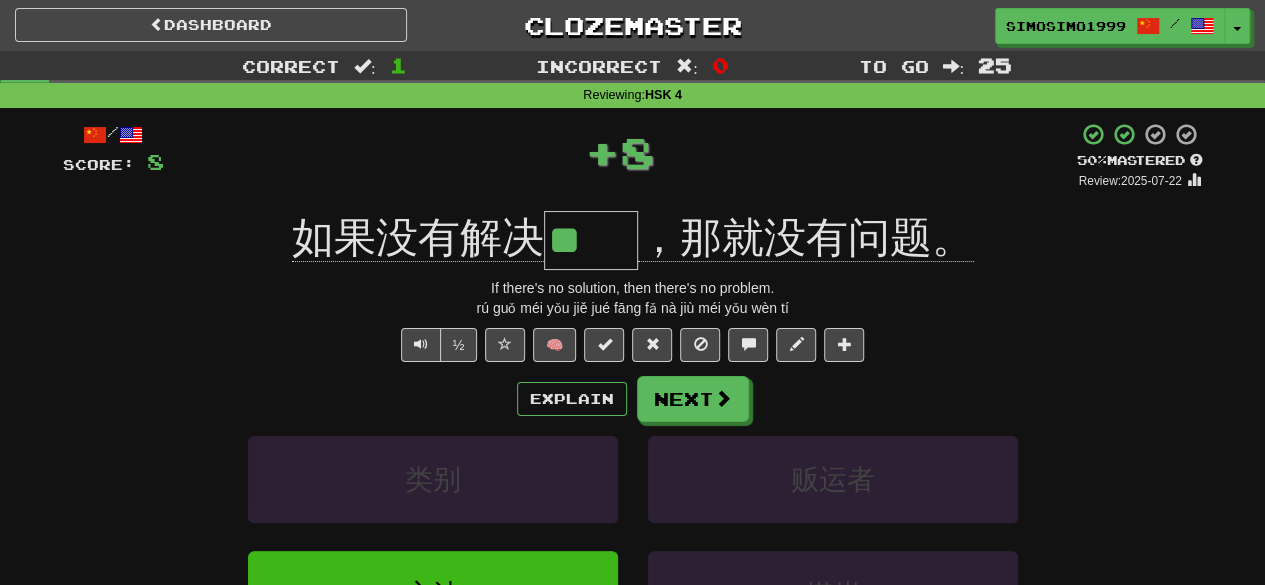 drag, startPoint x: 554, startPoint y: 235, endPoint x: 627, endPoint y: 238, distance: 73.061615 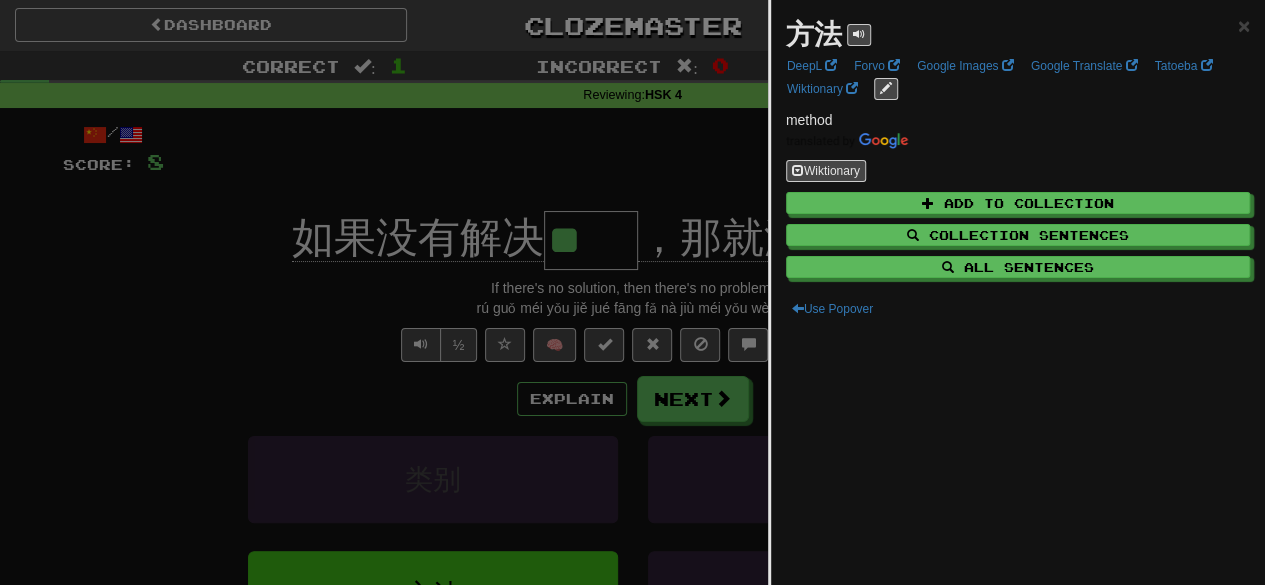click at bounding box center (632, 292) 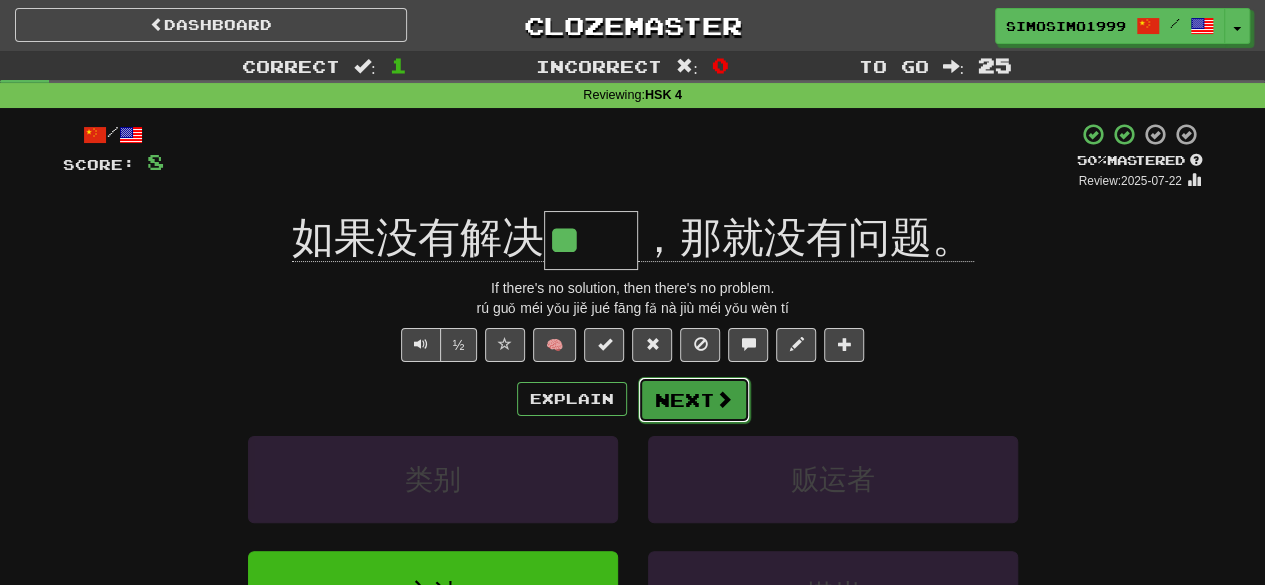 click on "Next" at bounding box center (694, 400) 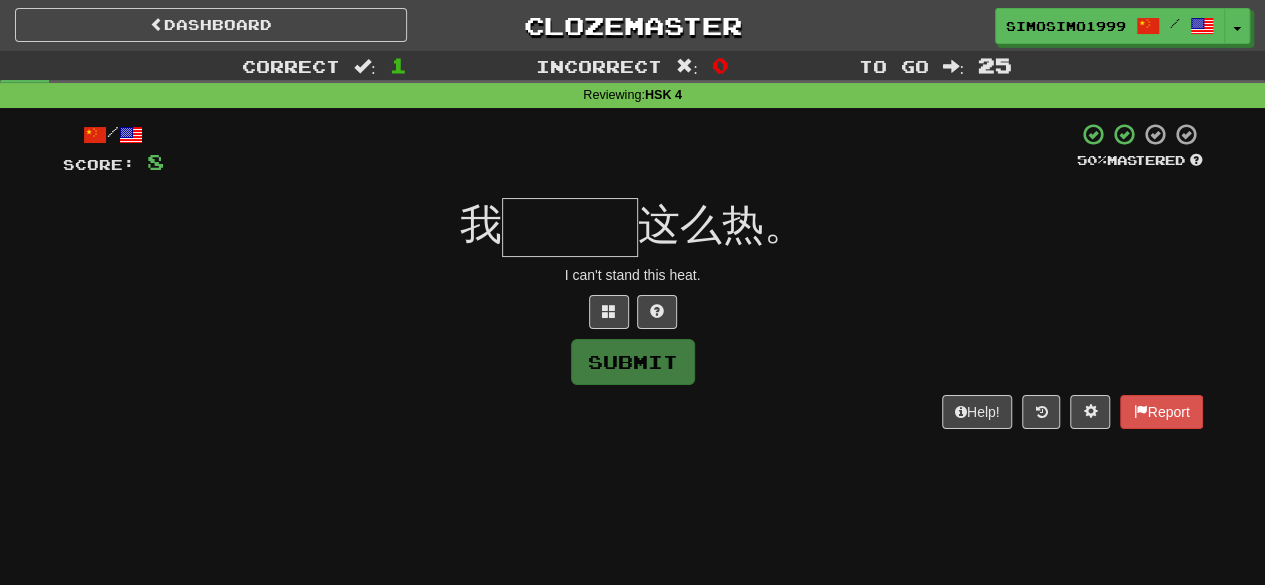 click at bounding box center [570, 227] 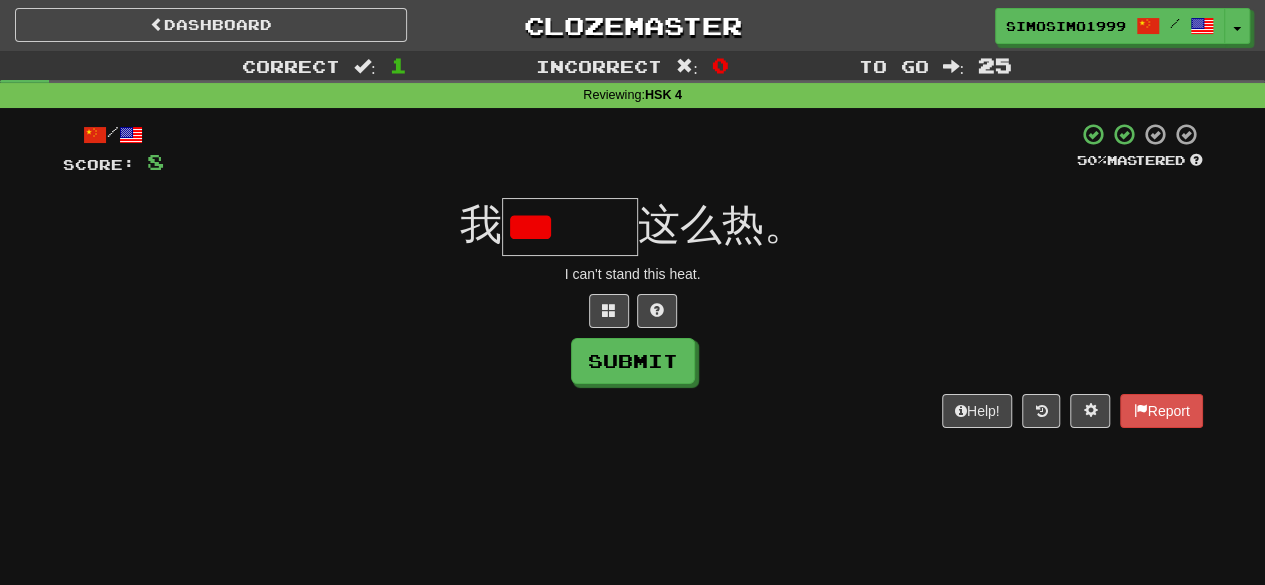 scroll, scrollTop: 0, scrollLeft: 0, axis: both 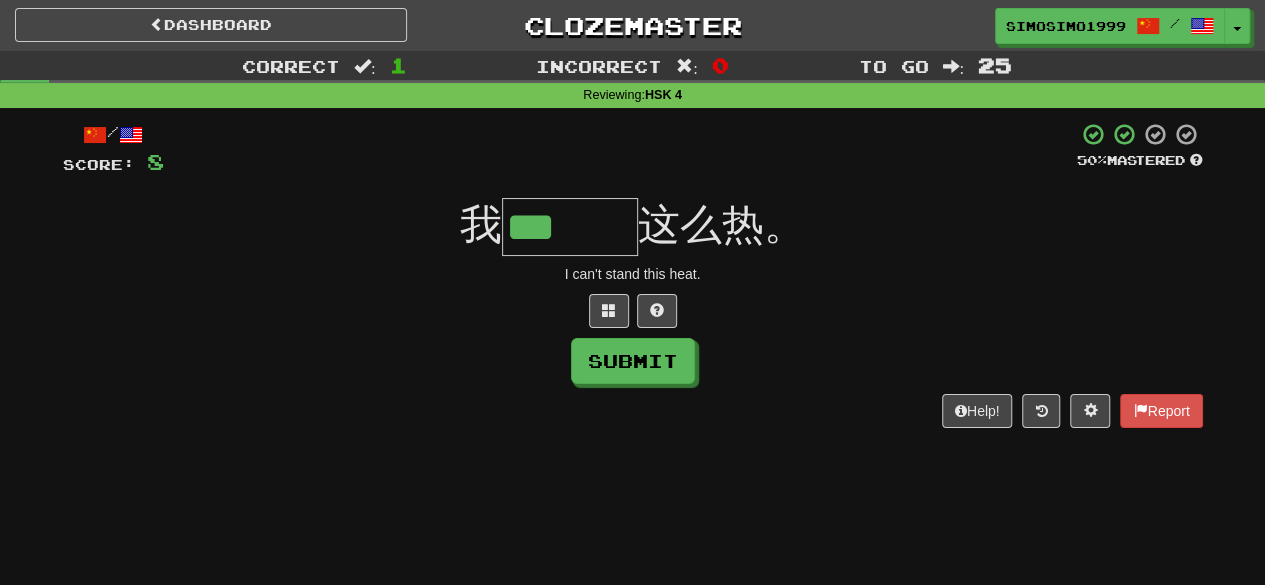 type on "***" 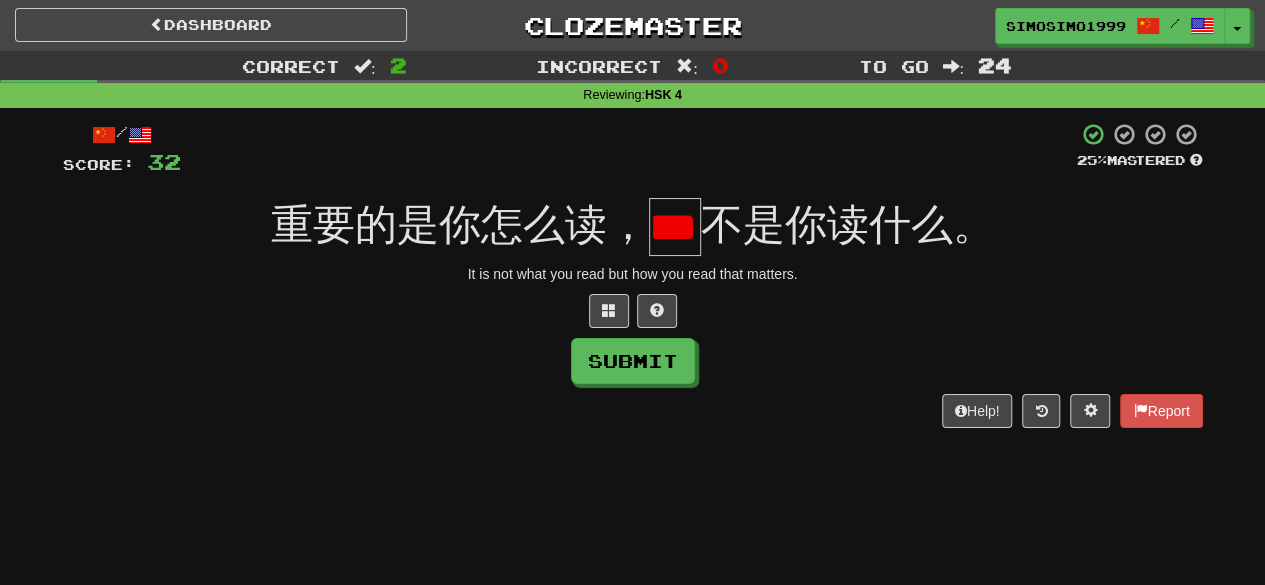 scroll, scrollTop: 0, scrollLeft: 0, axis: both 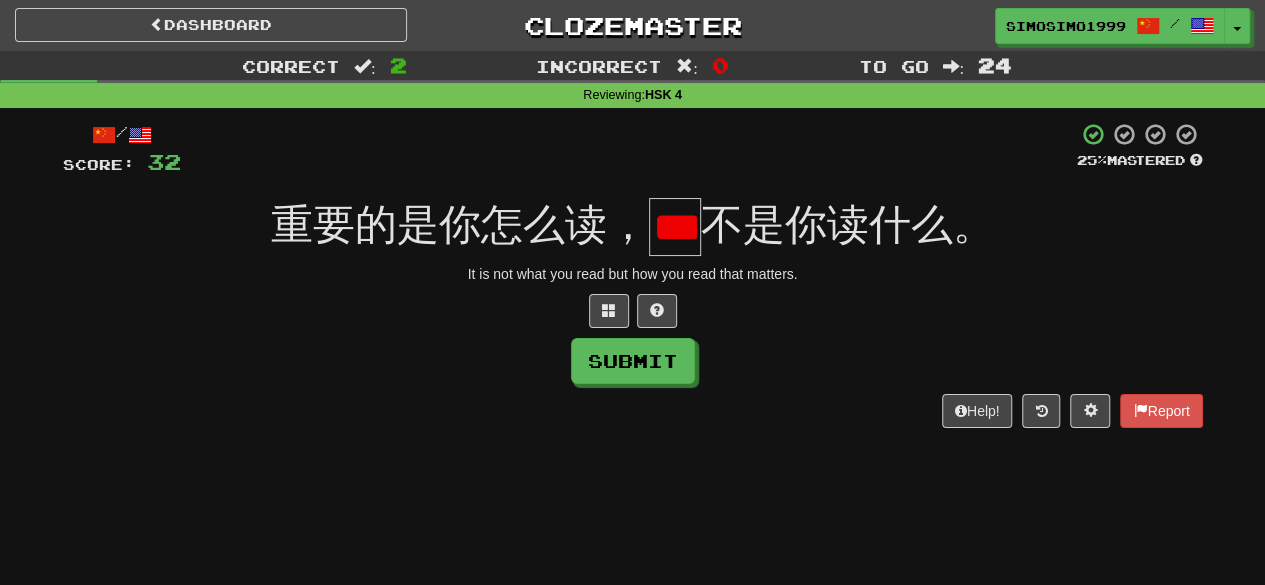 type on "*" 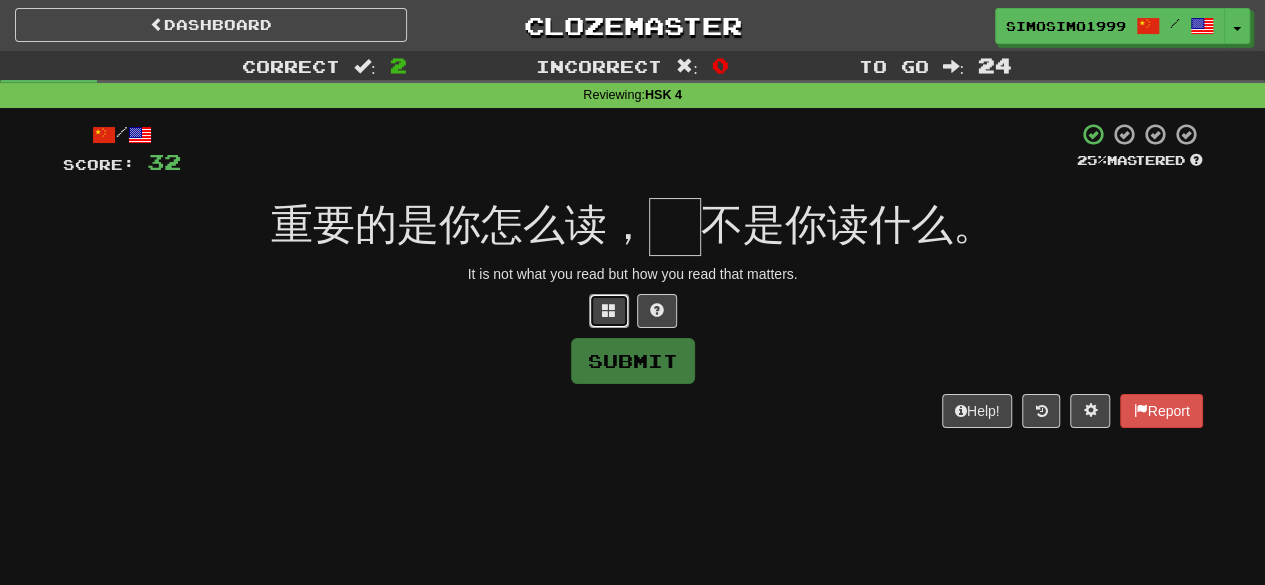click at bounding box center (609, 310) 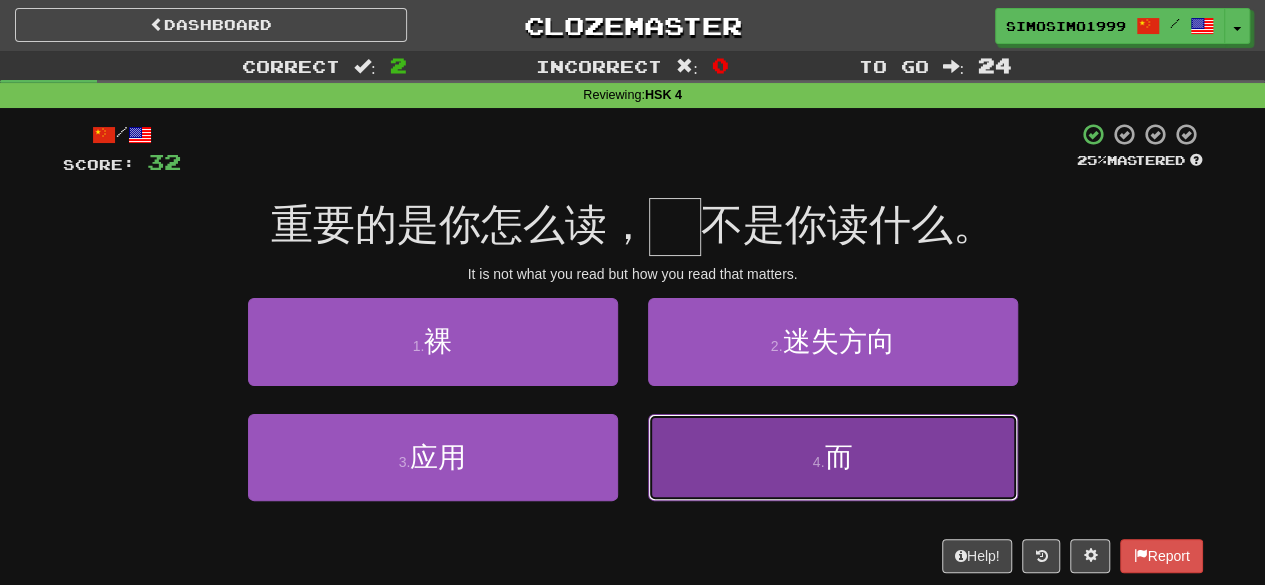 click on "4 .  而" at bounding box center [833, 457] 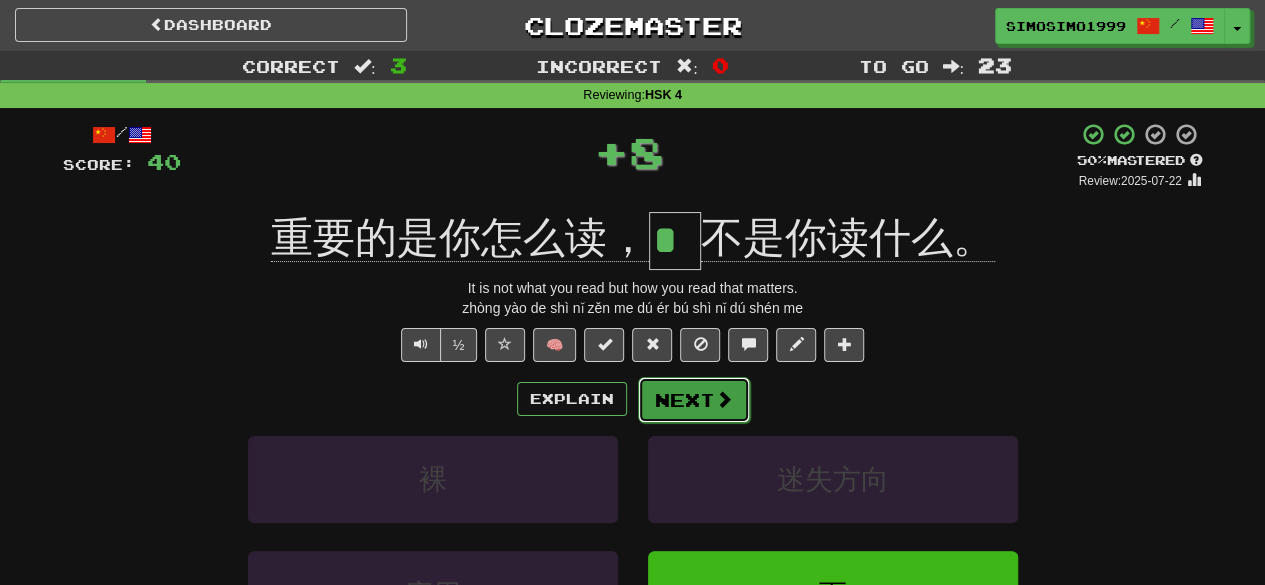 click on "Next" at bounding box center [694, 400] 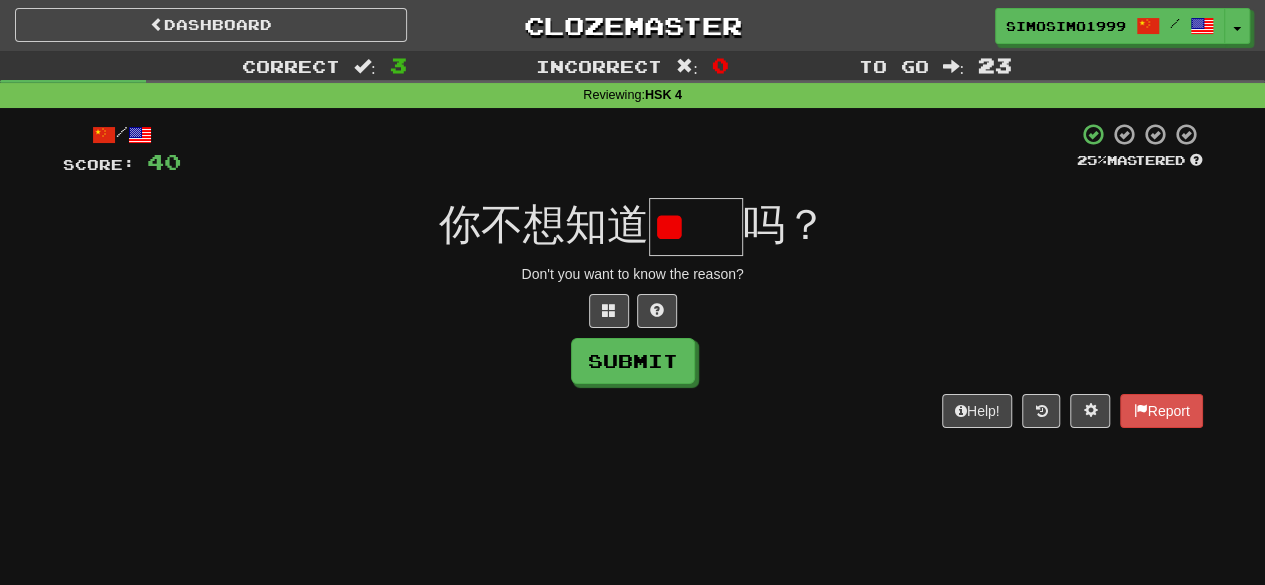 scroll, scrollTop: 0, scrollLeft: 0, axis: both 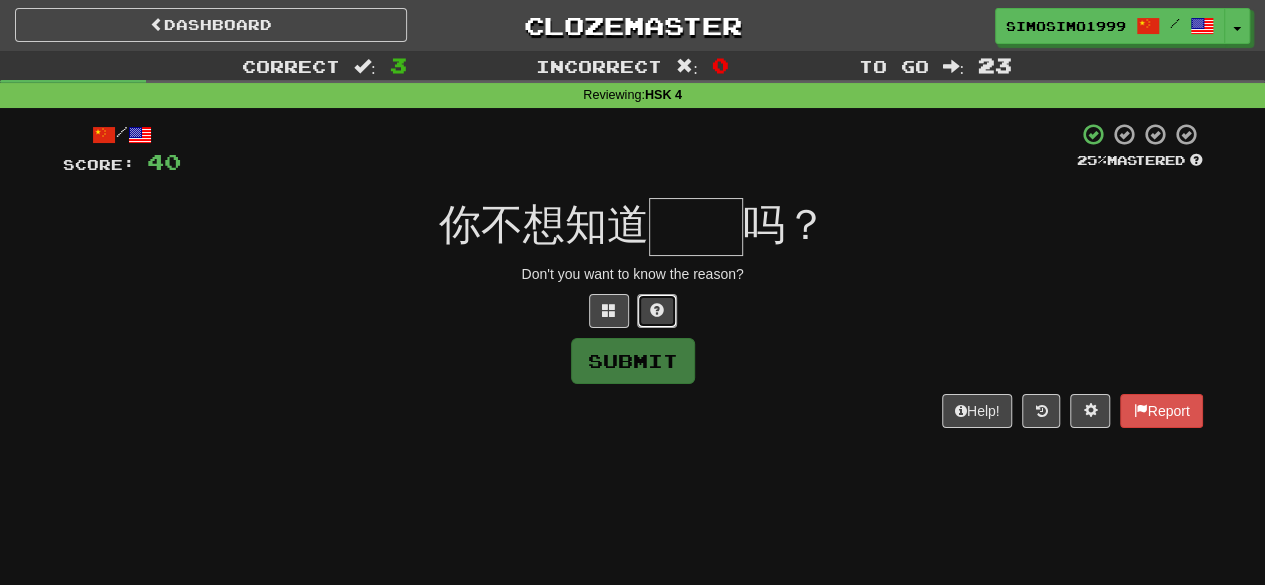 click at bounding box center (657, 310) 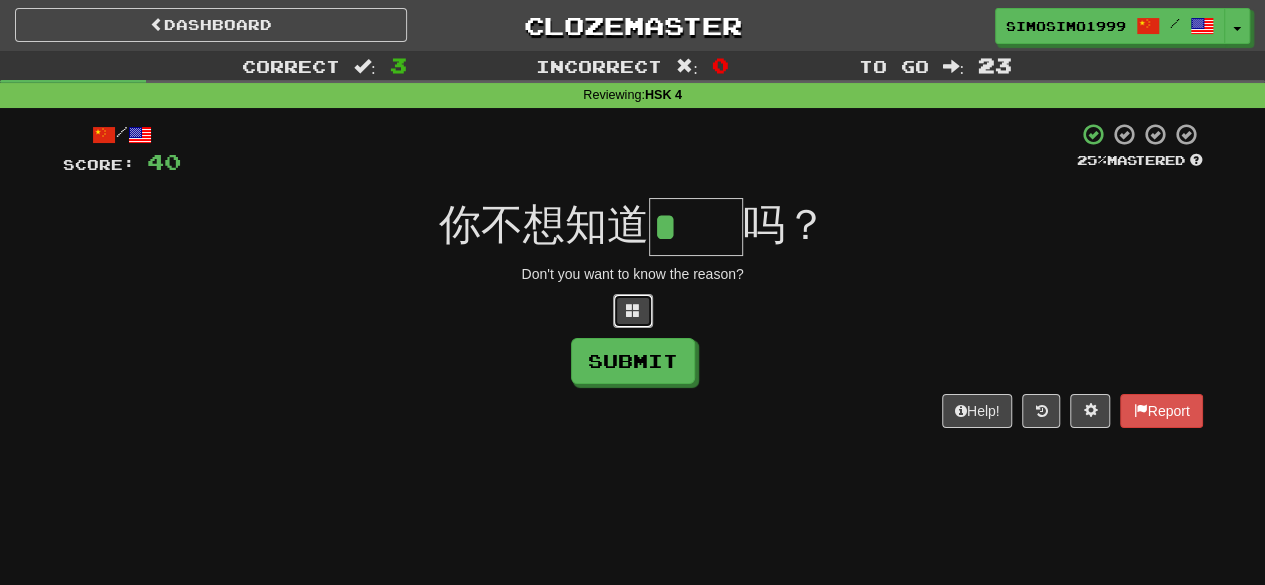 click at bounding box center [633, 310] 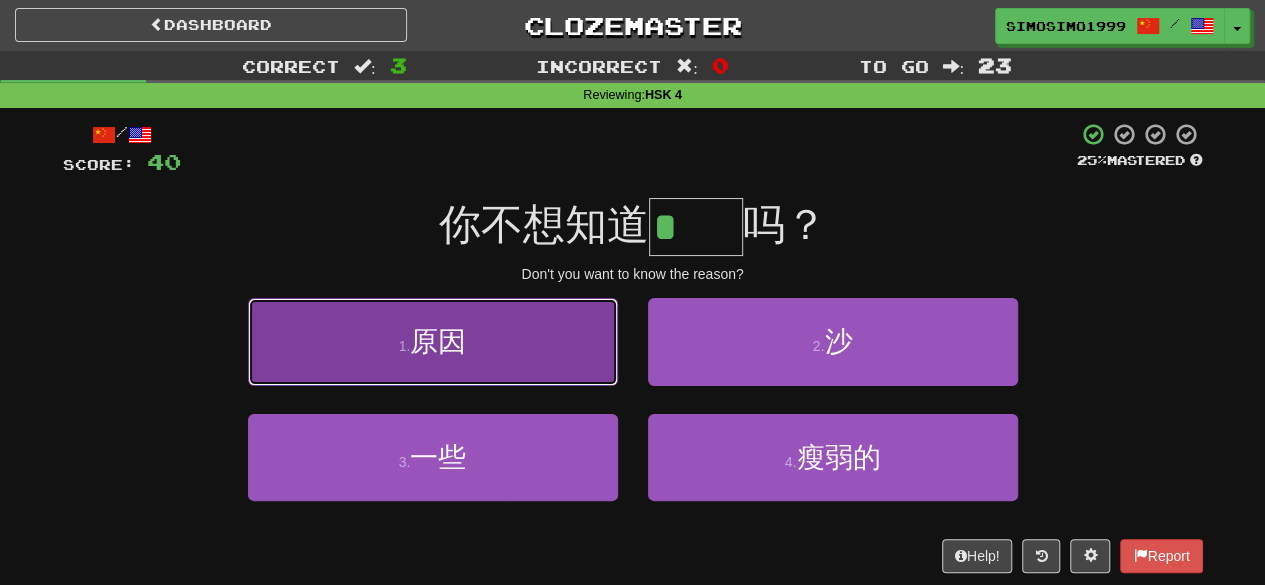 click on "1 .  原因" at bounding box center [433, 341] 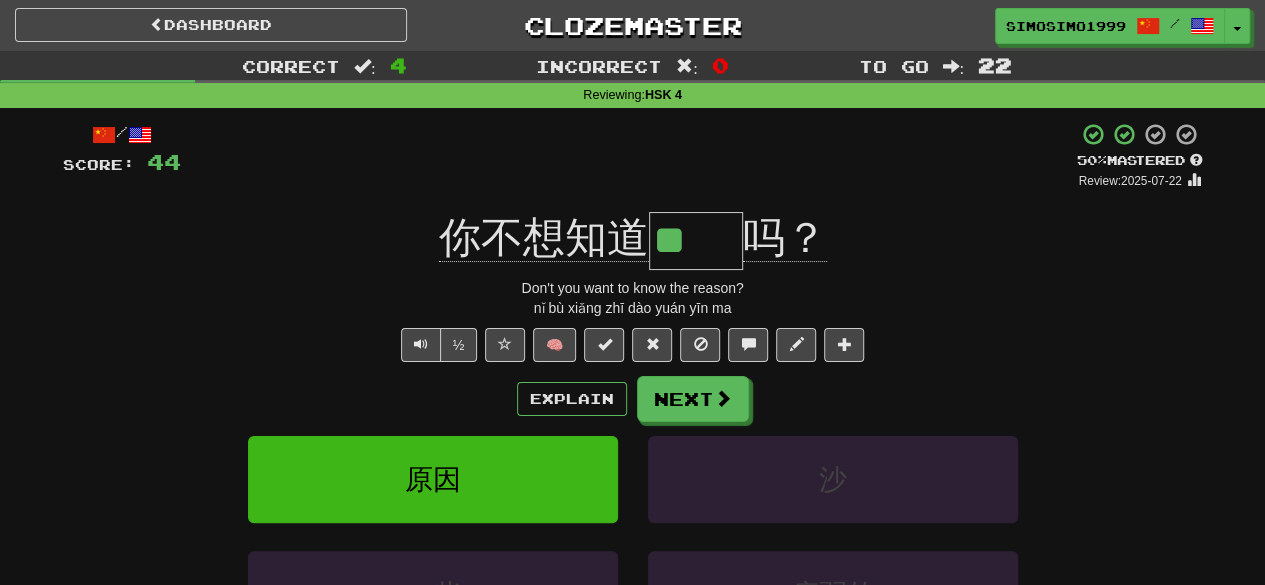 drag, startPoint x: 654, startPoint y: 232, endPoint x: 746, endPoint y: 252, distance: 94.14882 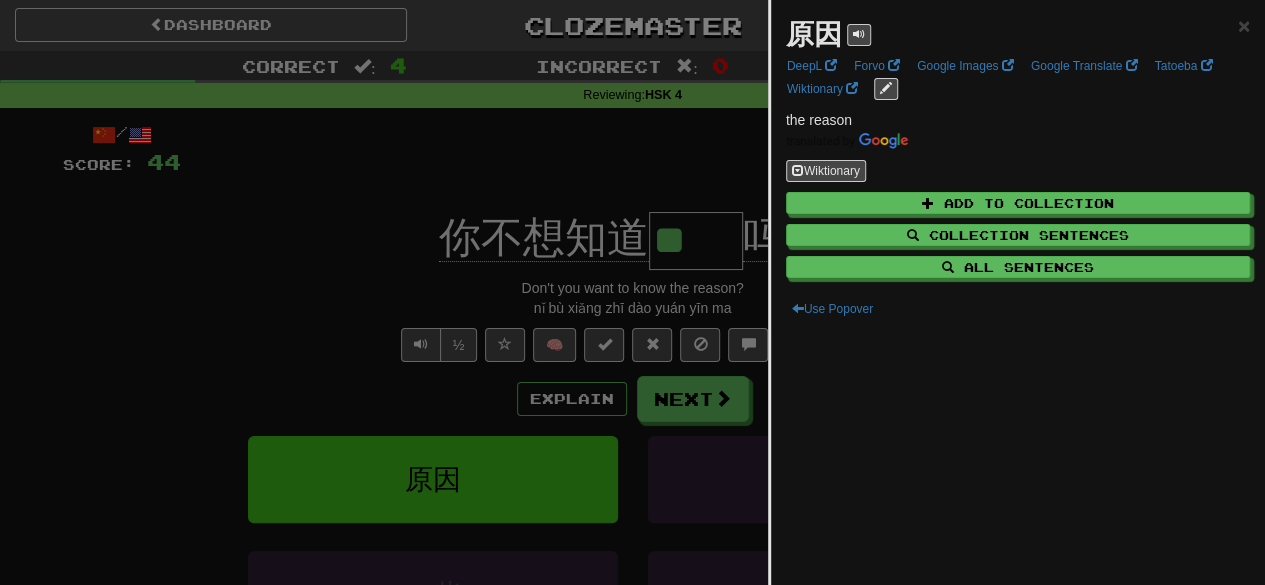 click at bounding box center (632, 292) 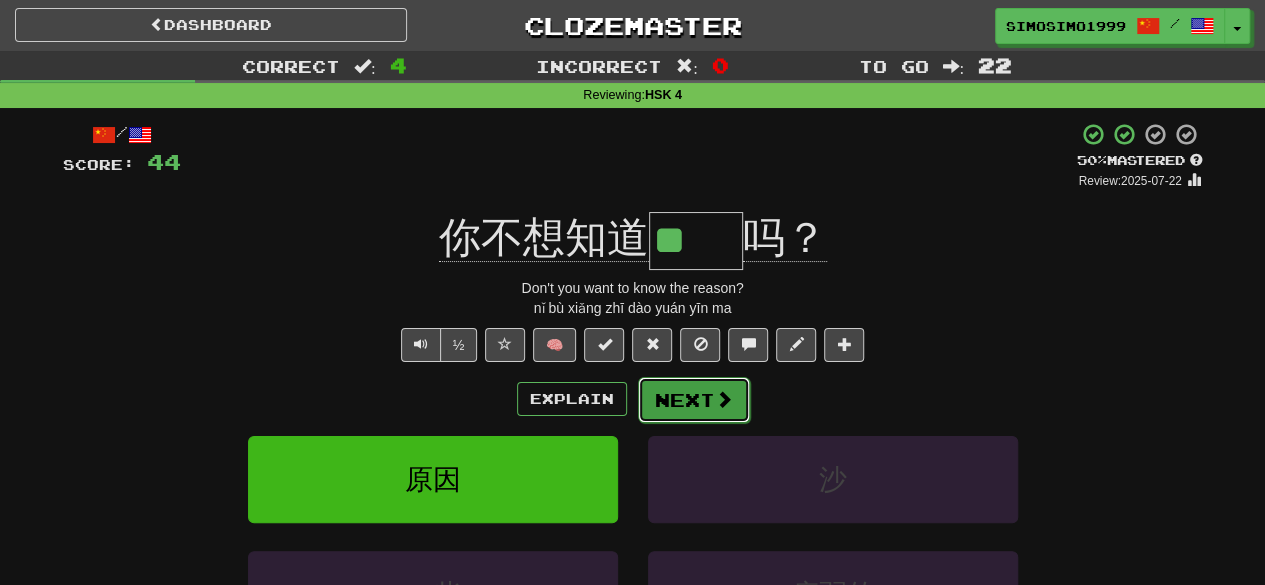 click on "Next" at bounding box center [694, 400] 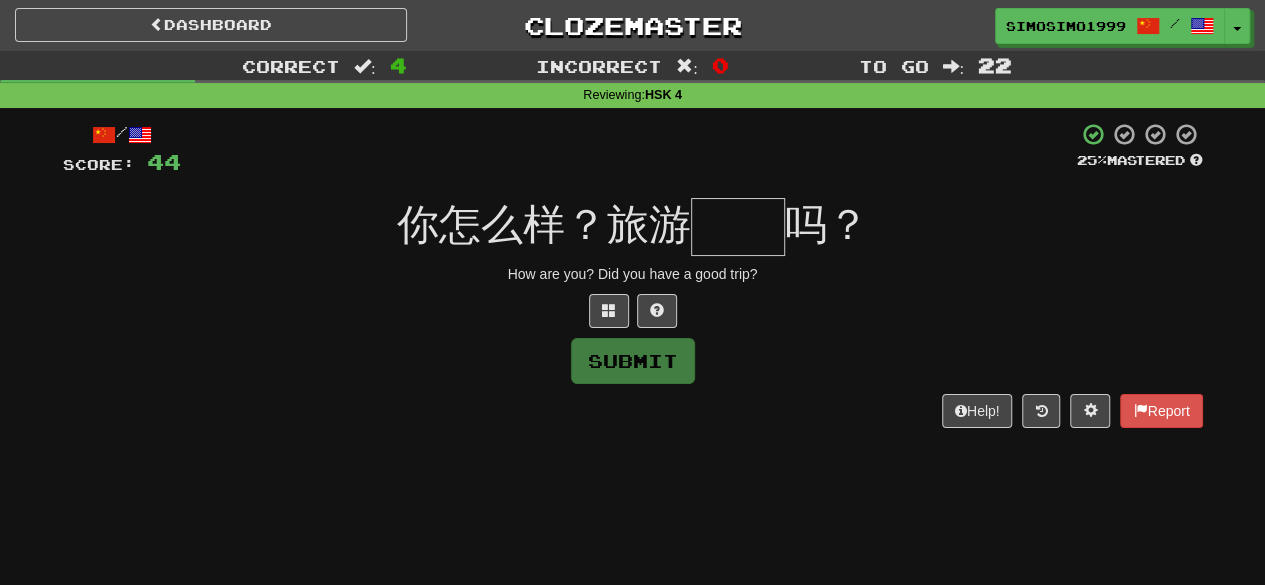 click at bounding box center [738, 227] 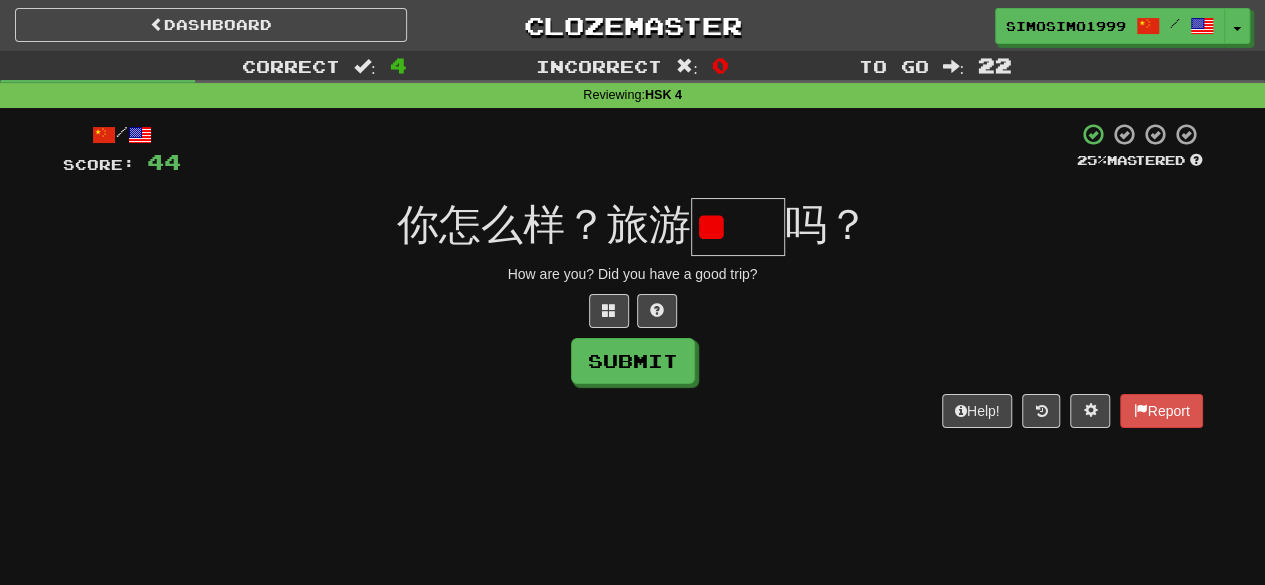 scroll, scrollTop: 0, scrollLeft: 0, axis: both 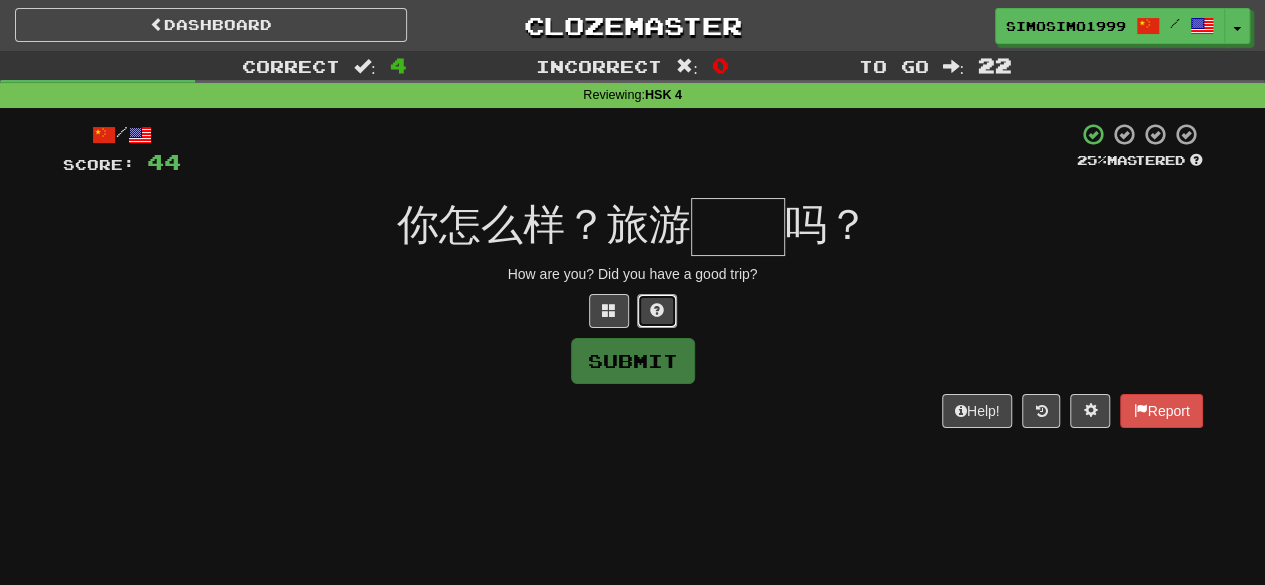 click at bounding box center [657, 311] 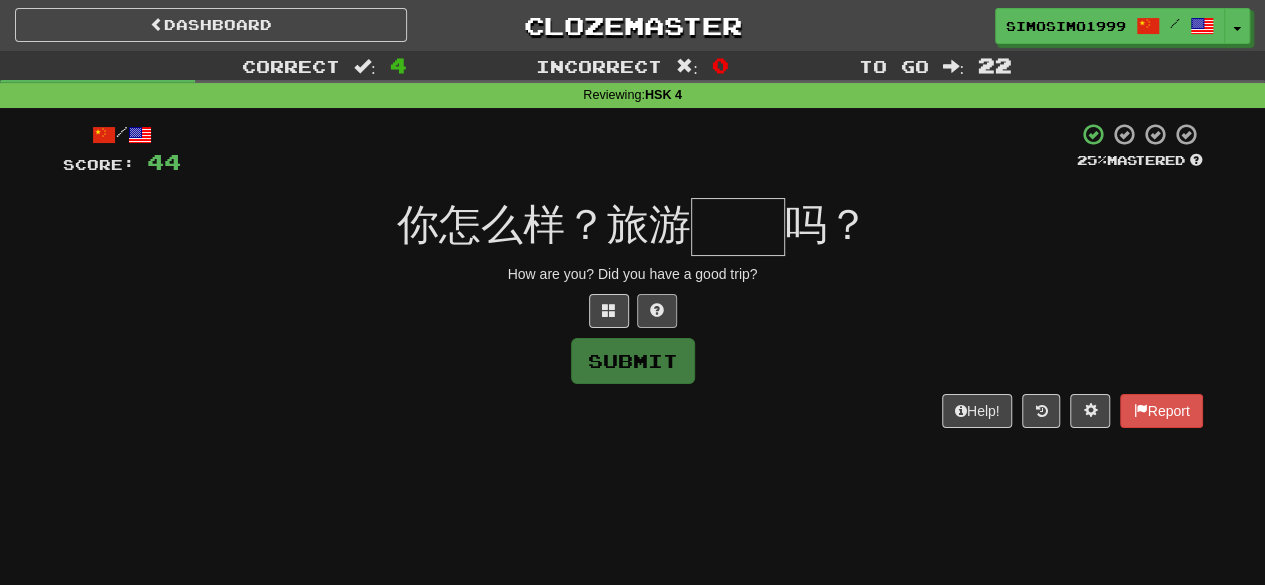 type on "*" 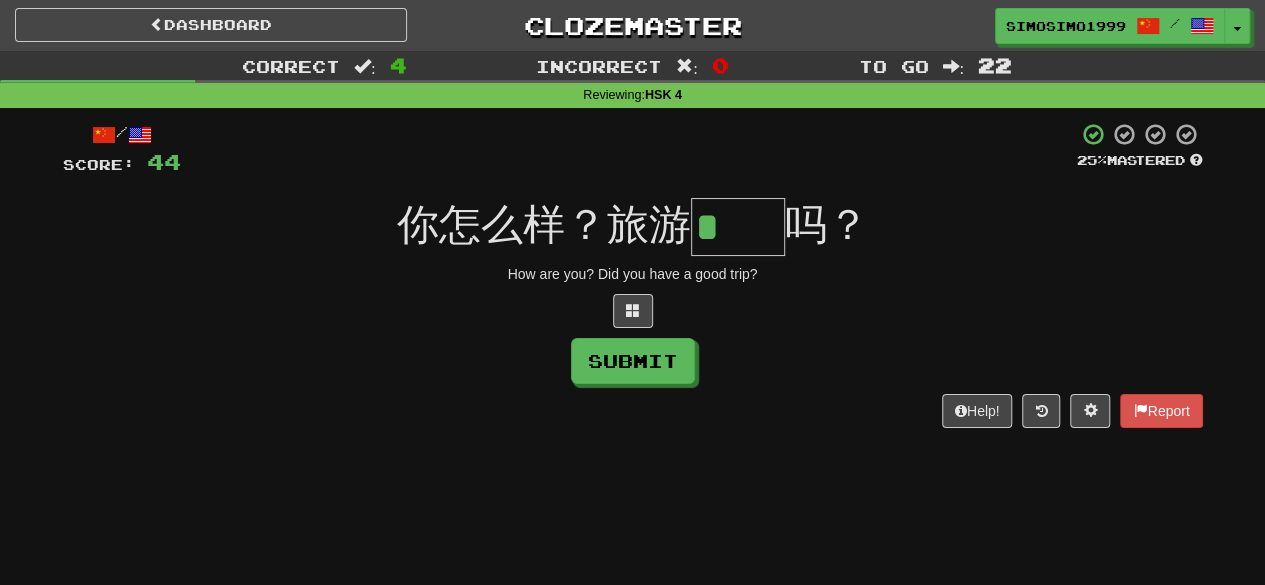click on "*" at bounding box center (738, 227) 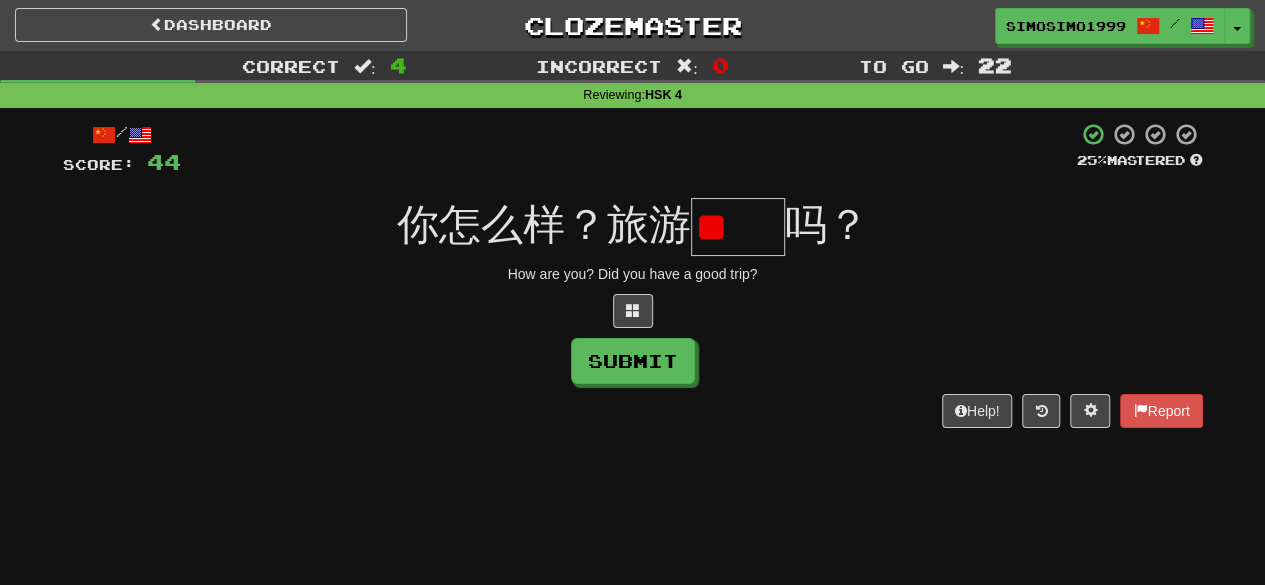 scroll, scrollTop: 0, scrollLeft: 0, axis: both 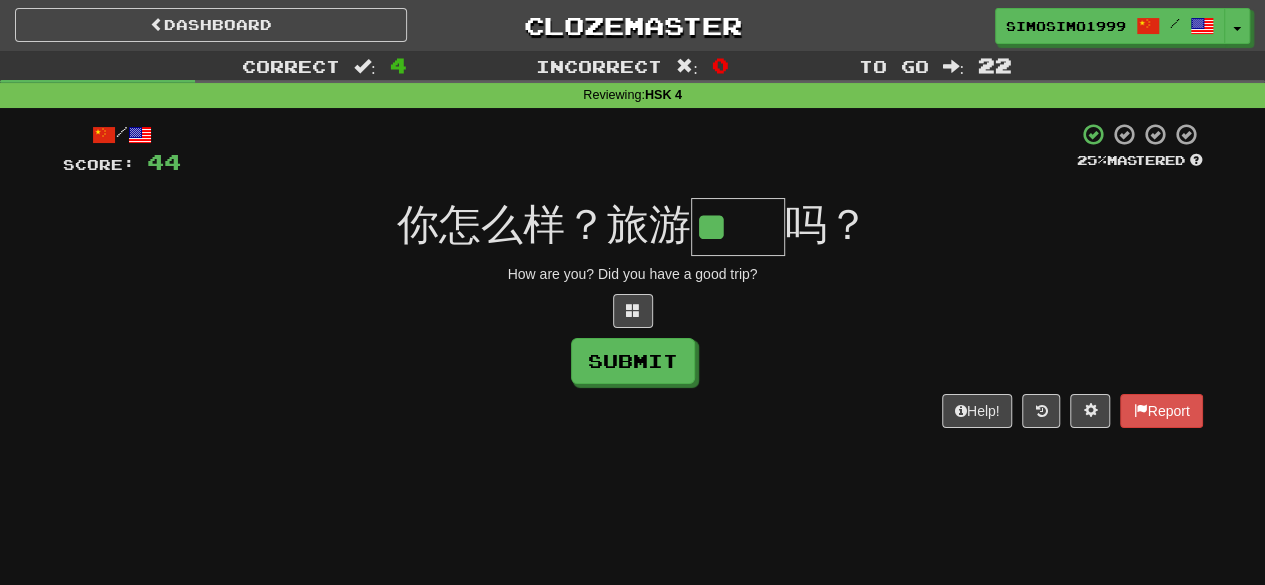 type on "**" 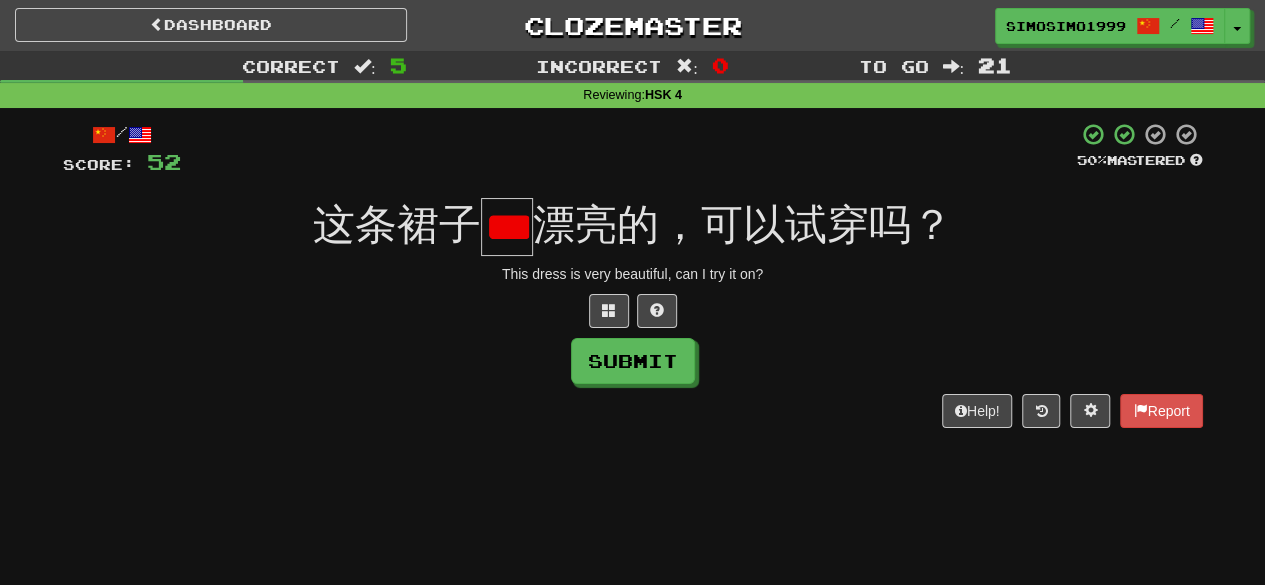 type on "*" 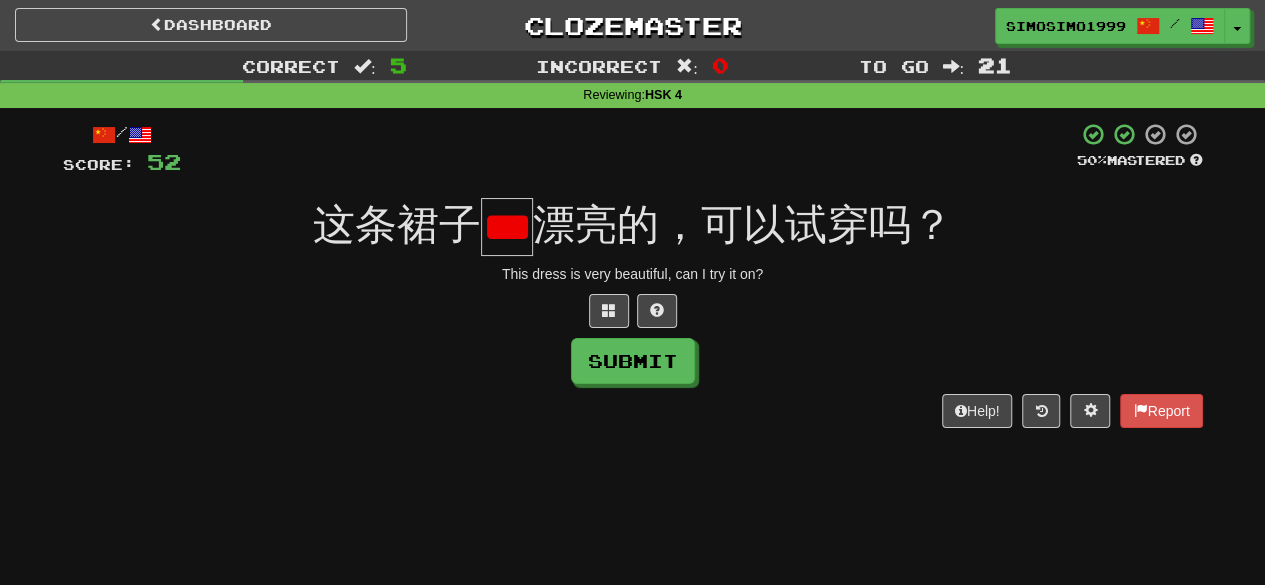 scroll, scrollTop: 0, scrollLeft: 25, axis: horizontal 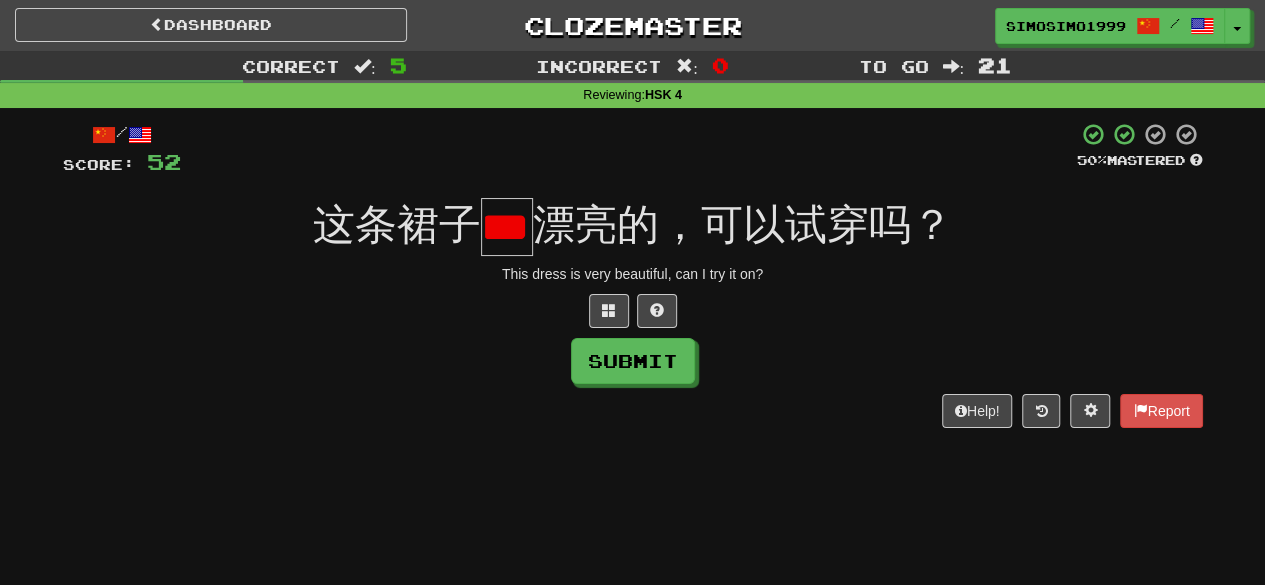 type on "*" 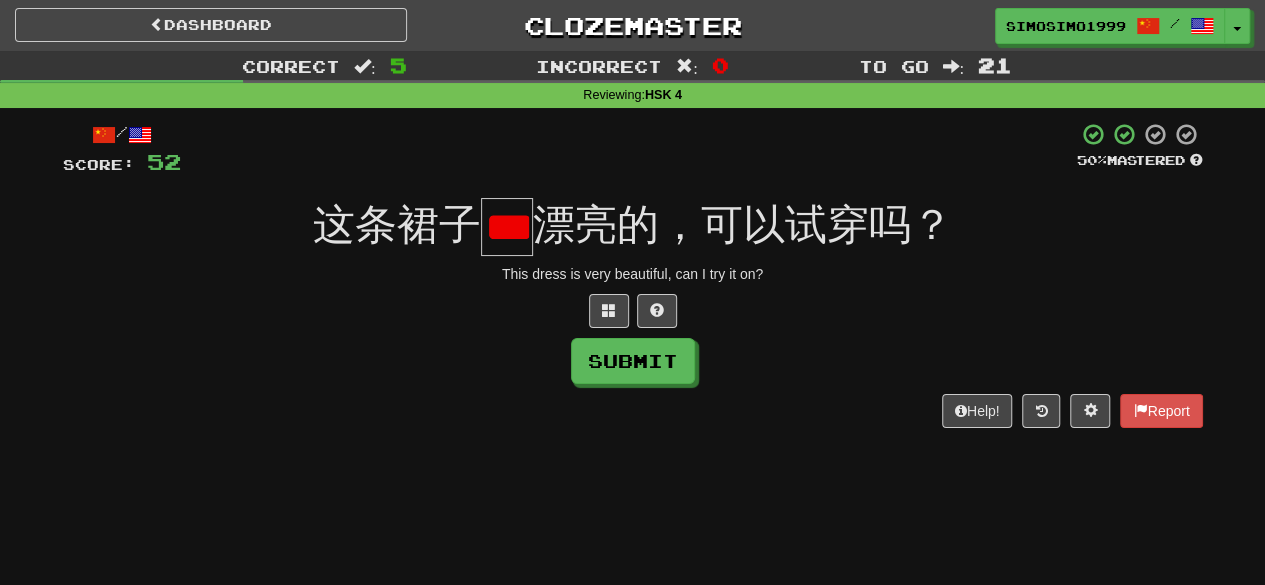 scroll, scrollTop: 0, scrollLeft: 45, axis: horizontal 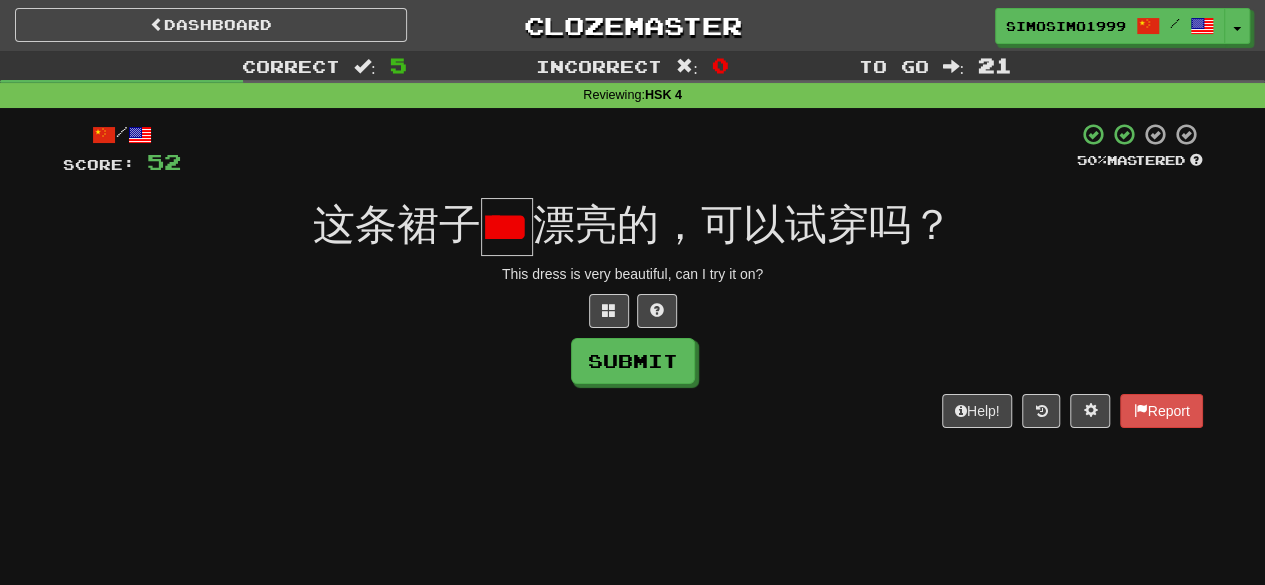 type on "*" 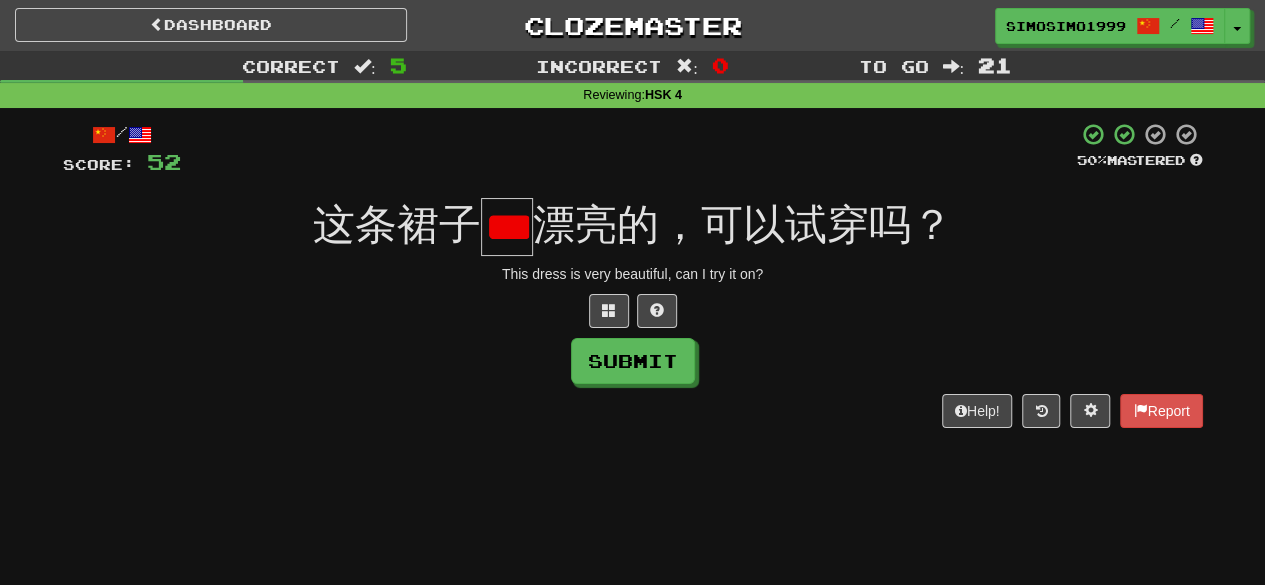 scroll, scrollTop: 0, scrollLeft: 9, axis: horizontal 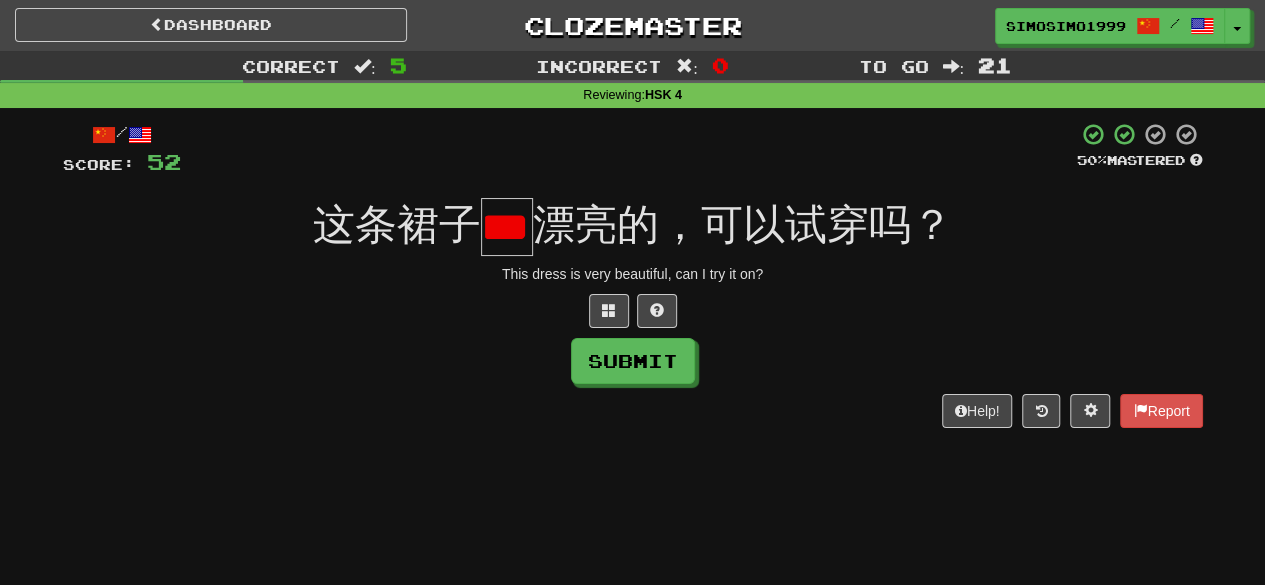 type on "*" 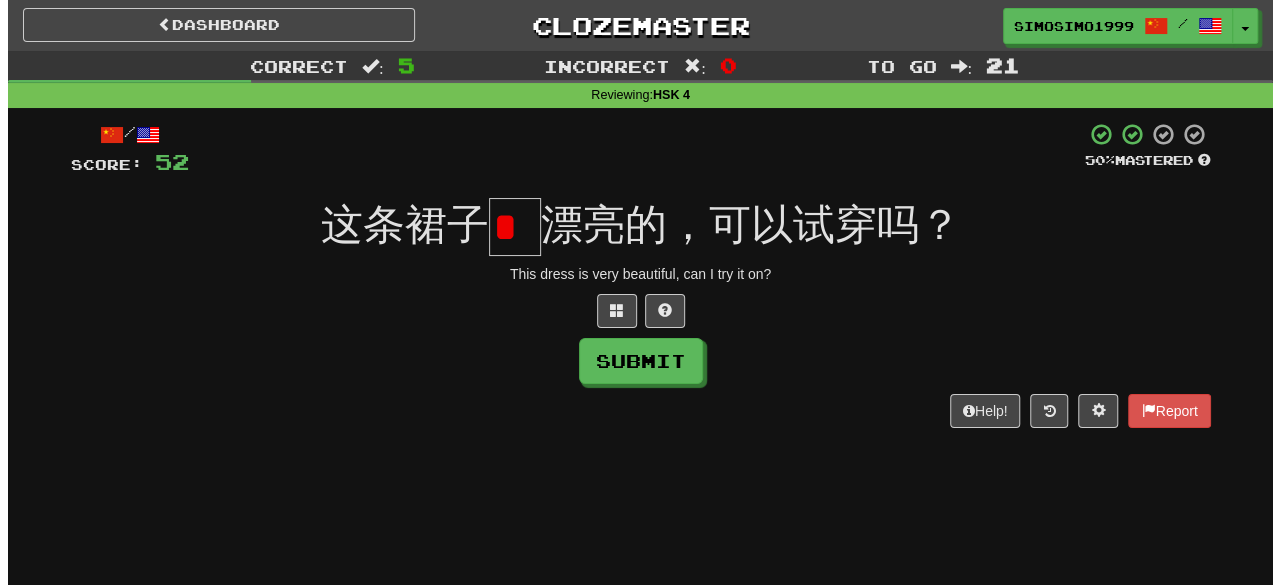 scroll, scrollTop: 0, scrollLeft: 0, axis: both 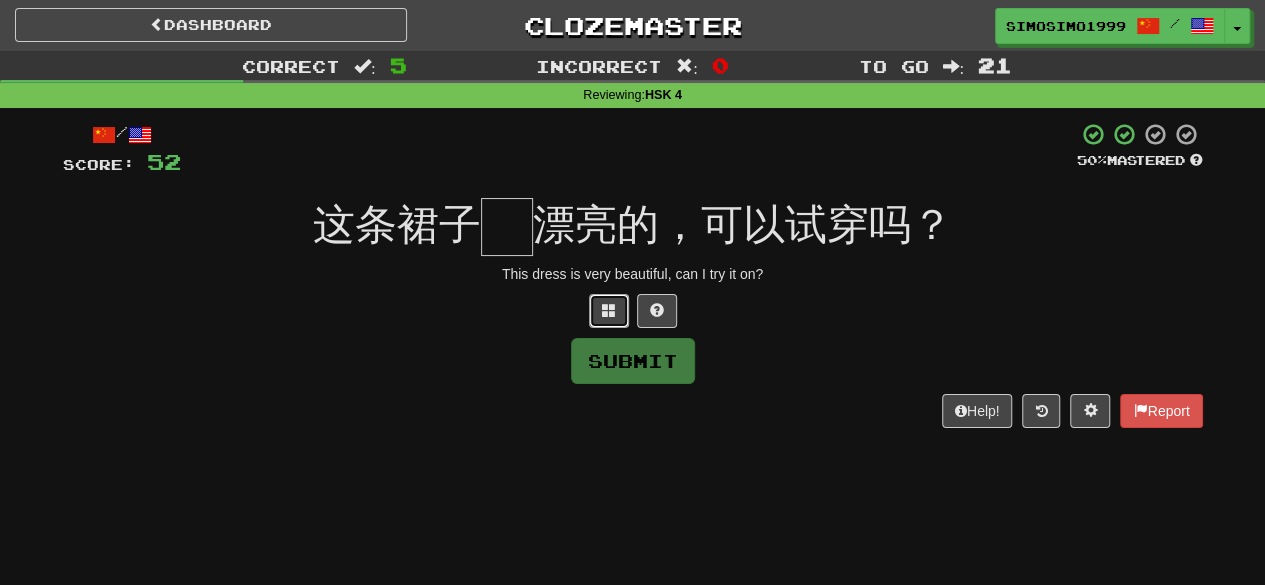 click at bounding box center [609, 311] 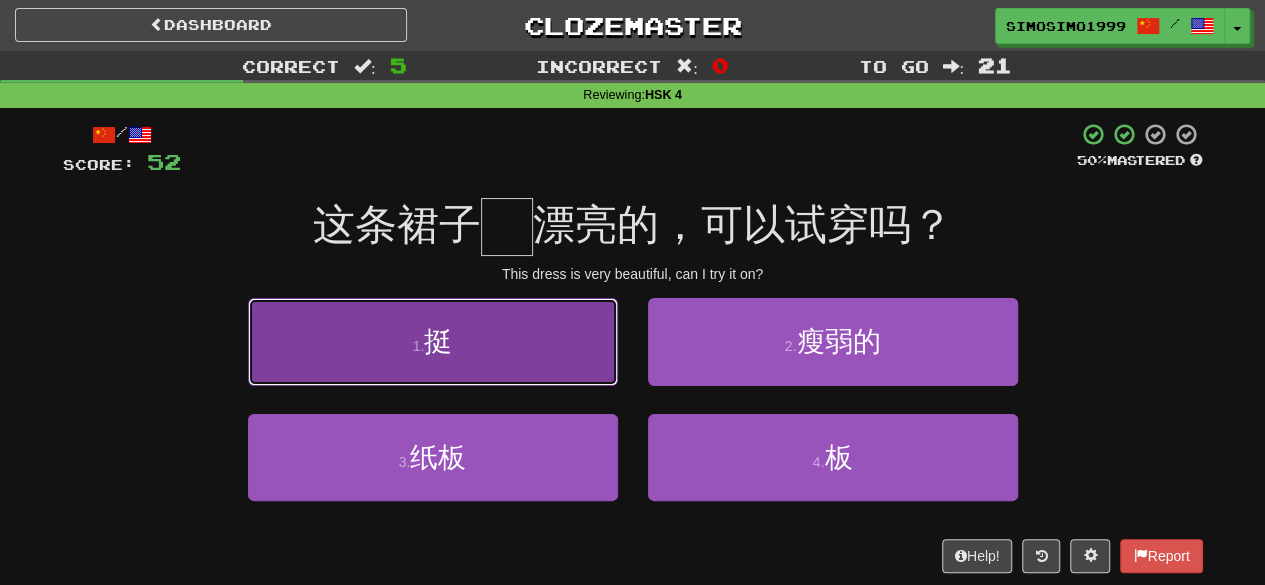 click on "挺" at bounding box center [438, 341] 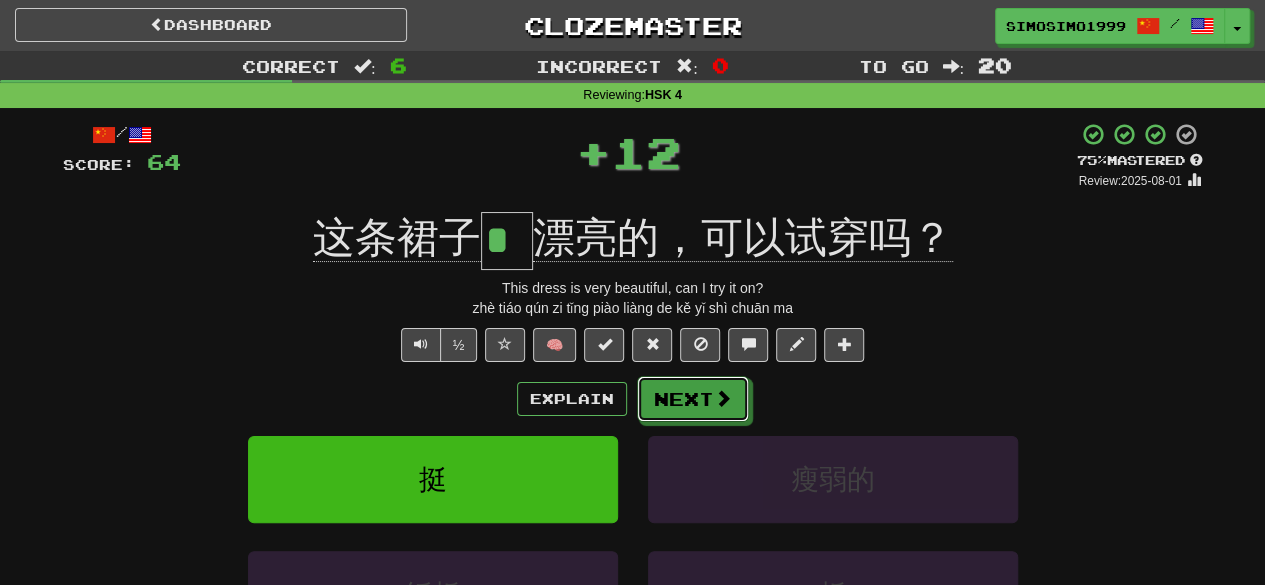 click on "Next" at bounding box center [693, 399] 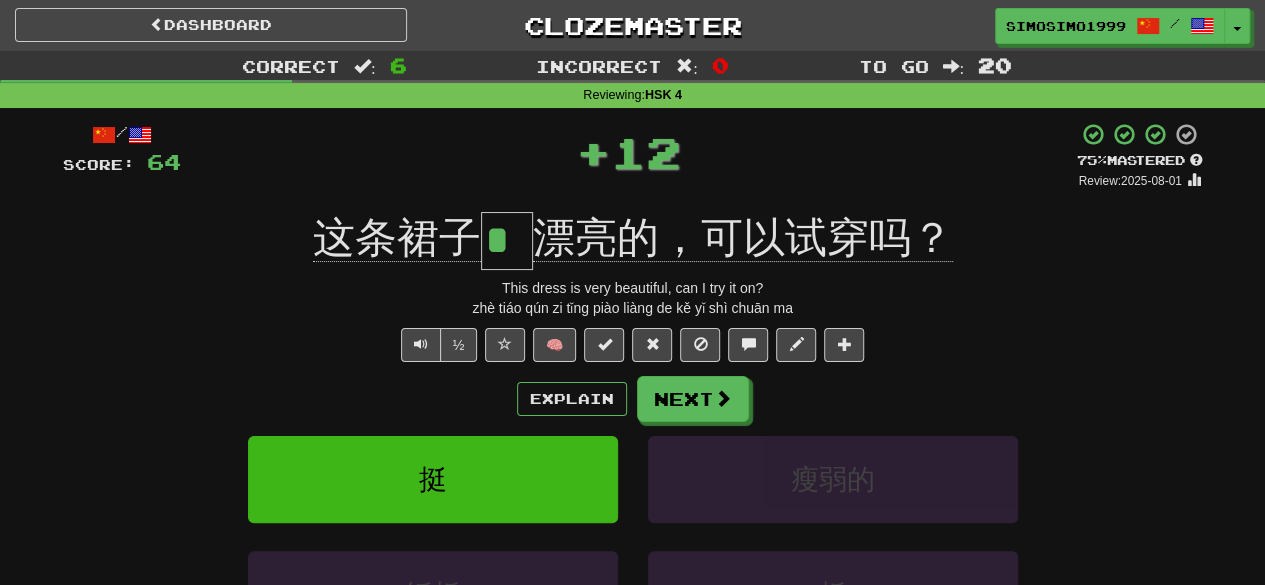 type 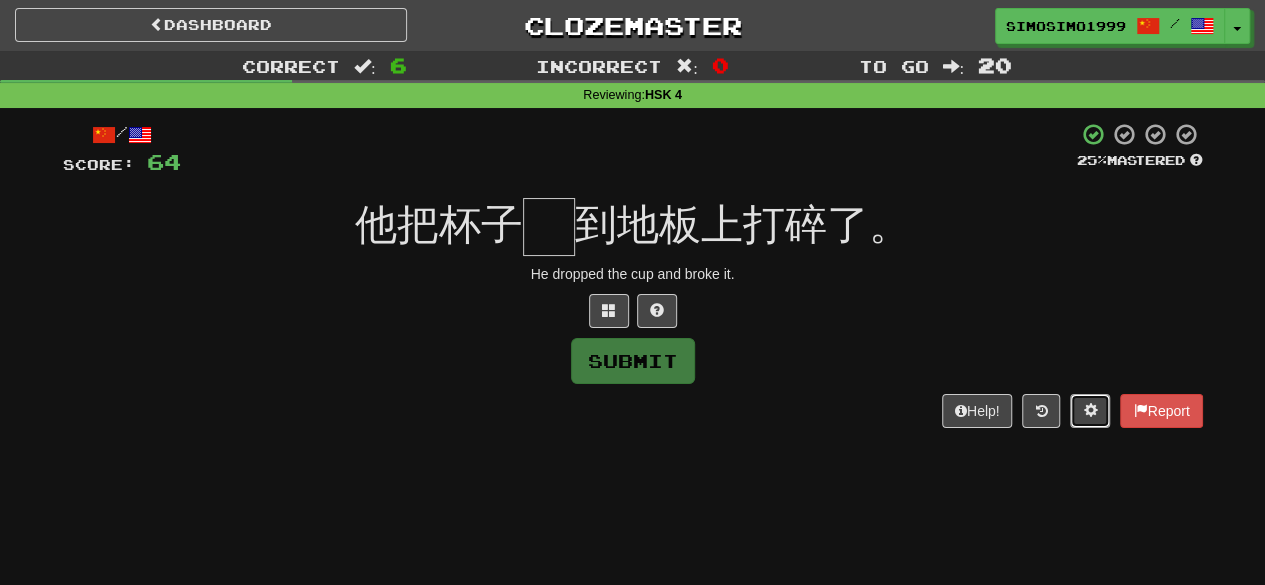 click at bounding box center [1090, 410] 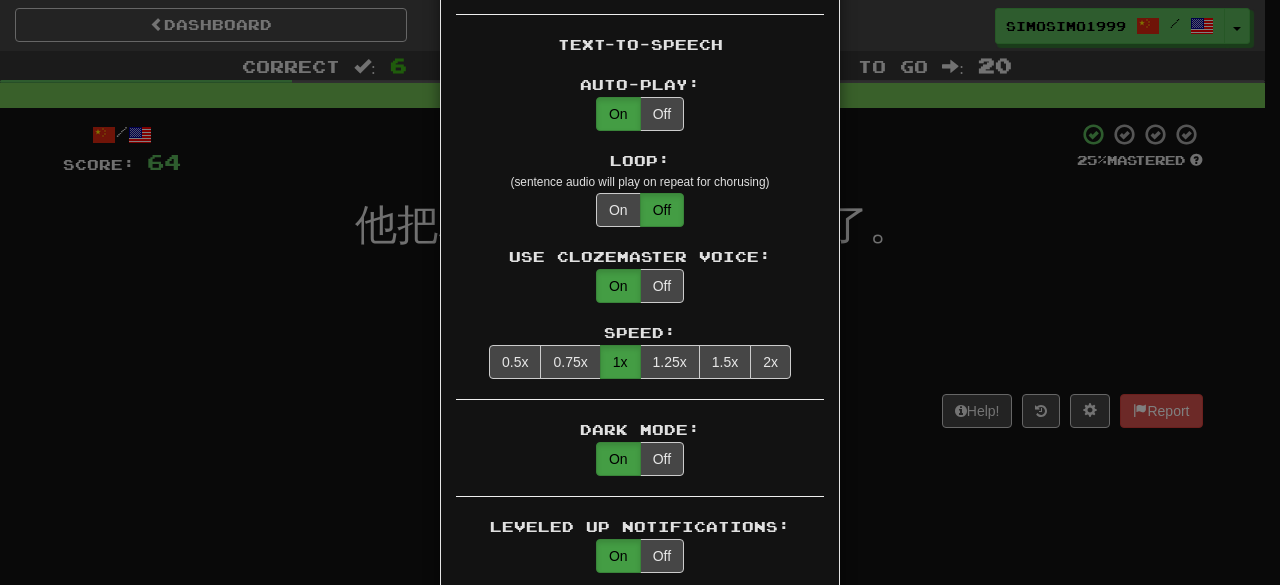 scroll, scrollTop: 1600, scrollLeft: 0, axis: vertical 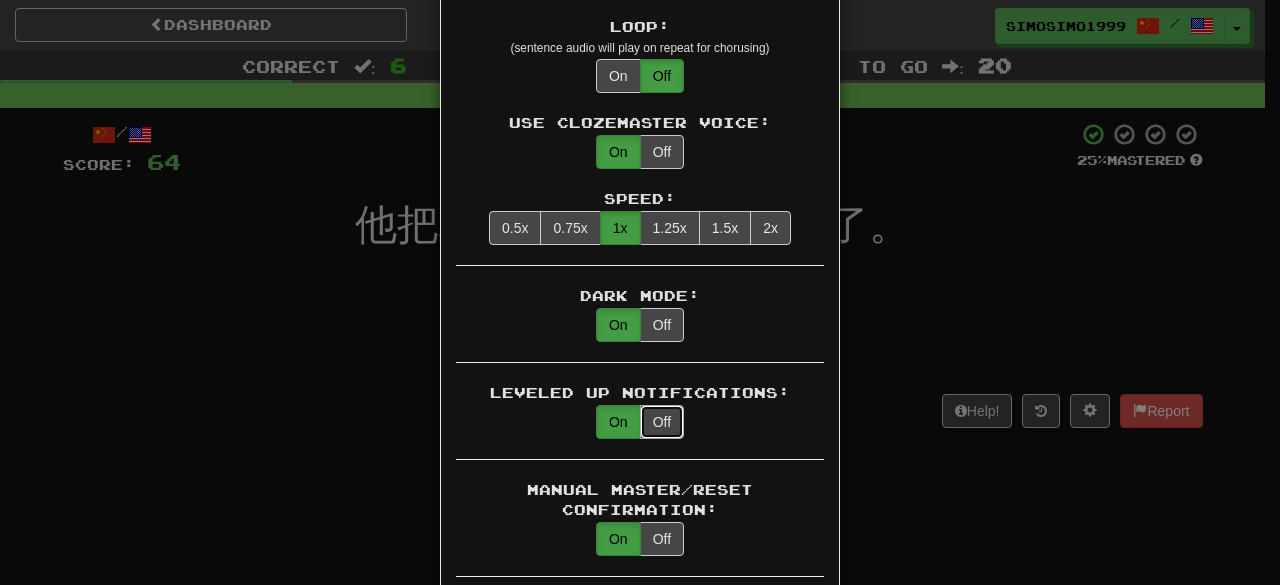 click on "Off" at bounding box center [662, 422] 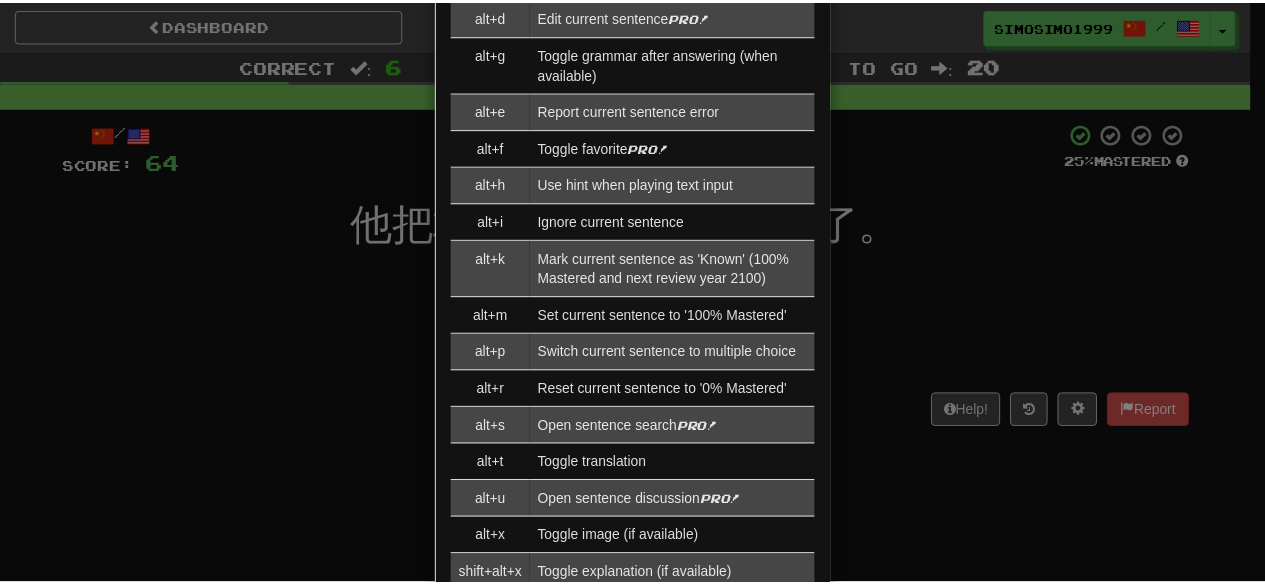 scroll, scrollTop: 3100, scrollLeft: 0, axis: vertical 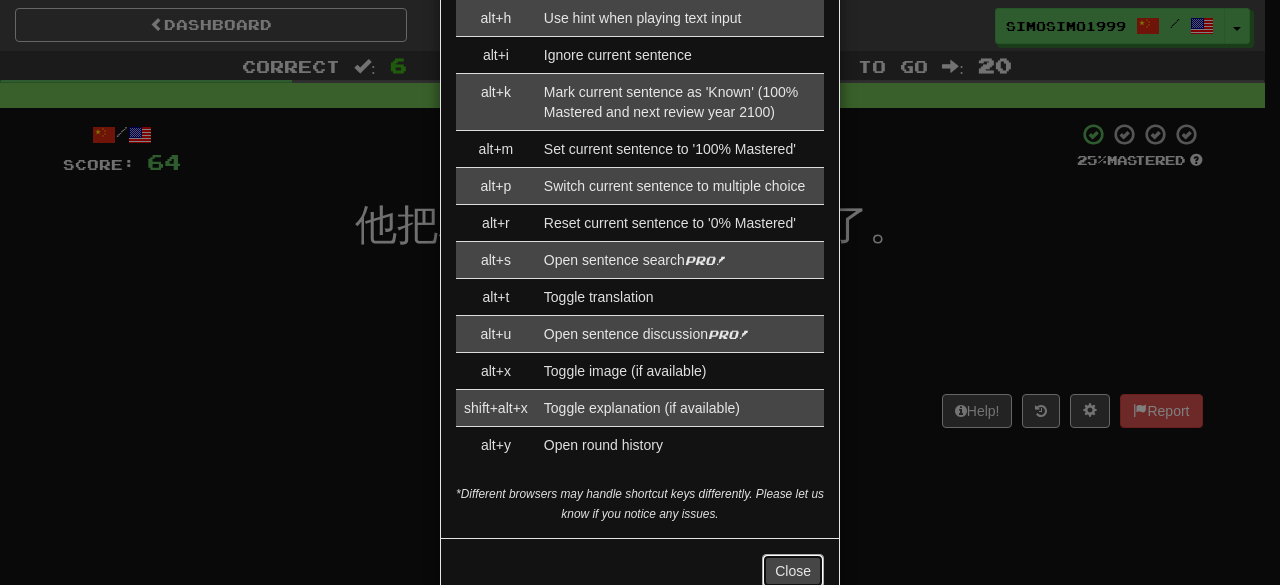 click on "Close" at bounding box center [793, 571] 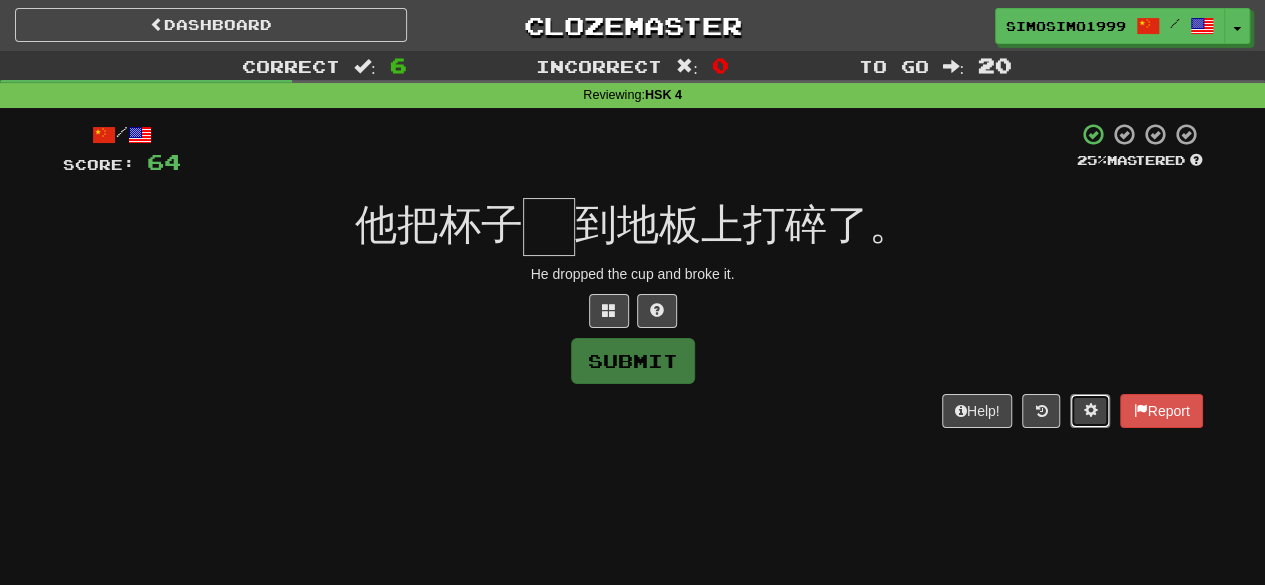 type 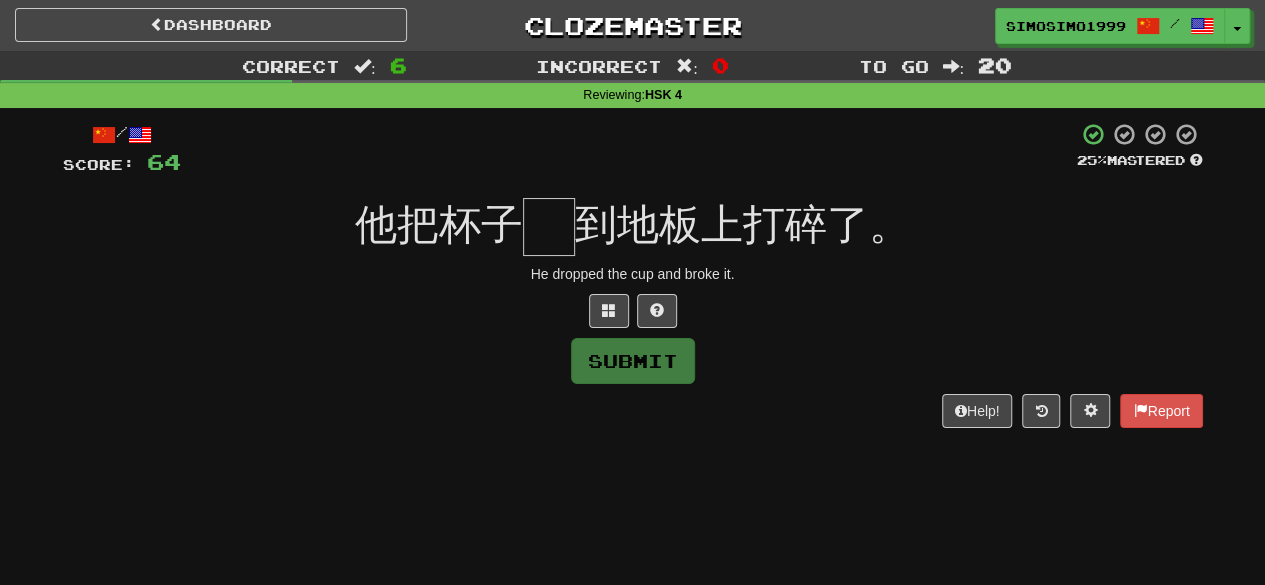 click at bounding box center [549, 227] 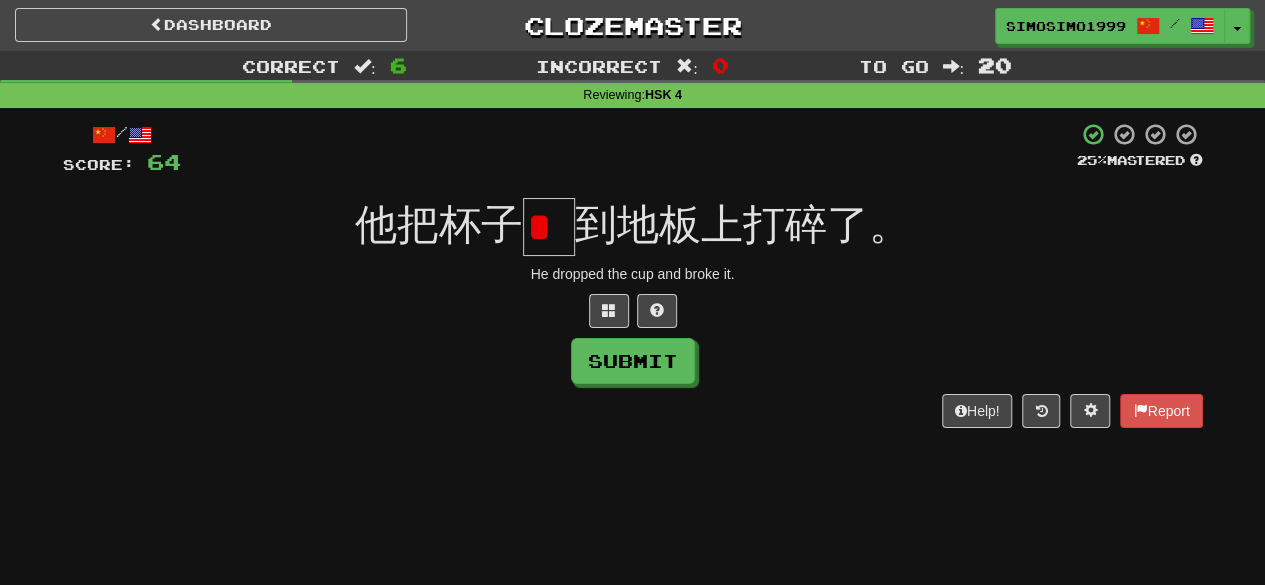 scroll, scrollTop: 0, scrollLeft: 0, axis: both 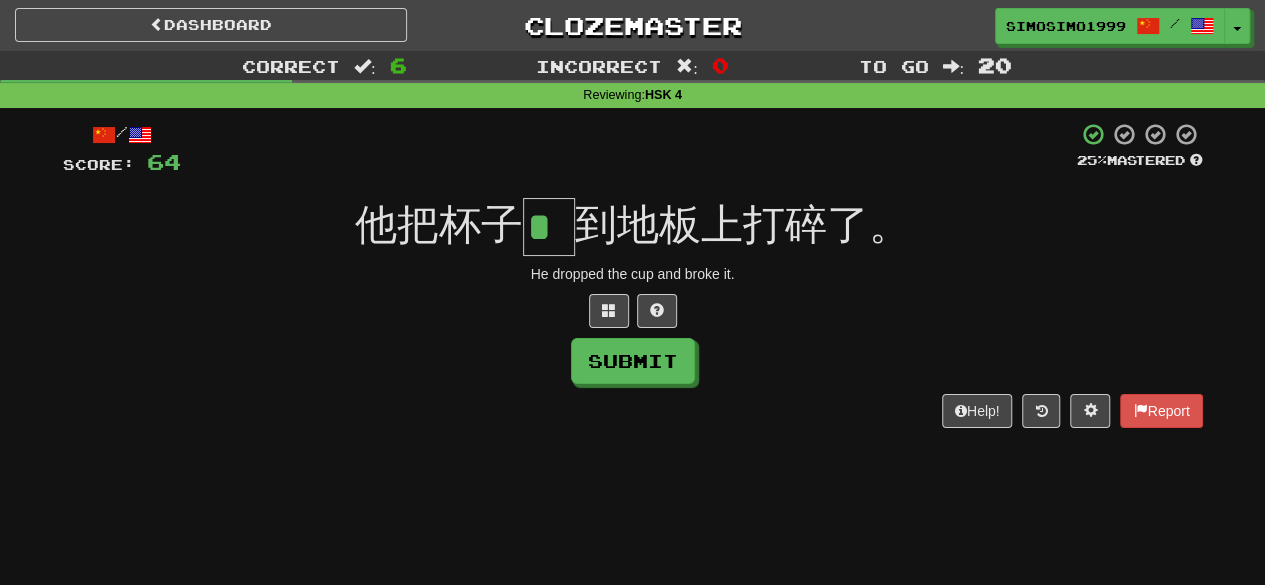 type on "*" 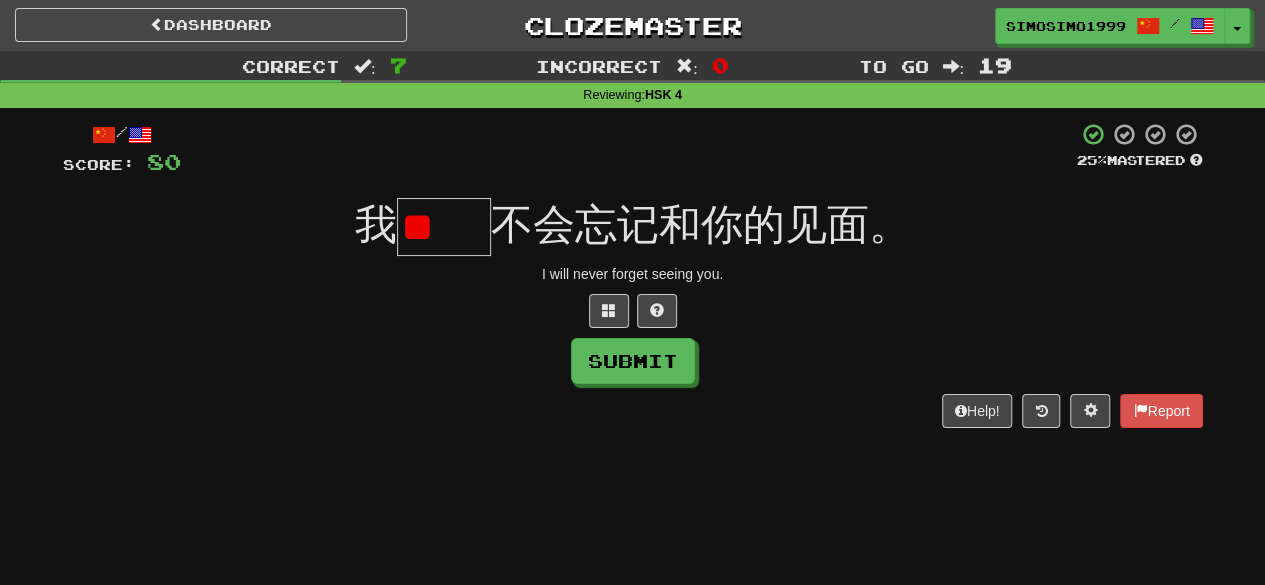 scroll, scrollTop: 0, scrollLeft: 0, axis: both 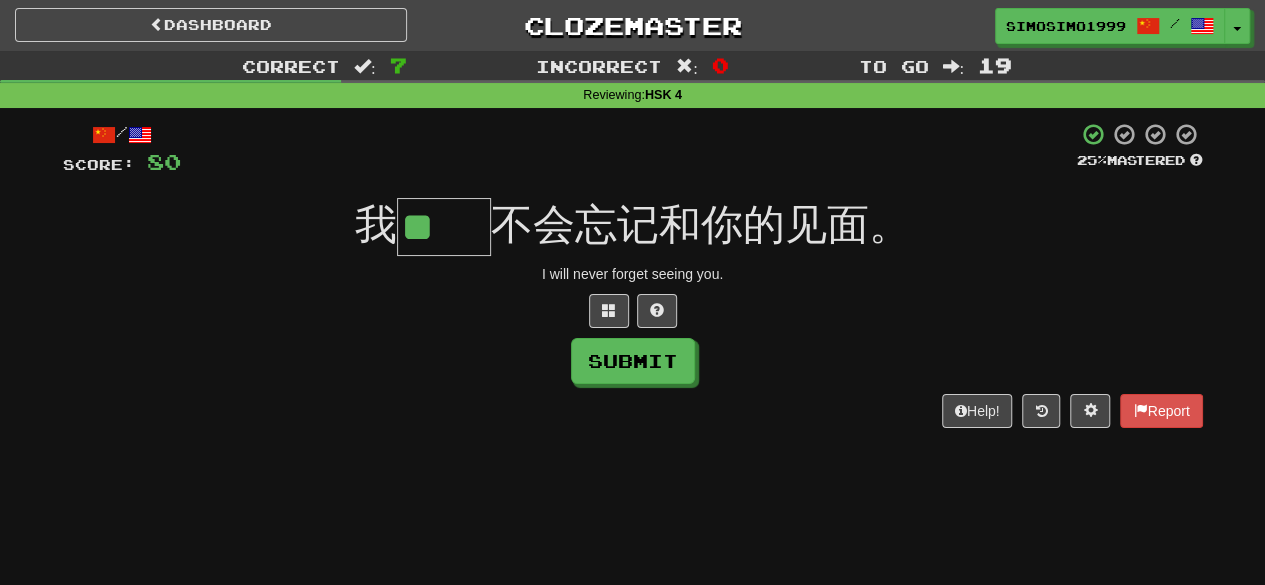 type on "**" 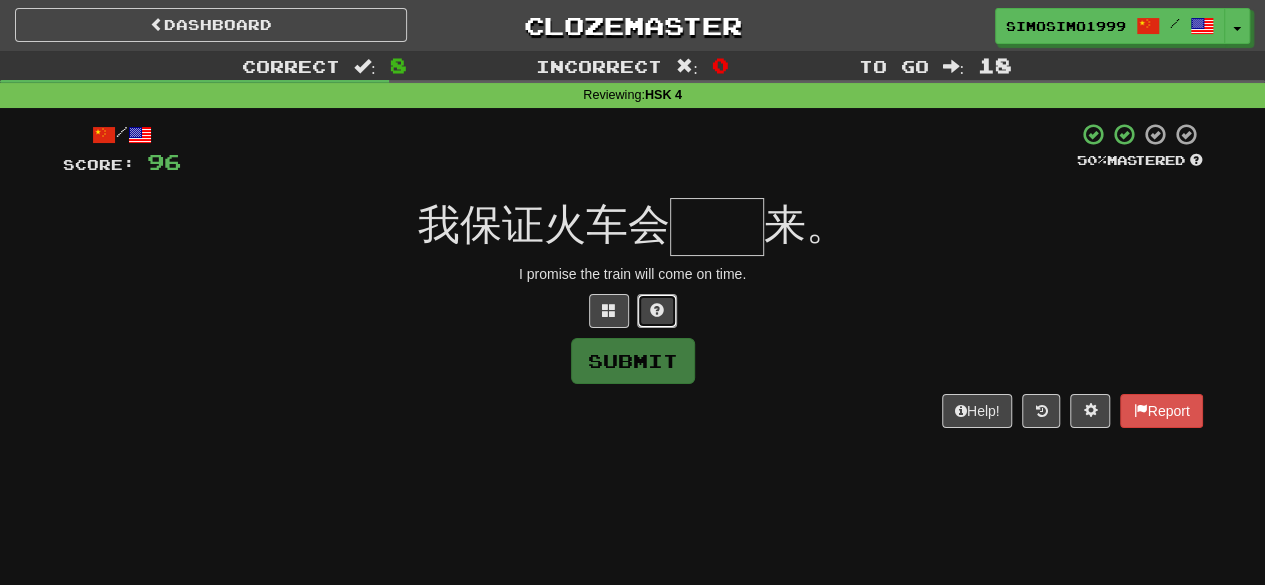 click at bounding box center [657, 310] 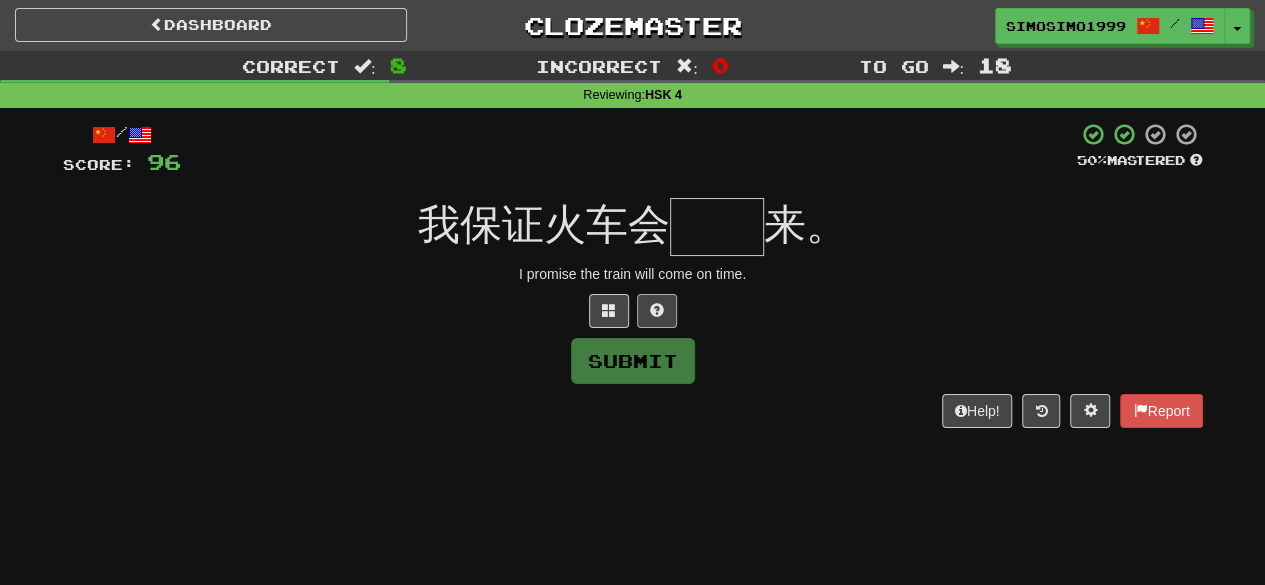 type on "*" 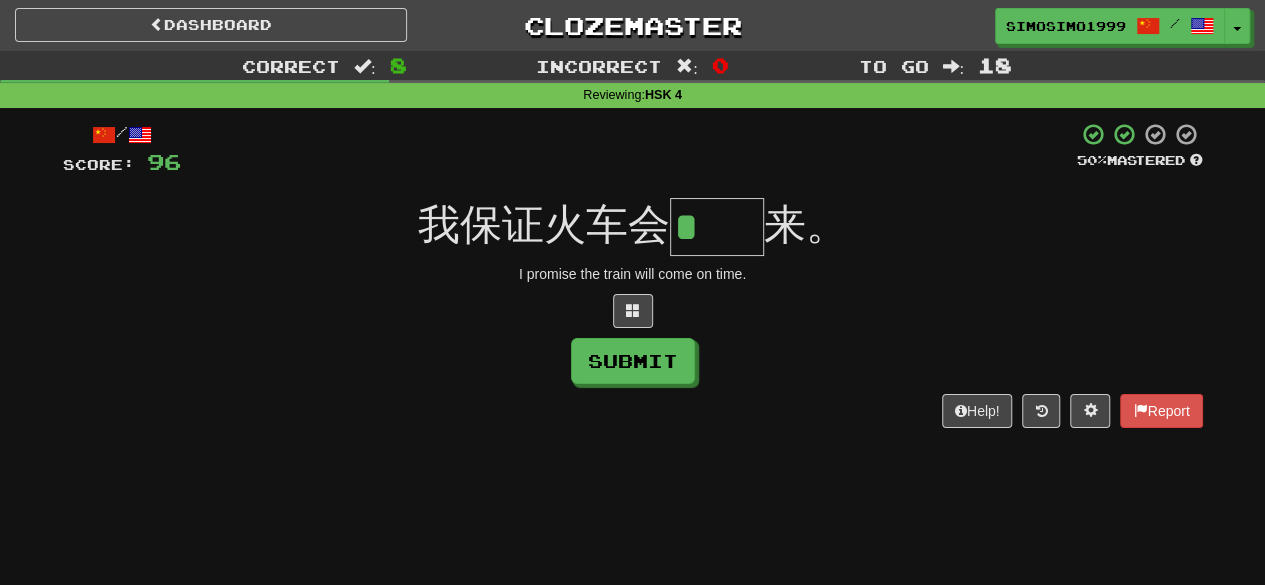 click on "*" at bounding box center (717, 227) 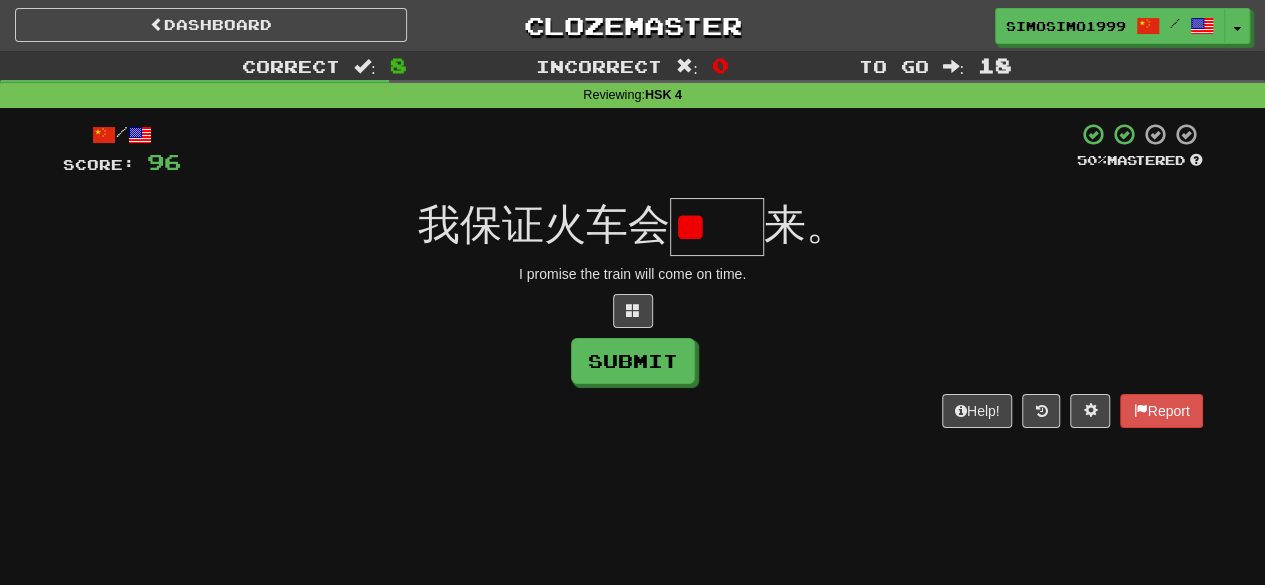 scroll, scrollTop: 0, scrollLeft: 0, axis: both 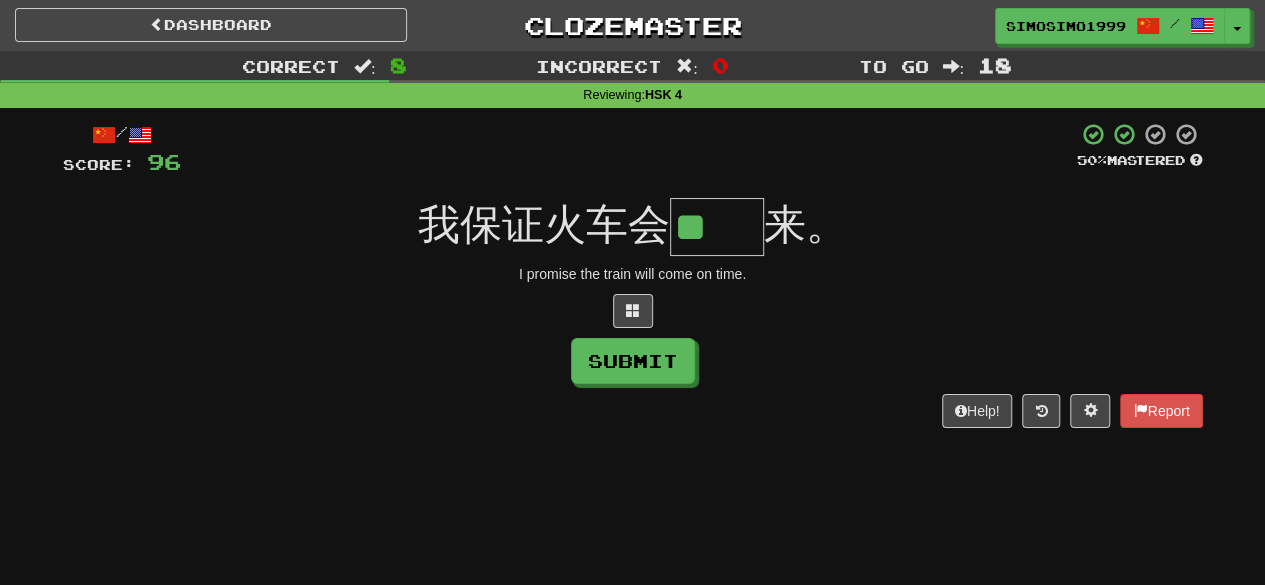 type on "**" 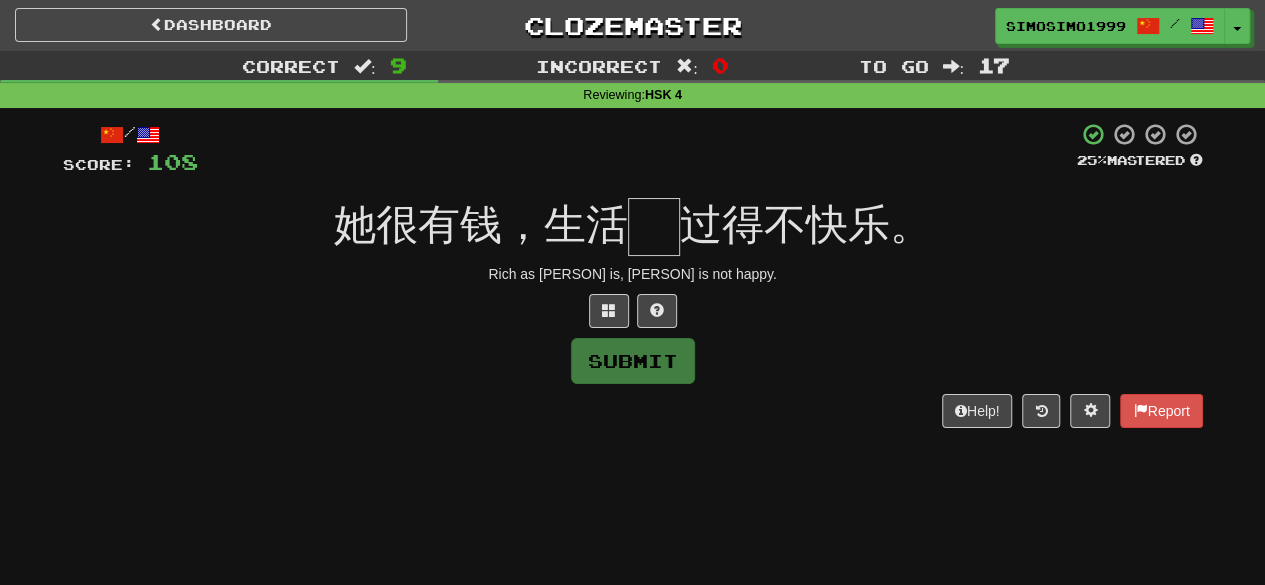 click at bounding box center (654, 227) 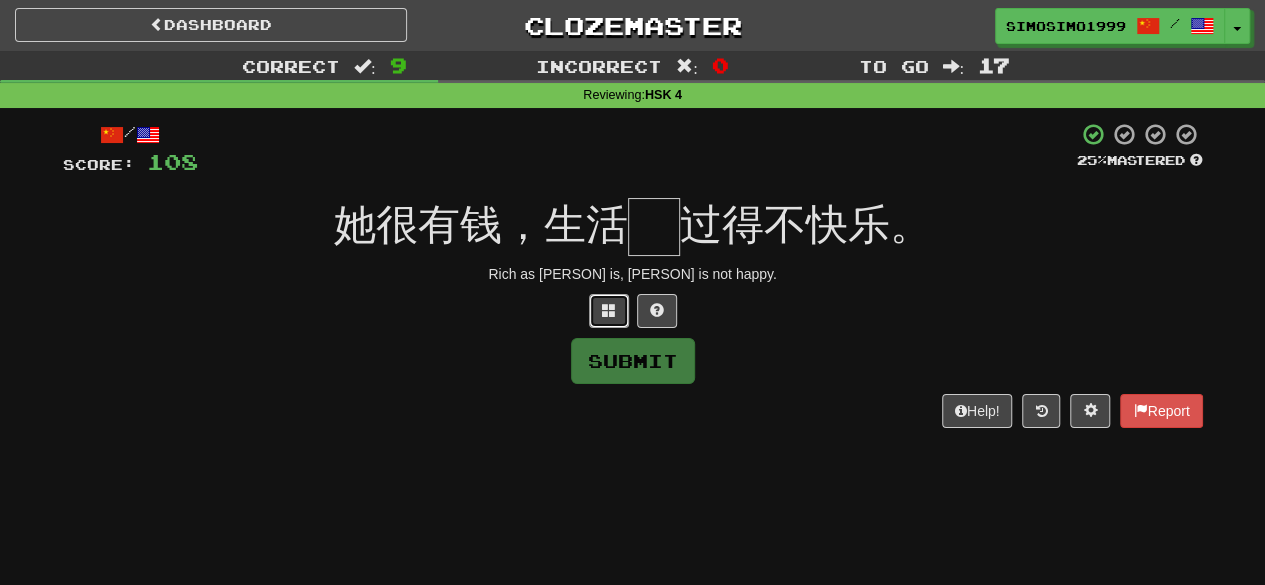 click at bounding box center [609, 310] 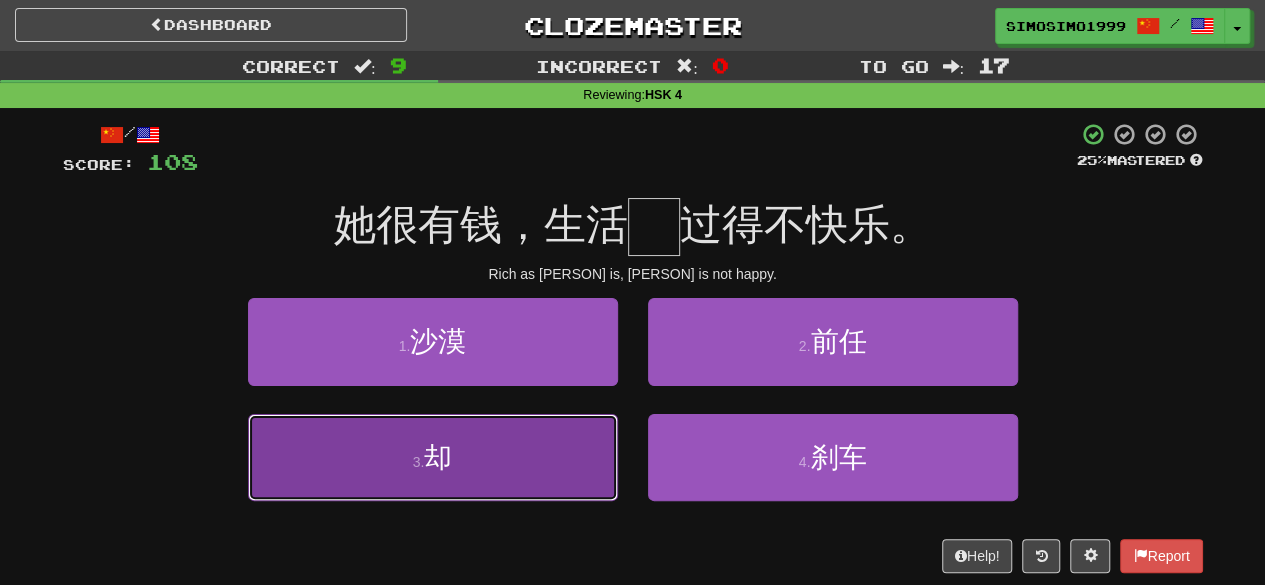 click on "3 .  却" at bounding box center [433, 457] 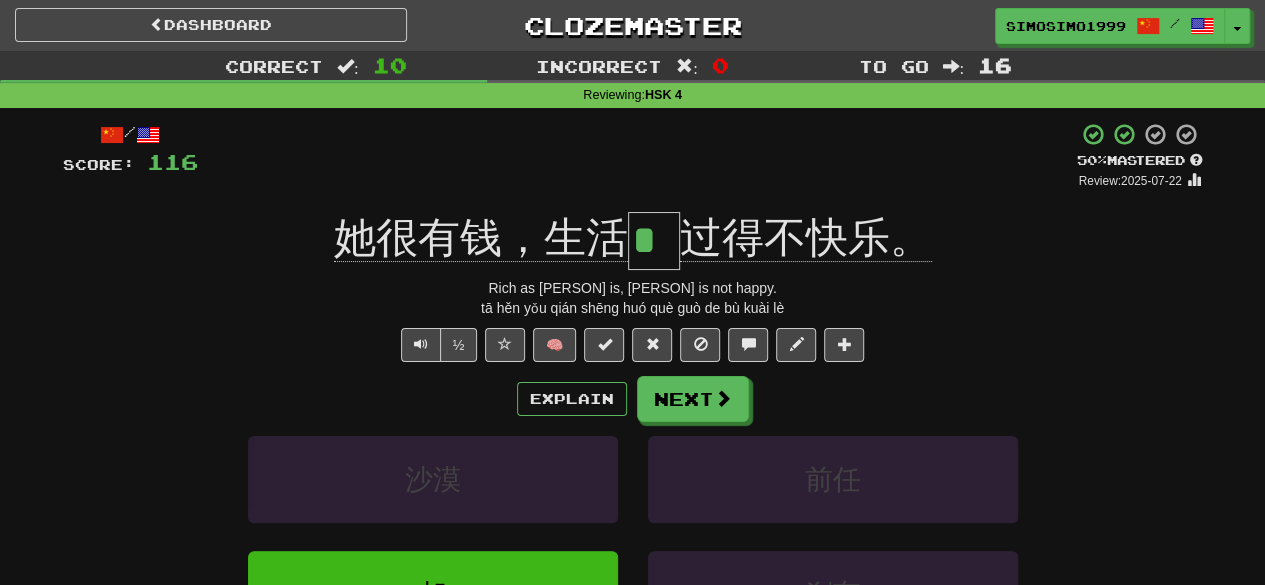 click on "/  Score:   116 + 8 50 %  Mastered Review:  2025-07-22 她很有钱，生活 * 过得不快乐。 Rich as she is, she is not happy. tā hěn yǒu qián shēng huó què guò de bù kuài lè ½ 🧠 Explain Next 沙漠 前任 却 刹车 Learn more: 沙漠 前任 却 刹车  Help!  Report Sentence Source" at bounding box center (633, 447) 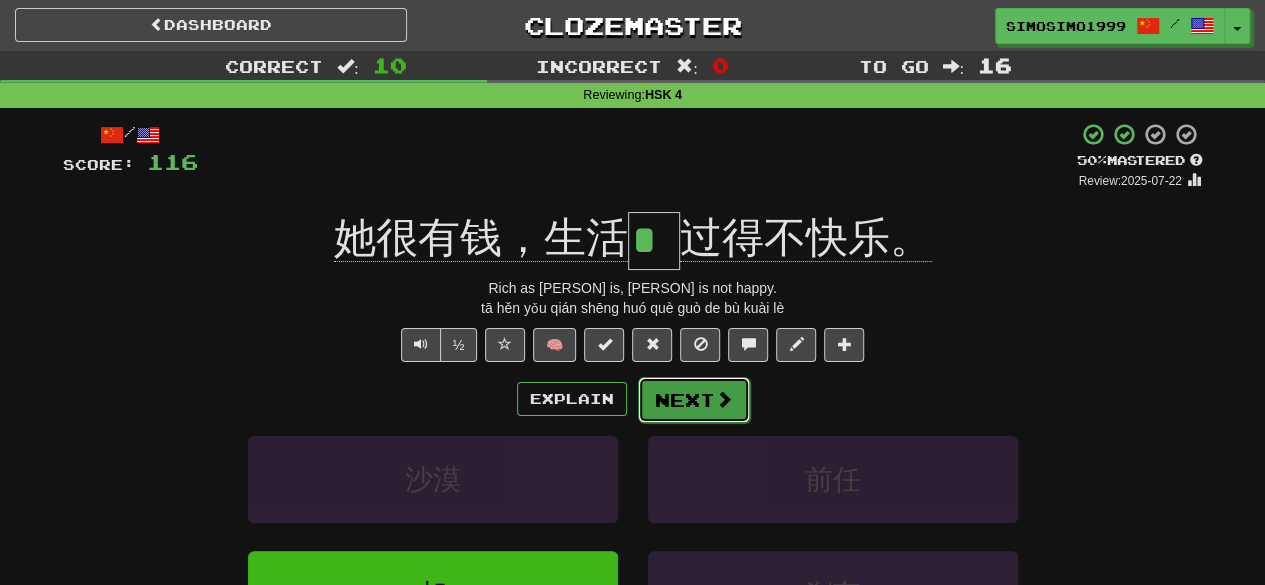 click on "Next" at bounding box center (694, 400) 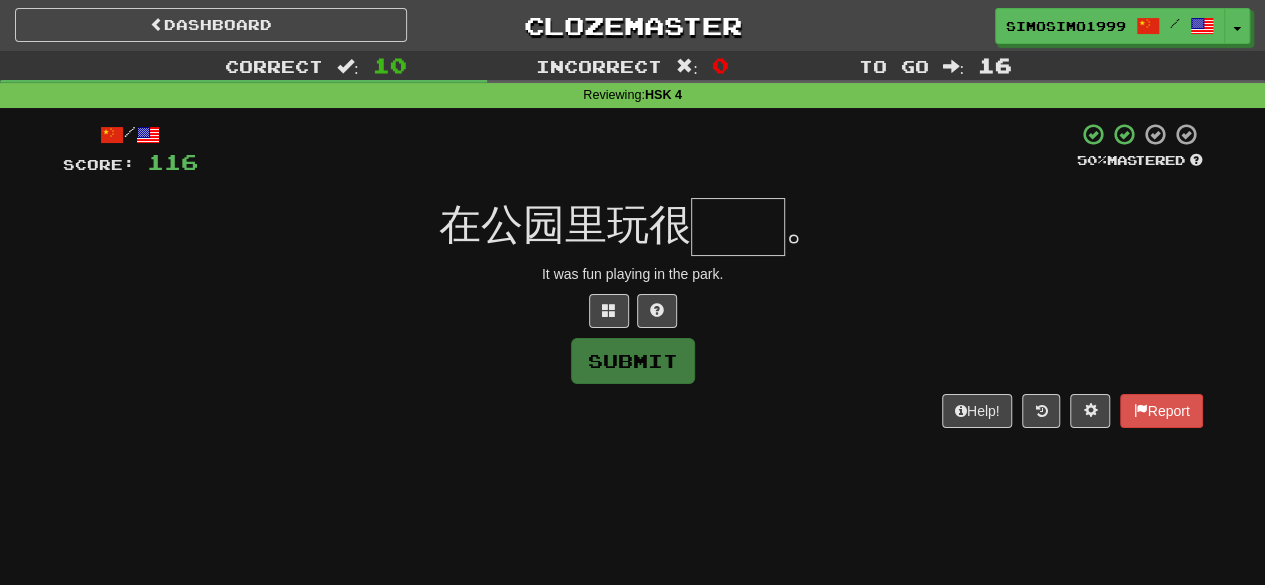 click at bounding box center [738, 227] 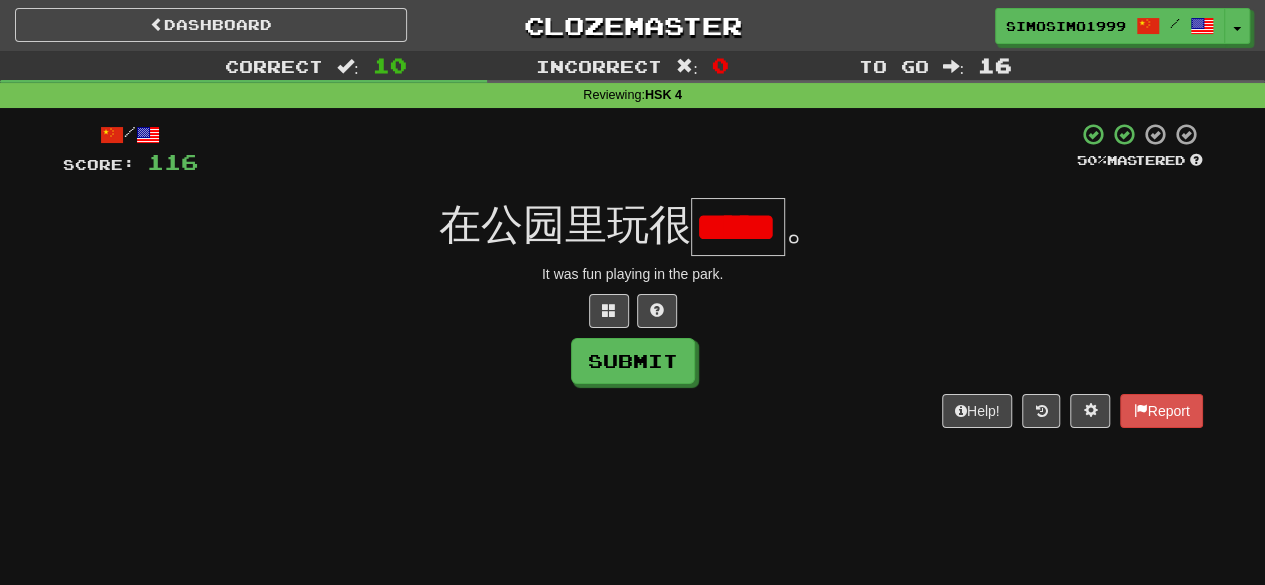 scroll, scrollTop: 0, scrollLeft: 0, axis: both 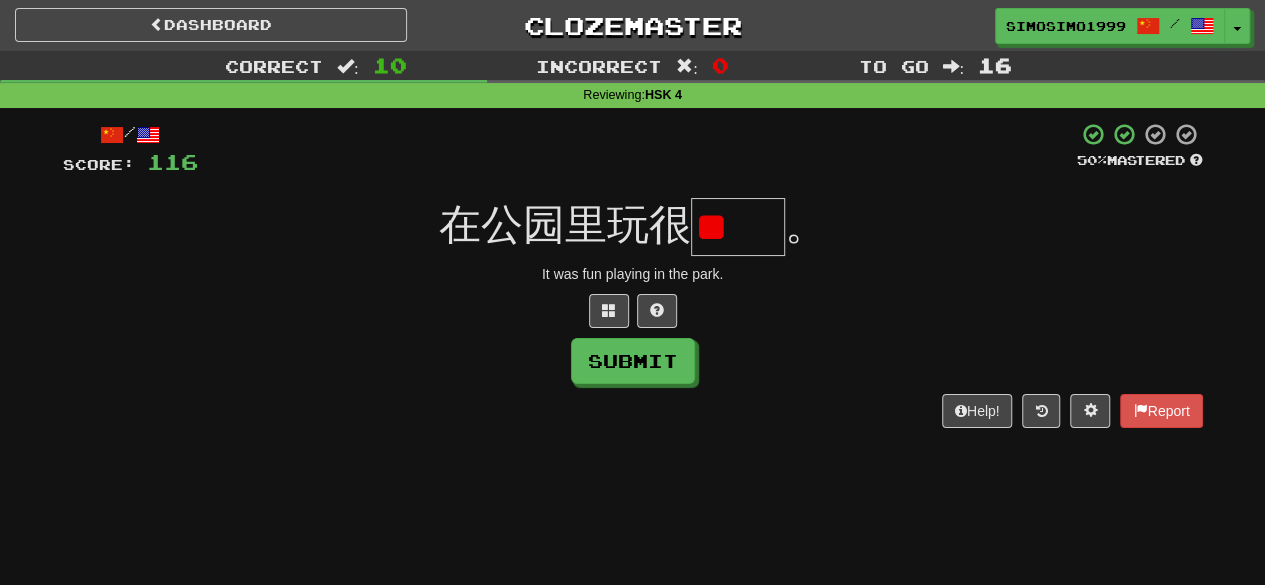 type on "*" 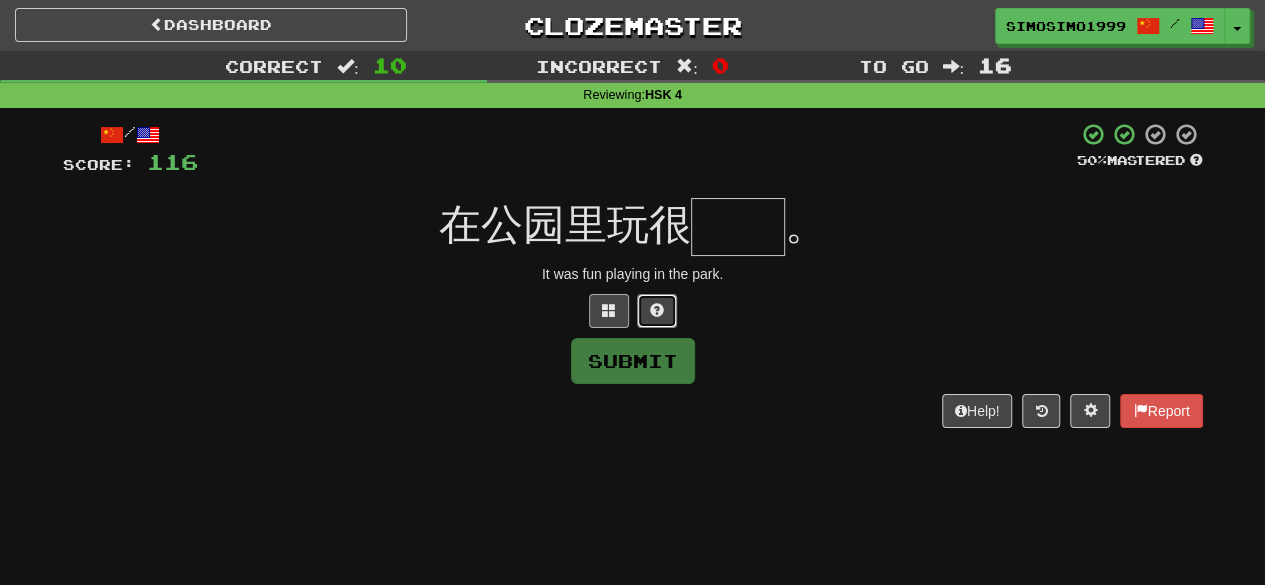 click at bounding box center (657, 311) 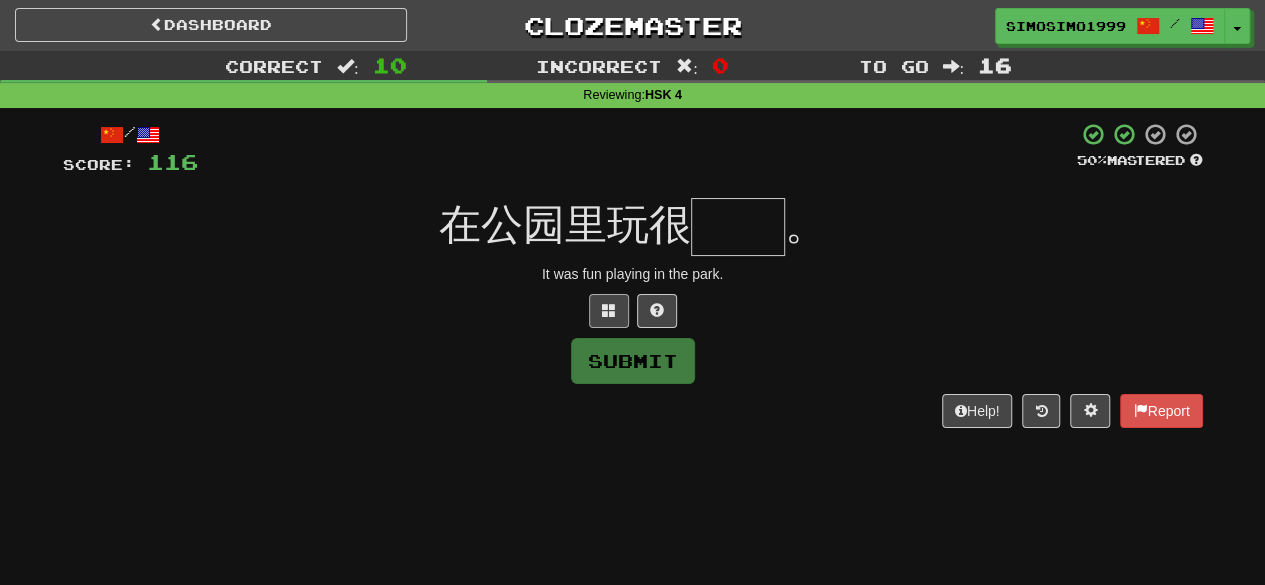 type on "*" 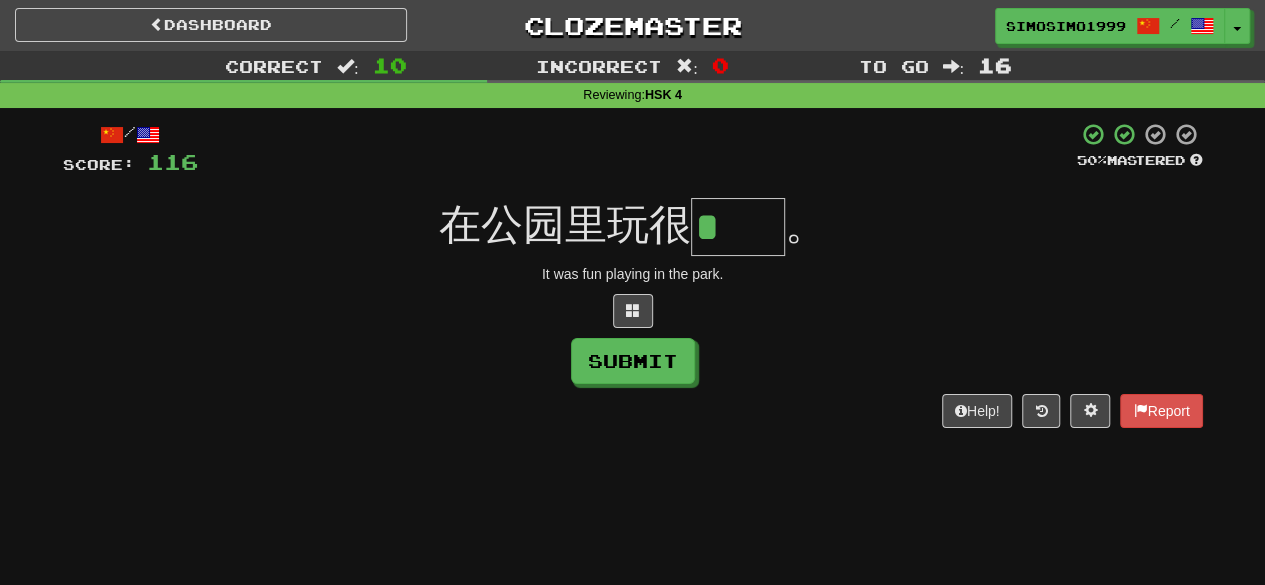 click on "*" at bounding box center (738, 227) 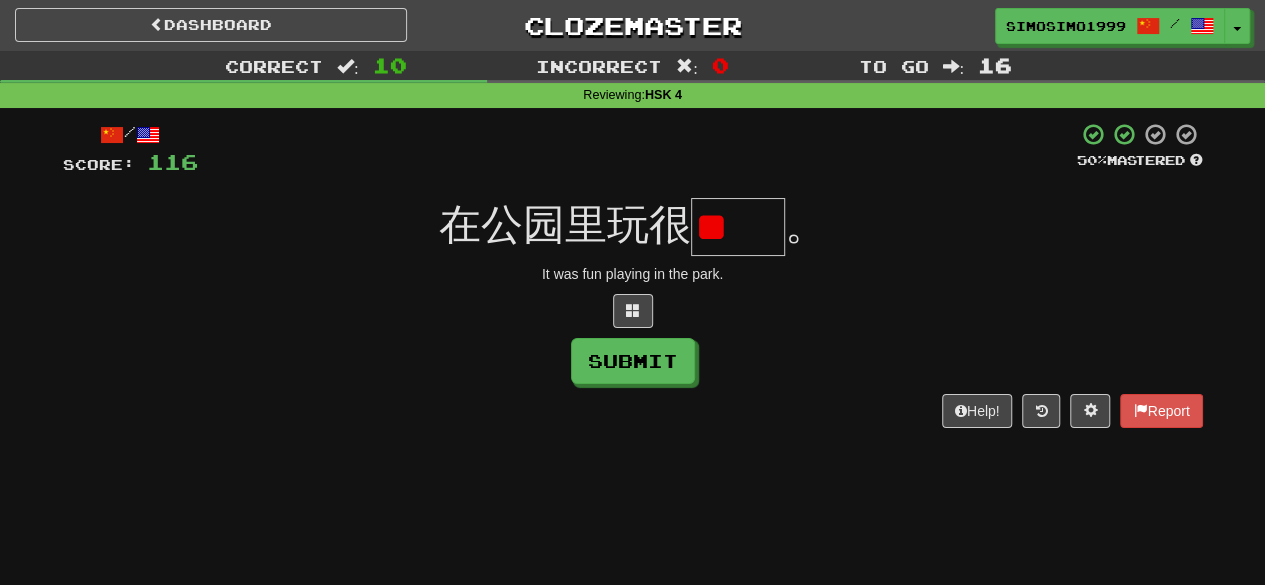 scroll, scrollTop: 0, scrollLeft: 0, axis: both 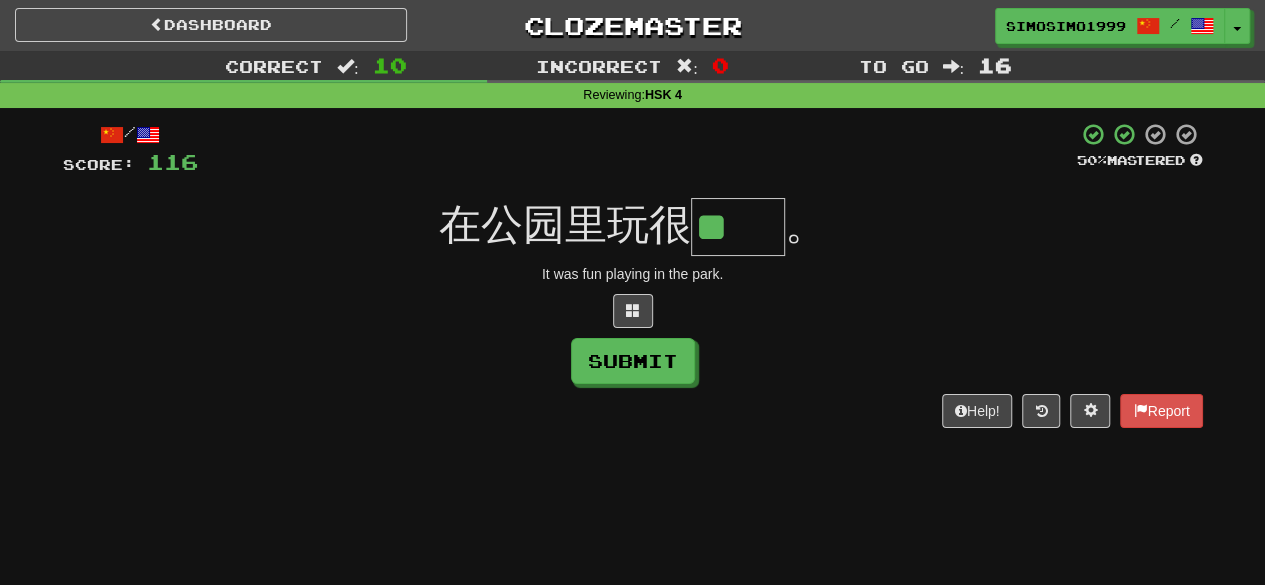 type on "**" 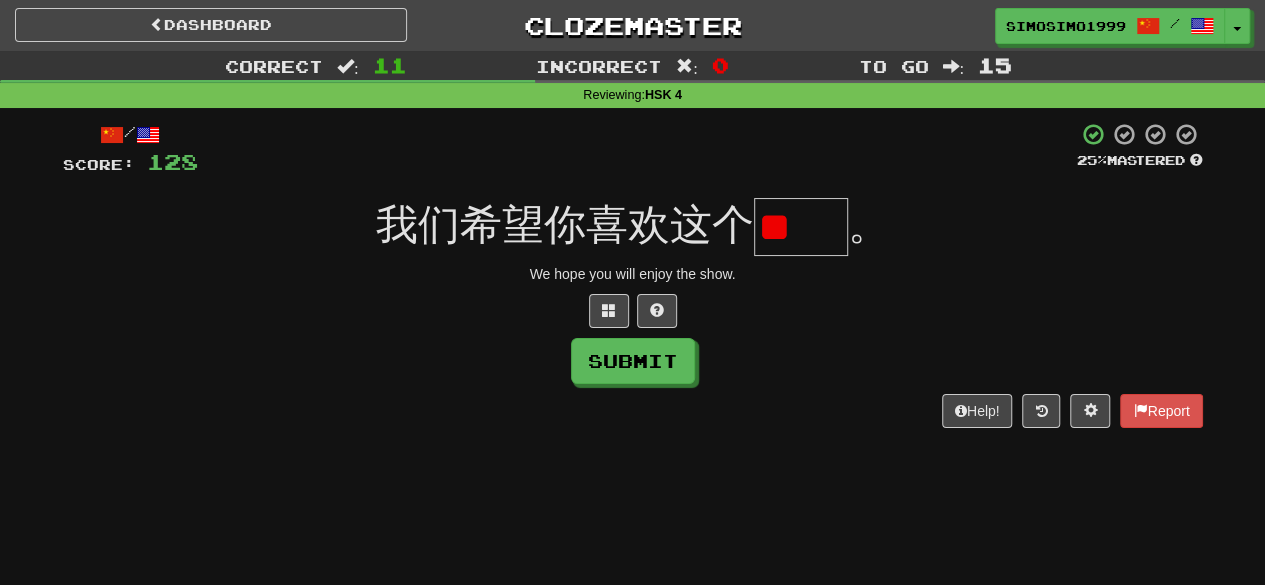 scroll, scrollTop: 0, scrollLeft: 0, axis: both 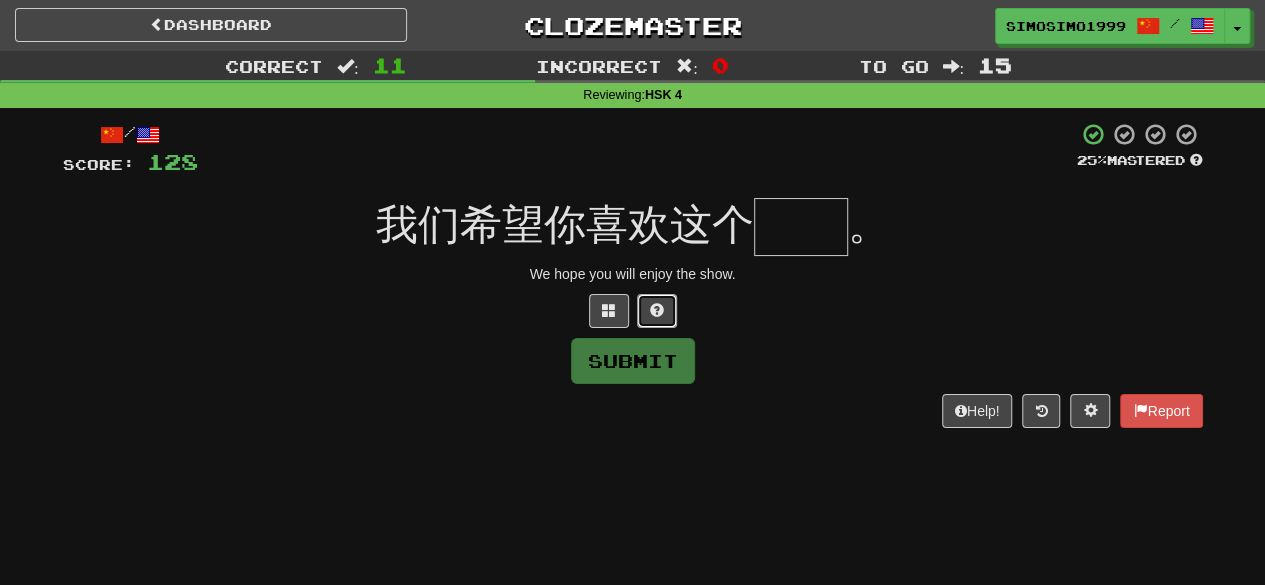click at bounding box center [657, 310] 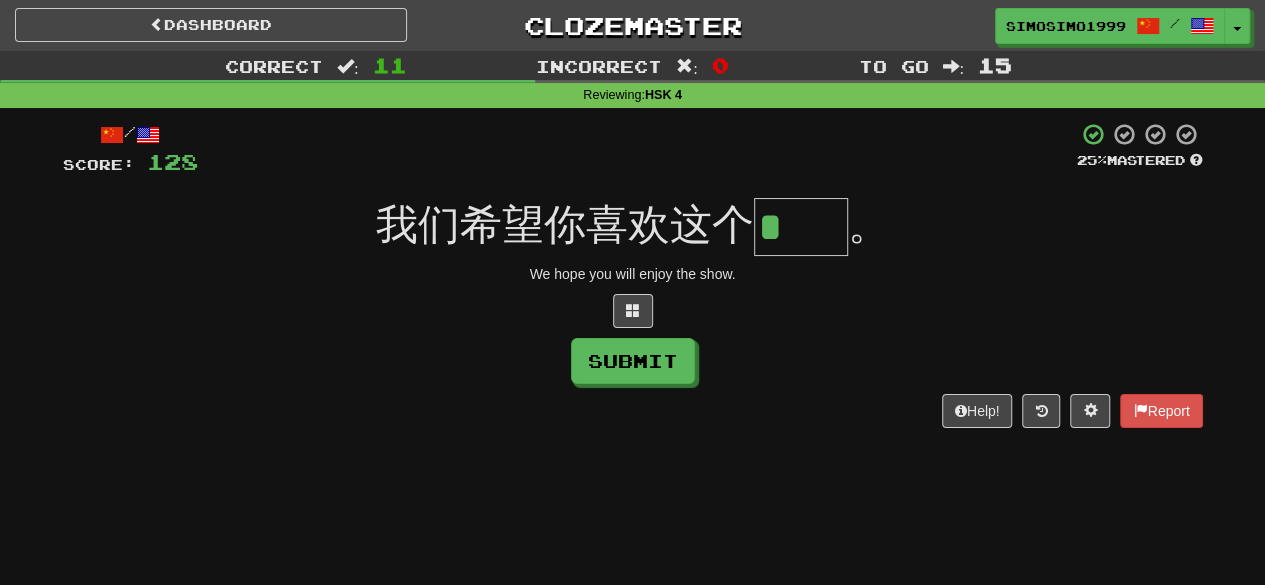 click on "*" at bounding box center [801, 227] 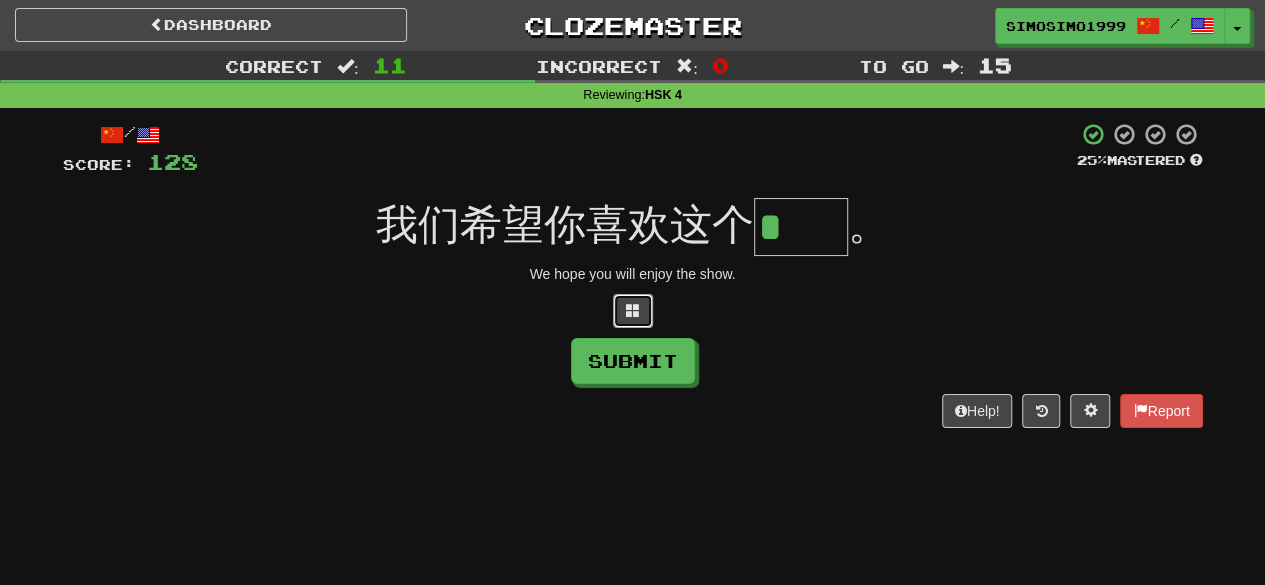 click at bounding box center [633, 310] 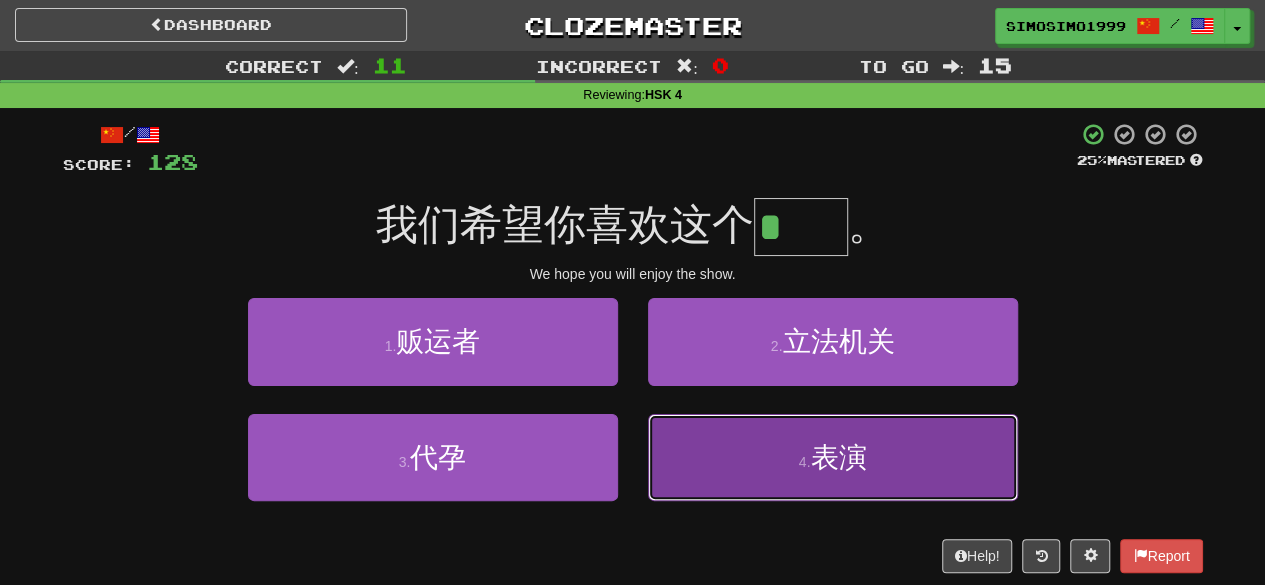 click on "4 .  表演" at bounding box center (833, 457) 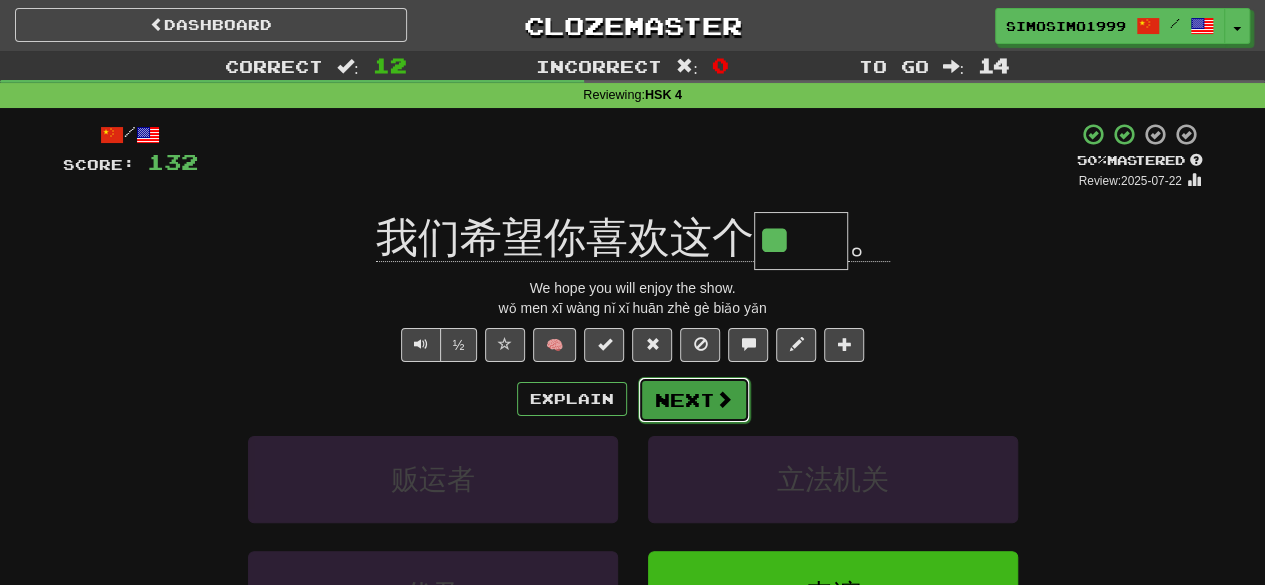 click on "Next" at bounding box center (694, 400) 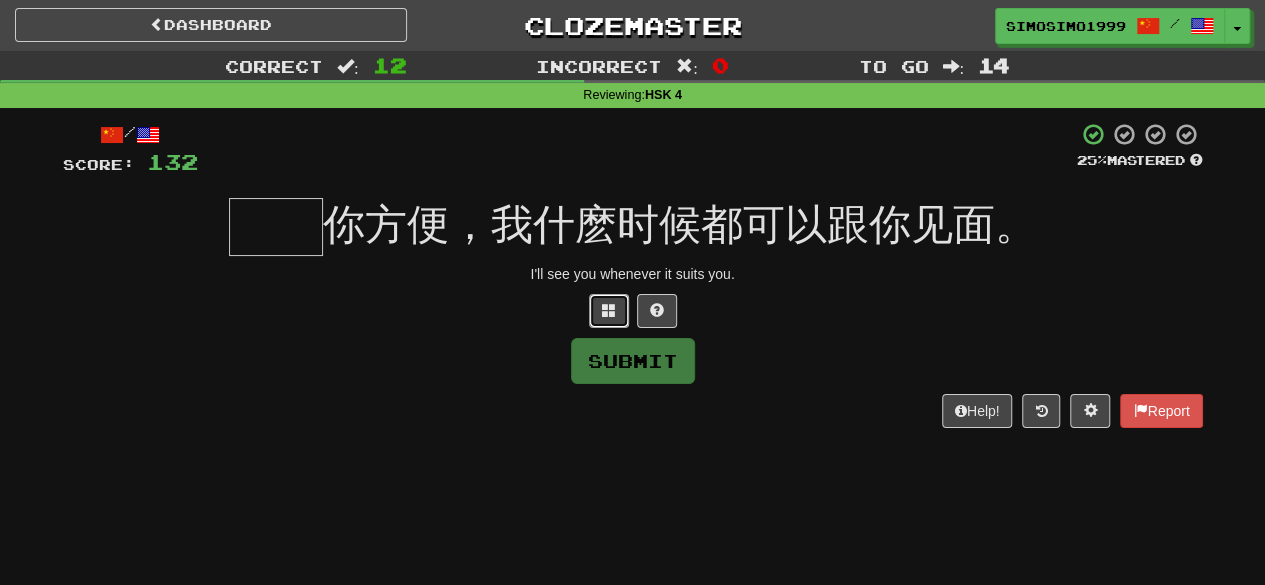 click at bounding box center (609, 310) 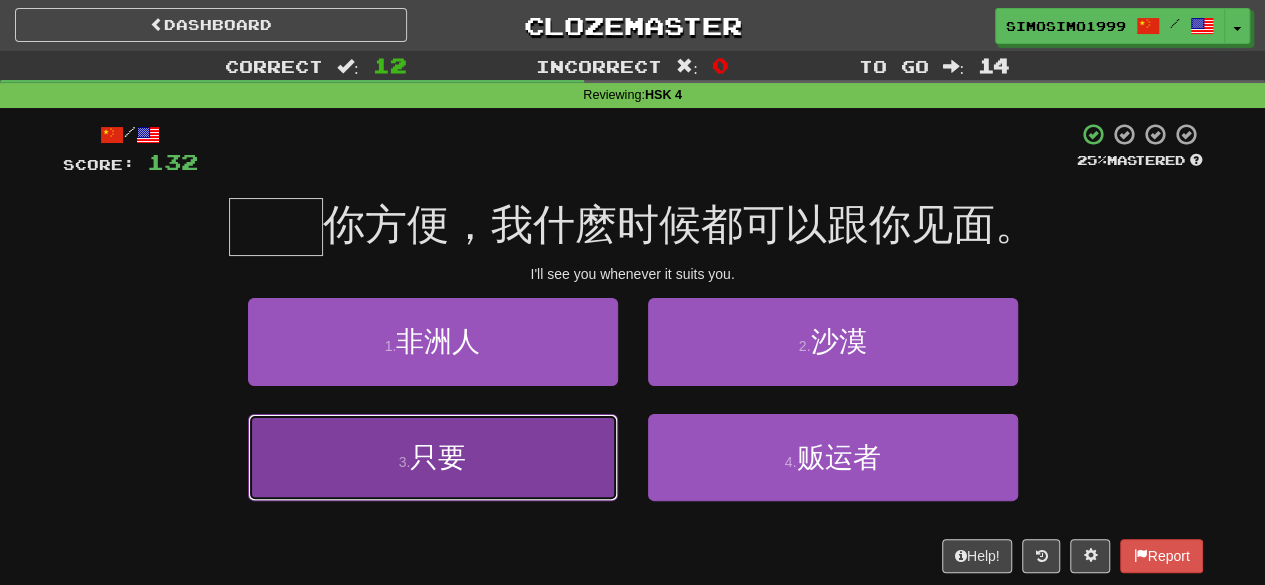 click on "3 .  只要" at bounding box center (433, 457) 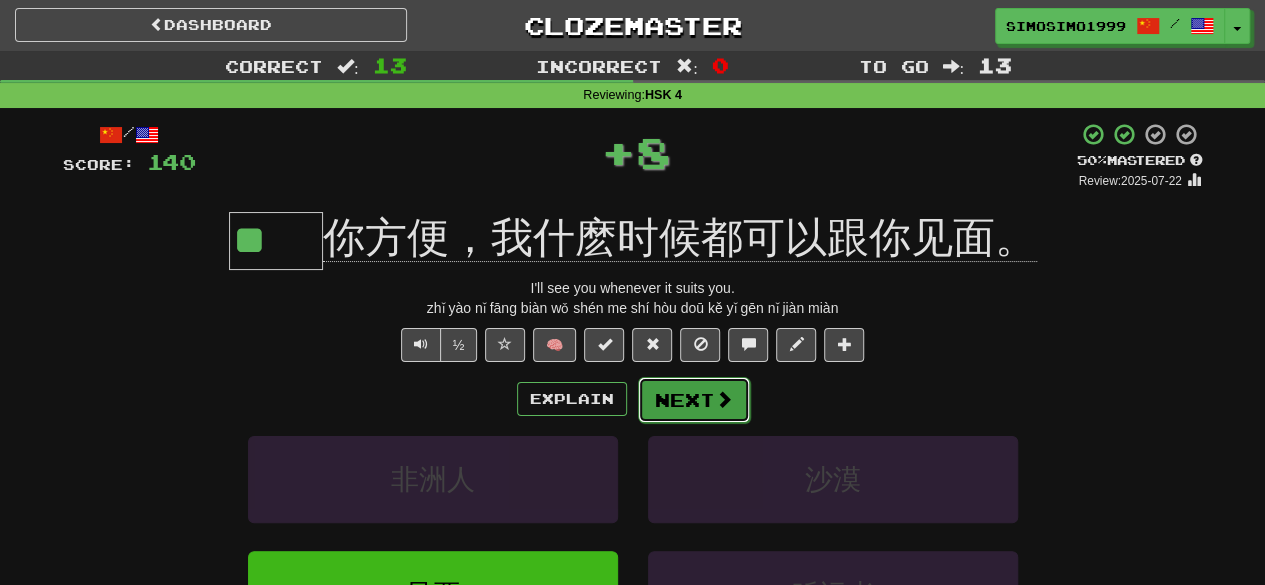 click on "Next" at bounding box center (694, 400) 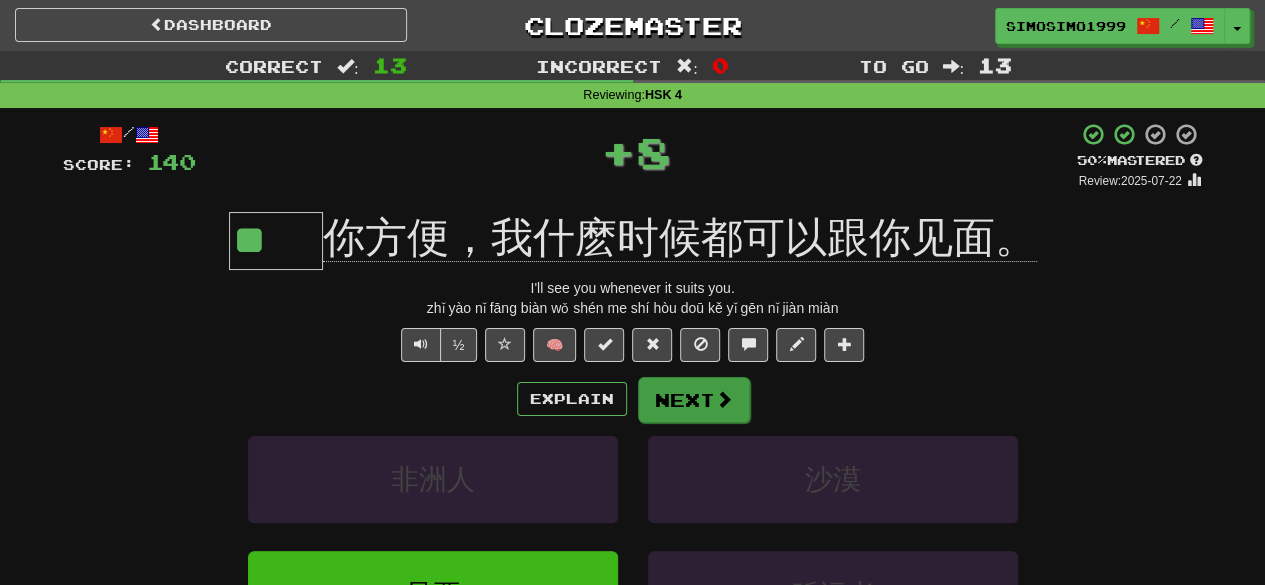 type 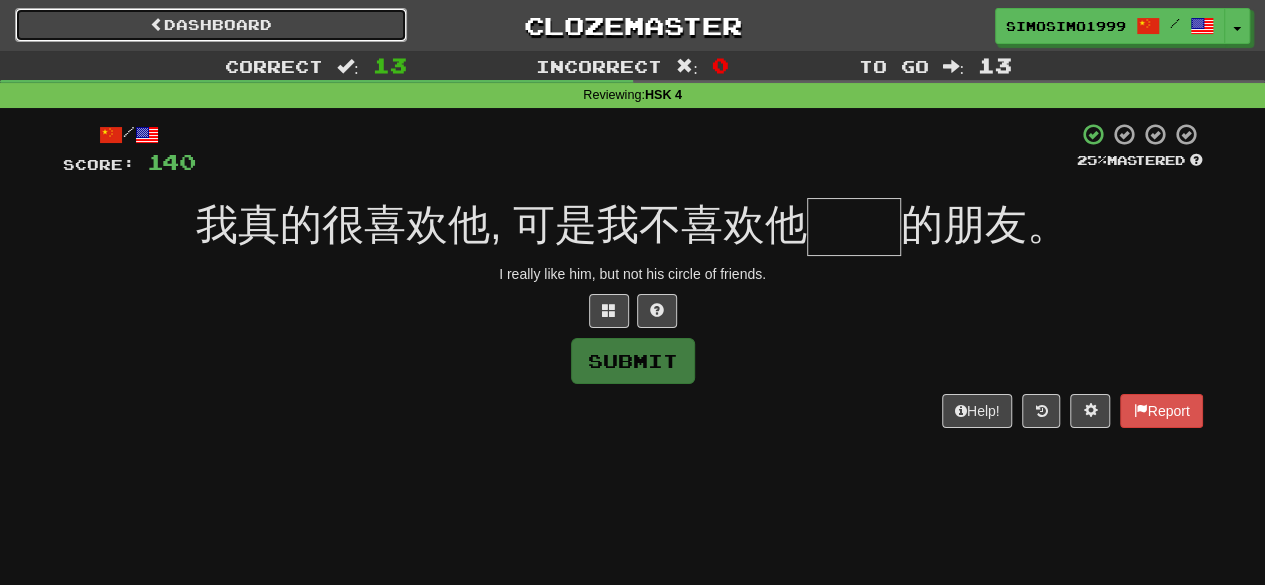 click on "Dashboard" at bounding box center [211, 25] 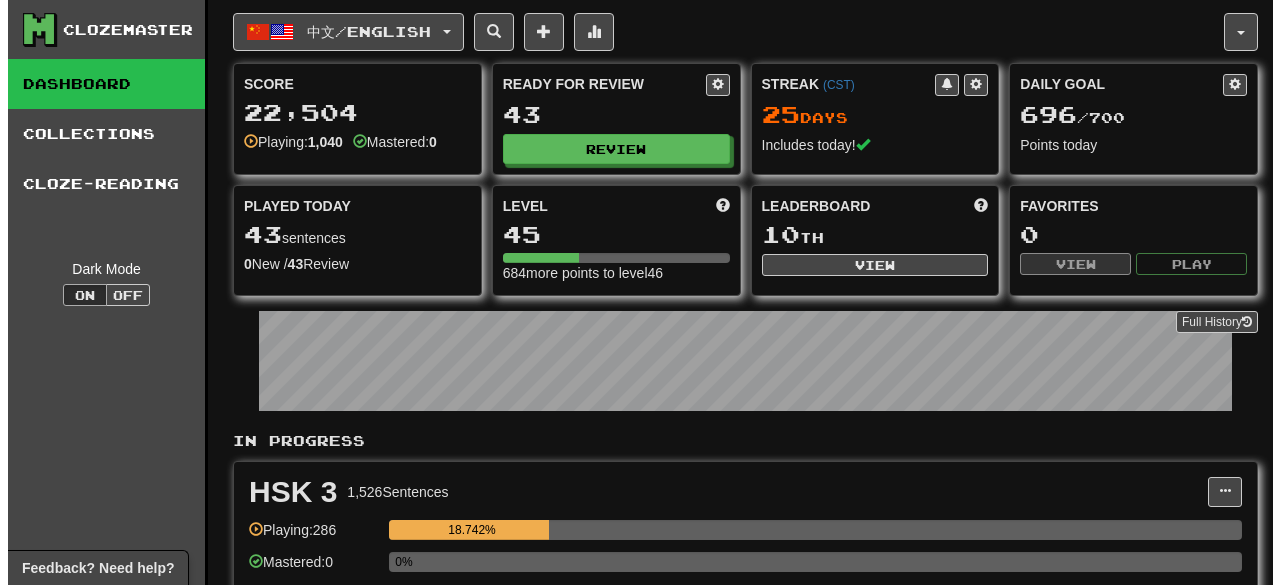 scroll, scrollTop: 0, scrollLeft: 0, axis: both 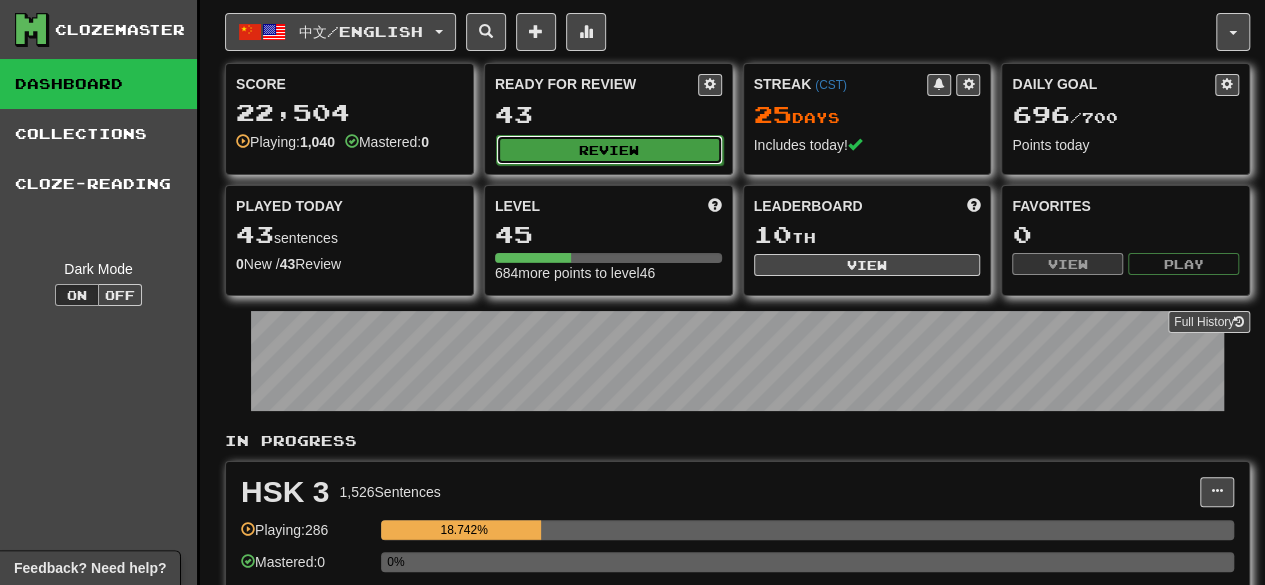 click on "Review" at bounding box center (609, 150) 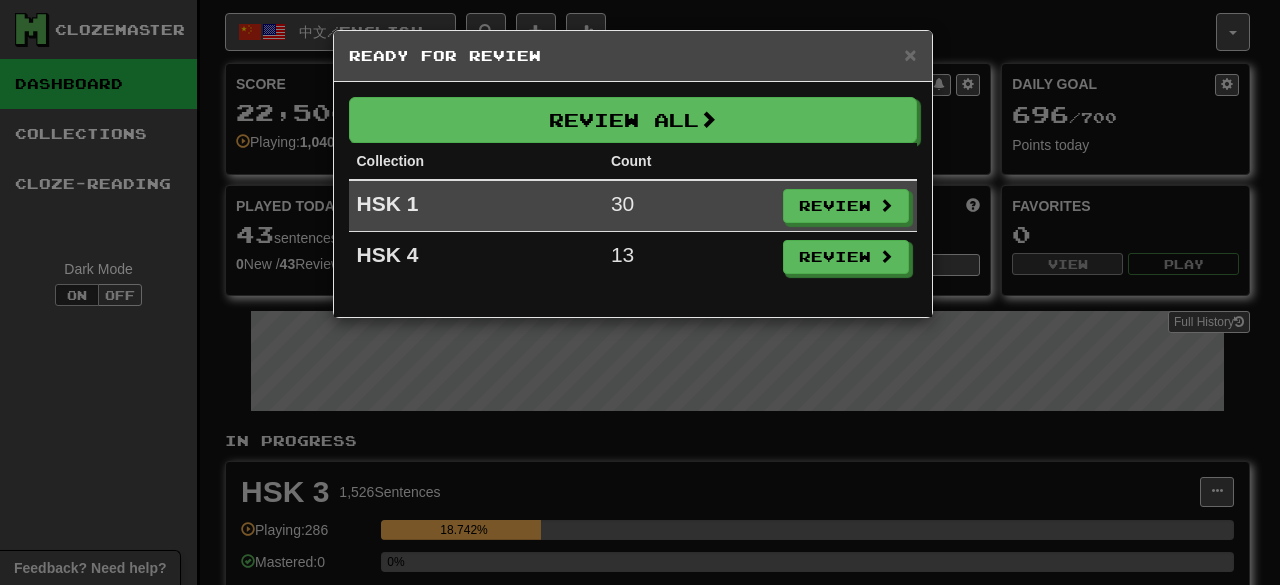 scroll, scrollTop: 0, scrollLeft: 0, axis: both 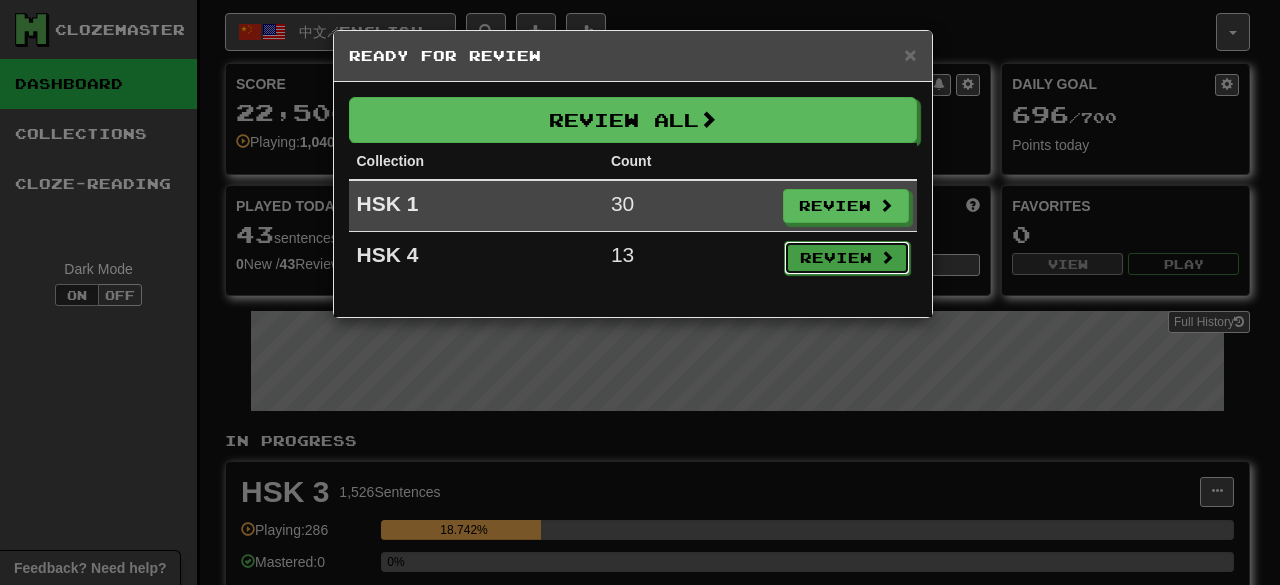 click on "Review" at bounding box center (847, 258) 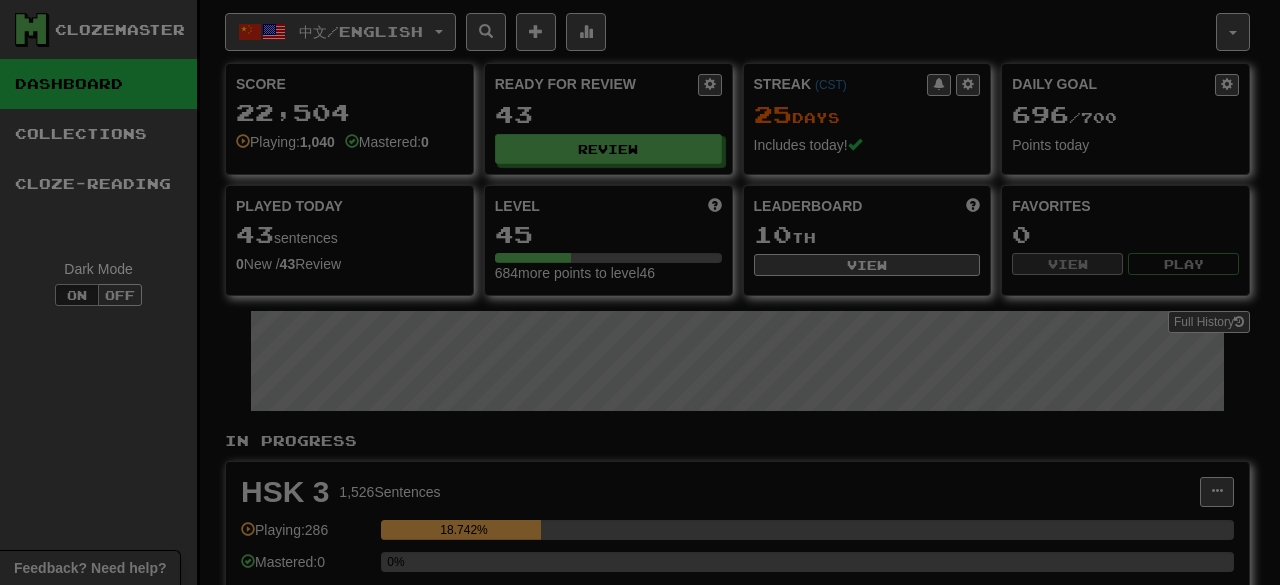 select on "**" 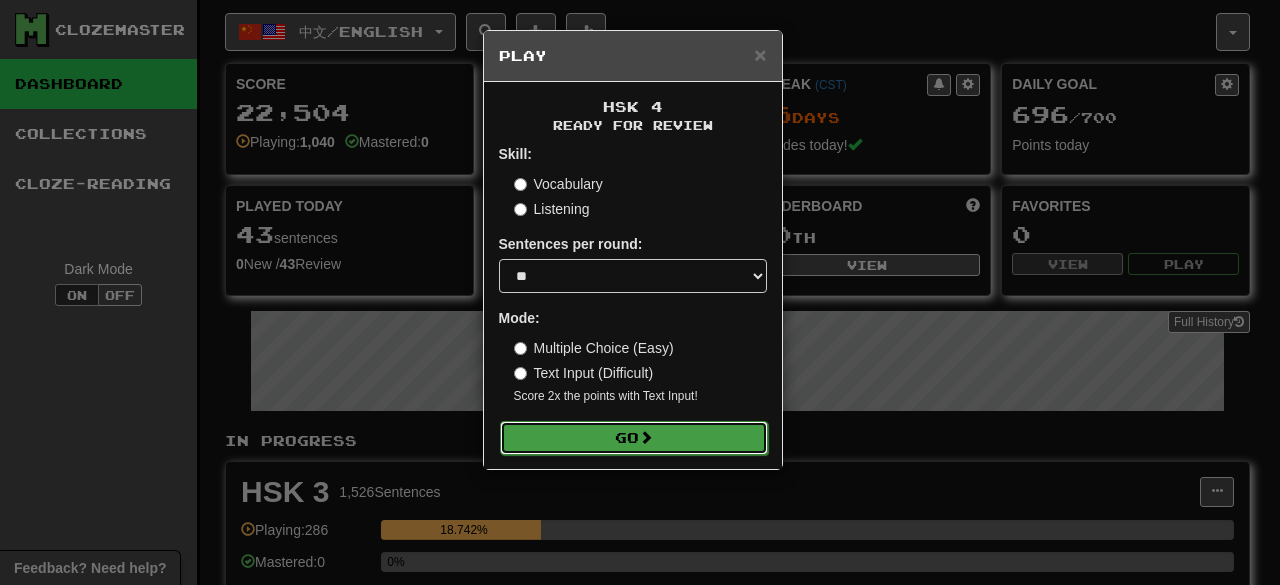 click on "Go" at bounding box center [634, 438] 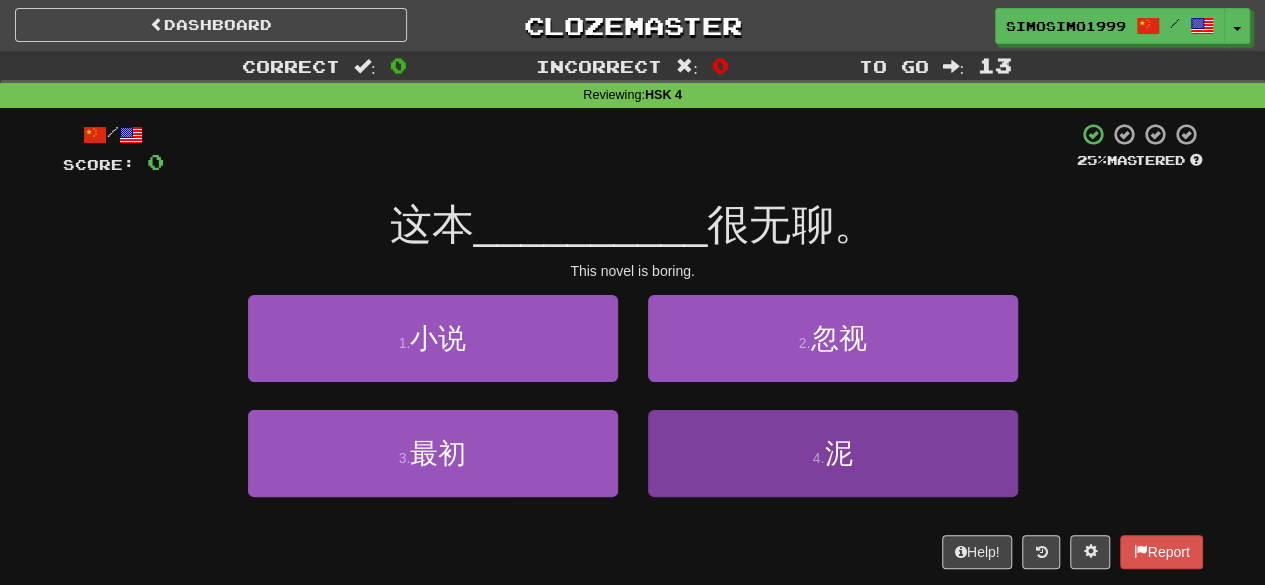 scroll, scrollTop: 0, scrollLeft: 0, axis: both 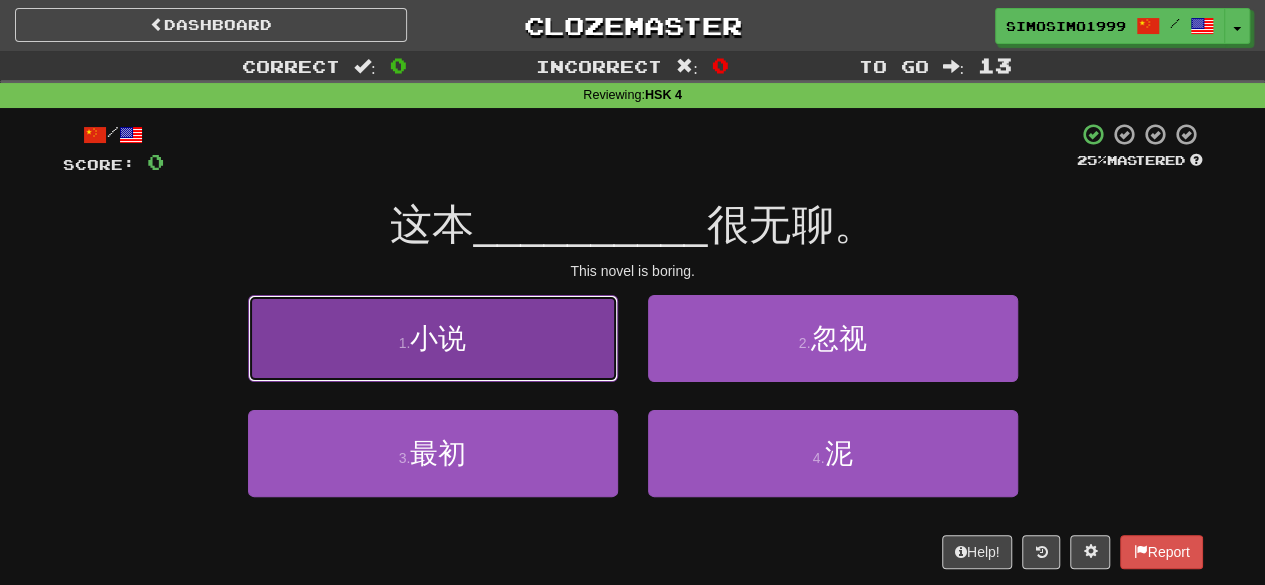 click on "1 .  小说" at bounding box center [433, 338] 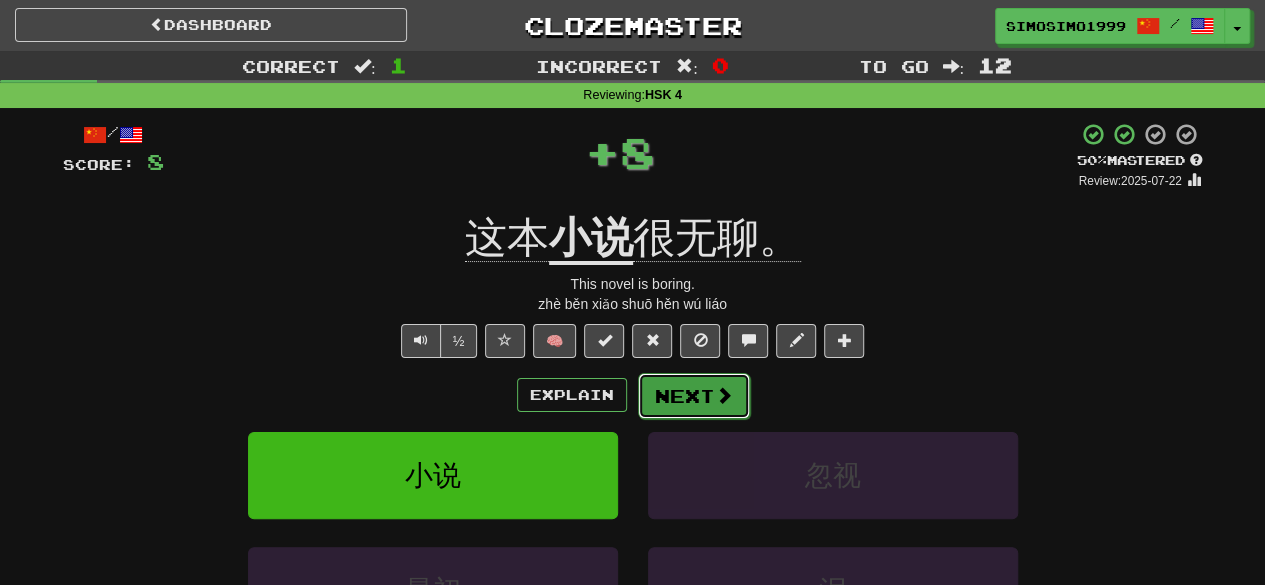 click on "Next" at bounding box center [694, 396] 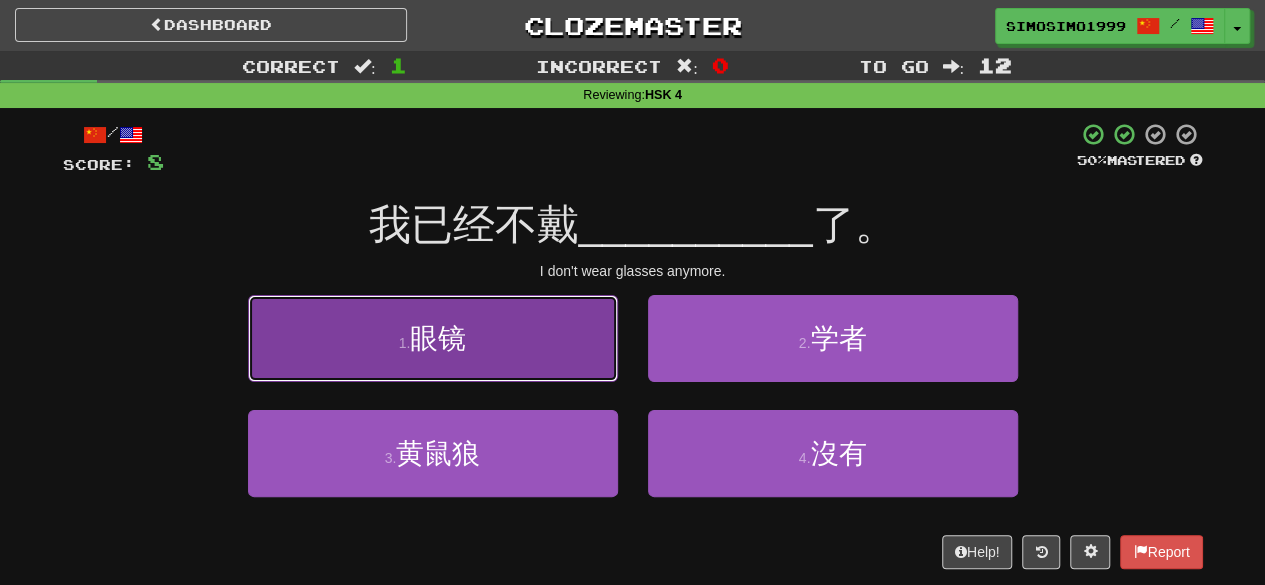 click on "1 .  眼镜" at bounding box center (433, 338) 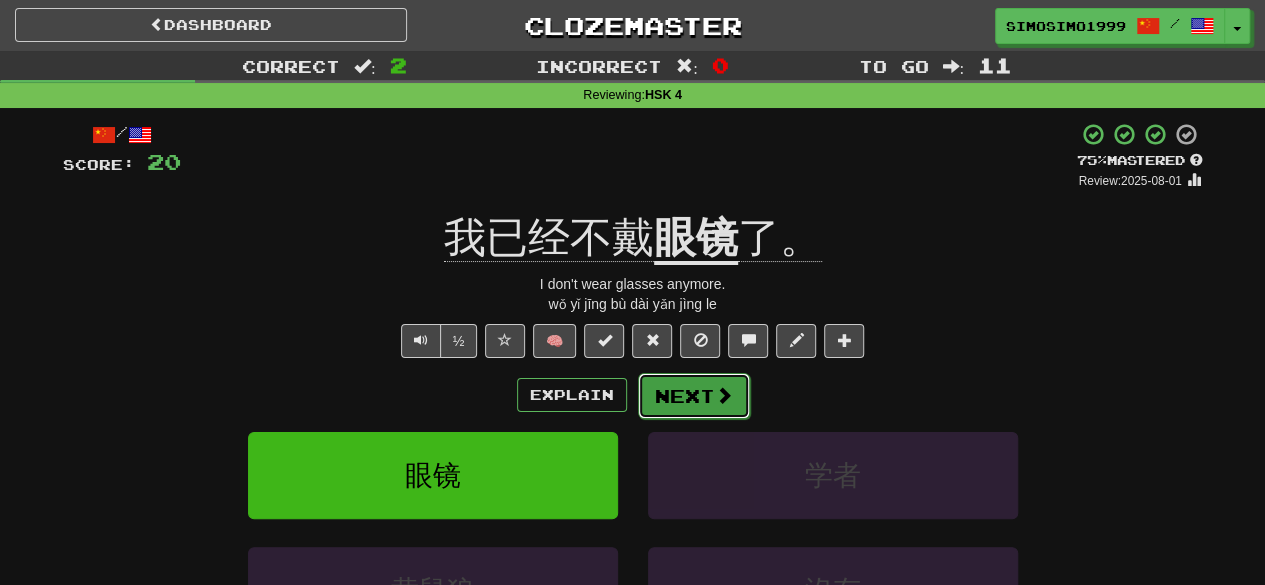 click on "Next" at bounding box center (694, 396) 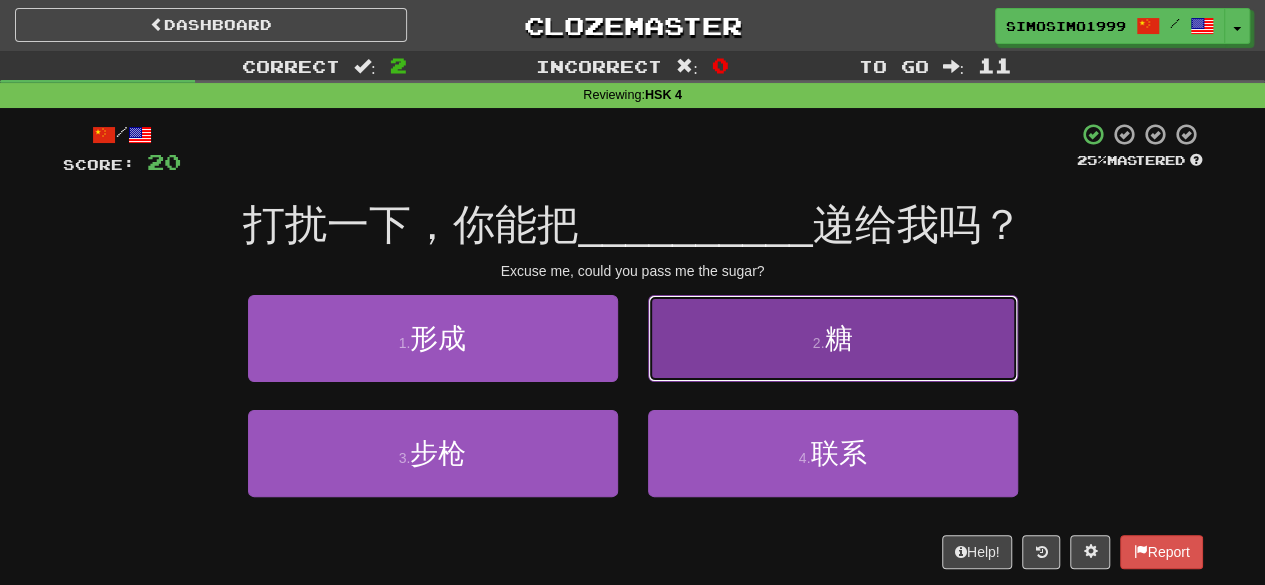click on "2 .  糖" at bounding box center (833, 338) 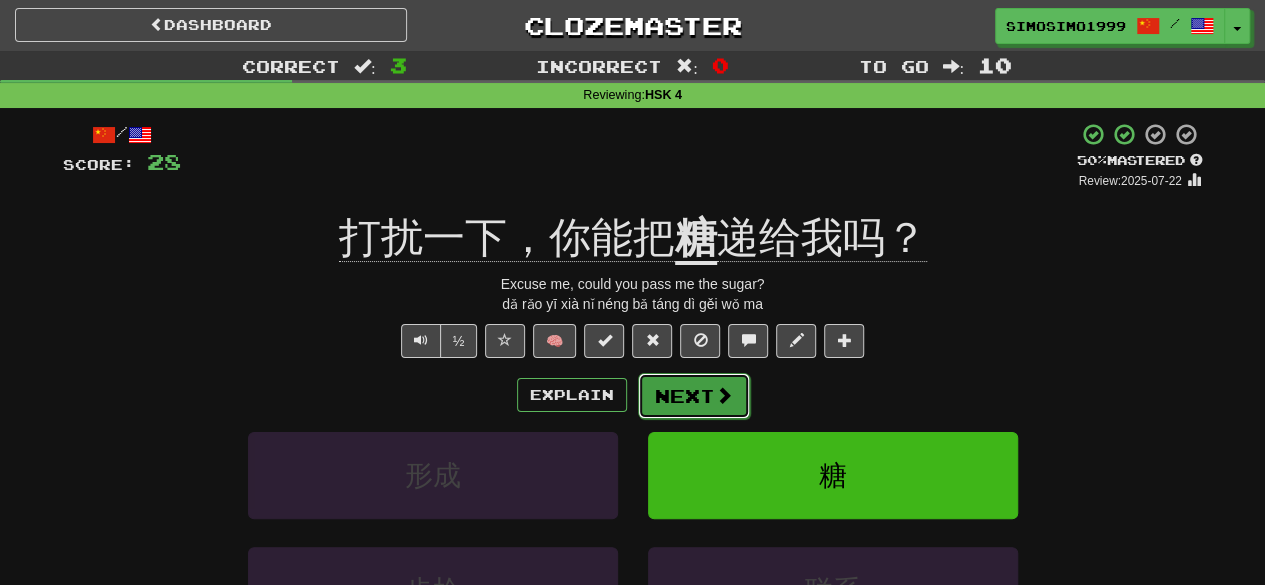 click on "Next" at bounding box center (694, 396) 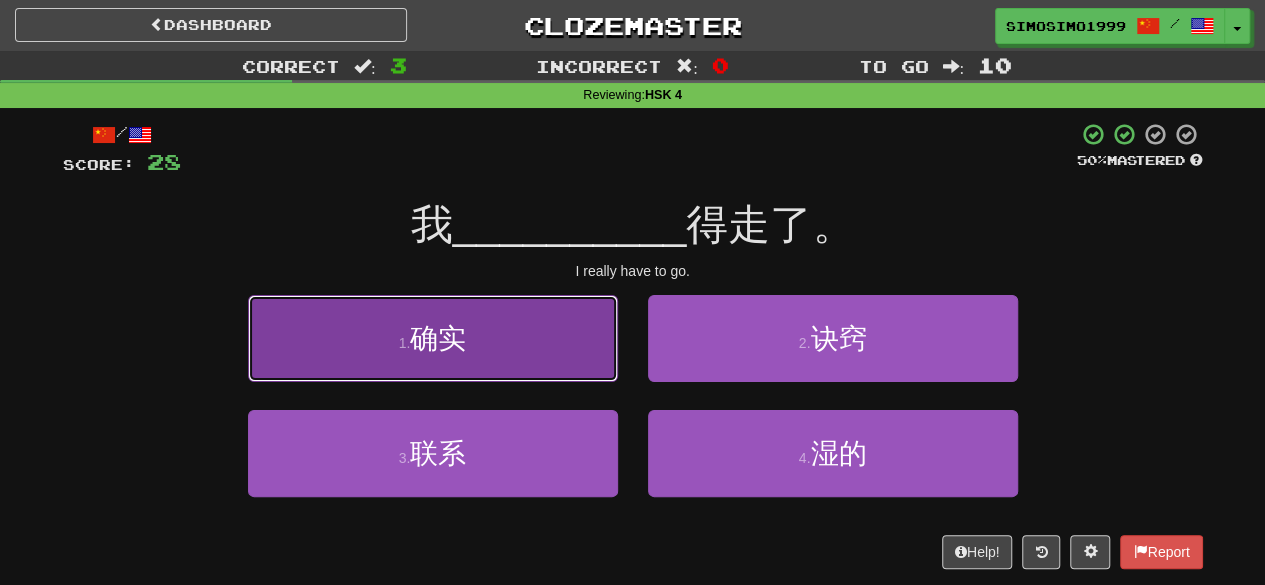 click on "1 .  确实" at bounding box center (433, 338) 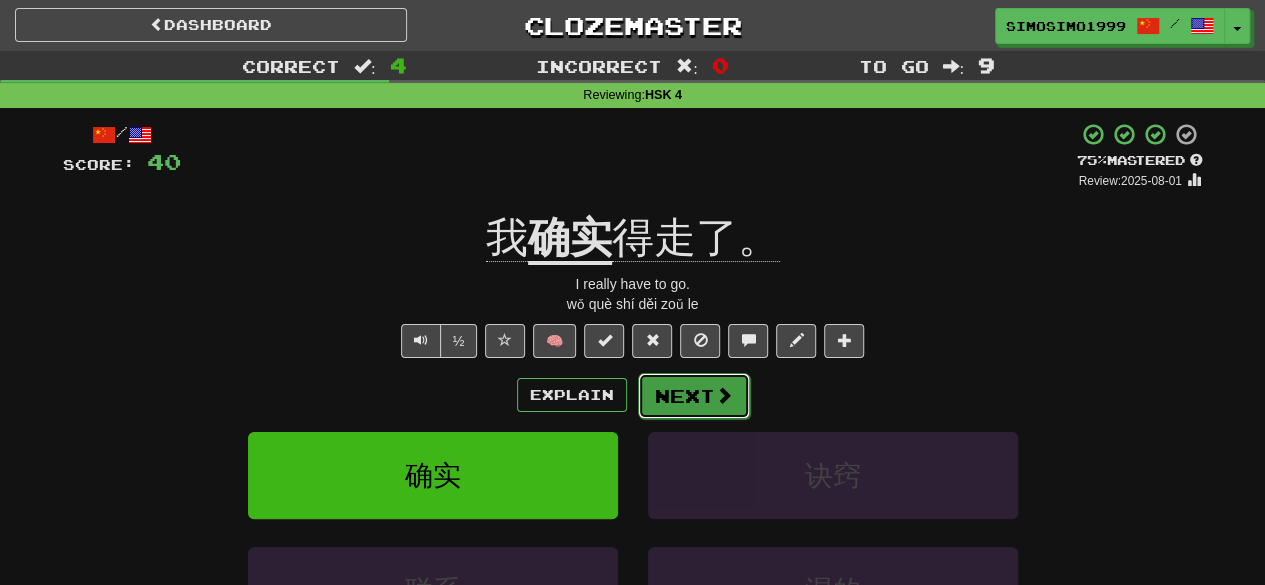 click on "Next" at bounding box center [694, 396] 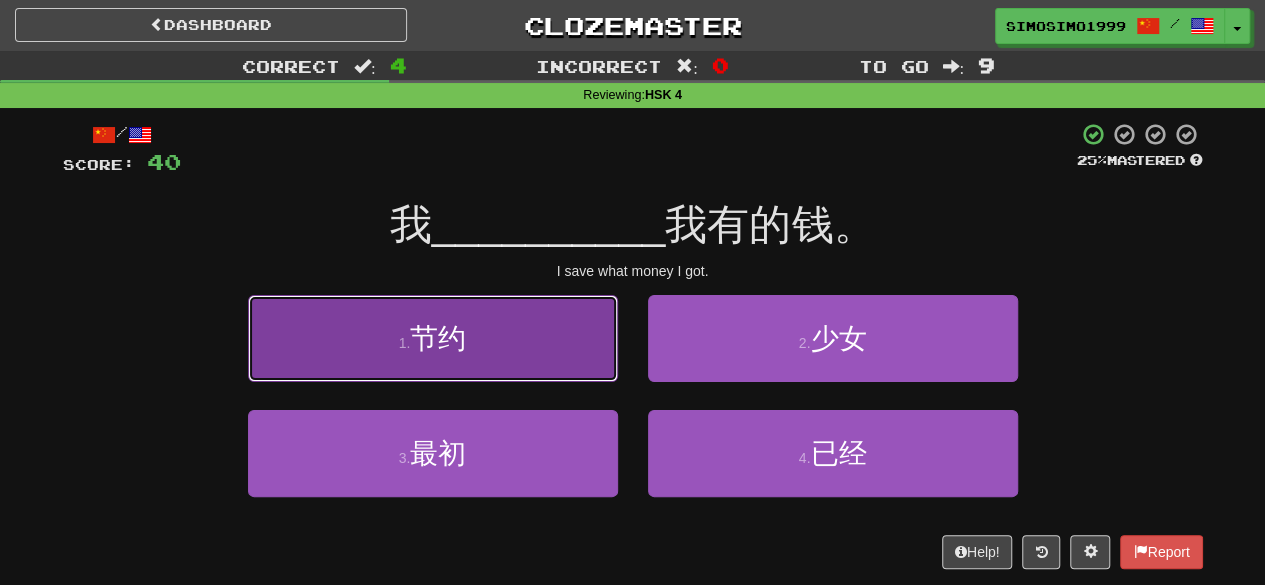 click on "1 .  节约" at bounding box center (433, 338) 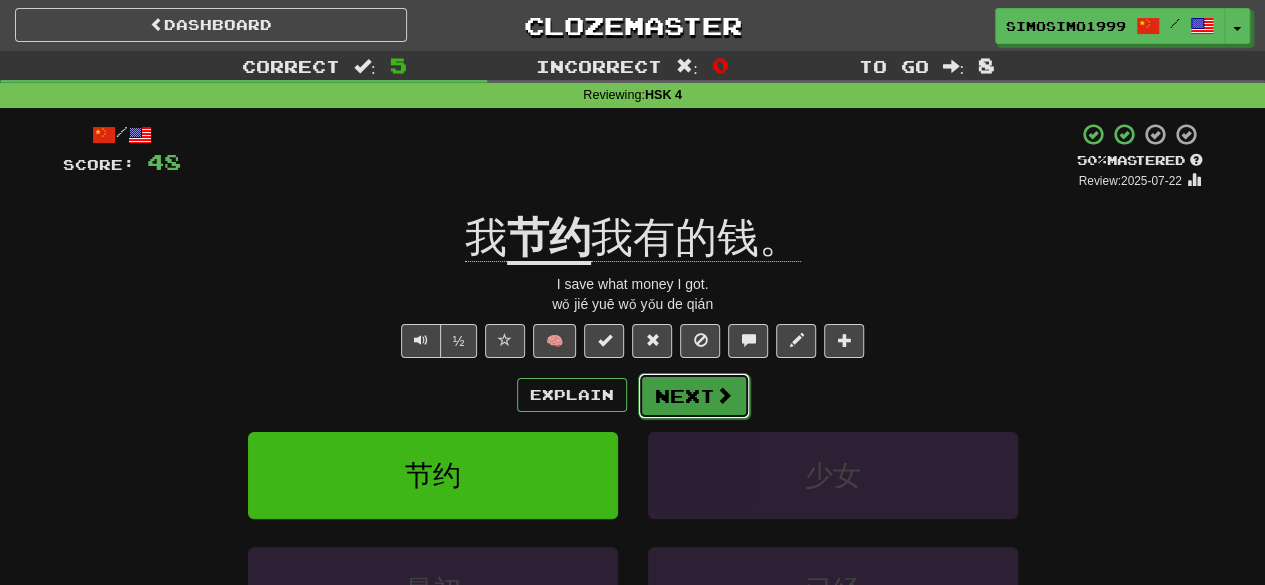 click on "Next" at bounding box center (694, 396) 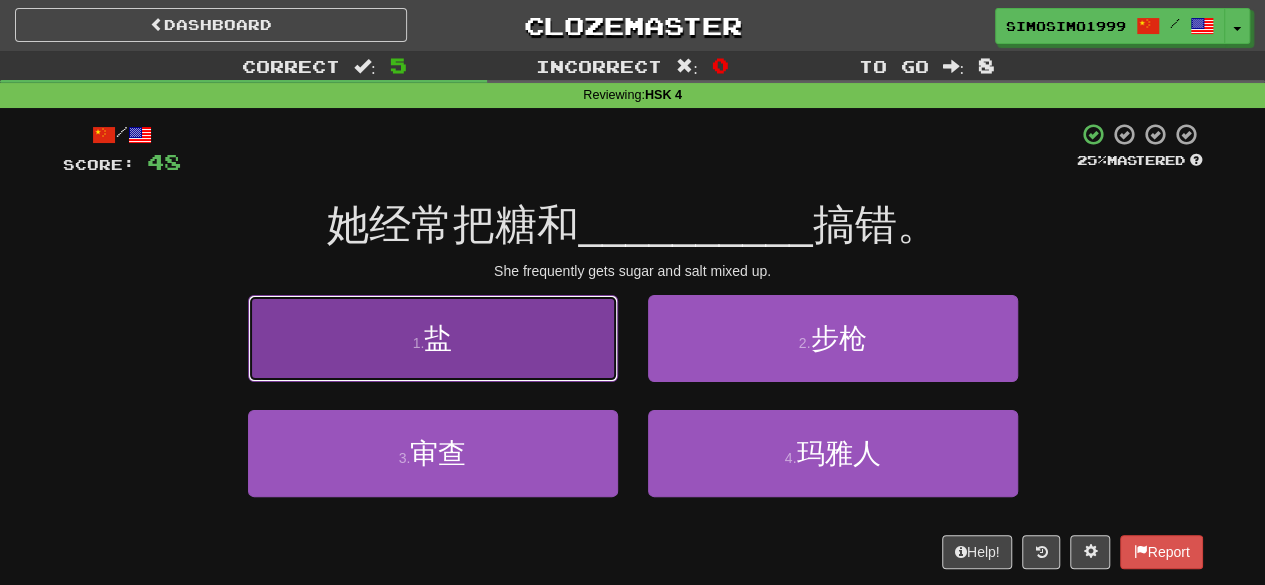 click on "1 .  盐" at bounding box center [433, 338] 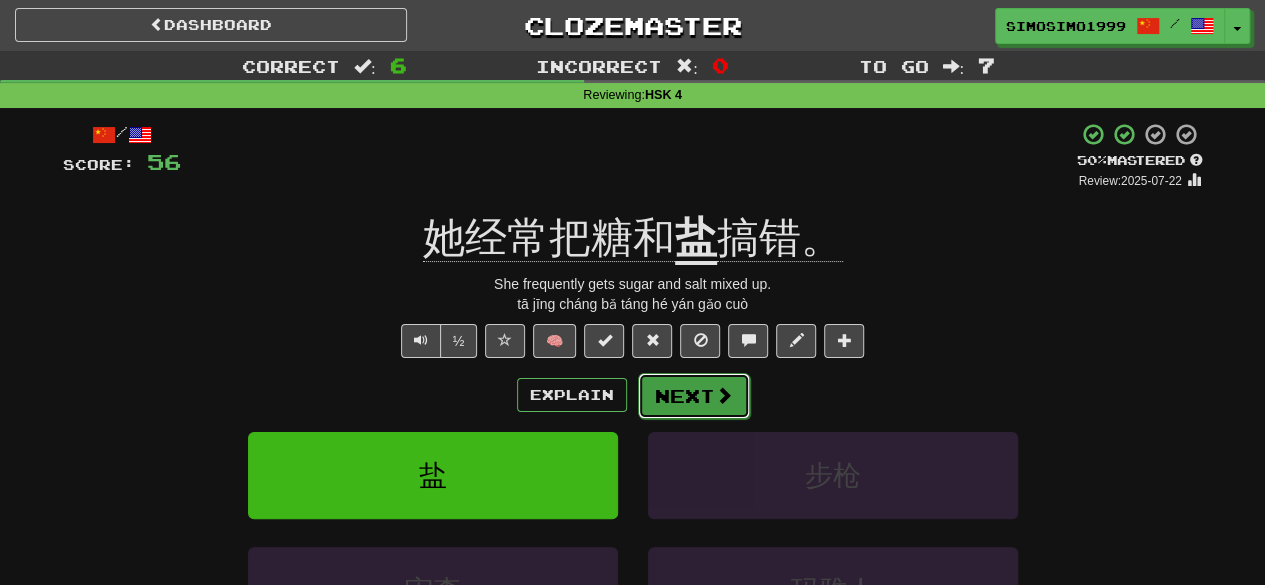 click on "Next" at bounding box center (694, 396) 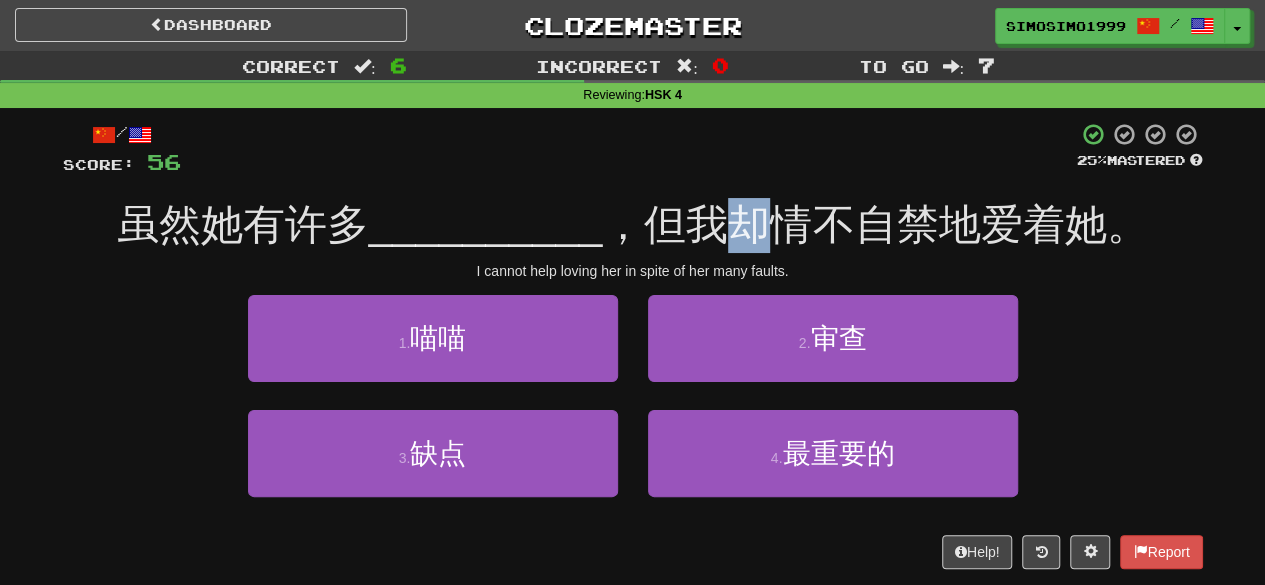 drag, startPoint x: 733, startPoint y: 226, endPoint x: 788, endPoint y: 226, distance: 55 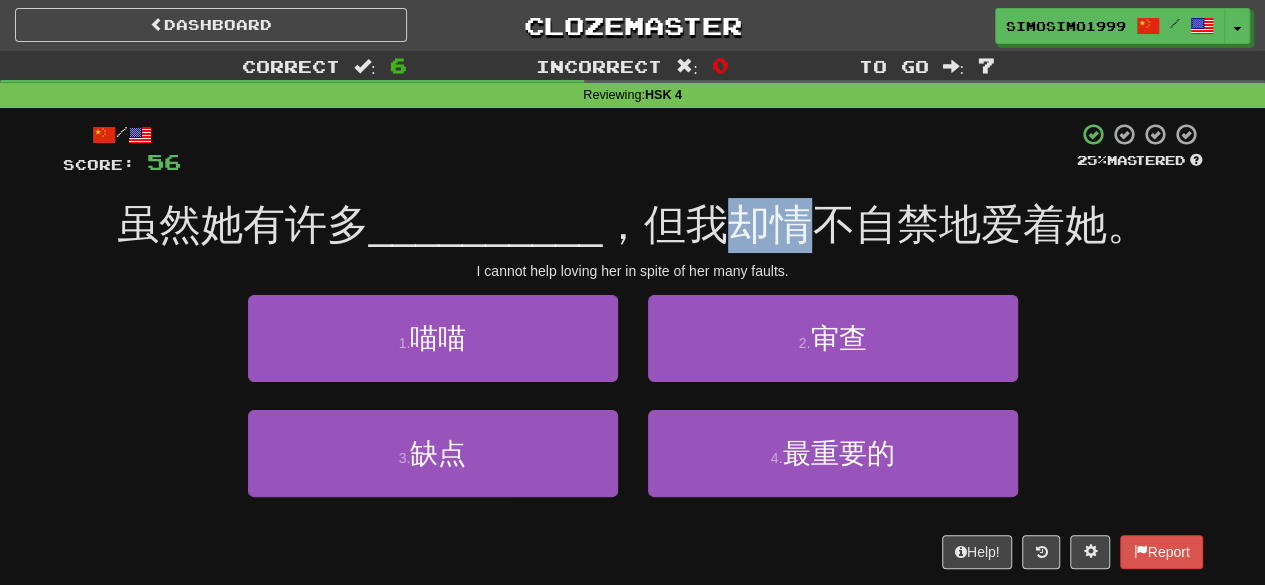 drag, startPoint x: 730, startPoint y: 230, endPoint x: 824, endPoint y: 237, distance: 94.26028 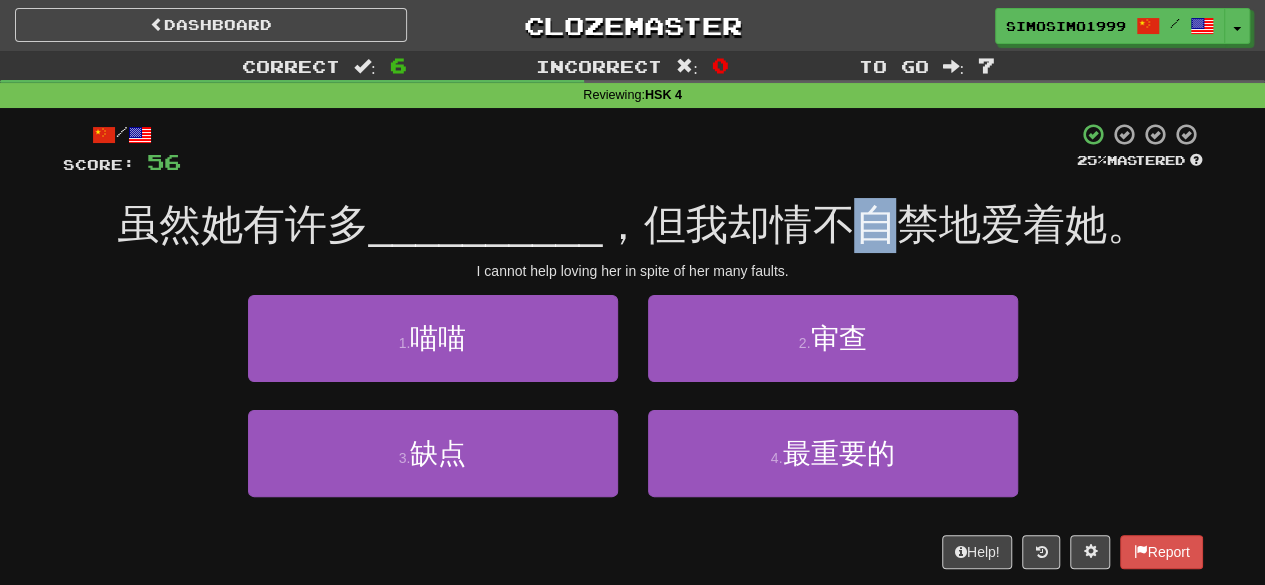 drag, startPoint x: 860, startPoint y: 237, endPoint x: 893, endPoint y: 242, distance: 33.37664 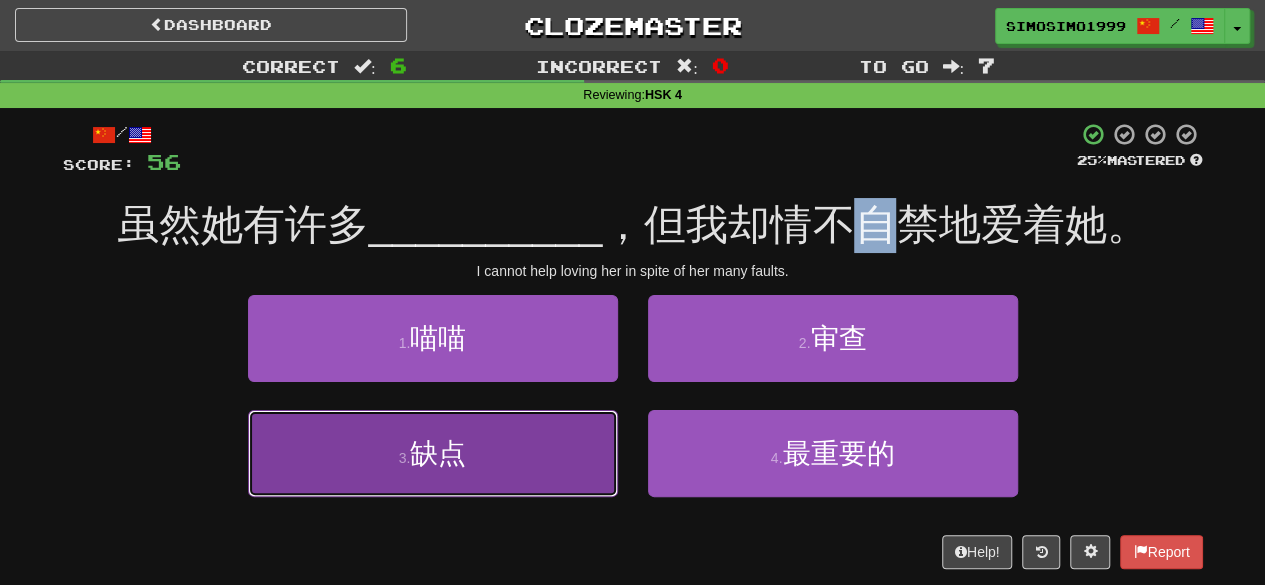 click on "3 .  缺点" at bounding box center [433, 453] 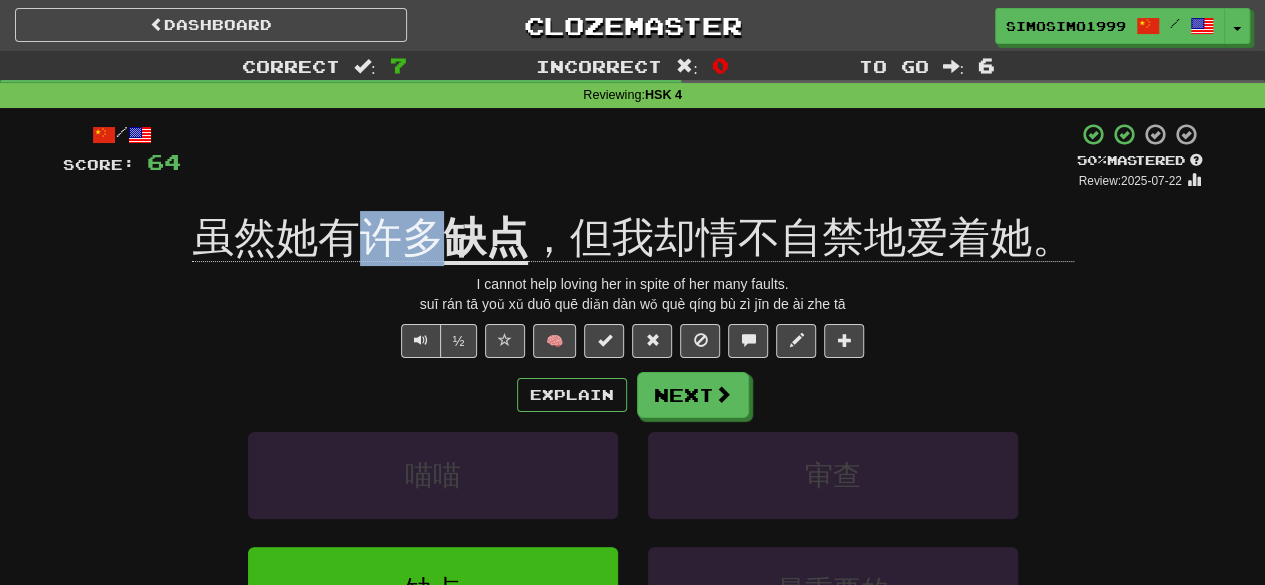 drag, startPoint x: 364, startPoint y: 238, endPoint x: 433, endPoint y: 244, distance: 69.260376 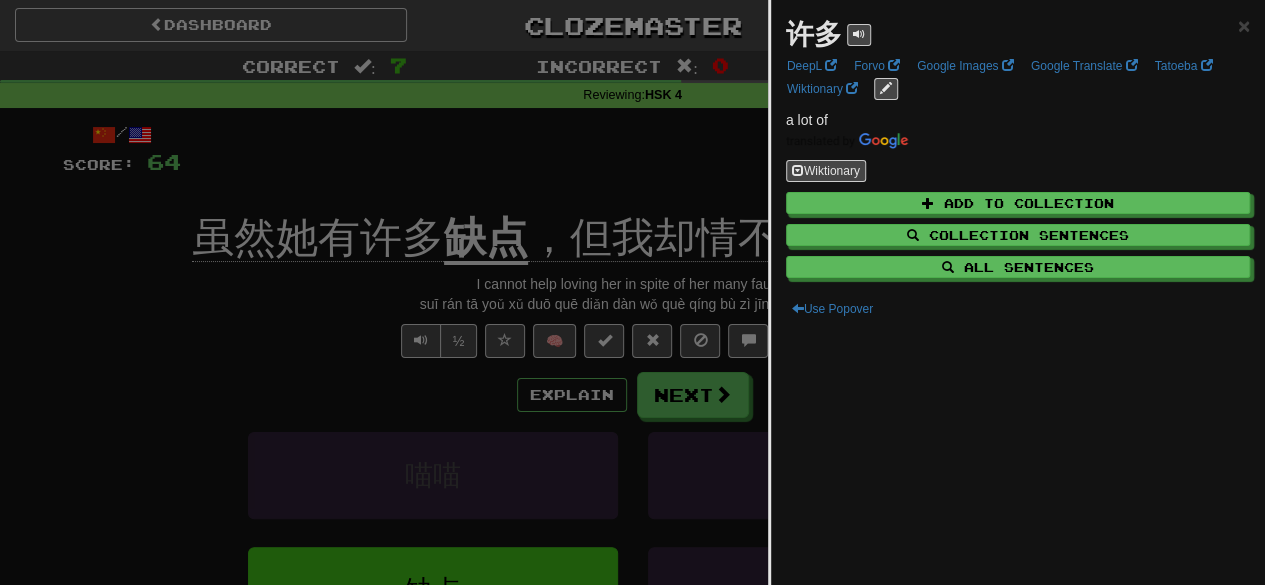 click at bounding box center (632, 292) 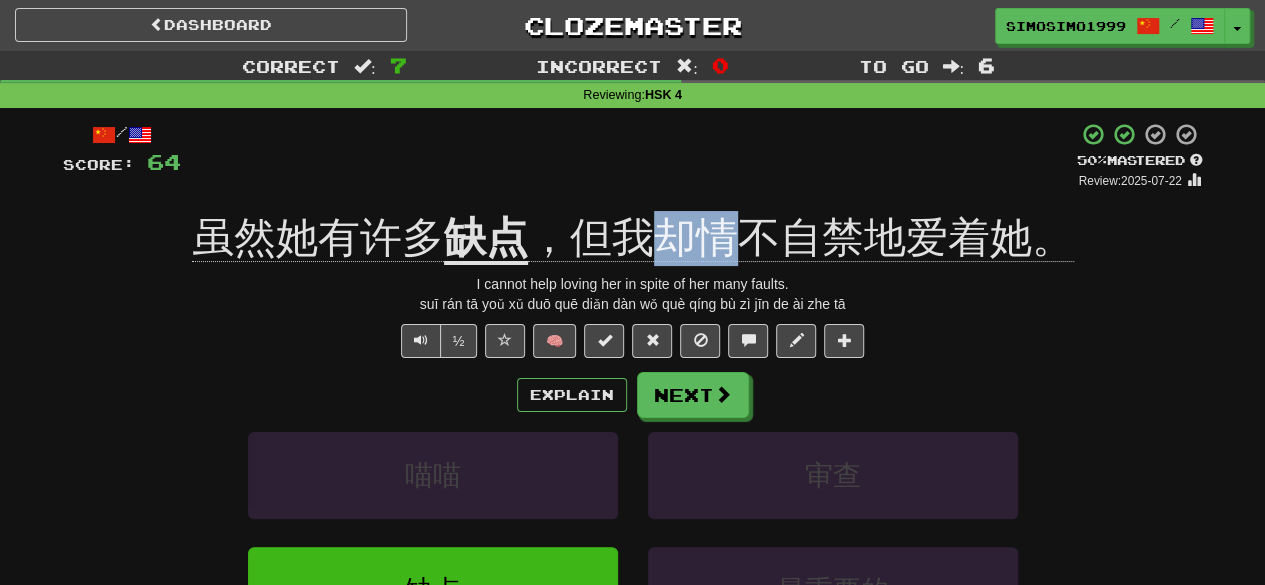 drag, startPoint x: 660, startPoint y: 232, endPoint x: 742, endPoint y: 242, distance: 82.607506 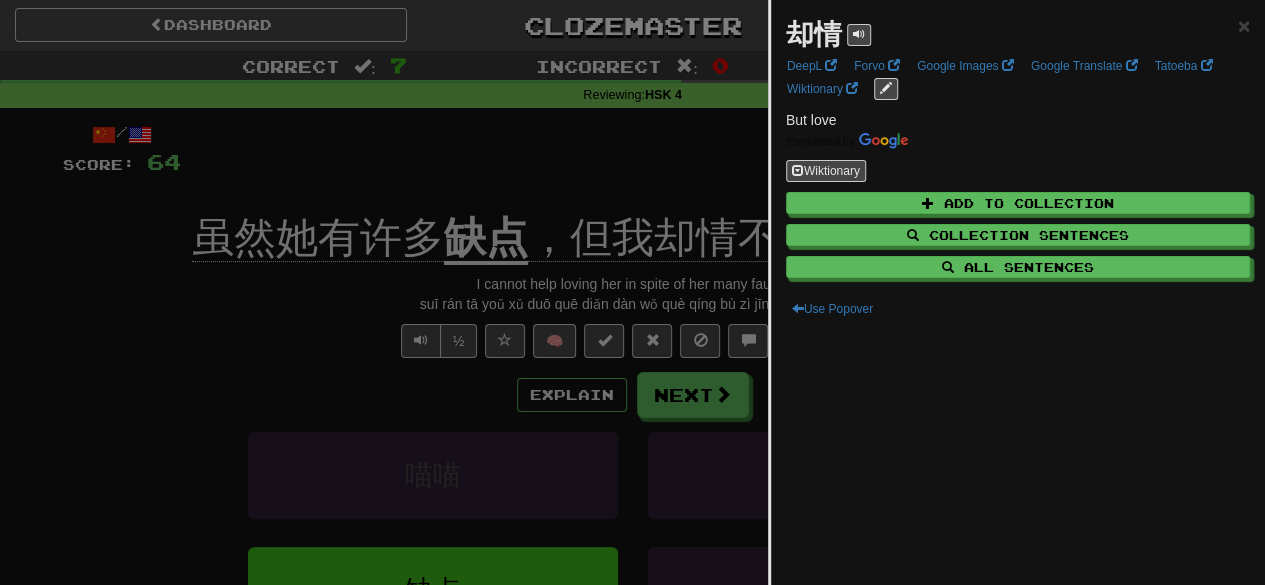 click at bounding box center [632, 292] 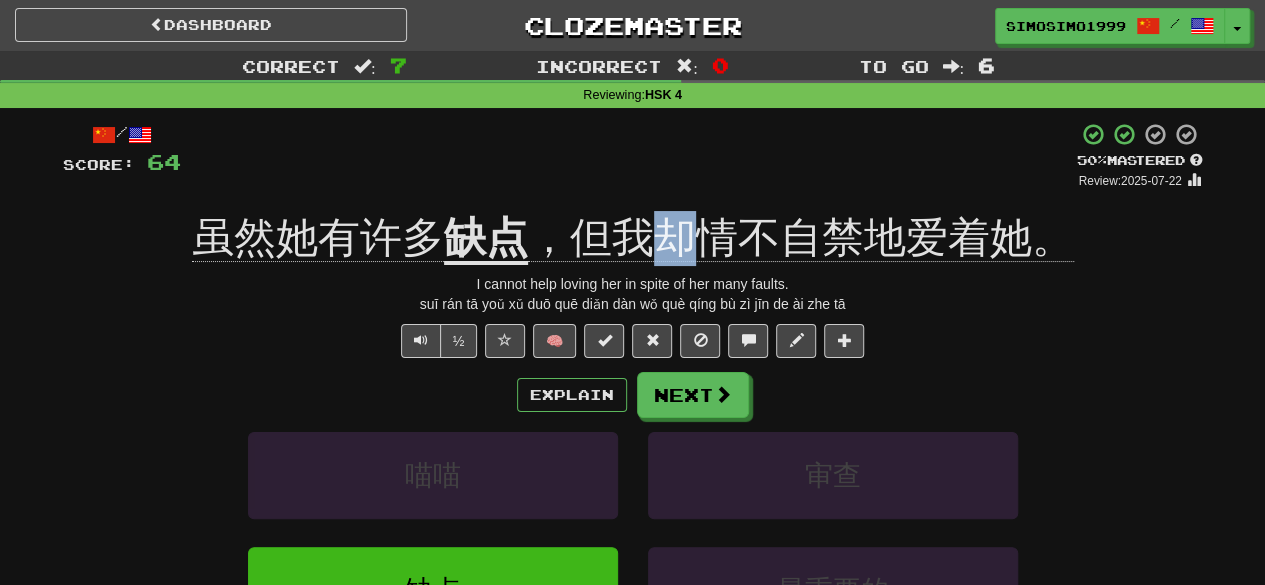 drag, startPoint x: 655, startPoint y: 239, endPoint x: 693, endPoint y: 247, distance: 38.832977 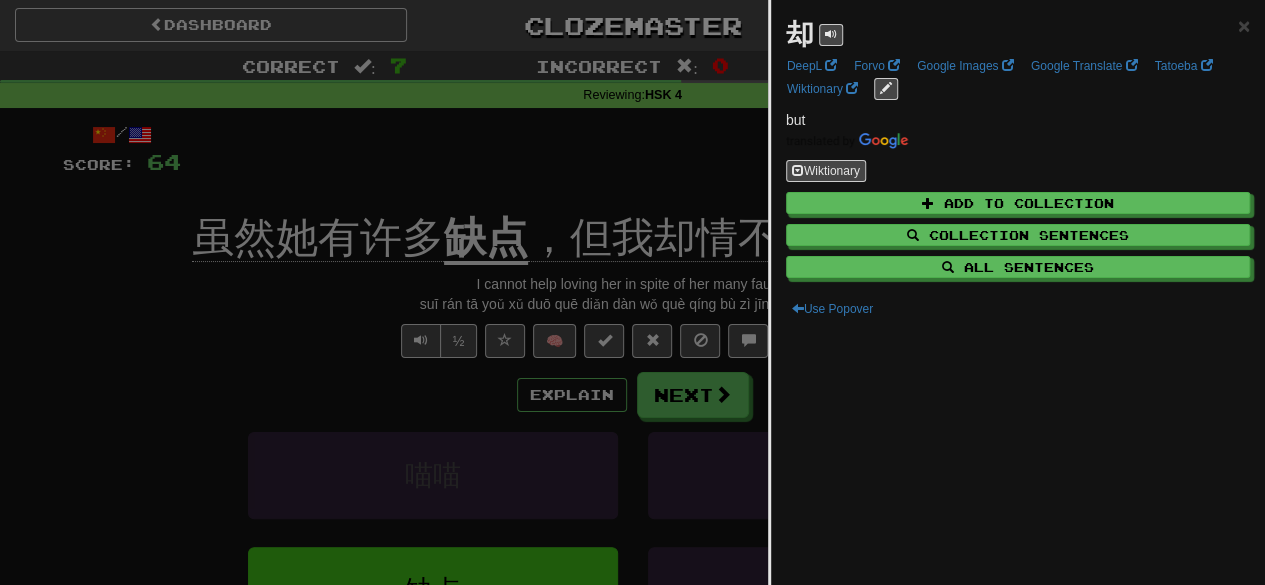 click at bounding box center (632, 292) 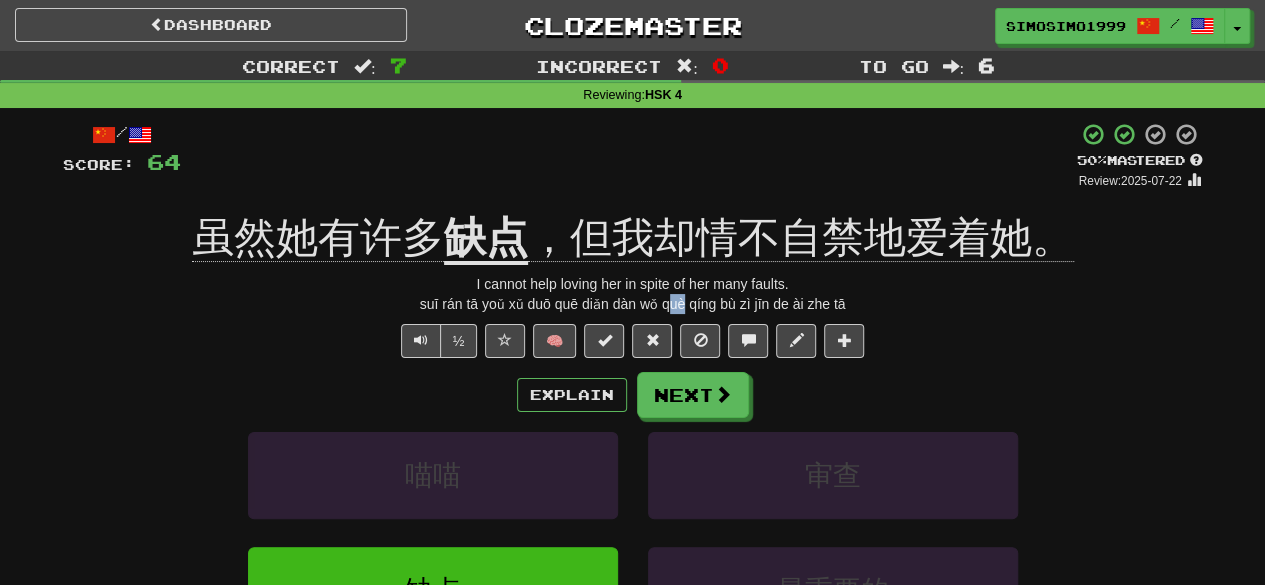 drag, startPoint x: 666, startPoint y: 301, endPoint x: 686, endPoint y: 301, distance: 20 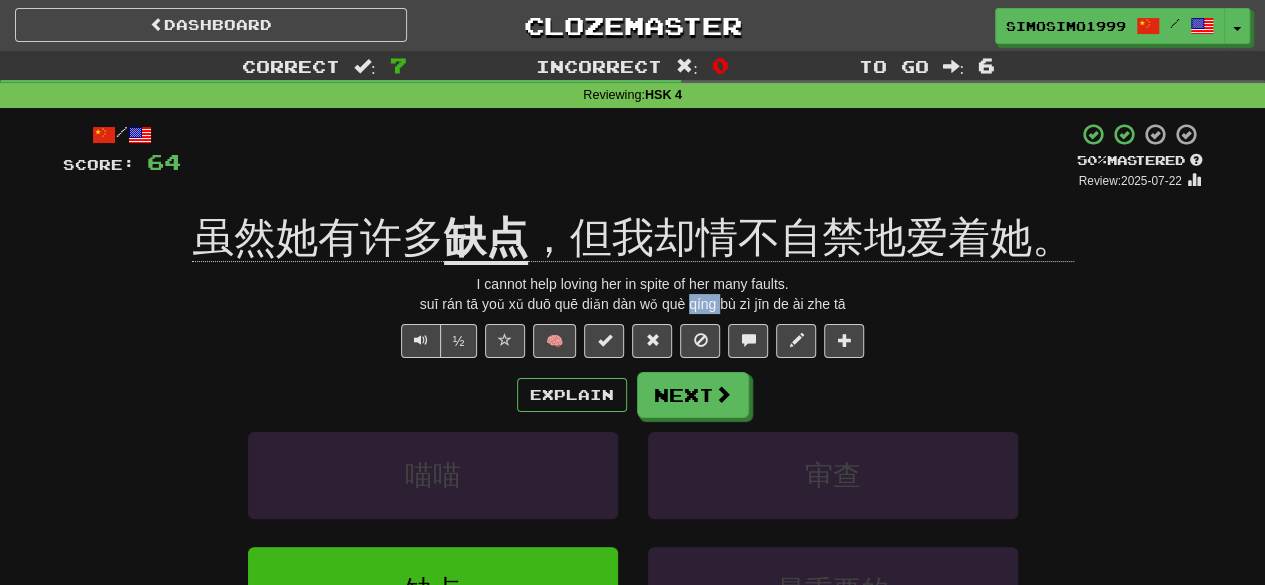 drag, startPoint x: 690, startPoint y: 301, endPoint x: 721, endPoint y: 301, distance: 31 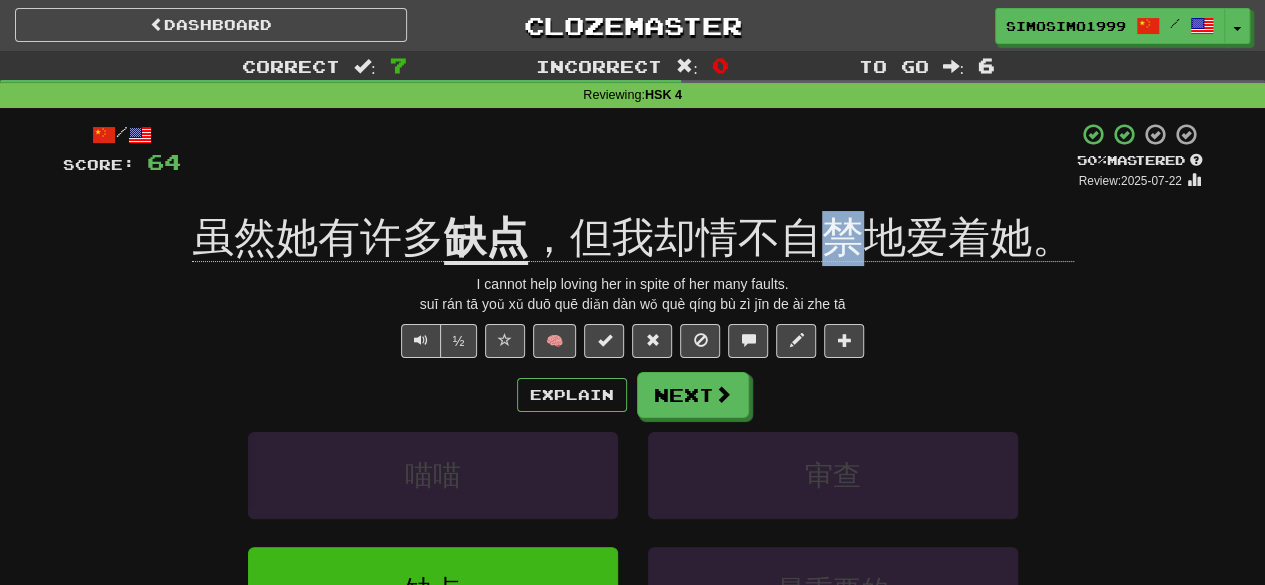 drag, startPoint x: 826, startPoint y: 235, endPoint x: 853, endPoint y: 235, distance: 27 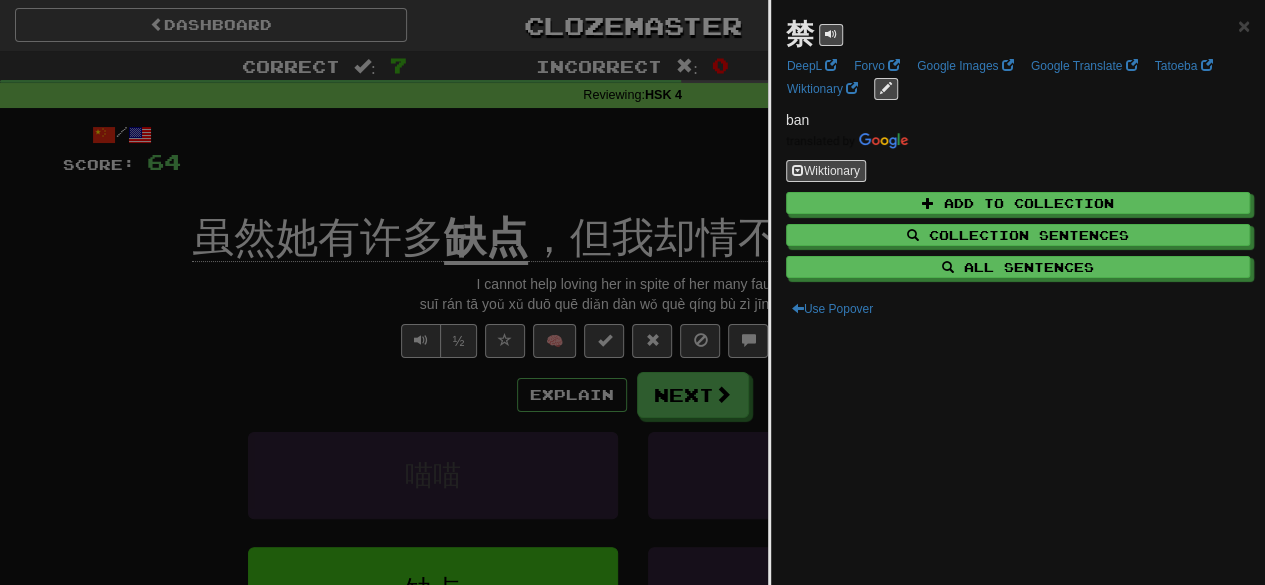 click on "禁 × DeepL   Forvo   Google Images   Google Translate   Tatoeba   Wiktionary   ban  Wiktionary   Add to Collection   Collection Sentences   All Sentences  Use Popover" at bounding box center (1016, 292) 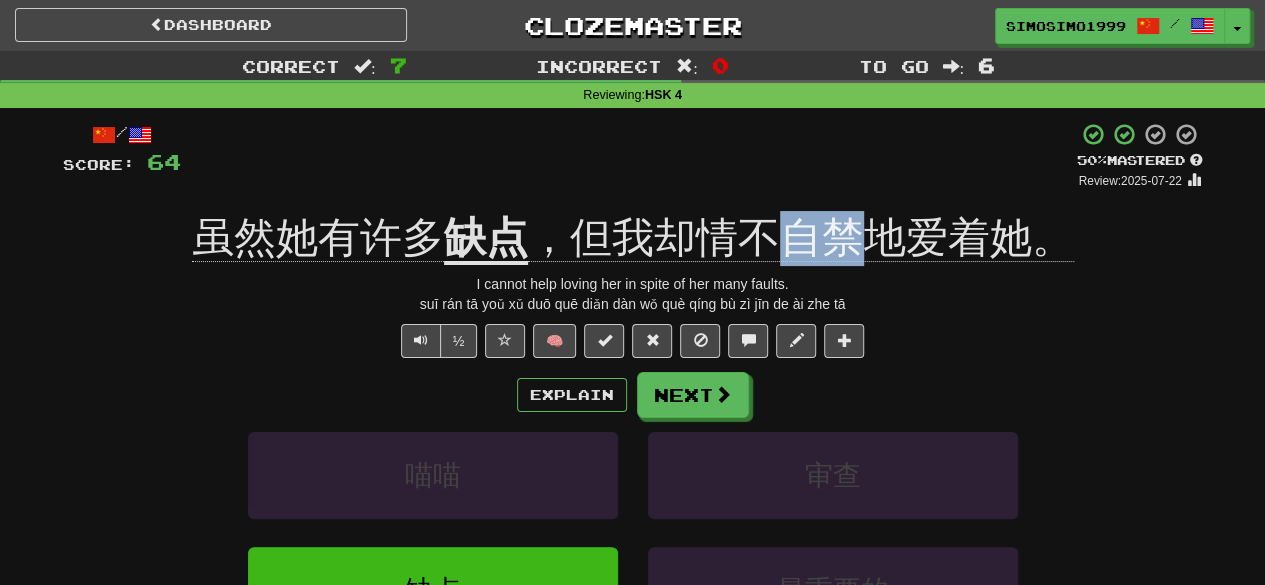drag, startPoint x: 791, startPoint y: 226, endPoint x: 850, endPoint y: 236, distance: 59.841457 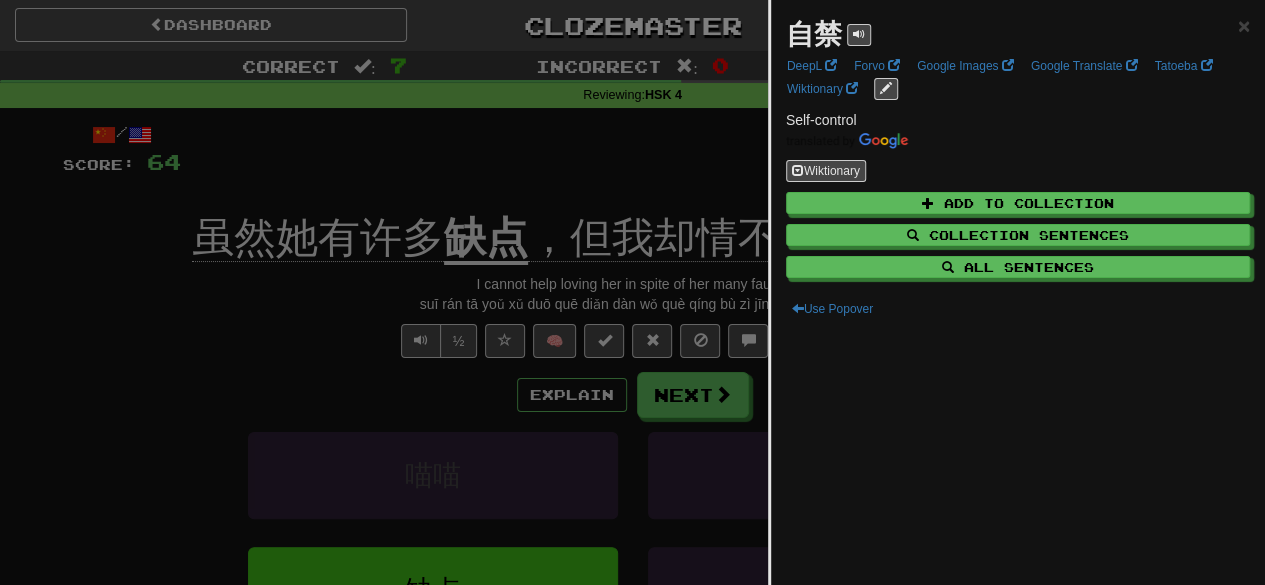 drag, startPoint x: 732, startPoint y: 163, endPoint x: 767, endPoint y: 114, distance: 60.216278 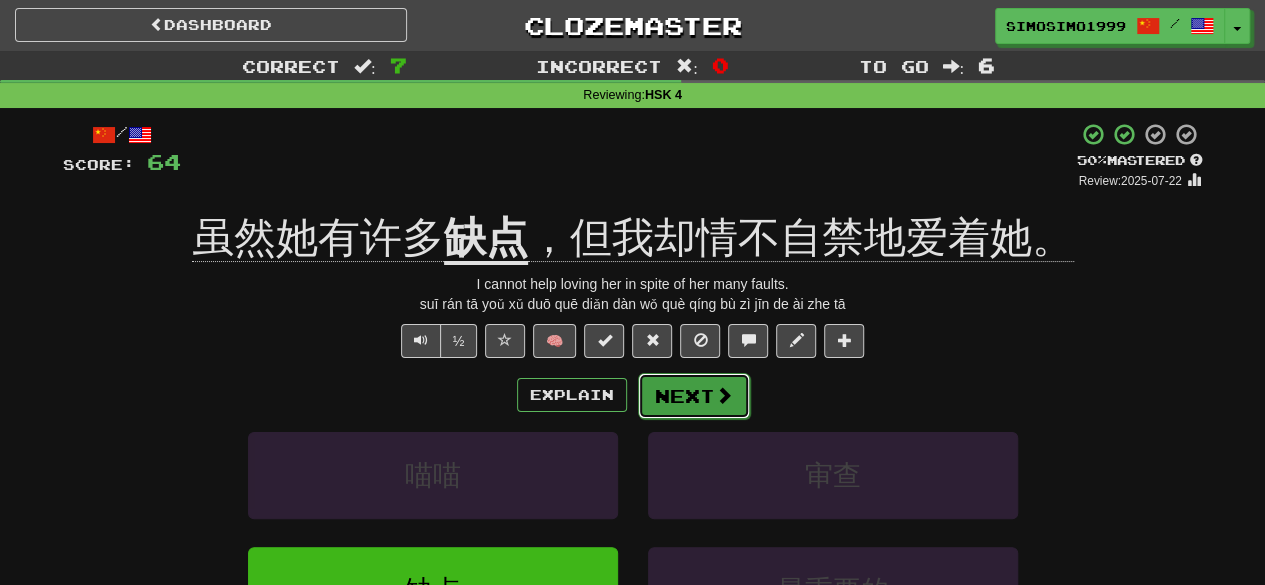 click at bounding box center (724, 395) 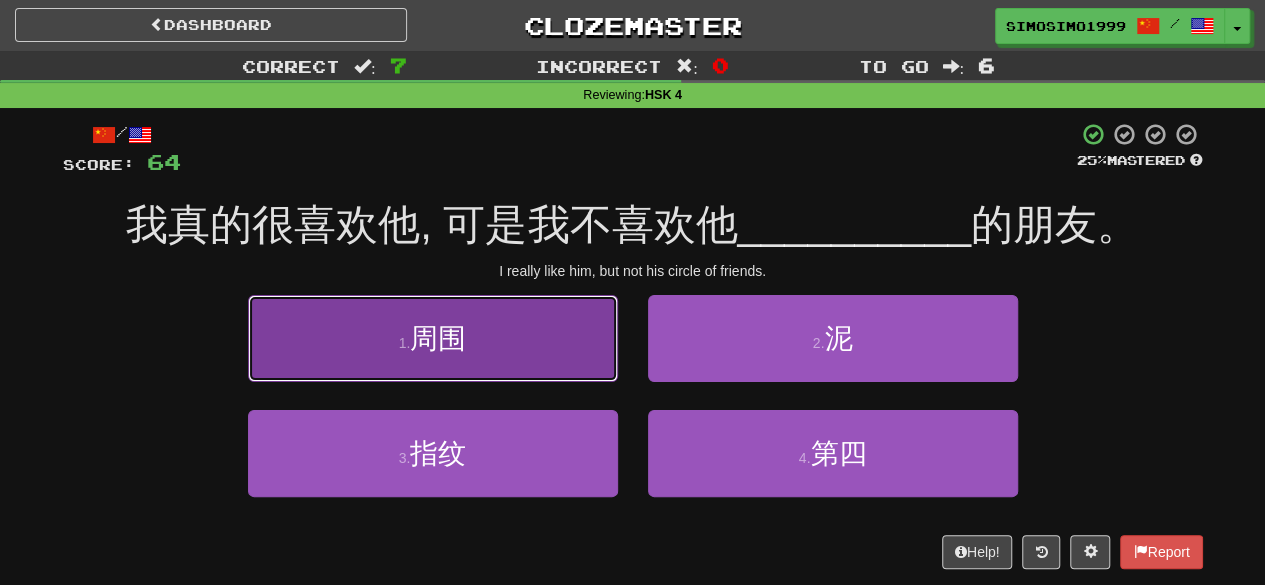 click on "1 .  周围" at bounding box center [433, 338] 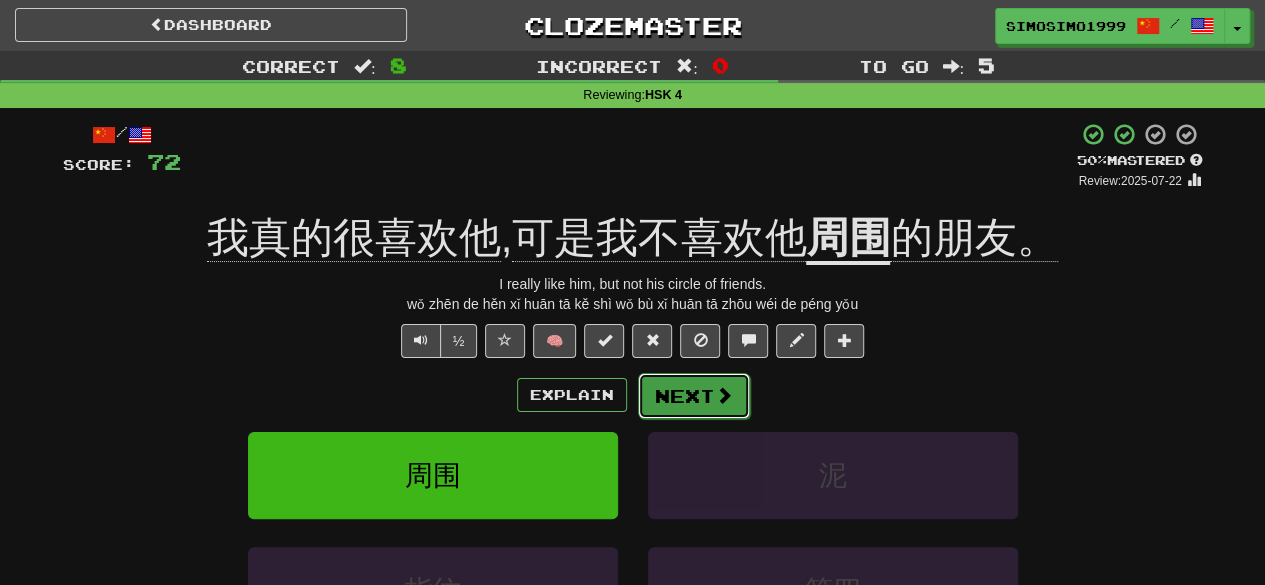 click on "Next" at bounding box center (694, 396) 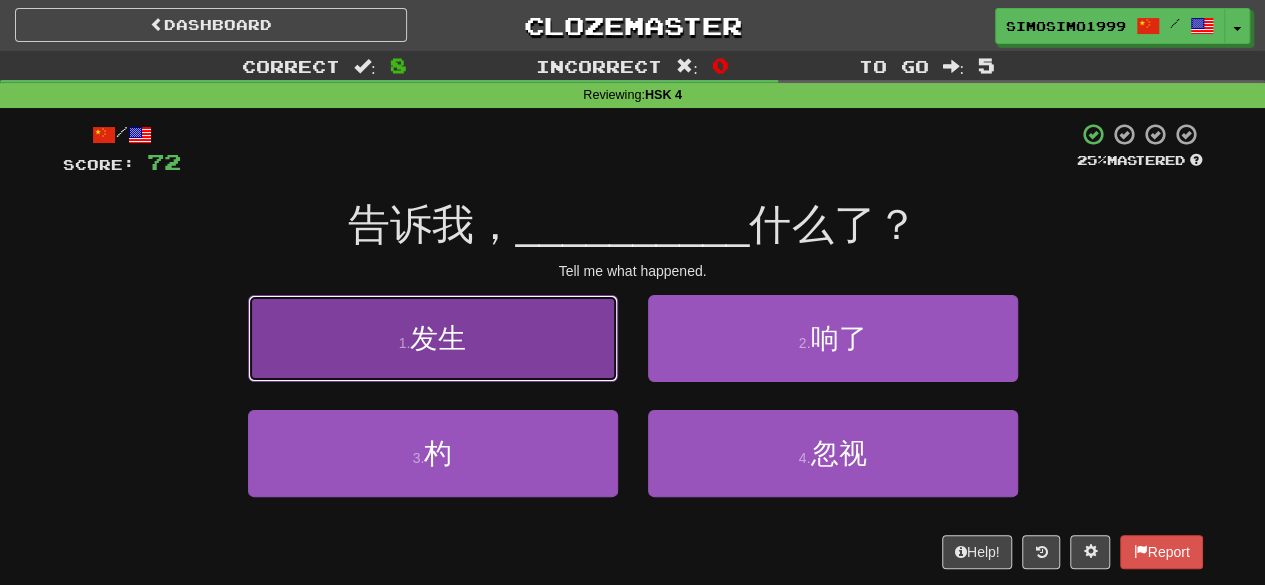 click on "1 .  发生" at bounding box center (433, 338) 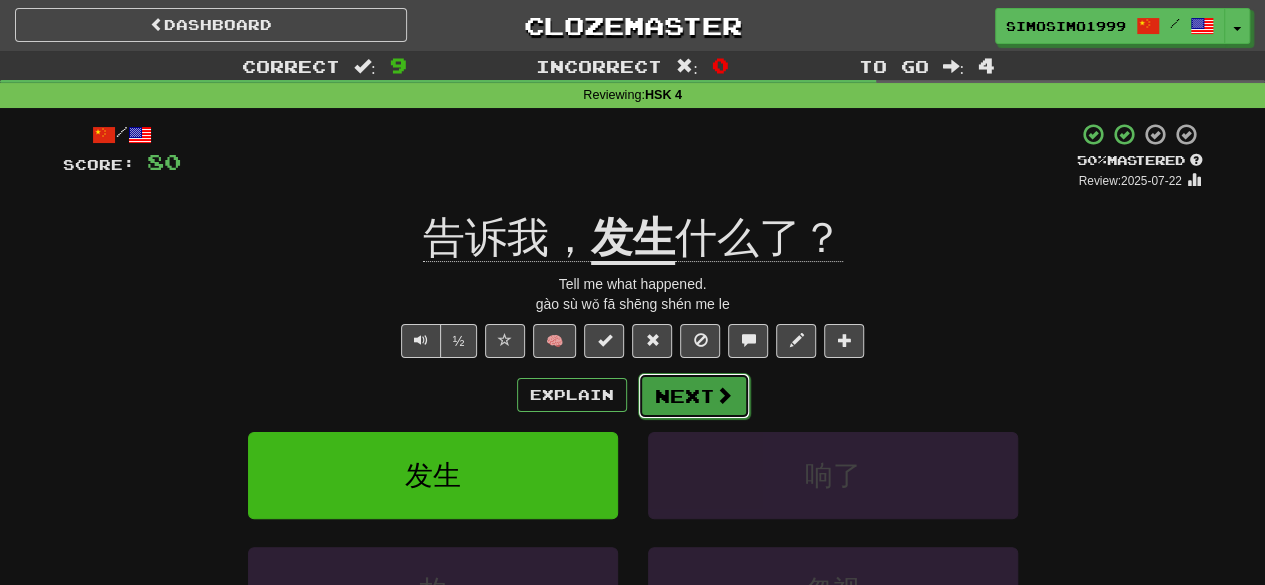 click on "Next" at bounding box center [694, 396] 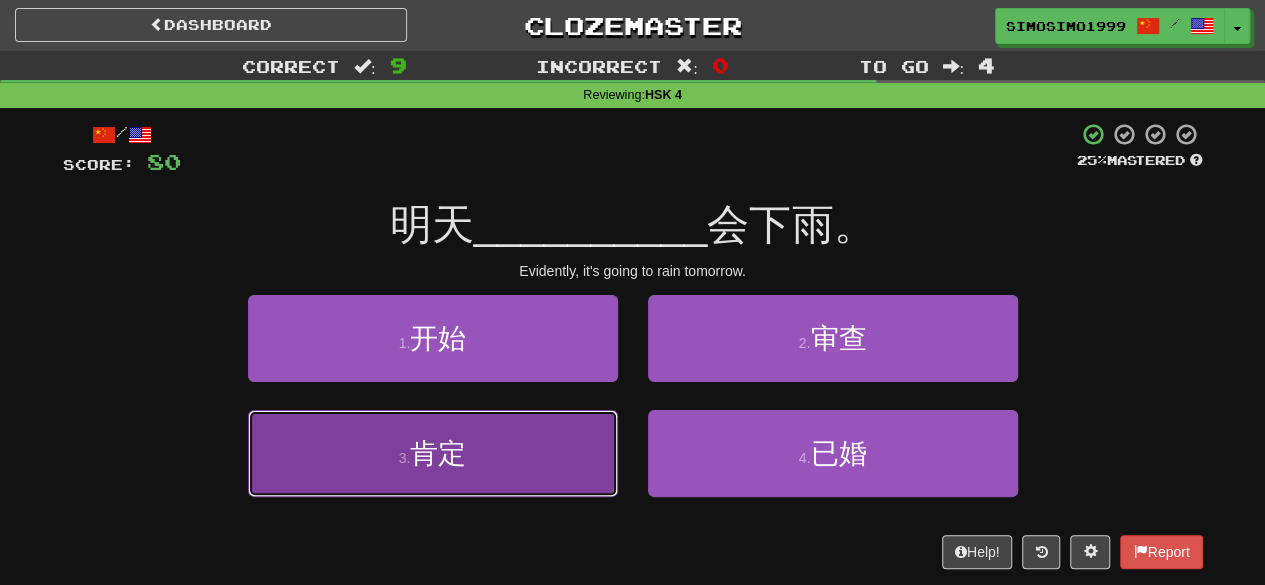 click on "3 .  肯定" at bounding box center [433, 453] 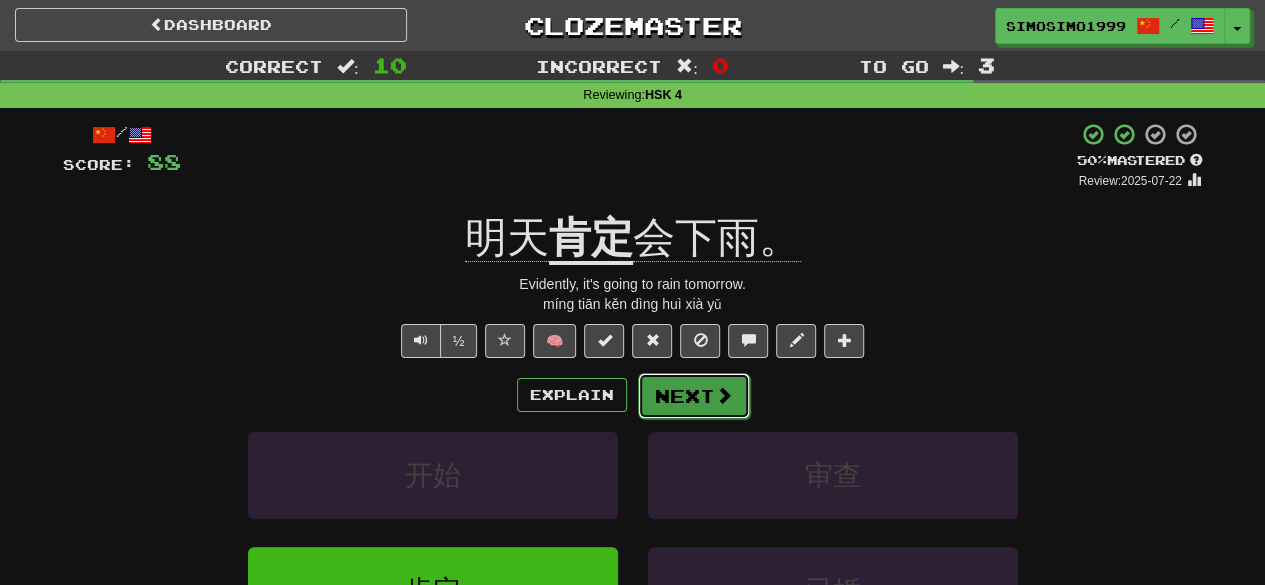click on "Next" at bounding box center [694, 396] 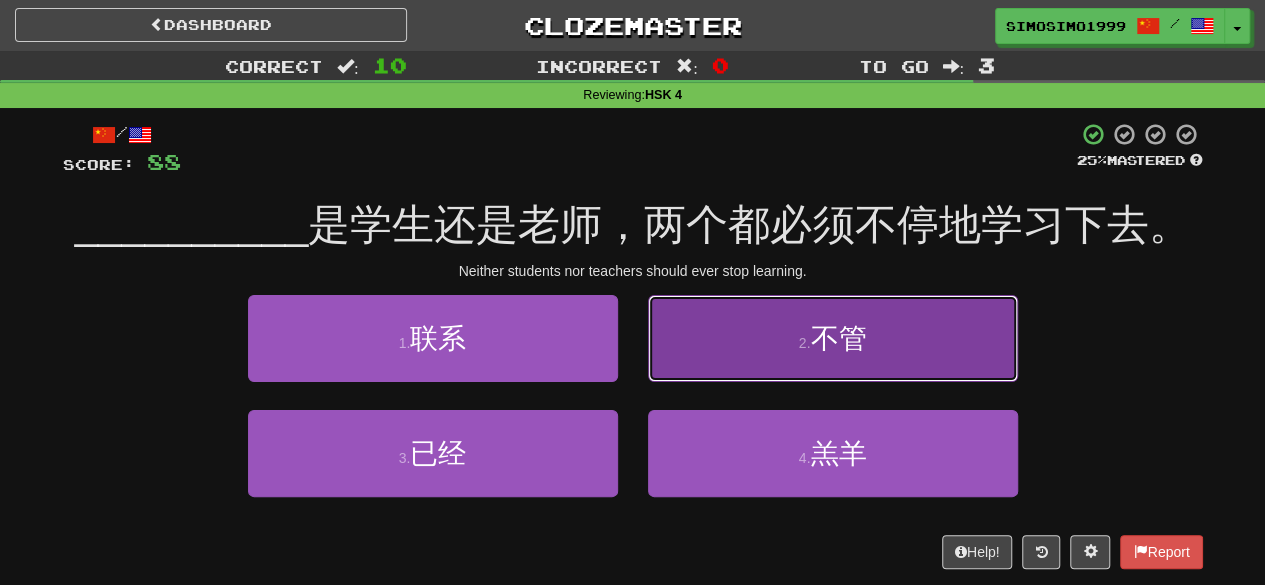 click on "不管" at bounding box center (838, 338) 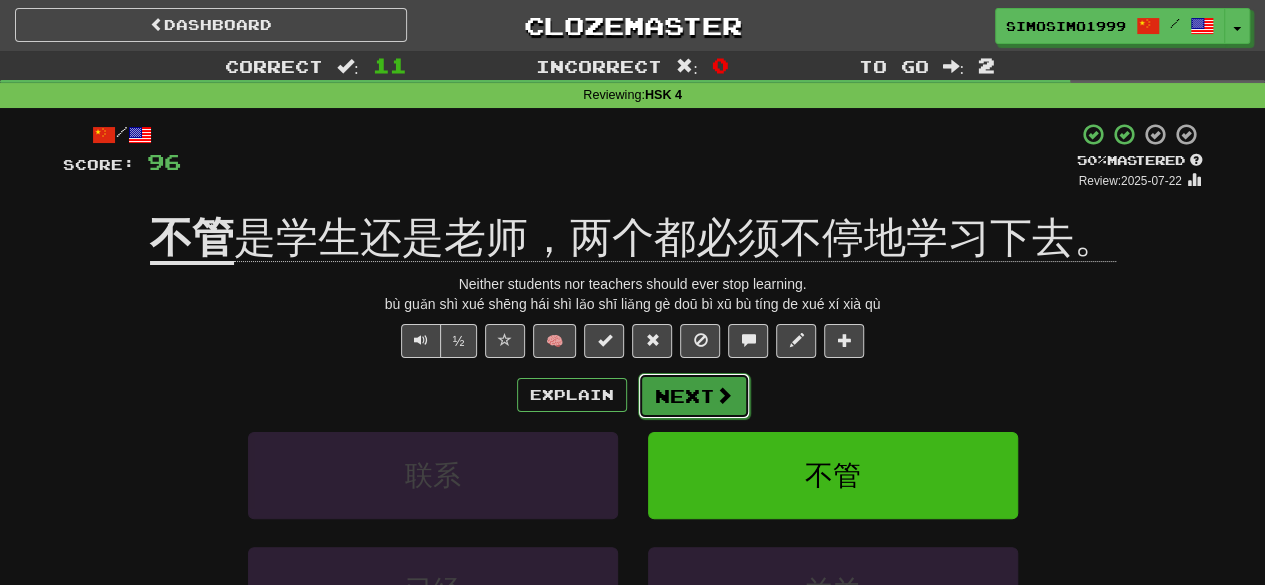 click on "Next" at bounding box center (694, 396) 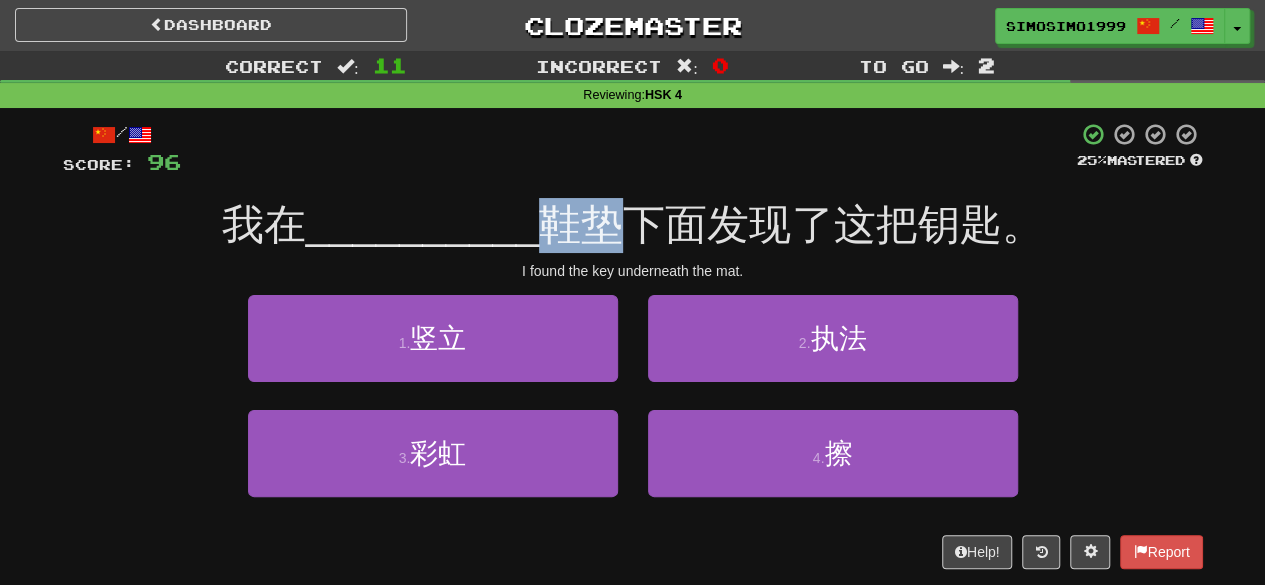 drag, startPoint x: 547, startPoint y: 230, endPoint x: 618, endPoint y: 241, distance: 71.84706 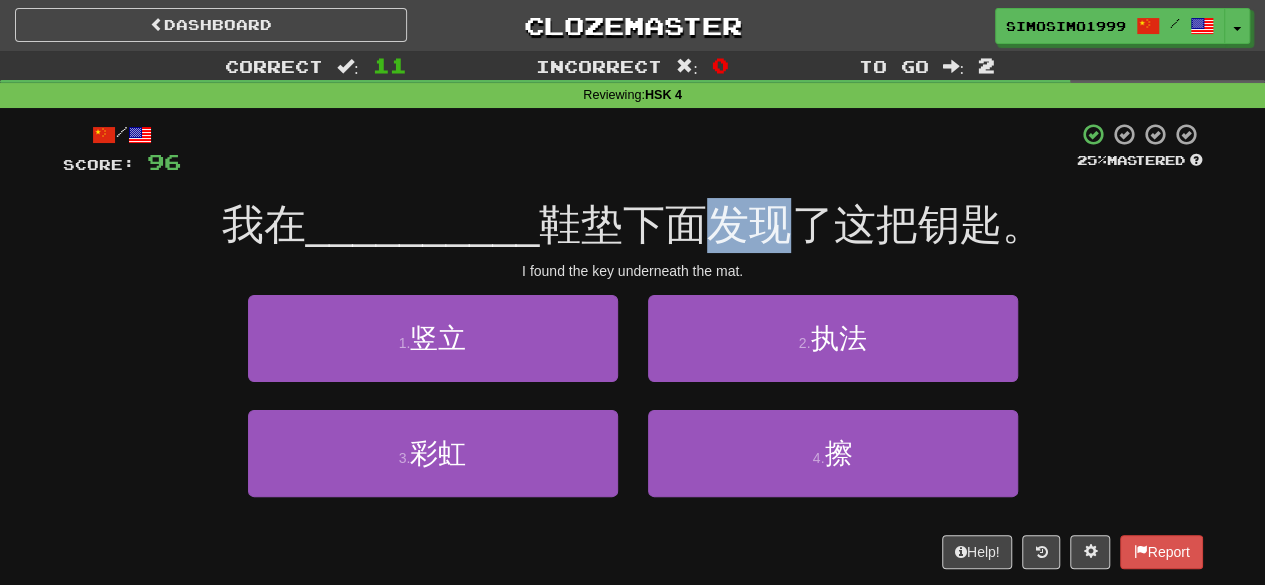 drag, startPoint x: 713, startPoint y: 233, endPoint x: 775, endPoint y: 237, distance: 62.1289 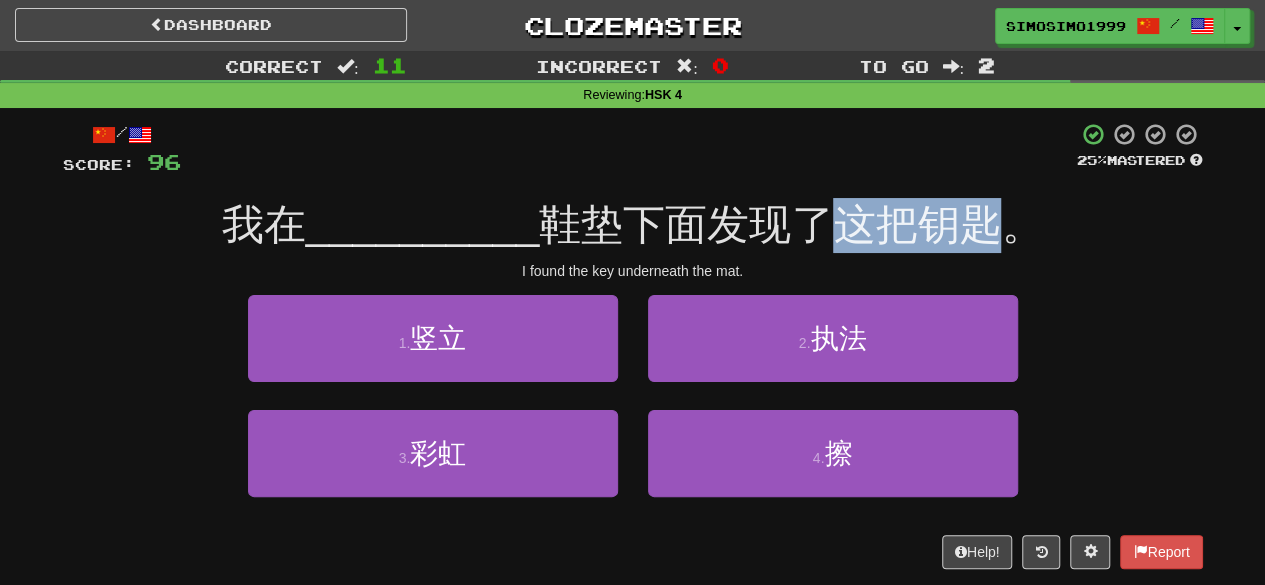 drag, startPoint x: 844, startPoint y: 217, endPoint x: 1010, endPoint y: 221, distance: 166.04819 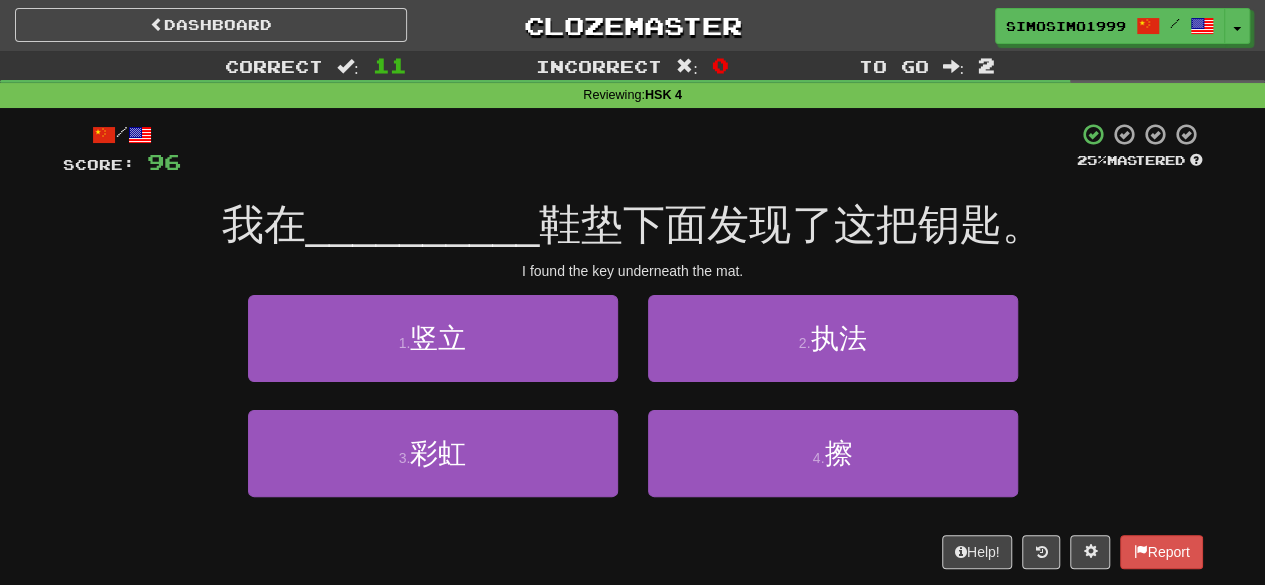 click on "__________" at bounding box center [423, 224] 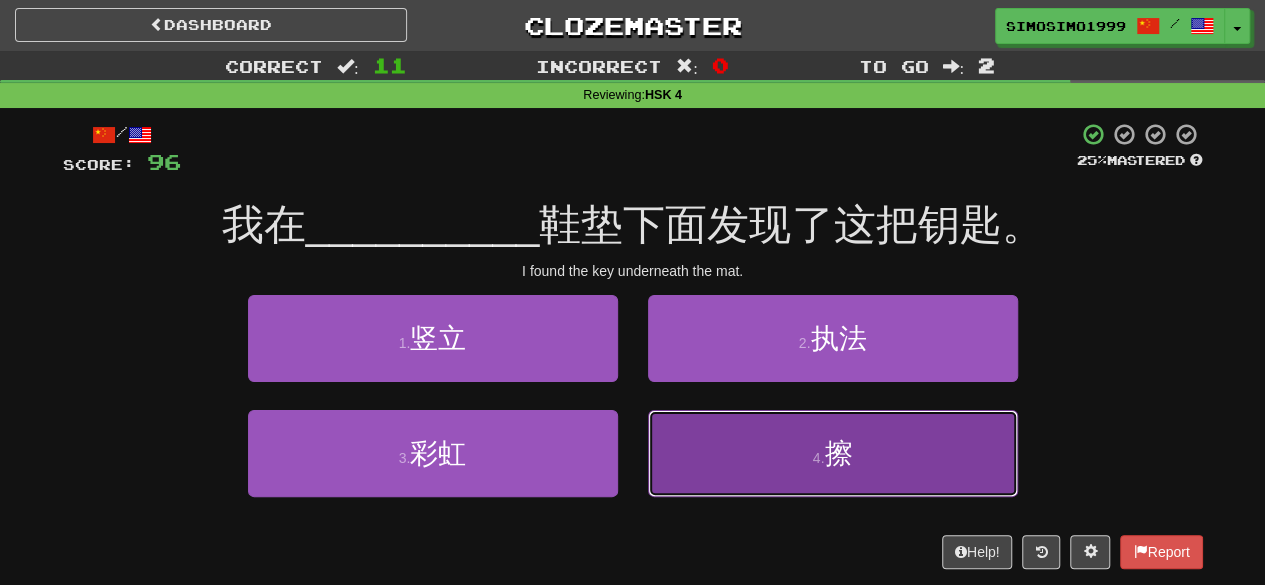 click on "4 .  擦" at bounding box center [833, 453] 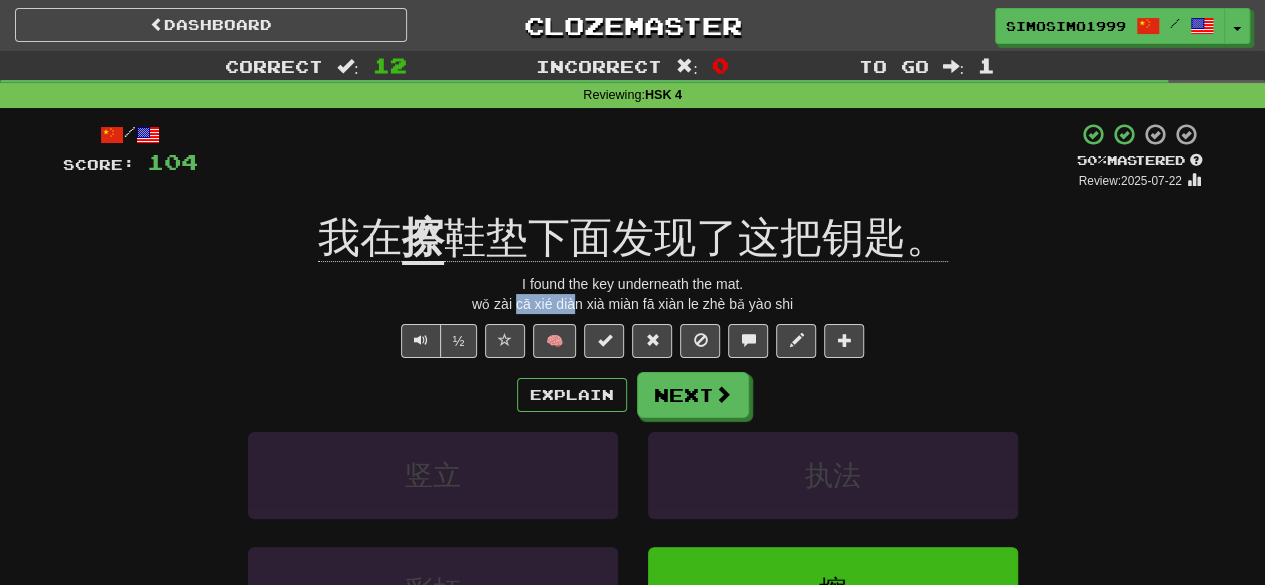 drag, startPoint x: 518, startPoint y: 301, endPoint x: 575, endPoint y: 309, distance: 57.558666 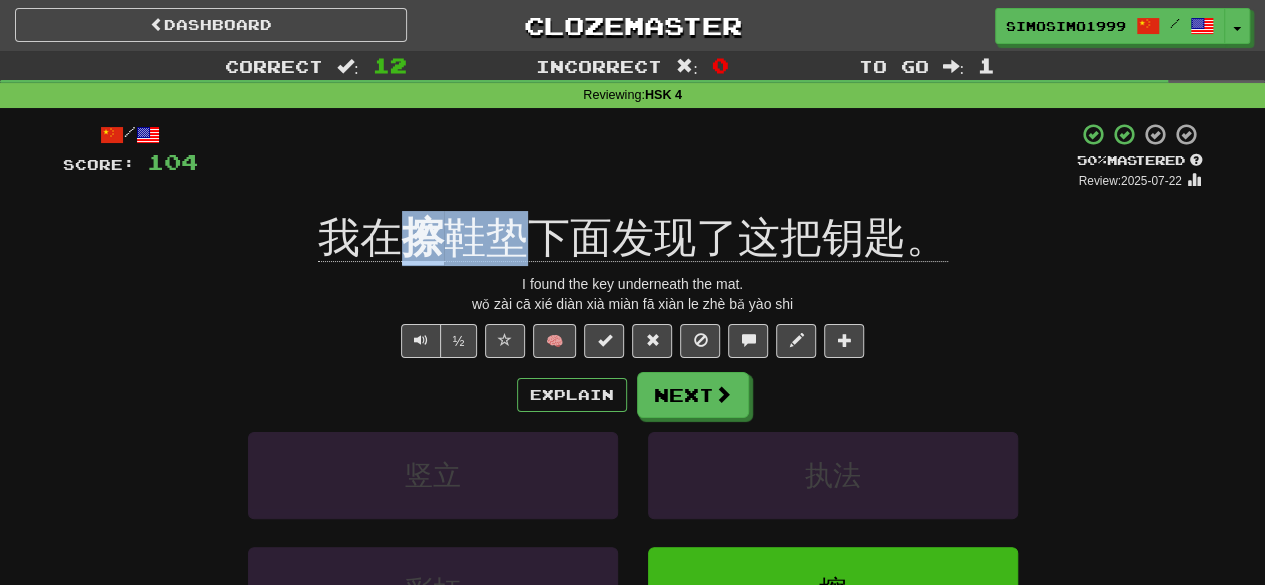 drag, startPoint x: 396, startPoint y: 227, endPoint x: 521, endPoint y: 233, distance: 125.14392 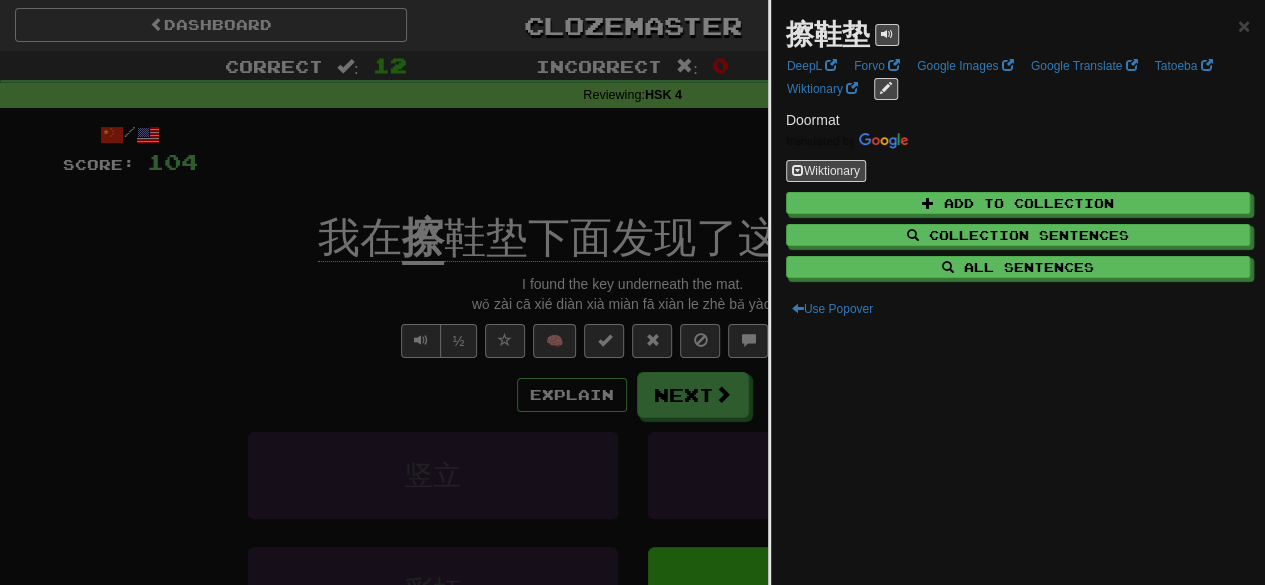 click at bounding box center (632, 292) 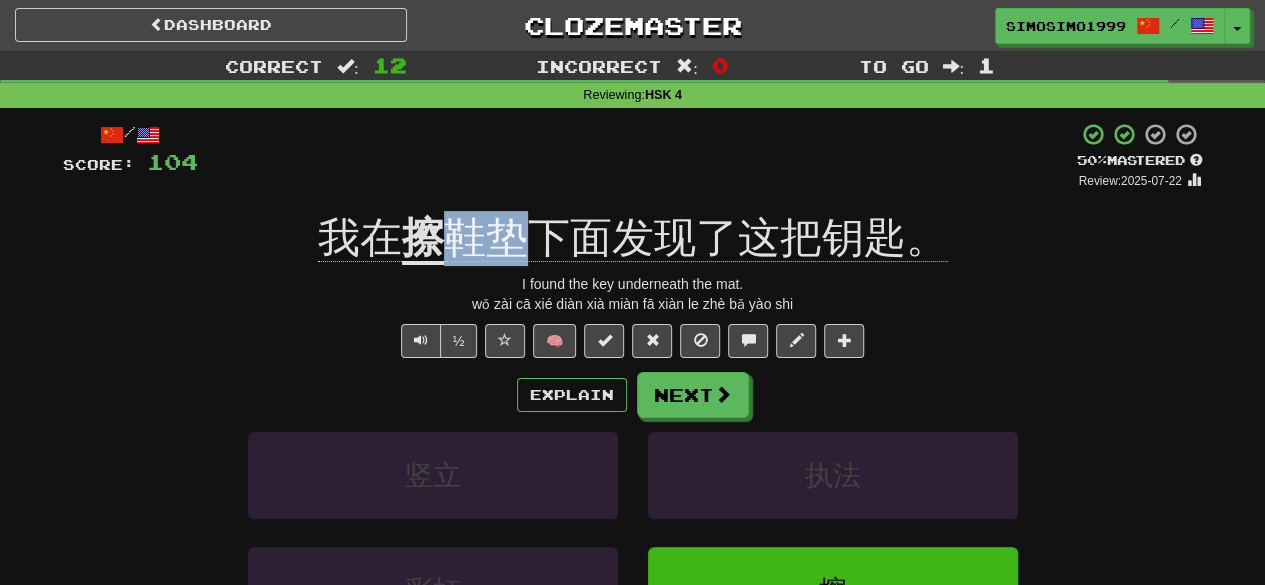 drag, startPoint x: 446, startPoint y: 235, endPoint x: 515, endPoint y: 247, distance: 70.035706 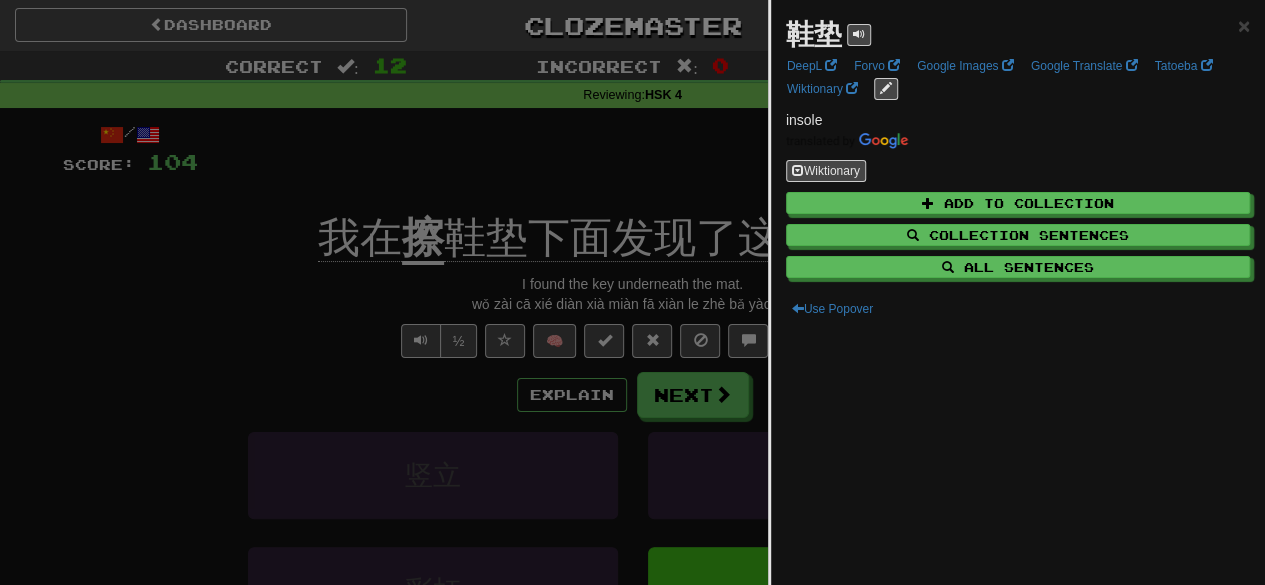 click at bounding box center (632, 292) 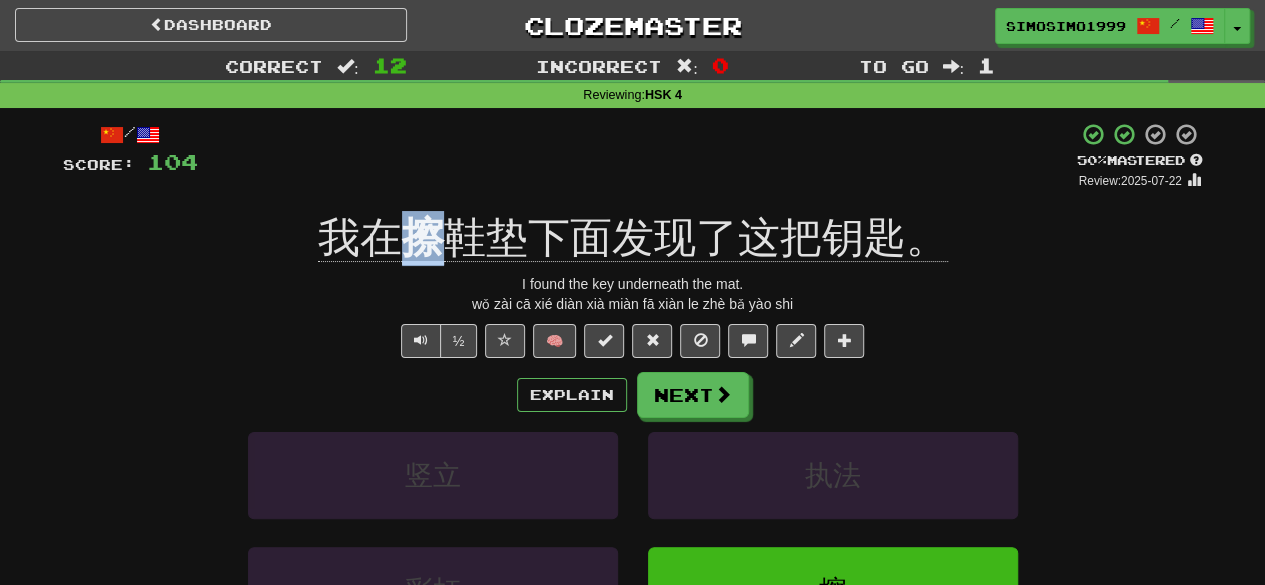 drag, startPoint x: 440, startPoint y: 239, endPoint x: 413, endPoint y: 239, distance: 27 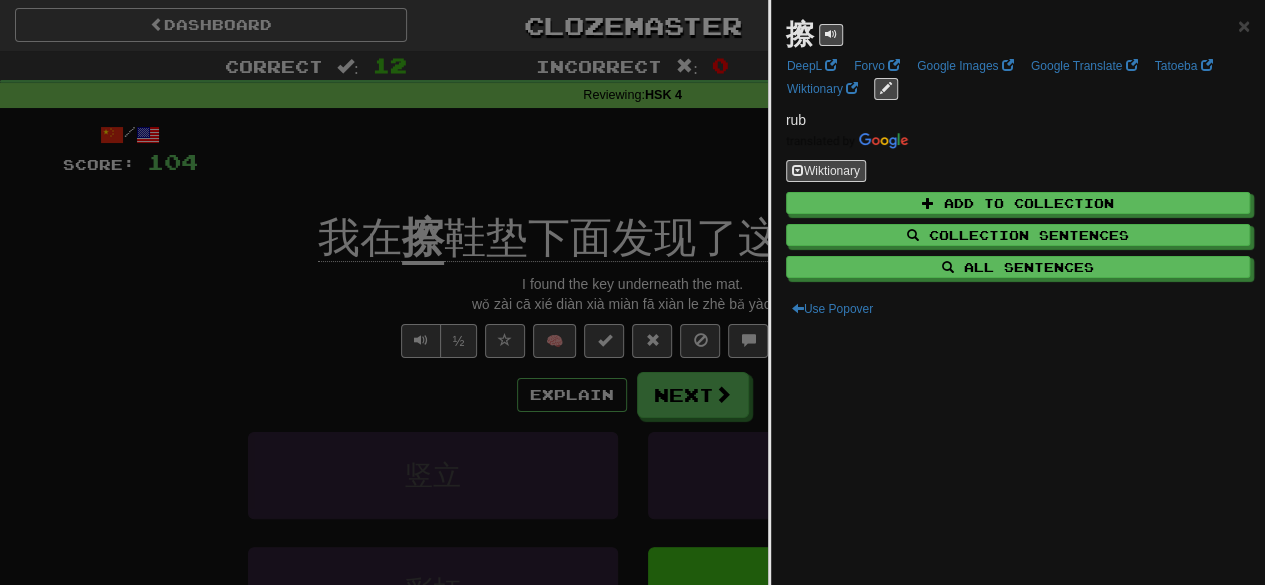 click at bounding box center [632, 292] 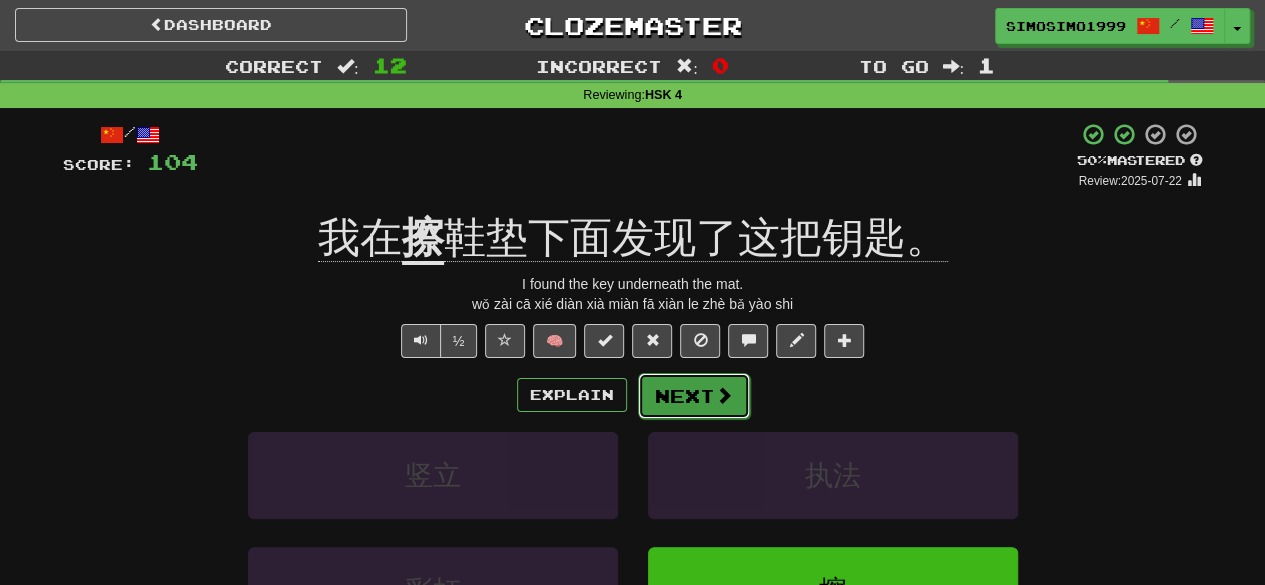 click on "Next" at bounding box center (694, 396) 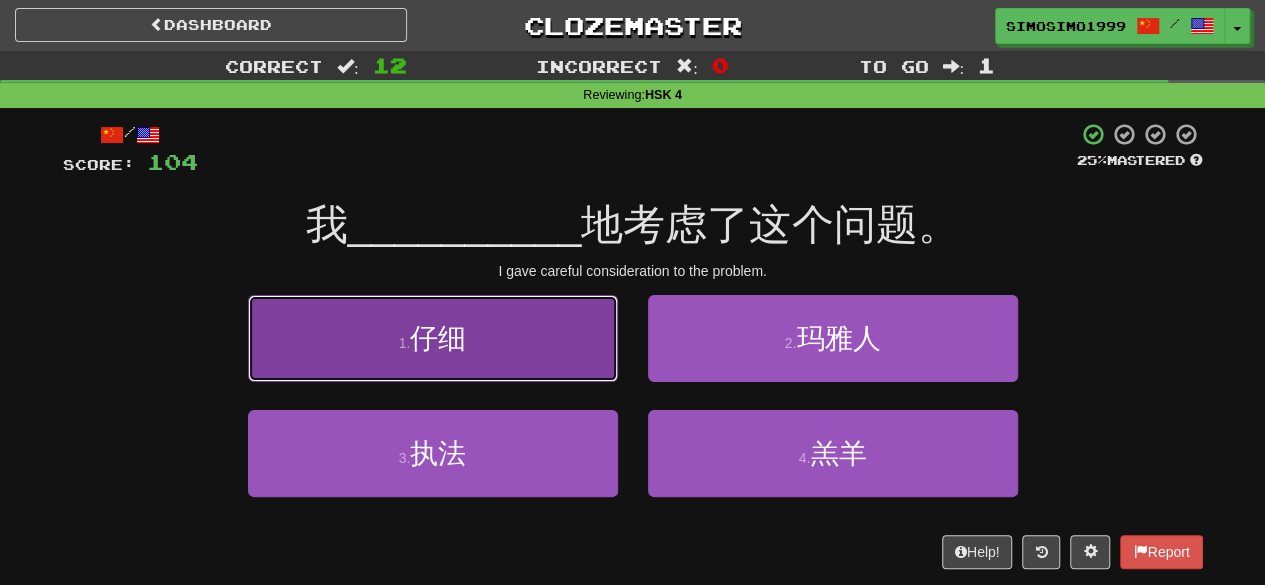 click on "仔细" at bounding box center (438, 338) 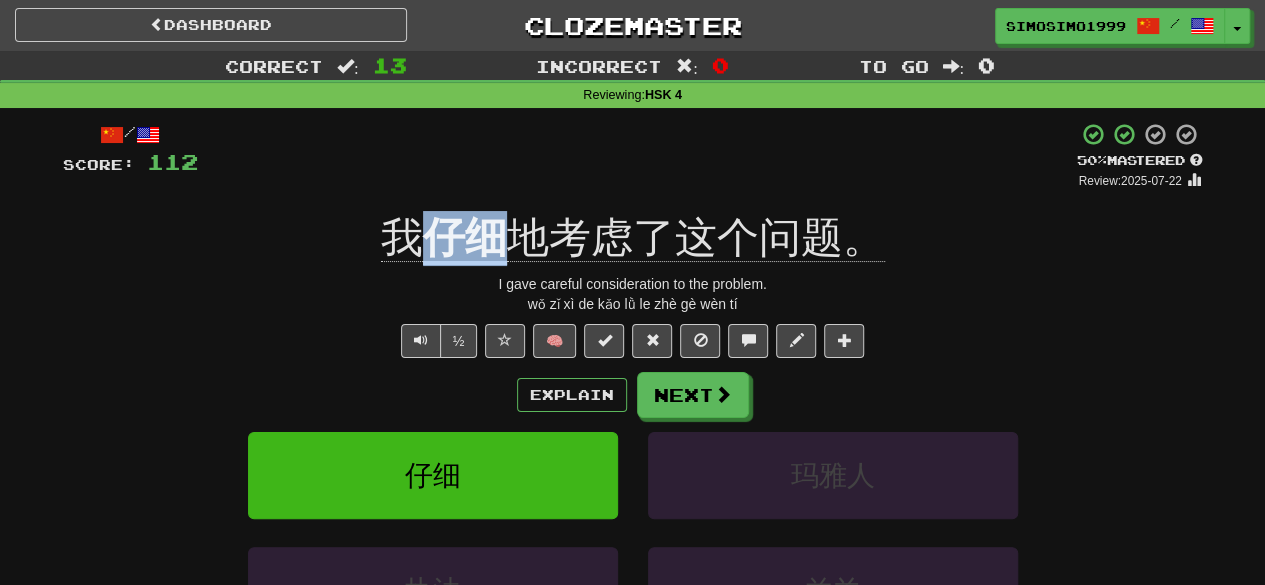 drag, startPoint x: 429, startPoint y: 227, endPoint x: 495, endPoint y: 239, distance: 67.08204 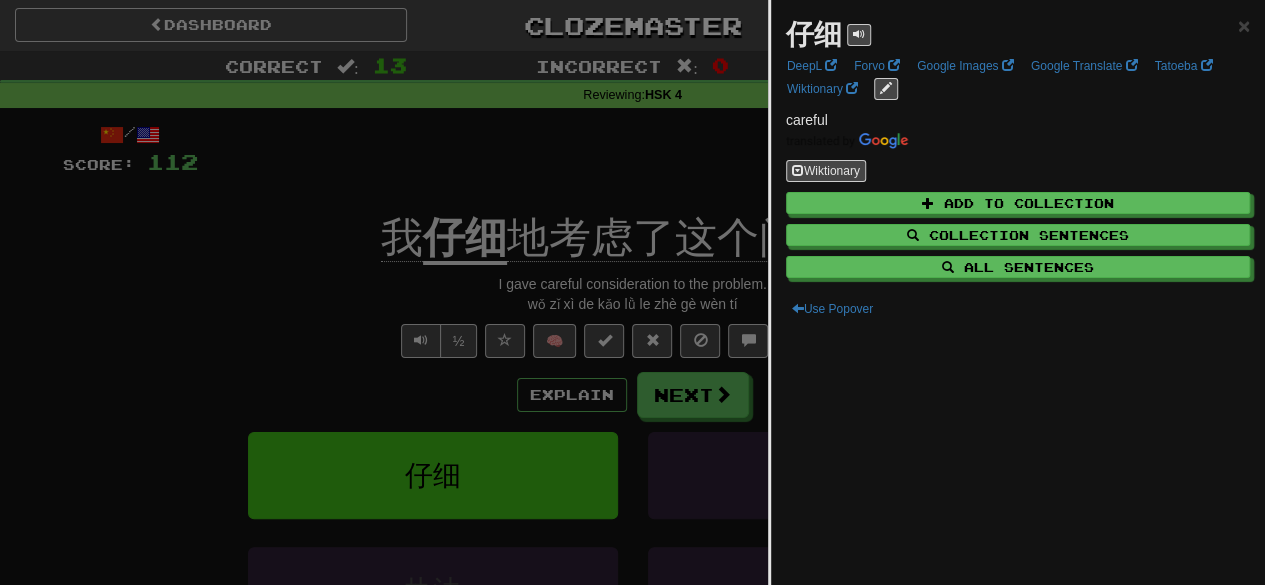 click at bounding box center [632, 292] 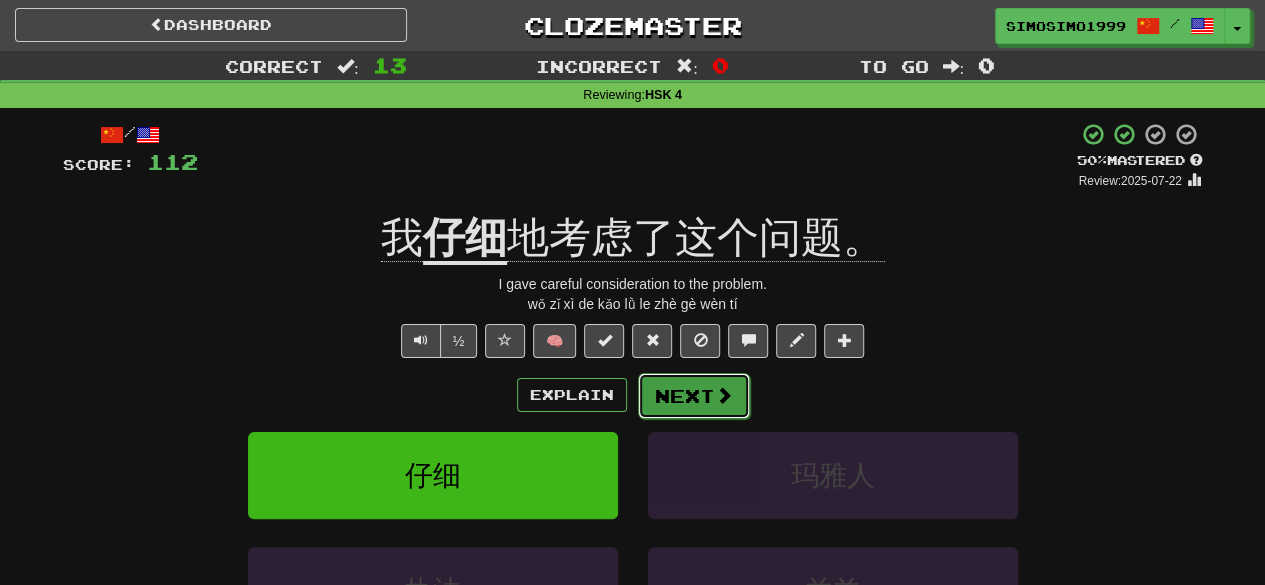click on "Next" at bounding box center [694, 396] 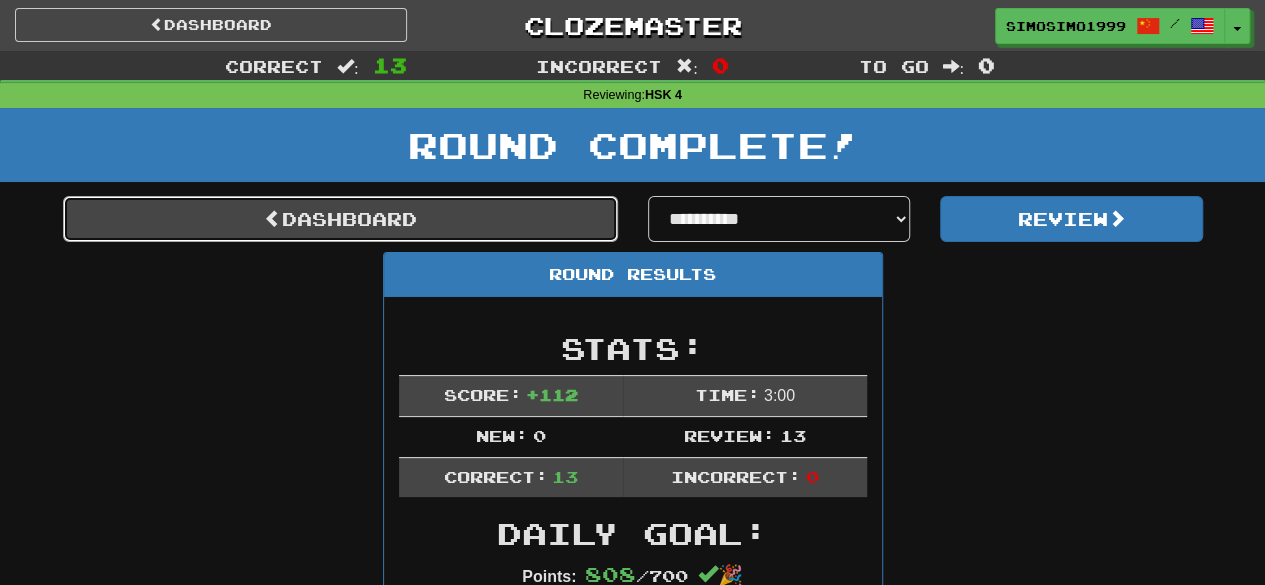 click on "Dashboard" at bounding box center [340, 219] 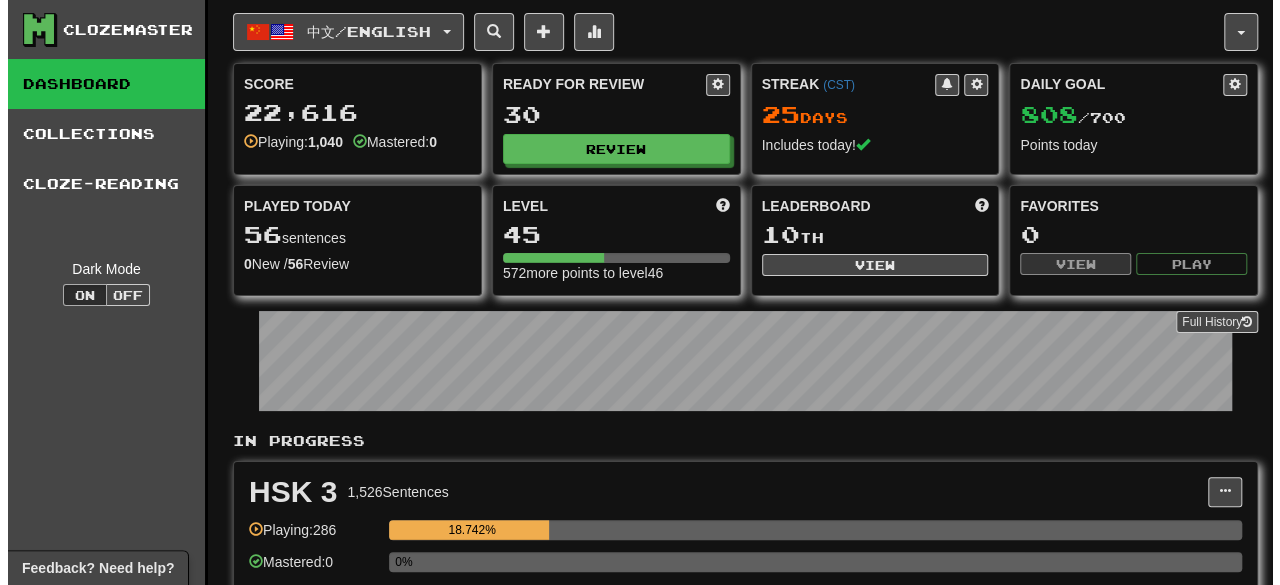 scroll, scrollTop: 266, scrollLeft: 0, axis: vertical 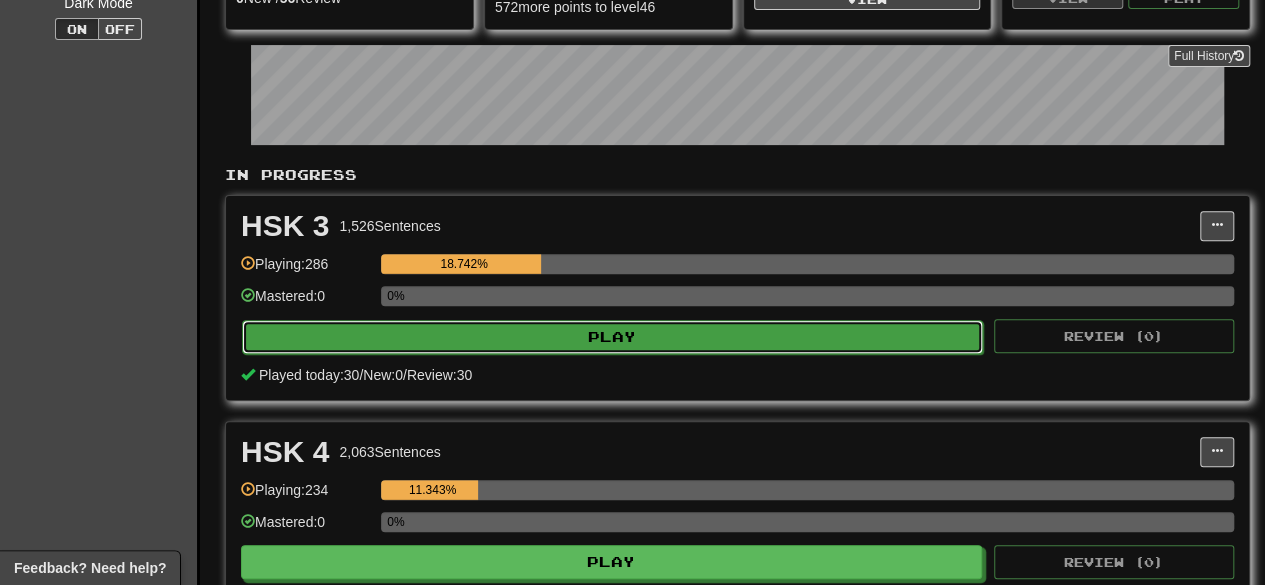 click on "Play" at bounding box center (612, 337) 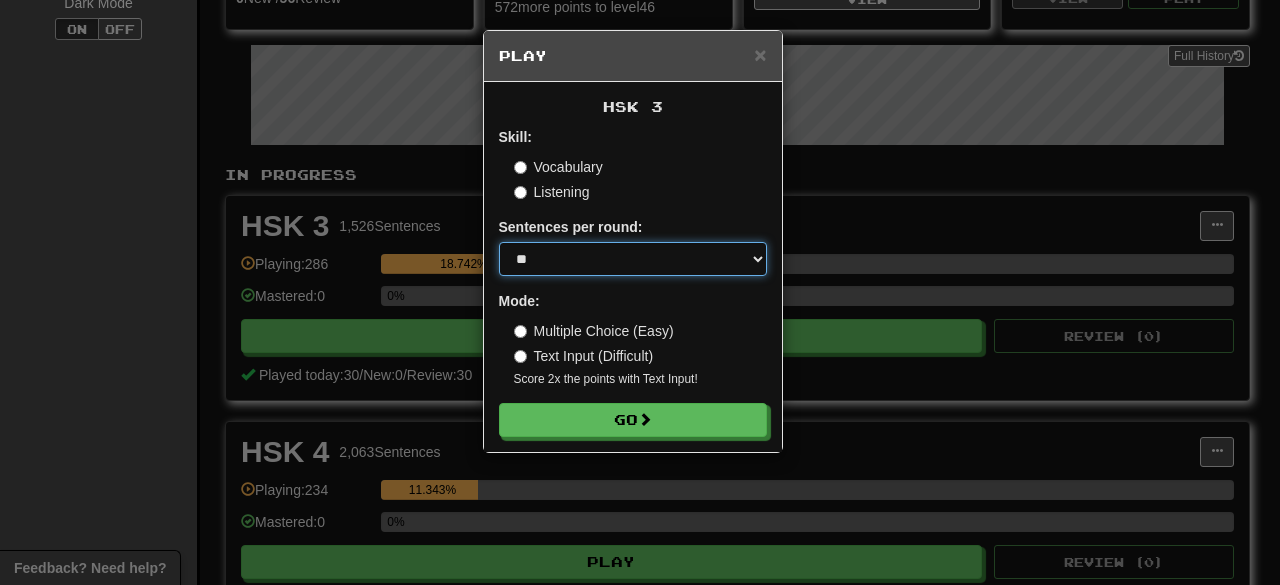 click on "* ** ** ** ** ** *** ********" at bounding box center [633, 259] 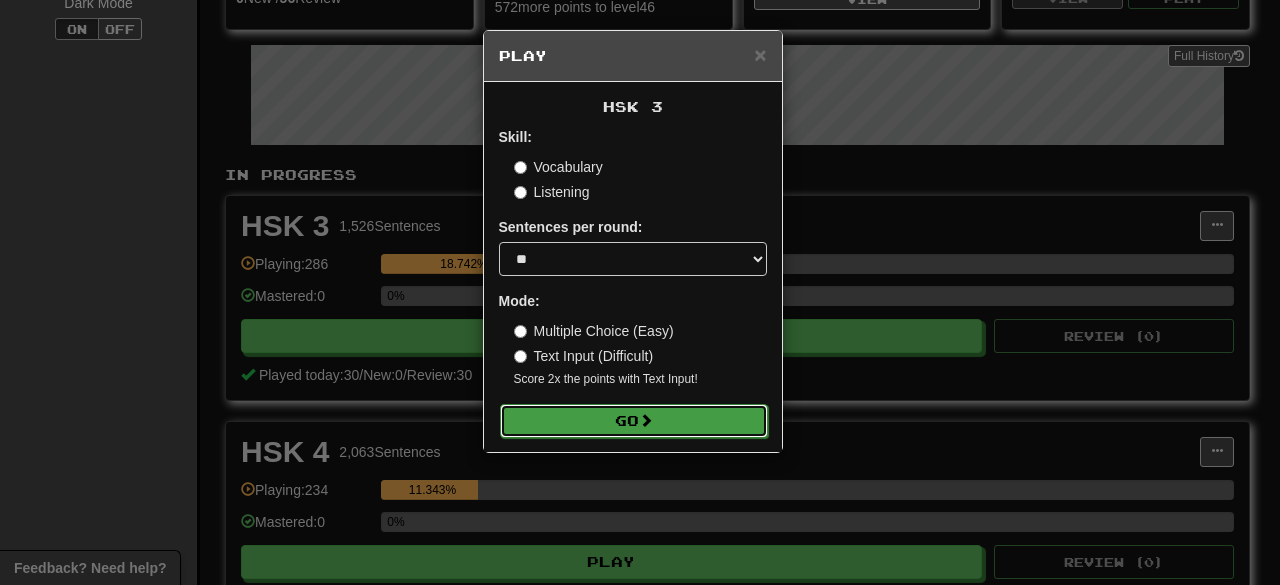 click on "Go" at bounding box center (634, 421) 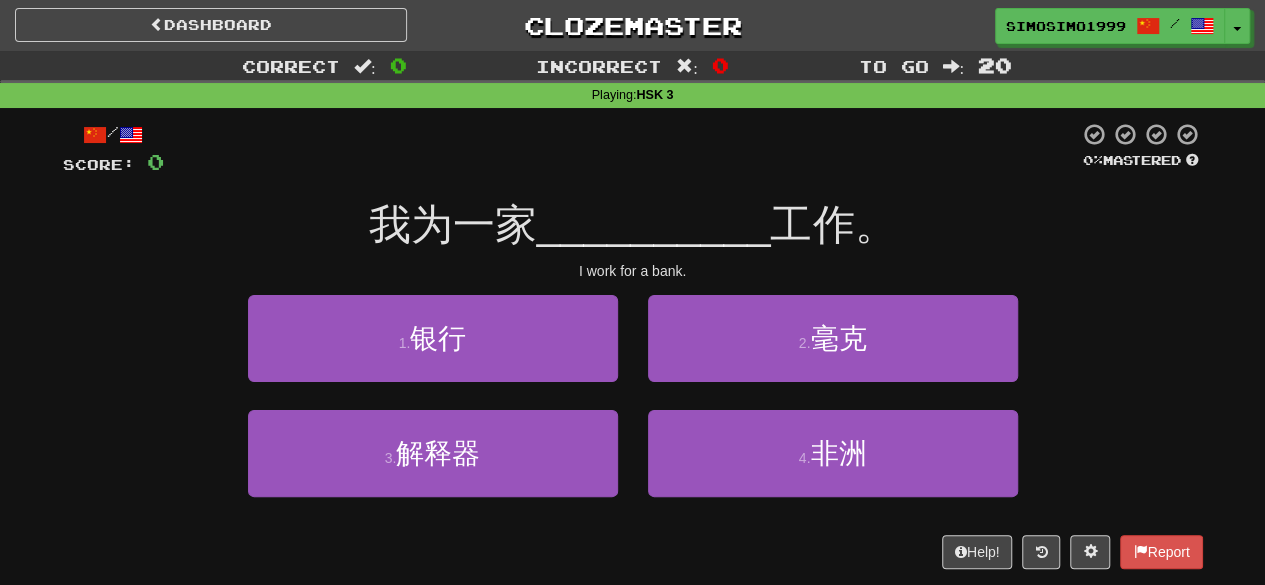 scroll, scrollTop: 0, scrollLeft: 0, axis: both 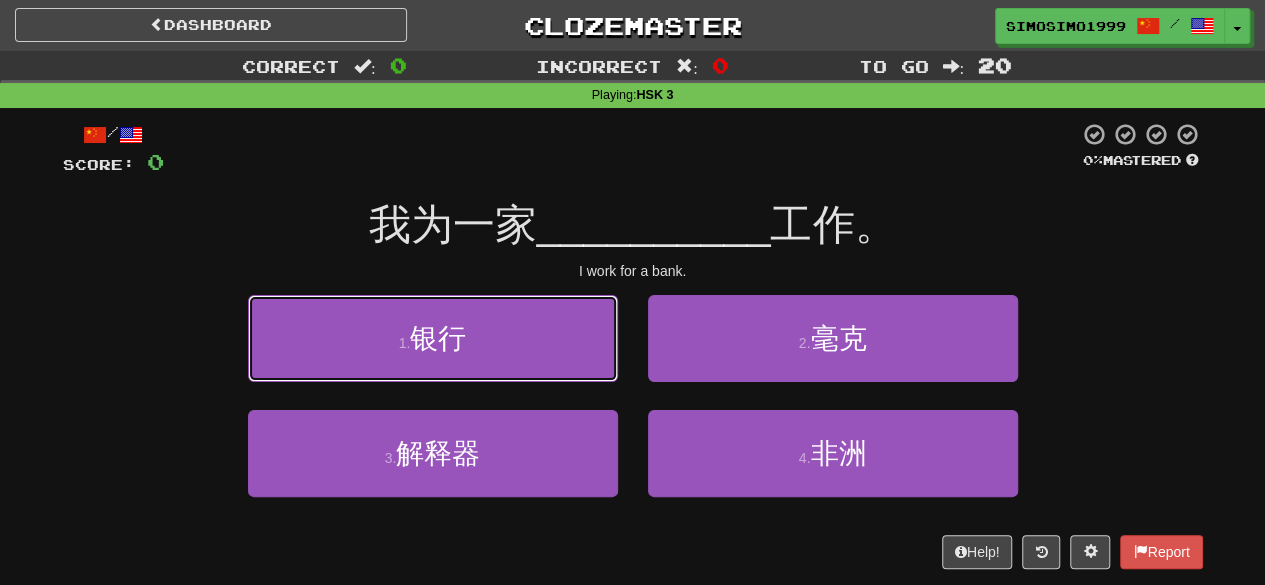click on "1 .  银行" at bounding box center (433, 338) 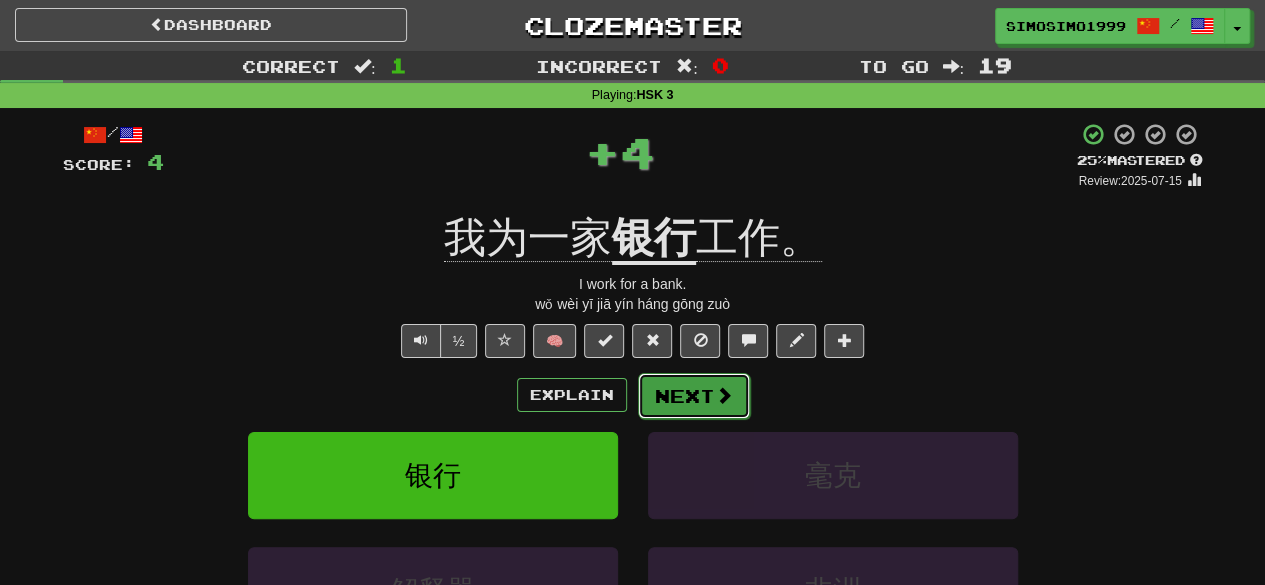 click on "Next" at bounding box center (694, 396) 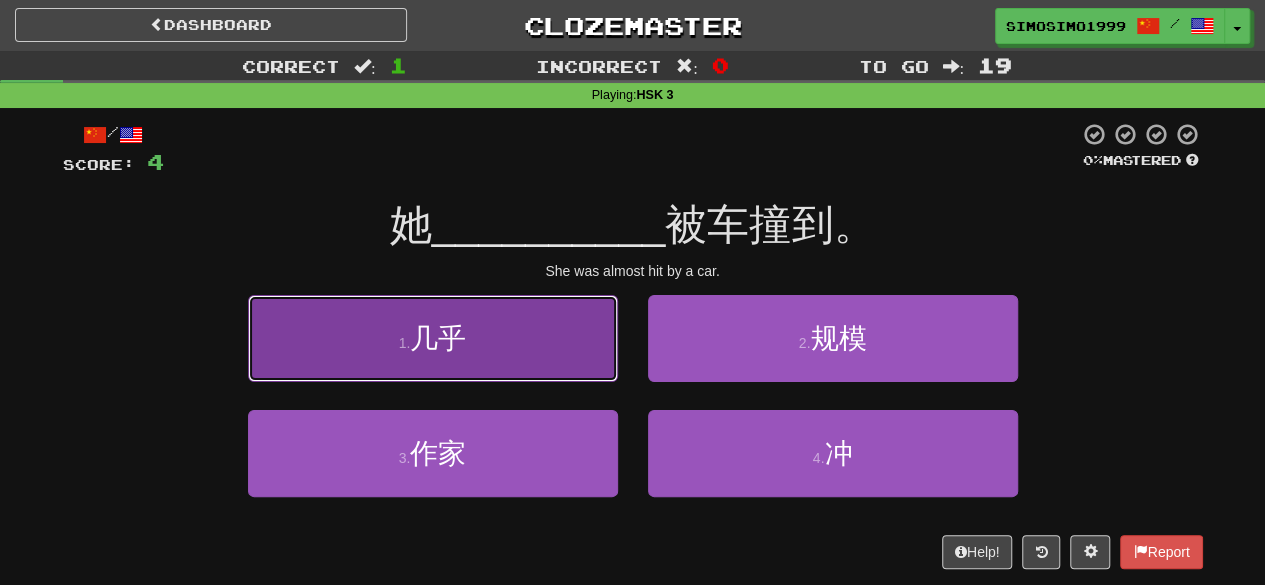click on "几乎" at bounding box center (438, 338) 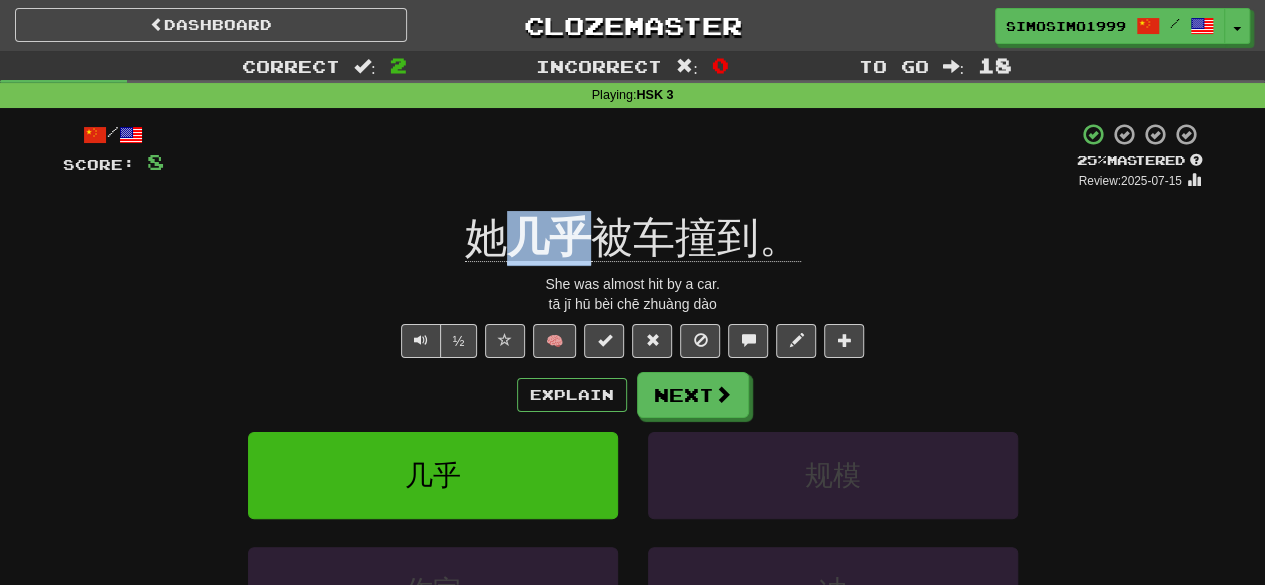 drag, startPoint x: 513, startPoint y: 234, endPoint x: 576, endPoint y: 245, distance: 63.953106 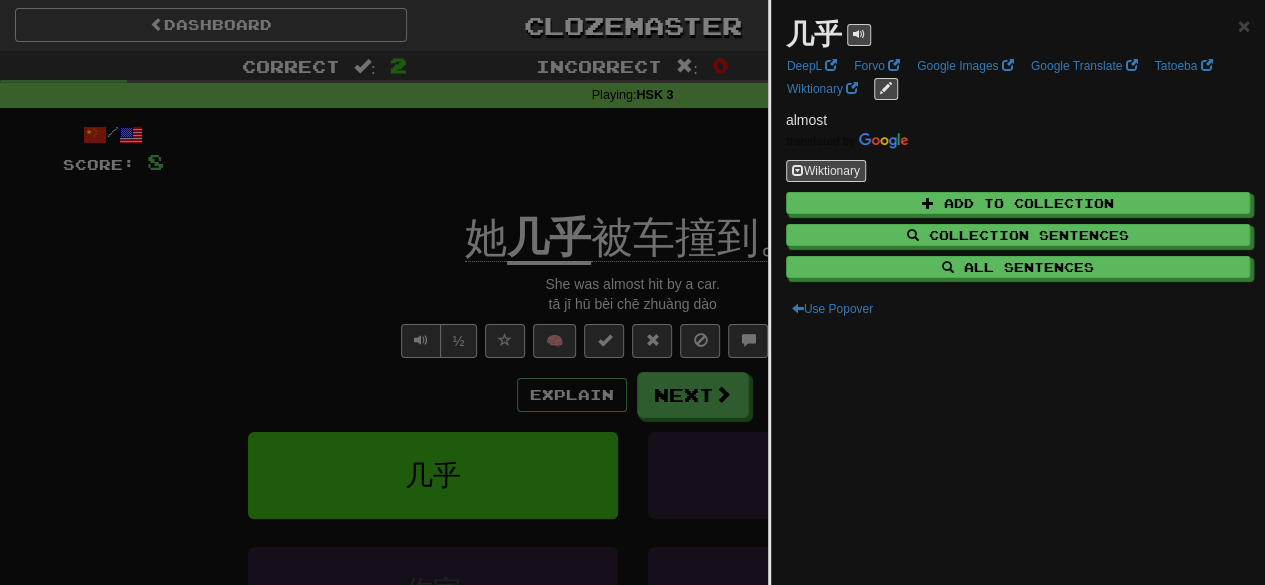 click at bounding box center [632, 292] 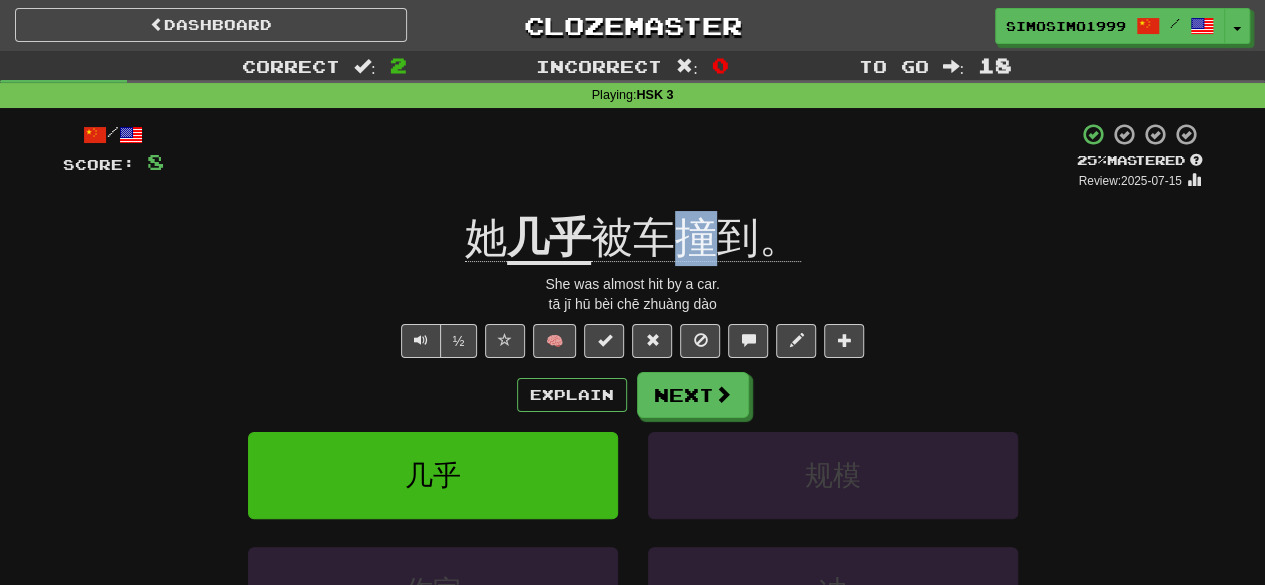 drag, startPoint x: 680, startPoint y: 215, endPoint x: 730, endPoint y: 221, distance: 50.358715 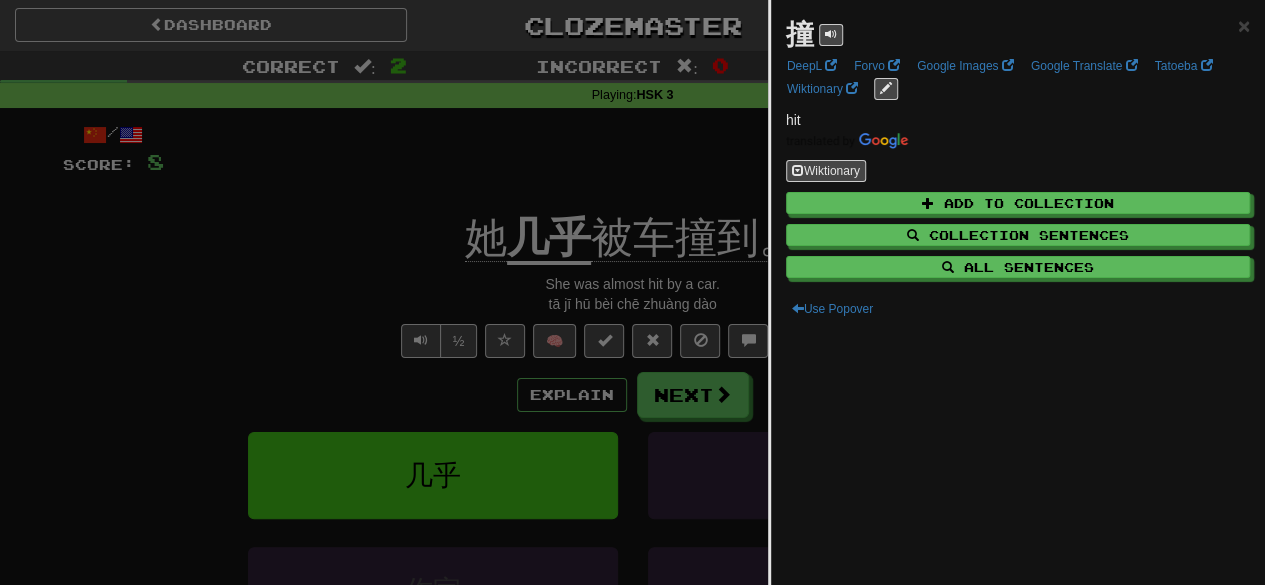 click at bounding box center [632, 292] 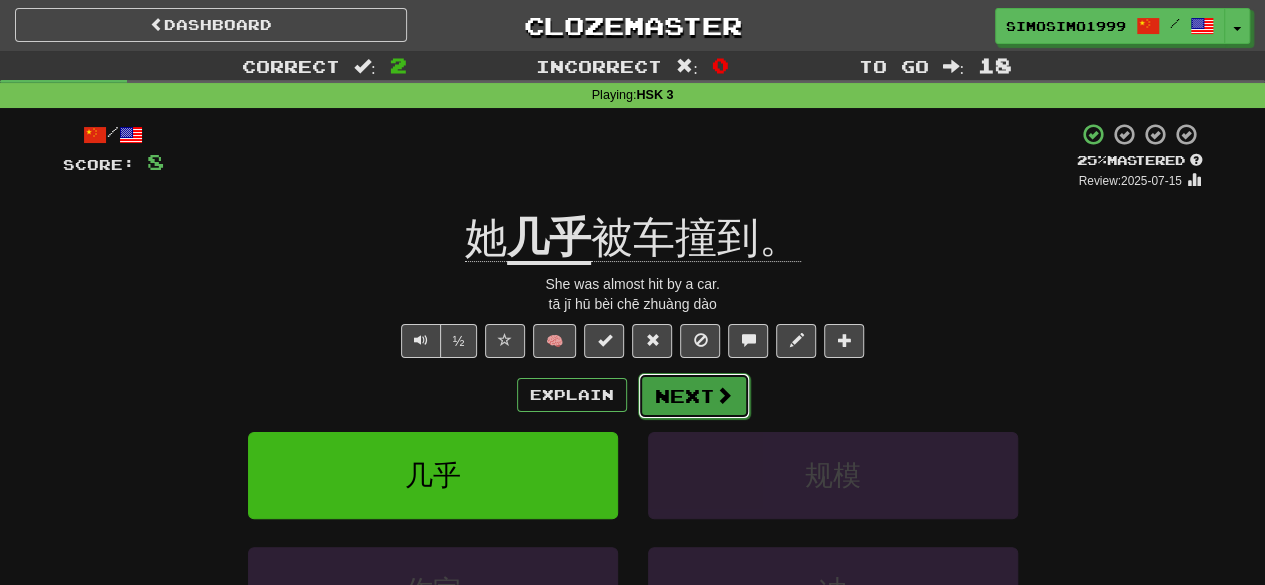 click at bounding box center (724, 395) 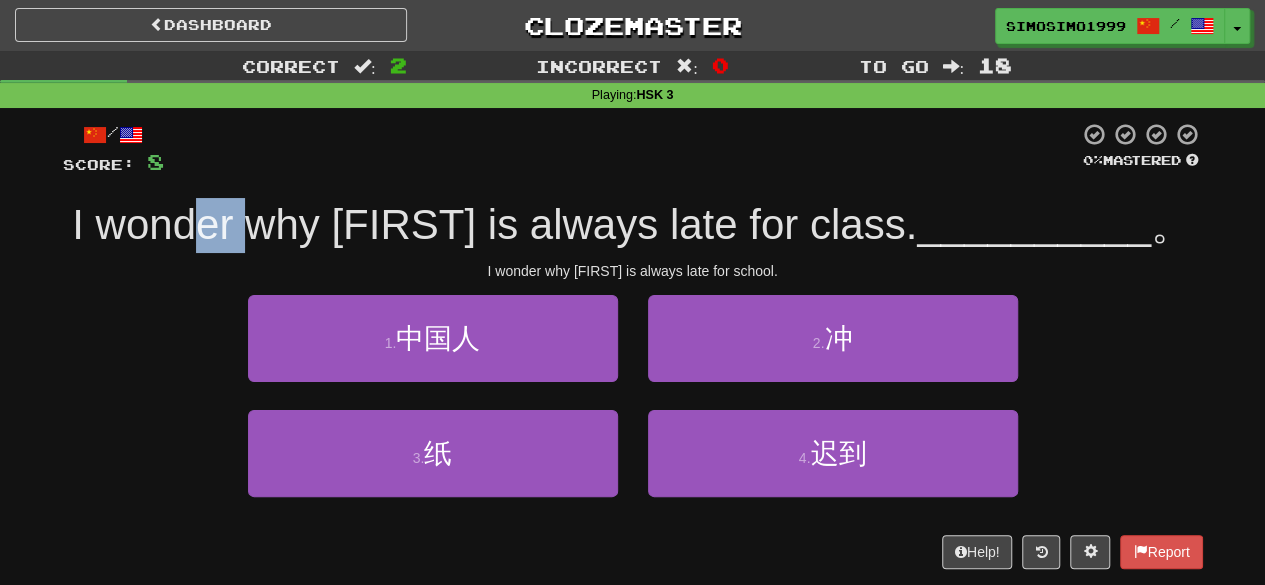 drag, startPoint x: 471, startPoint y: 223, endPoint x: 578, endPoint y: 229, distance: 107.16809 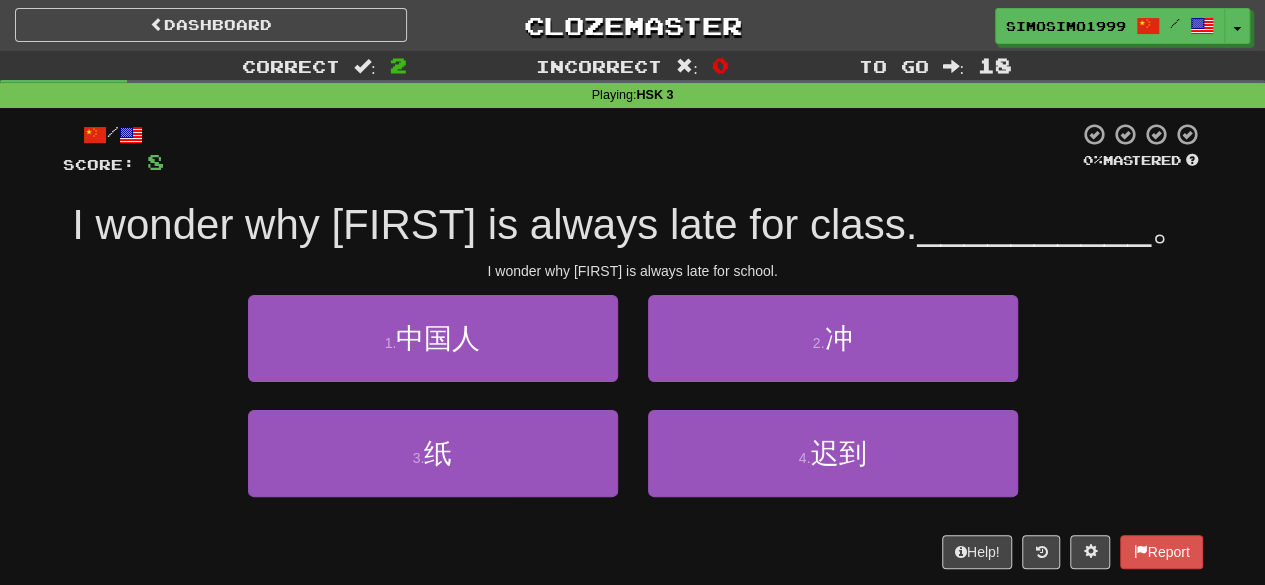 click on "我真想不明白为什么约翰上课总是" at bounding box center (494, 224) 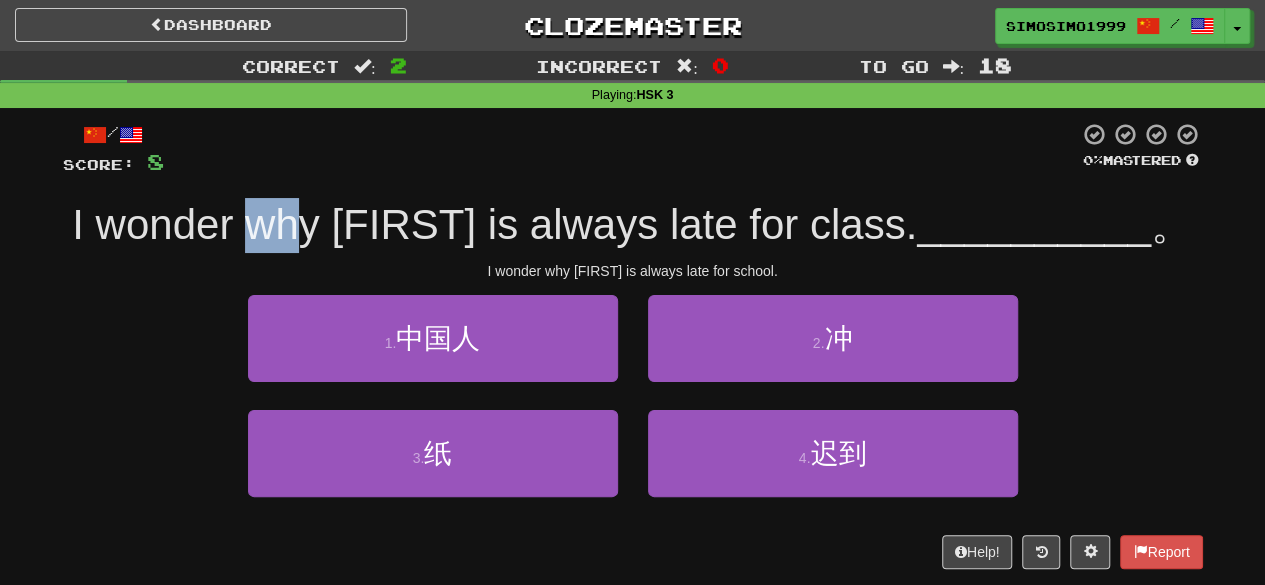 drag, startPoint x: 566, startPoint y: 217, endPoint x: 635, endPoint y: 224, distance: 69.354164 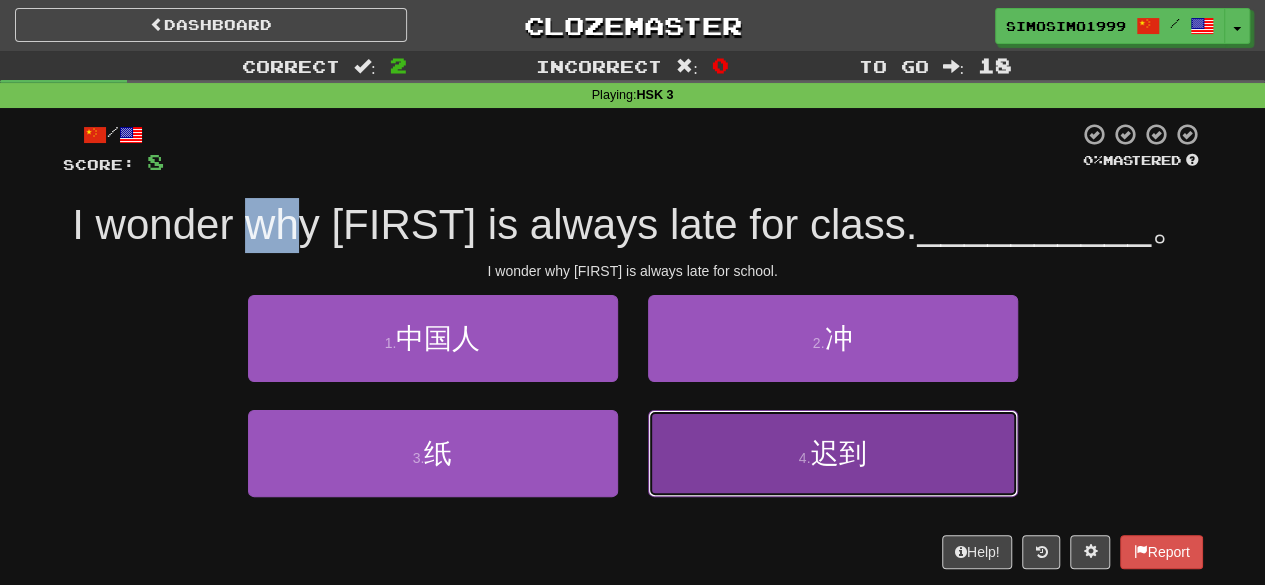 click on "4 .  迟到" at bounding box center (833, 453) 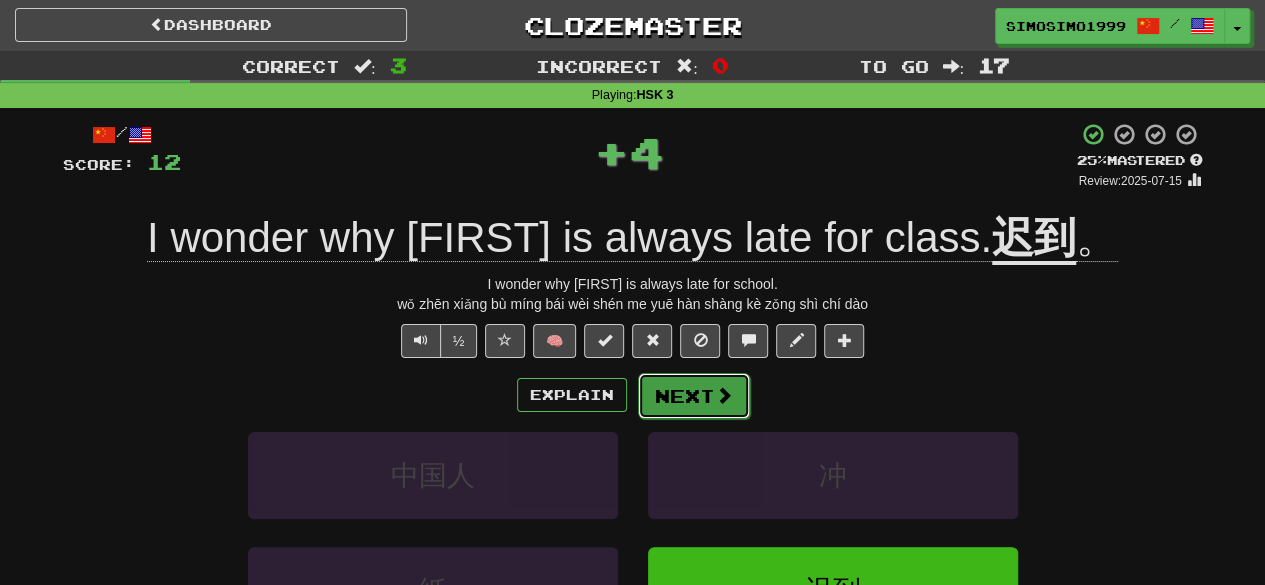 click on "Next" at bounding box center [694, 396] 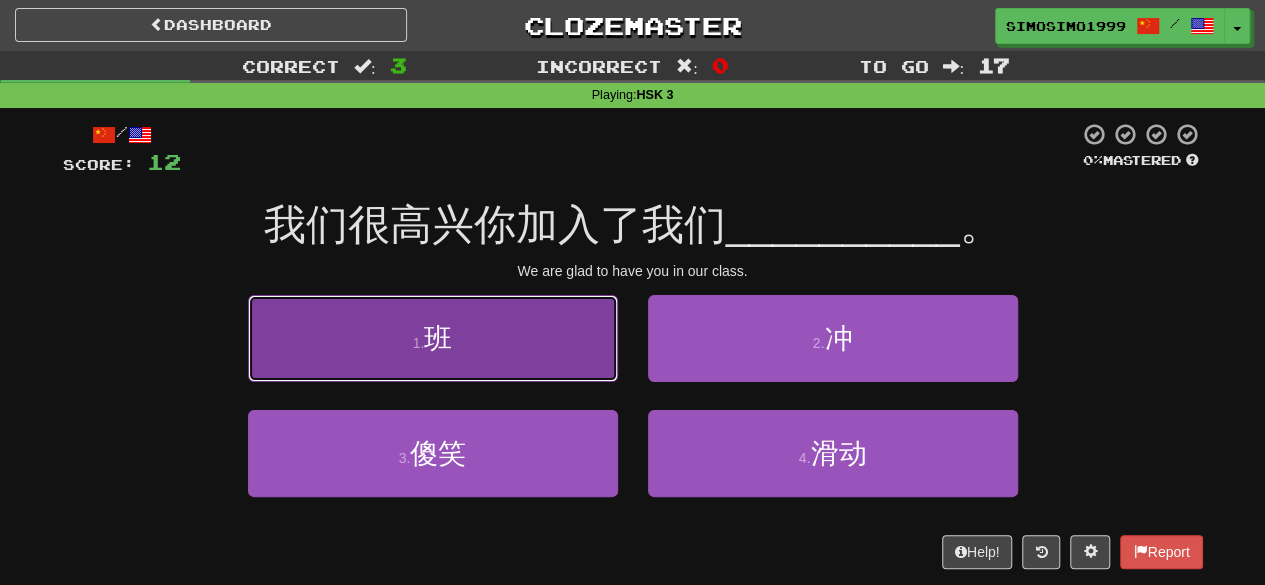 click on "1 .  班" at bounding box center [433, 338] 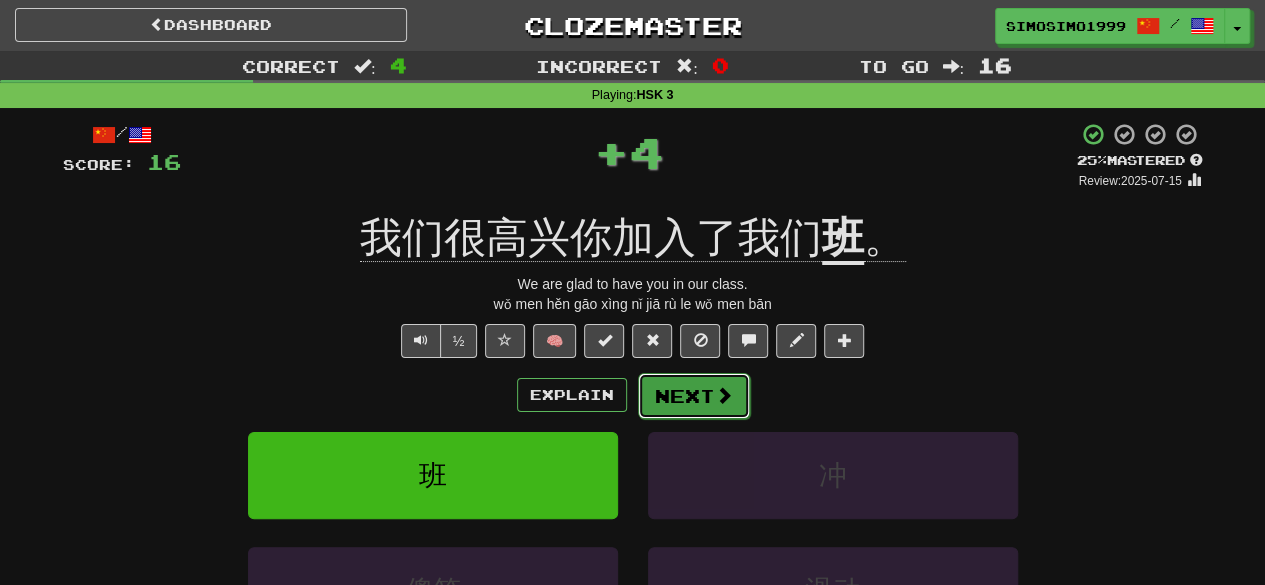 click at bounding box center [724, 395] 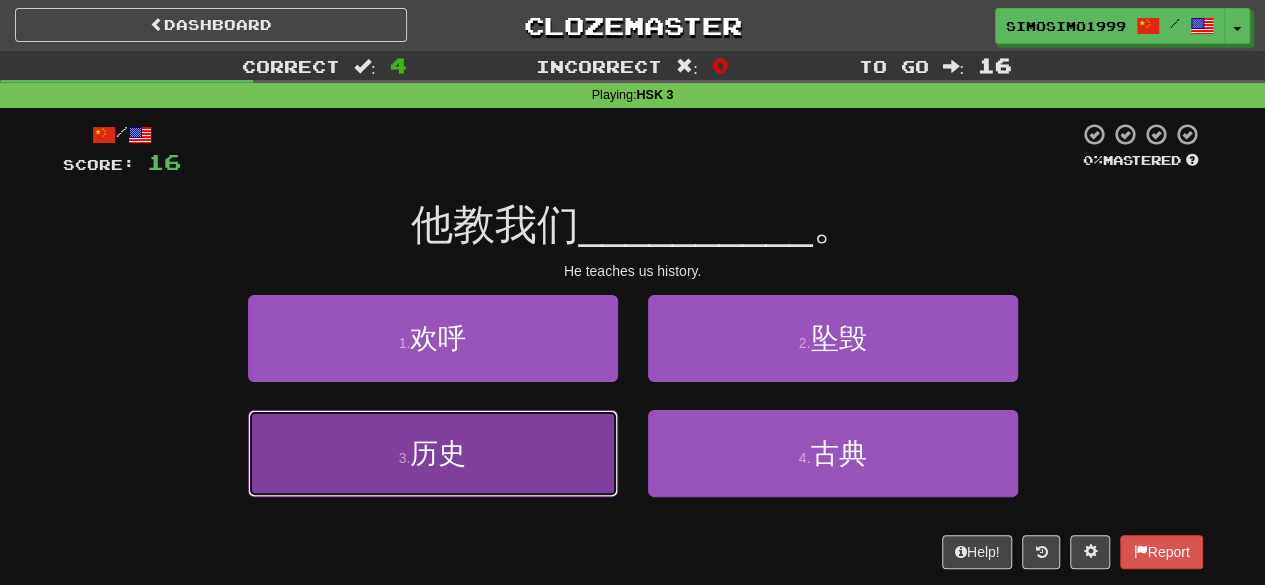click on "3 .  历史" at bounding box center [433, 453] 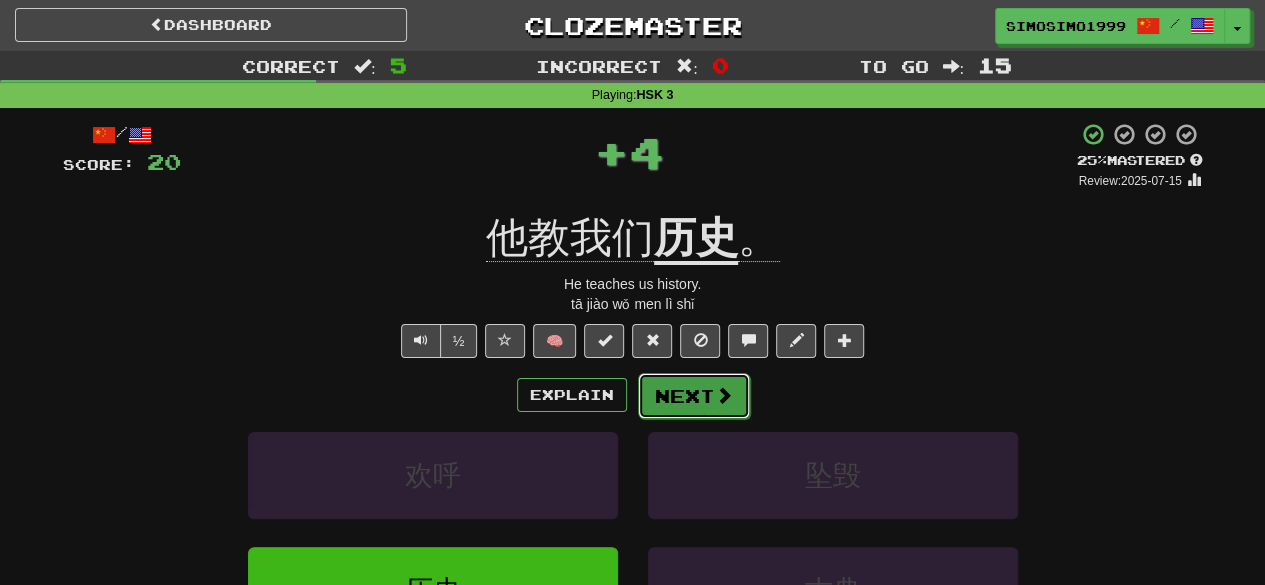 click on "Next" at bounding box center [694, 396] 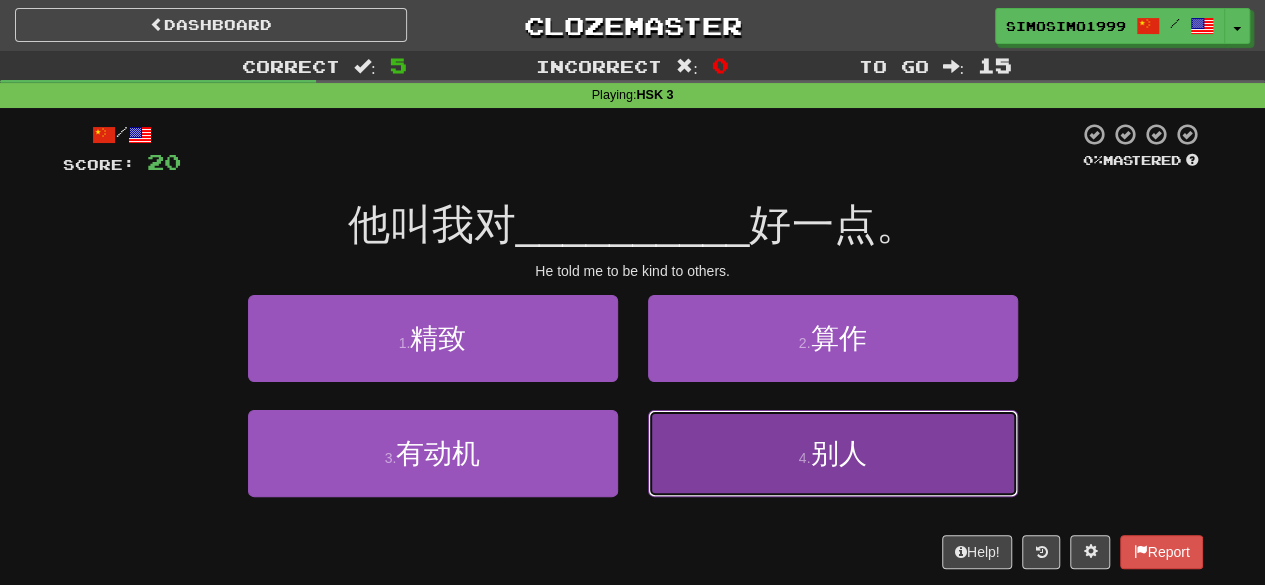 click on "4 .  别人" at bounding box center [833, 453] 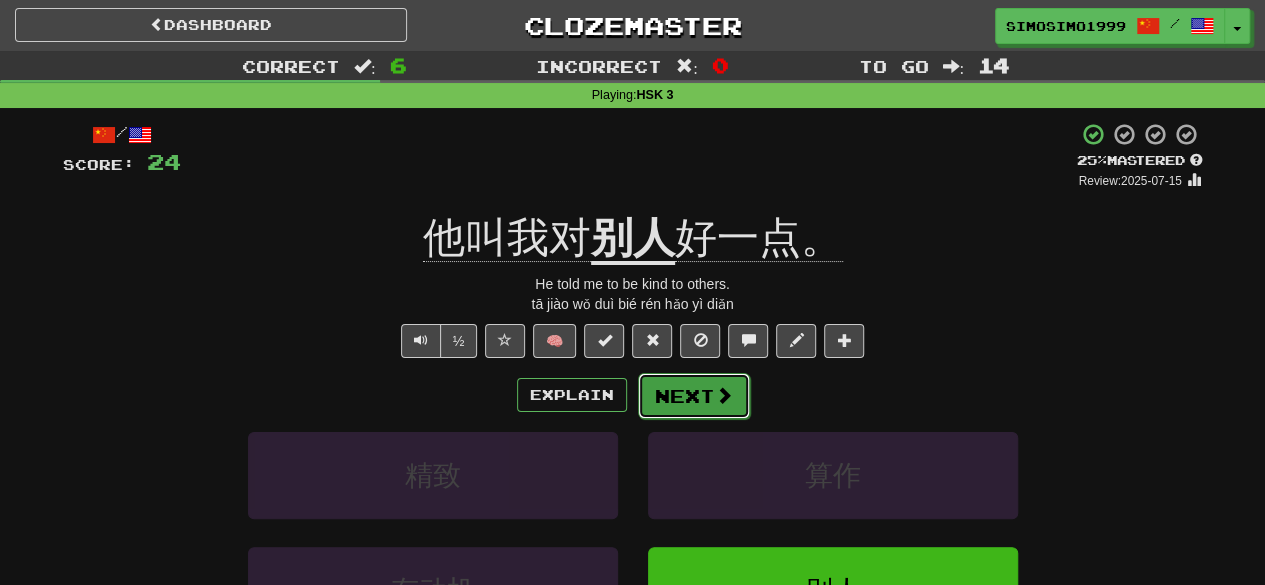 click on "Next" at bounding box center [694, 396] 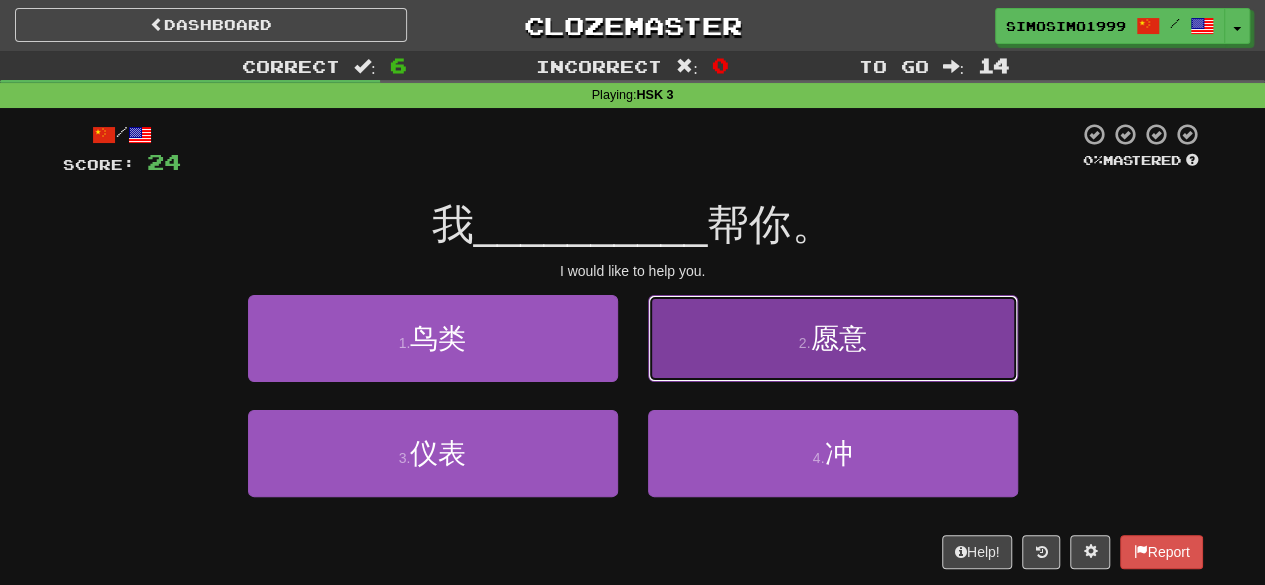 click on "2 .  愿意" at bounding box center [833, 338] 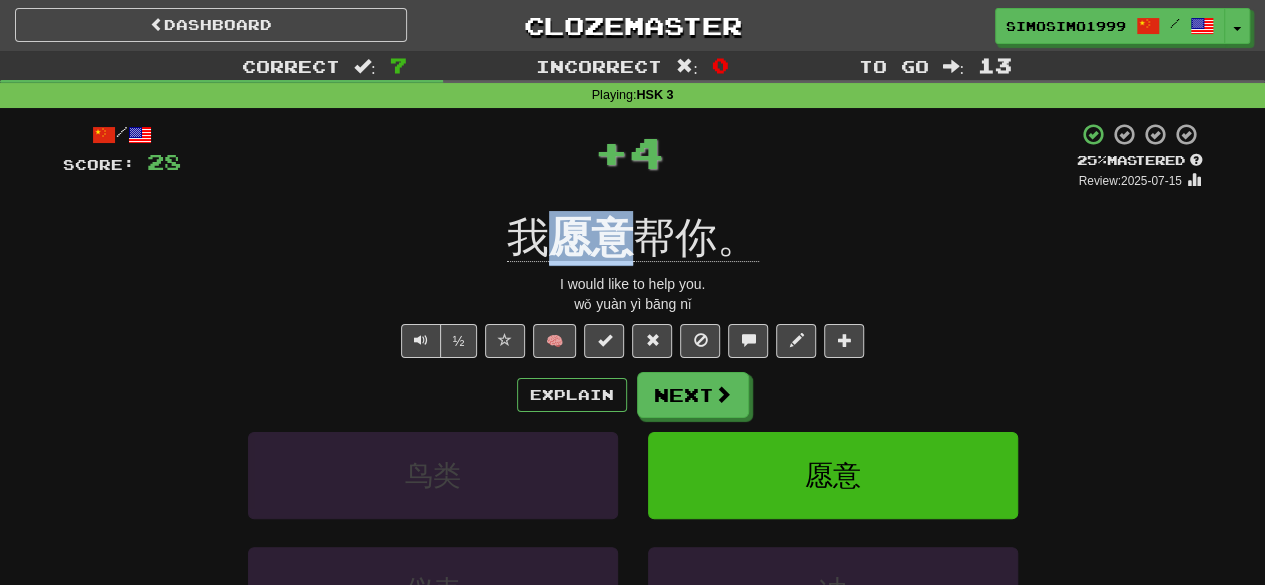 drag, startPoint x: 548, startPoint y: 229, endPoint x: 619, endPoint y: 237, distance: 71.44928 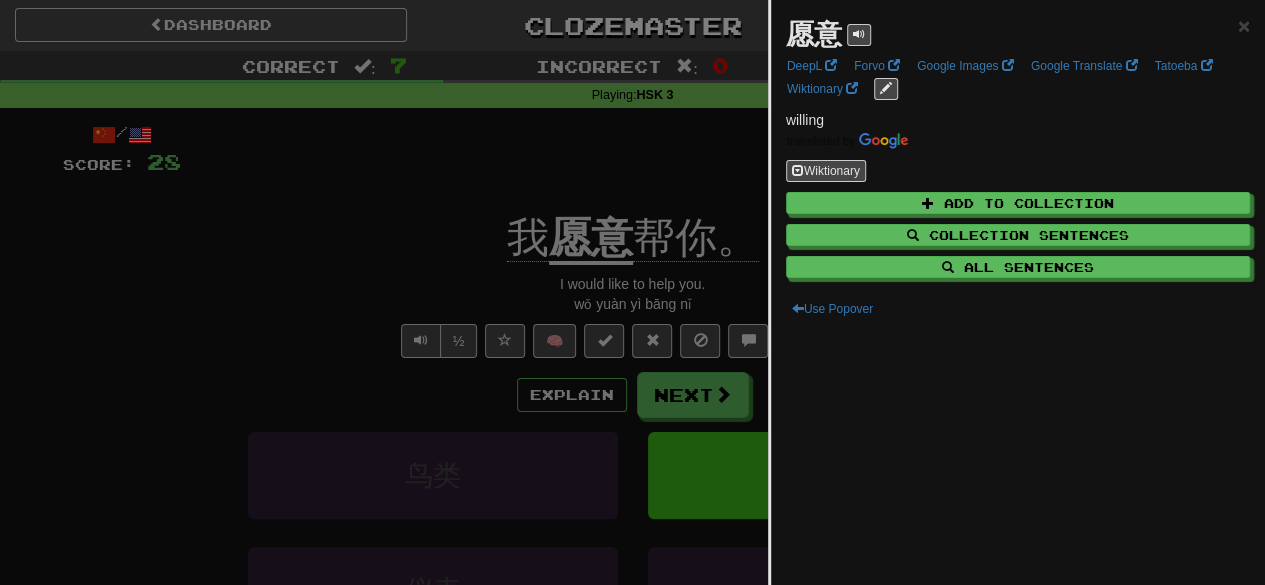 click at bounding box center (632, 292) 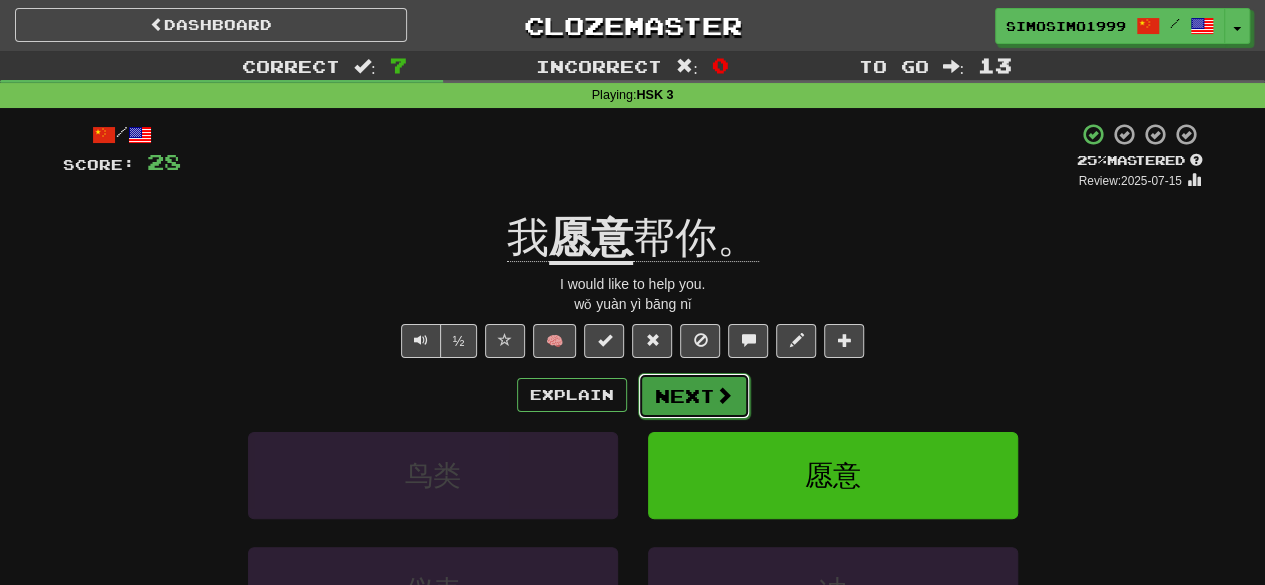 click on "Next" at bounding box center (694, 396) 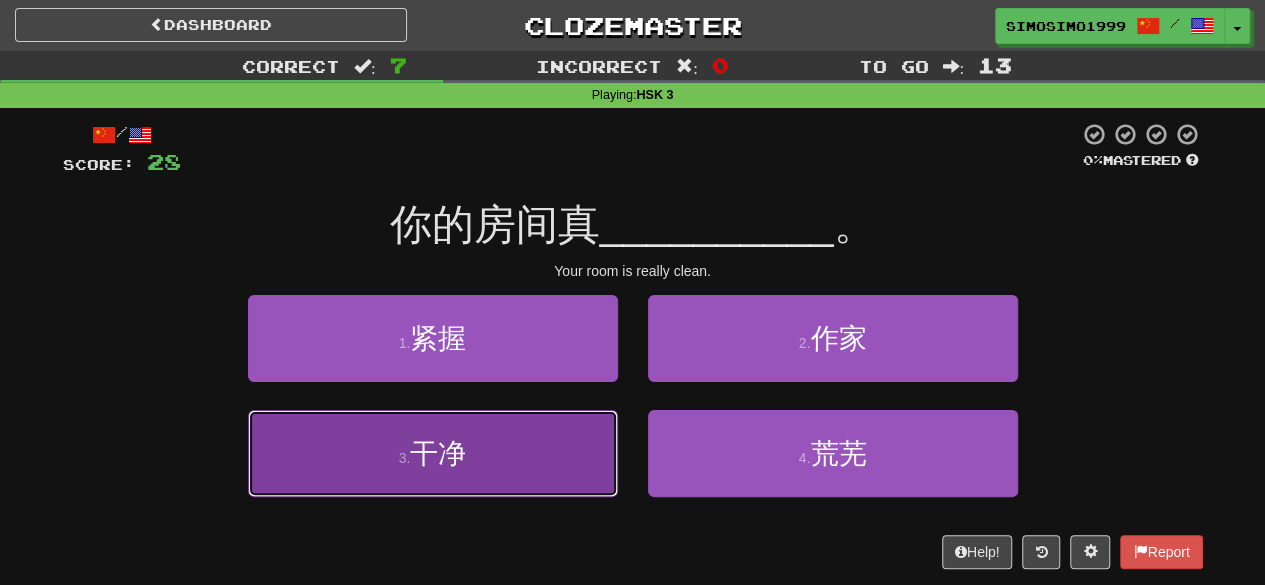 click on "3 .  干净" at bounding box center (433, 453) 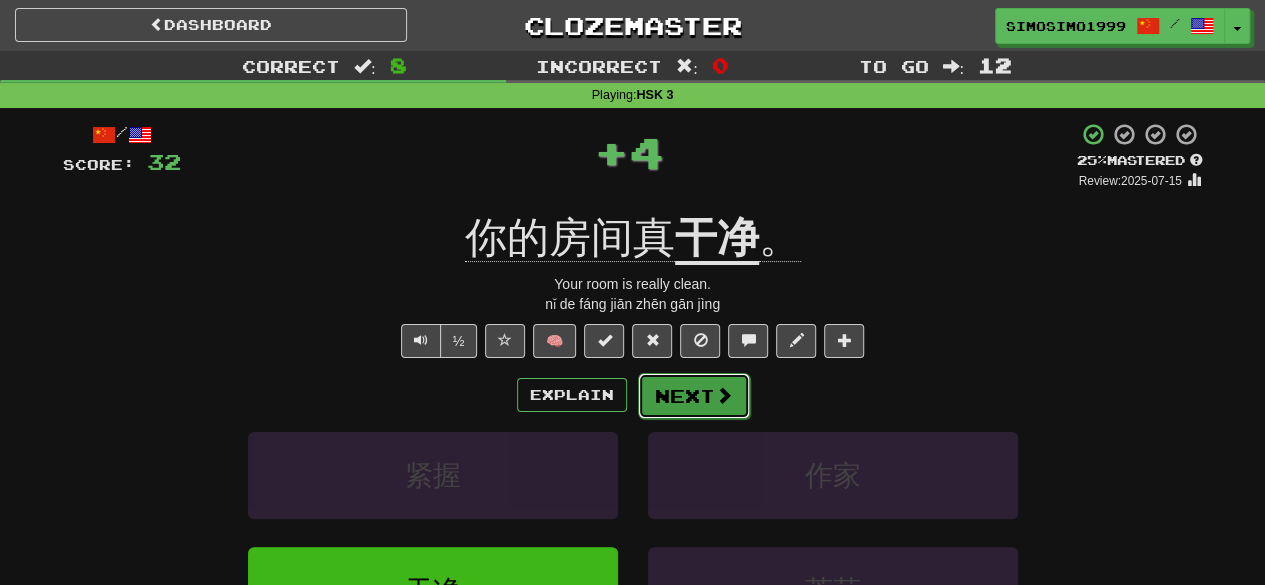 click on "Next" at bounding box center (694, 396) 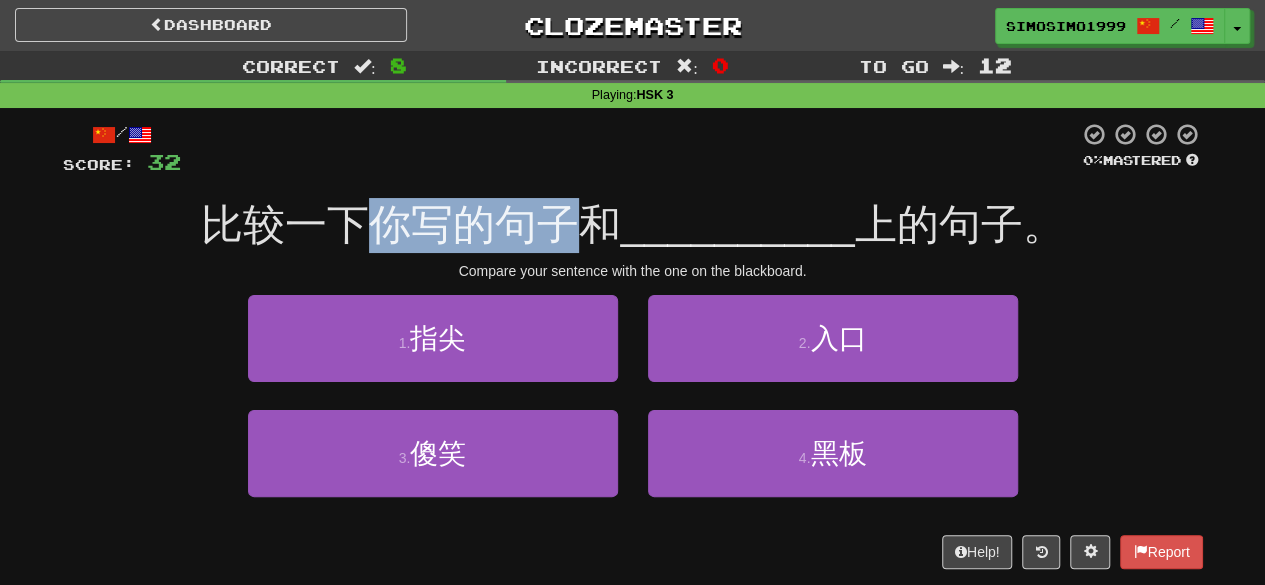 drag, startPoint x: 375, startPoint y: 224, endPoint x: 593, endPoint y: 221, distance: 218.02065 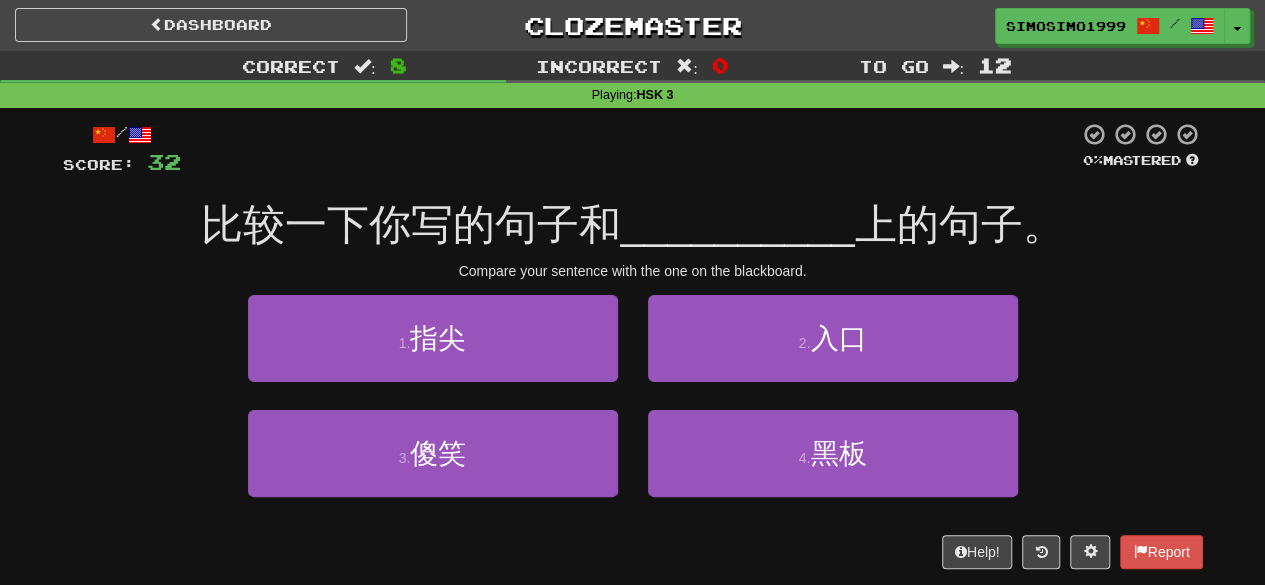 click on "__________" at bounding box center [738, 224] 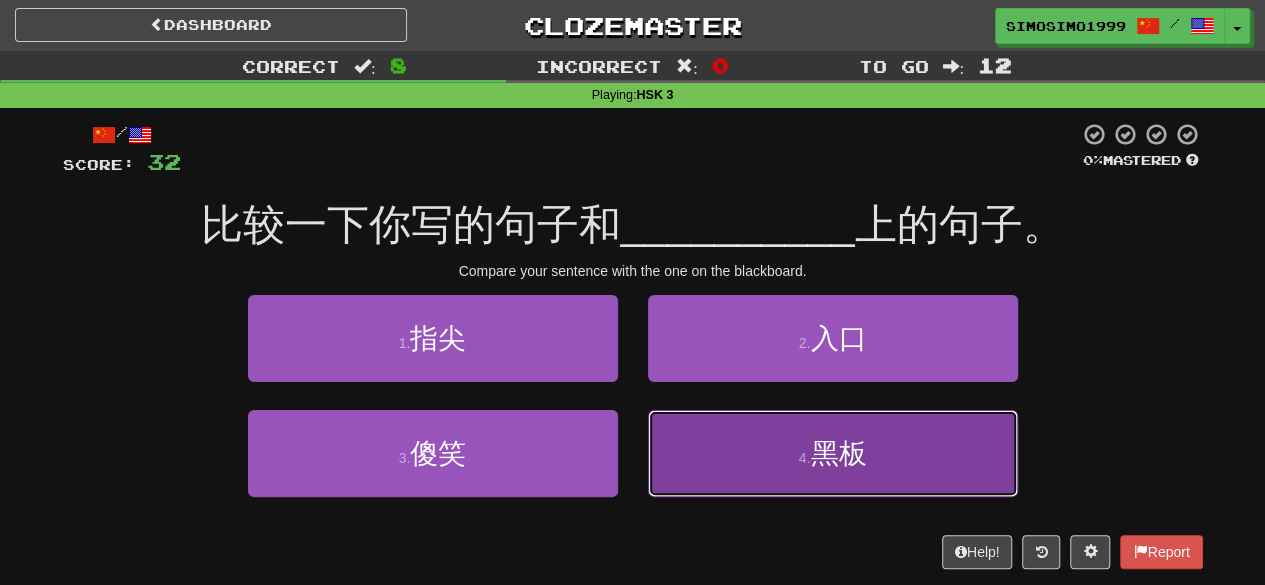 click on "4 .  黑板" at bounding box center [833, 453] 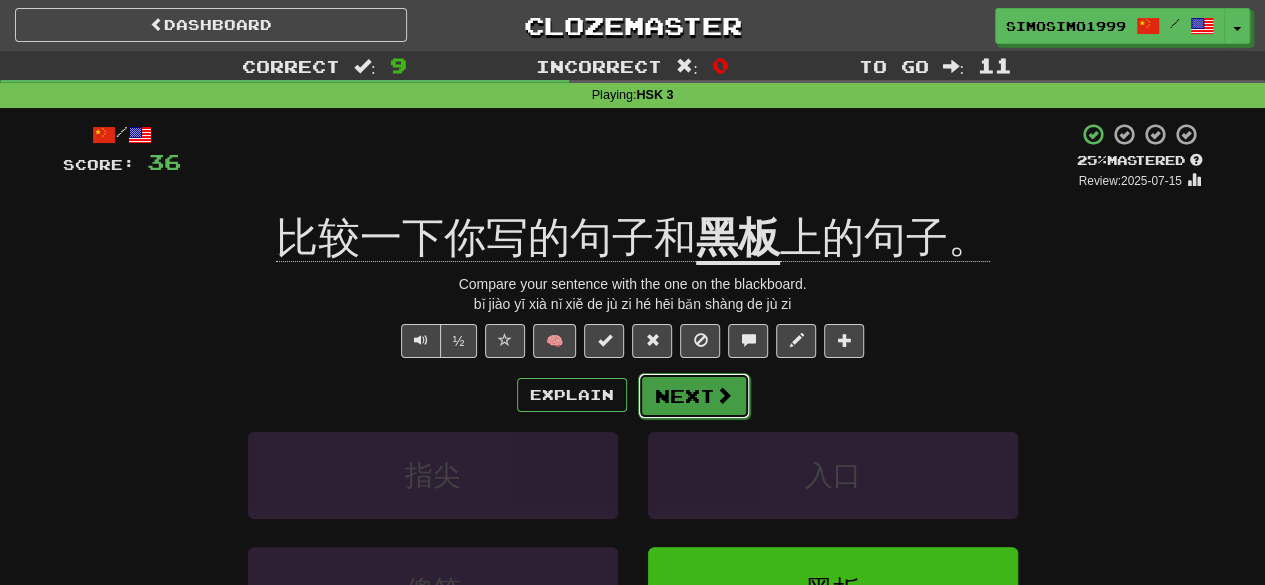 click on "Next" at bounding box center [694, 396] 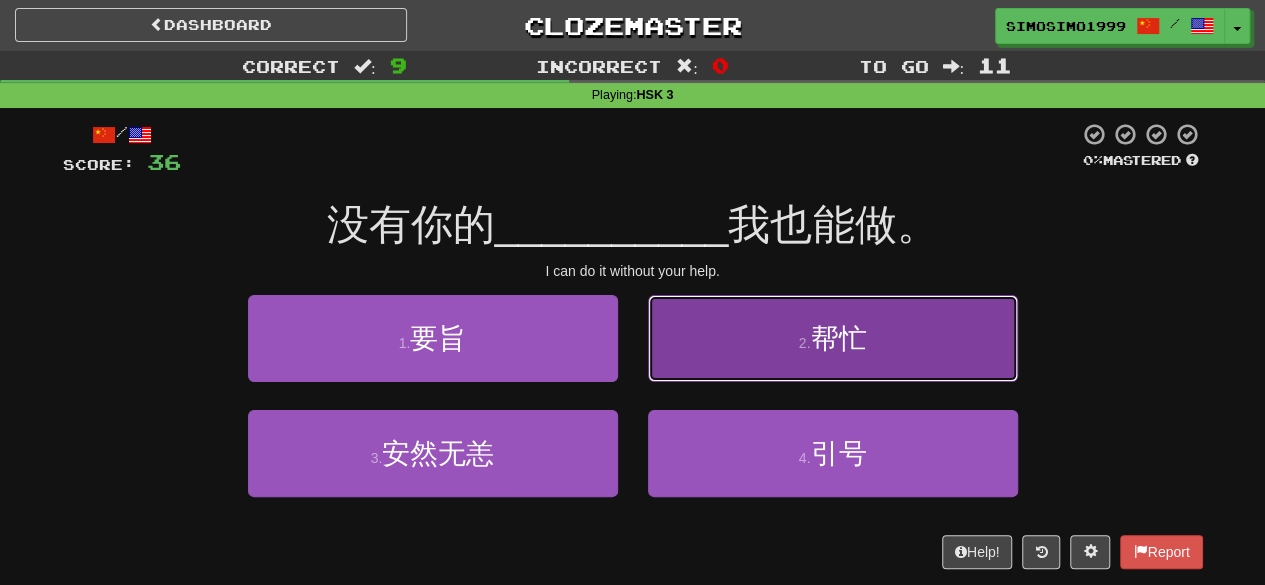 click on "帮忙" at bounding box center (838, 338) 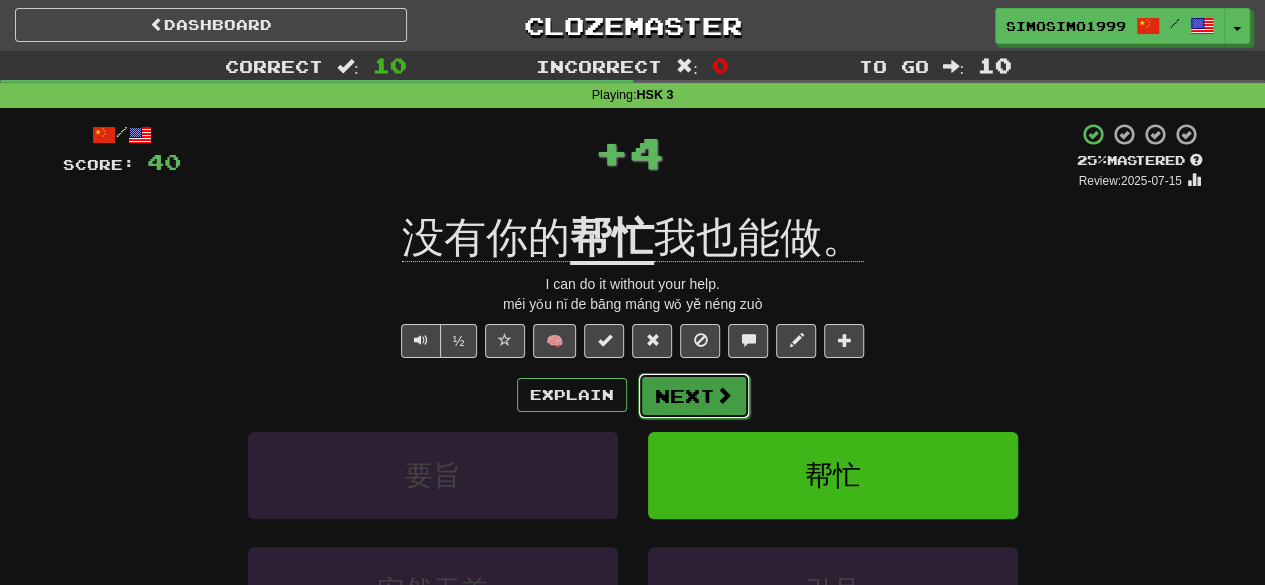 click on "Next" at bounding box center [694, 396] 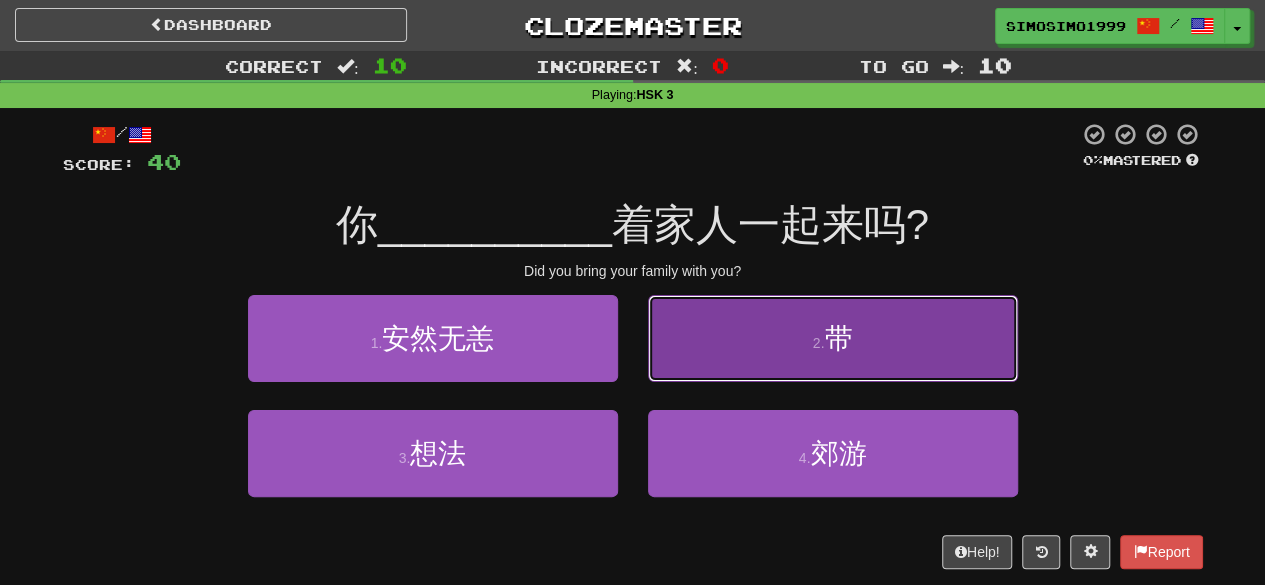 click on "2 .  带" at bounding box center [833, 338] 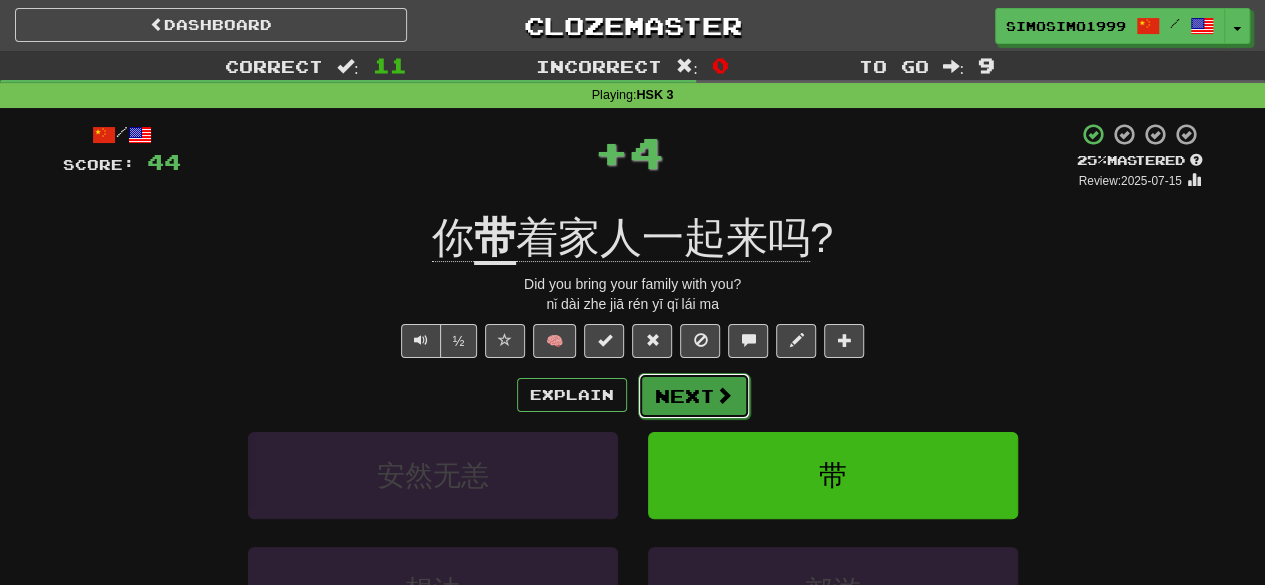 click at bounding box center [724, 395] 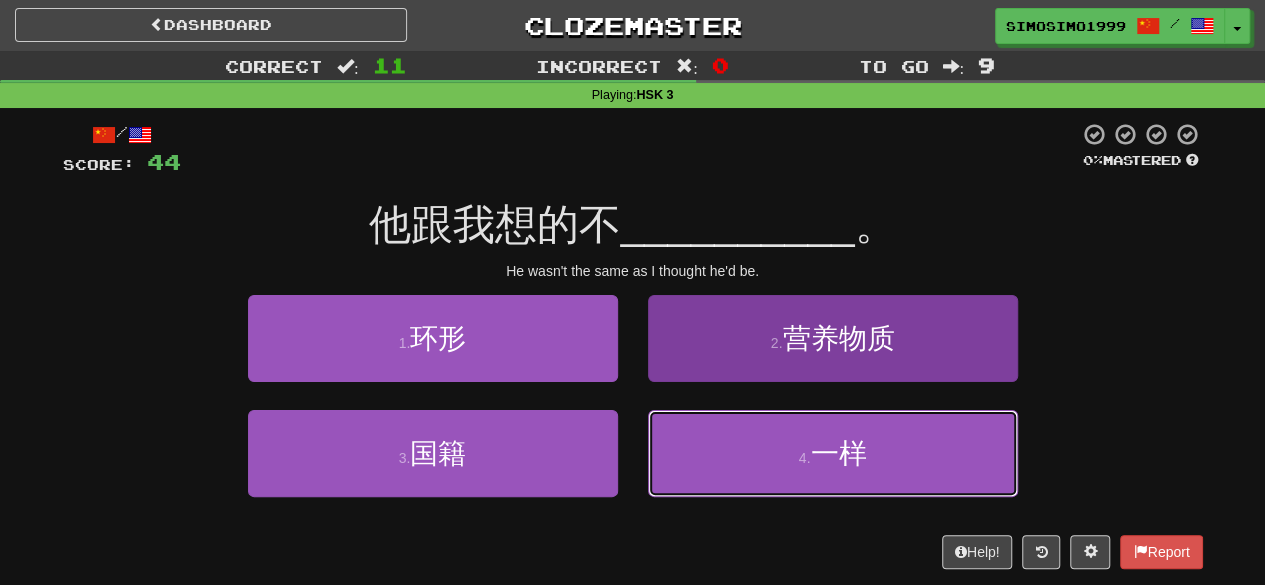 click on "4 .  一样" at bounding box center (833, 453) 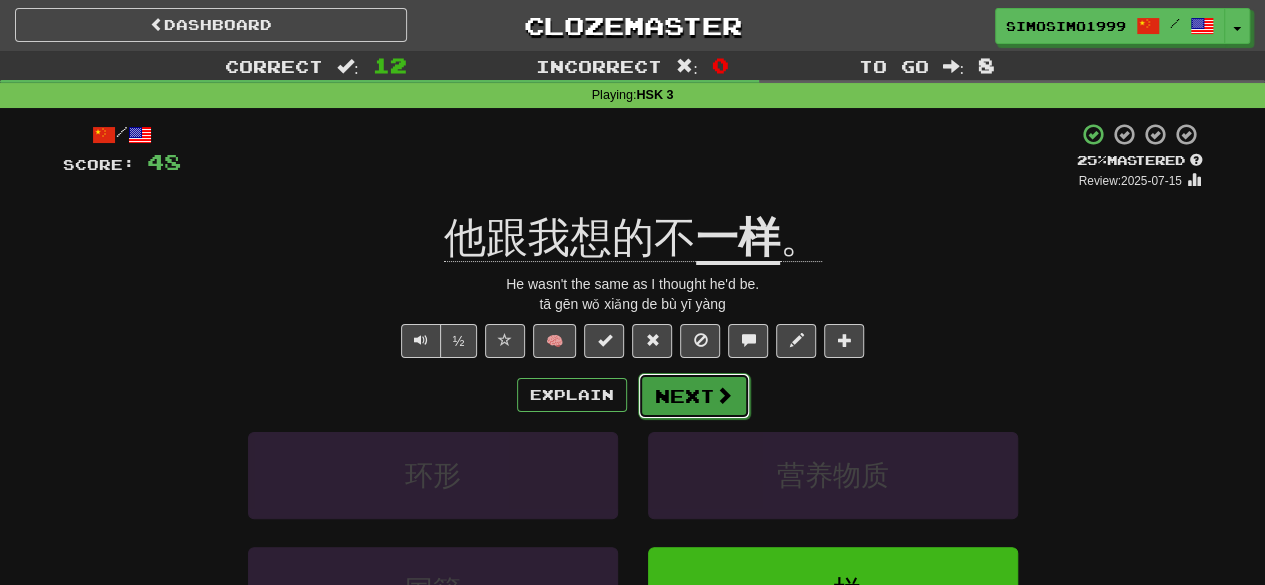 click at bounding box center [724, 395] 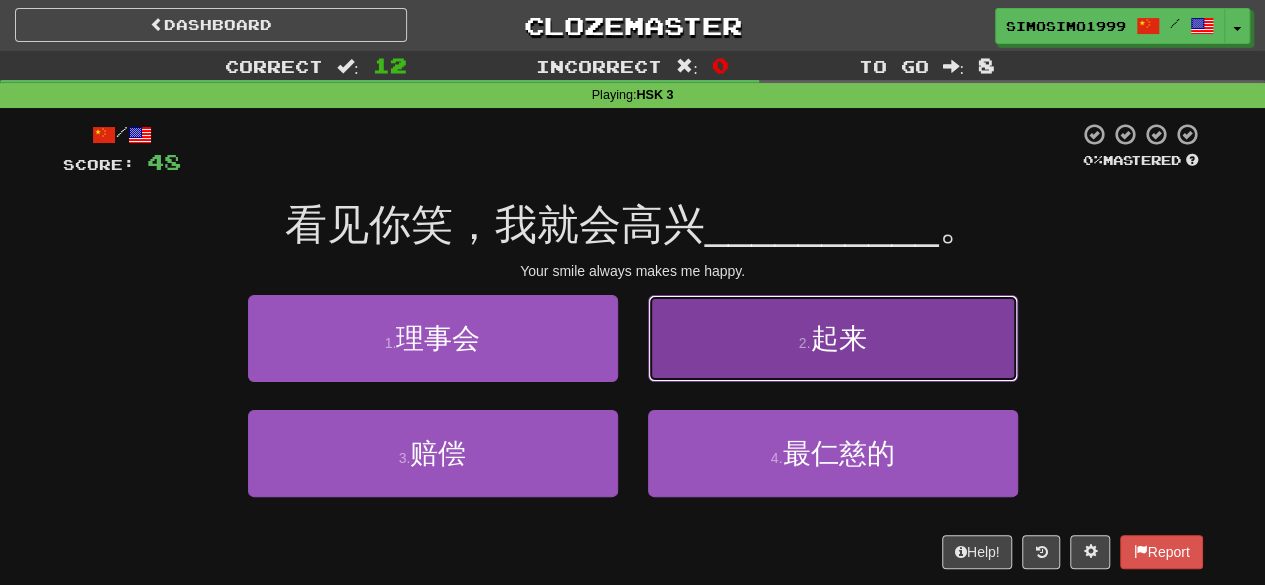 click on "起来" at bounding box center [838, 338] 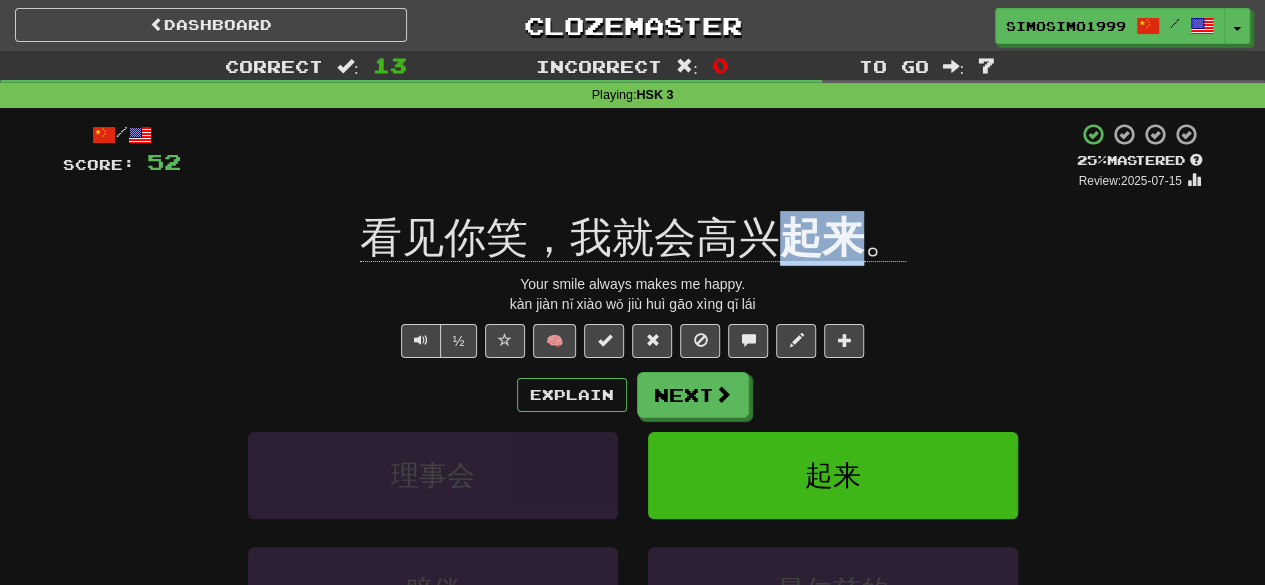drag, startPoint x: 777, startPoint y: 229, endPoint x: 855, endPoint y: 243, distance: 79.24645 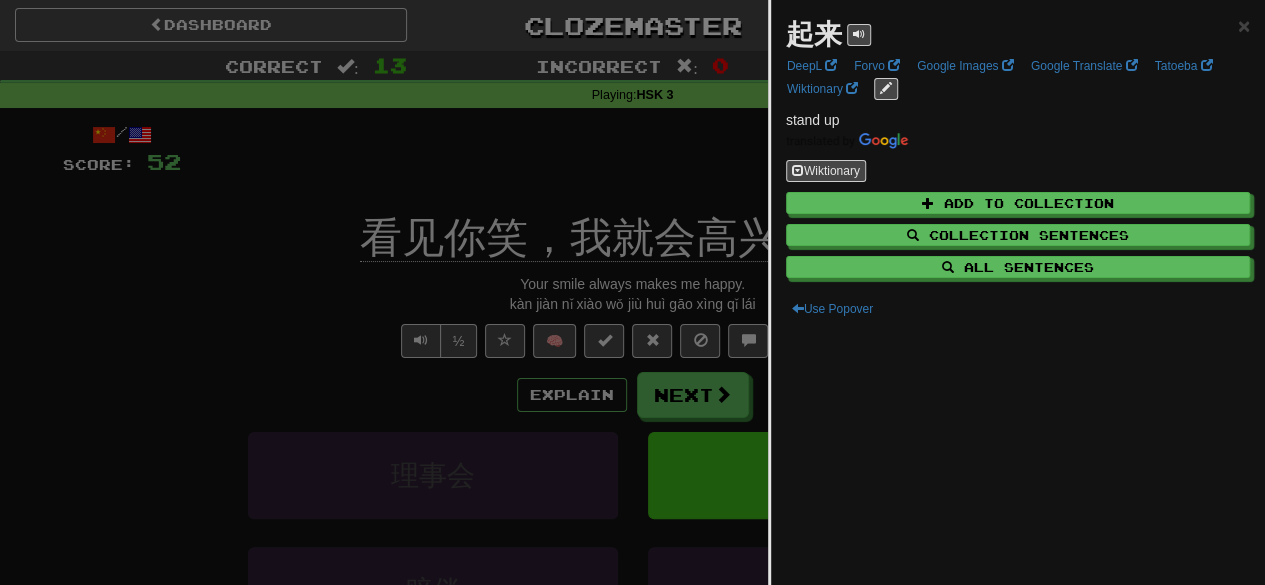 click at bounding box center (632, 292) 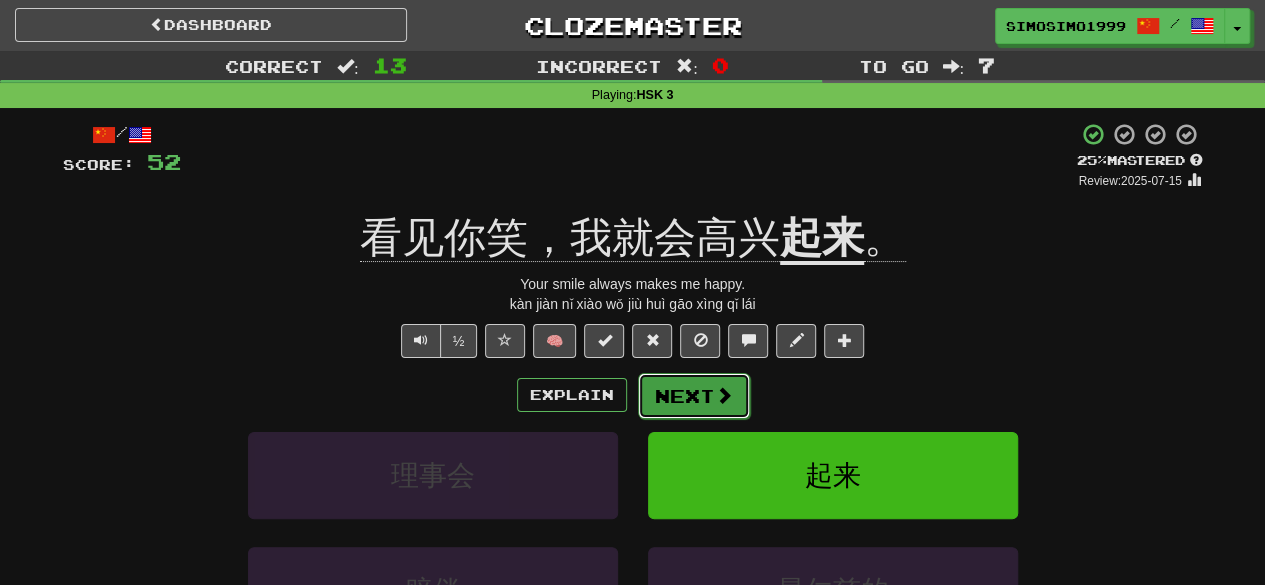click on "Next" at bounding box center [694, 396] 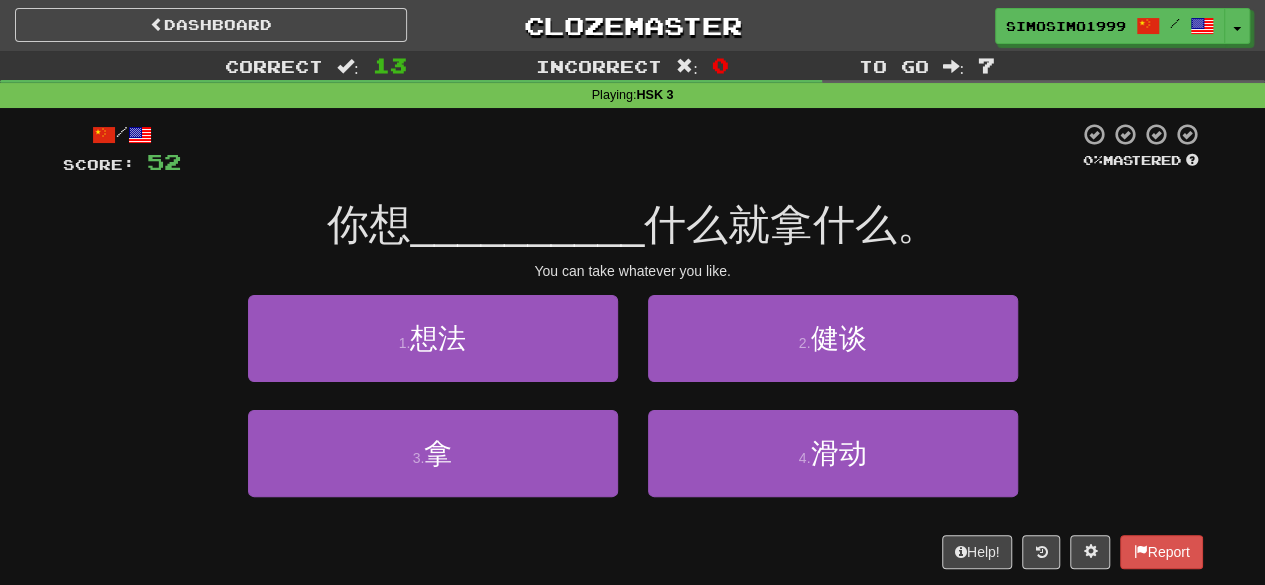 click on "__________" at bounding box center [528, 224] 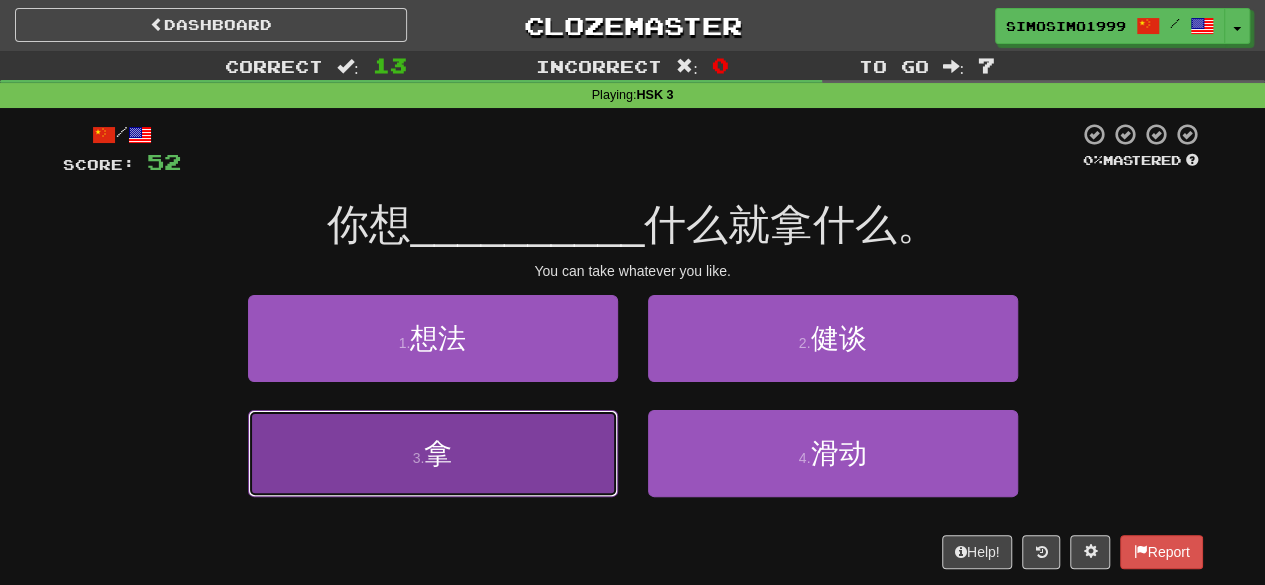 click on "3 .  拿" at bounding box center (433, 453) 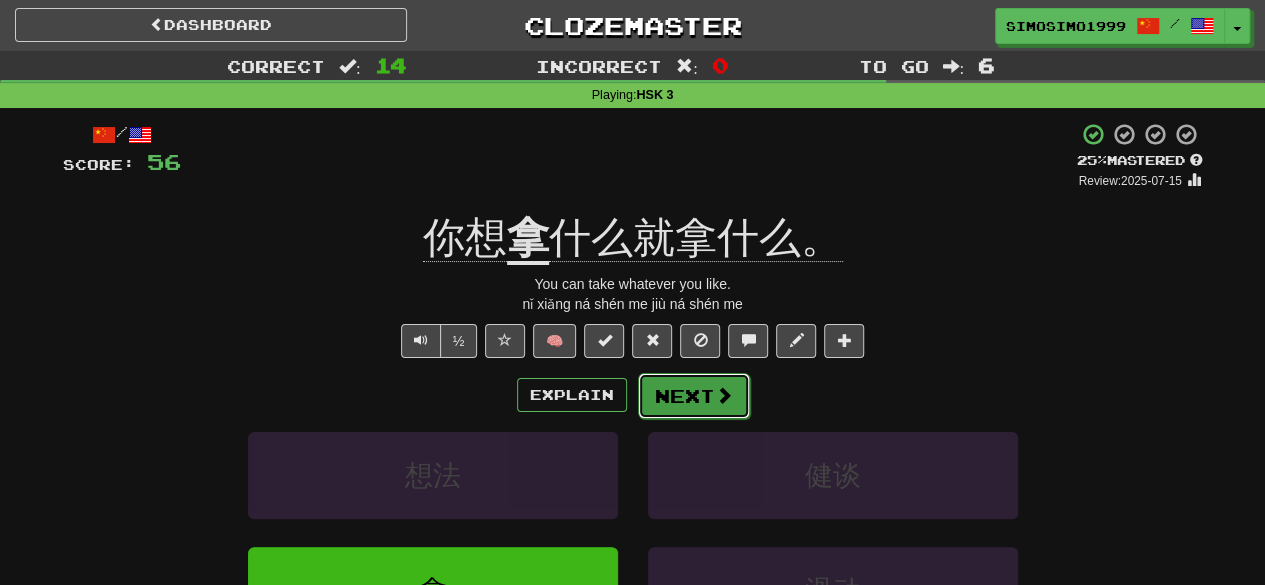 click at bounding box center (724, 395) 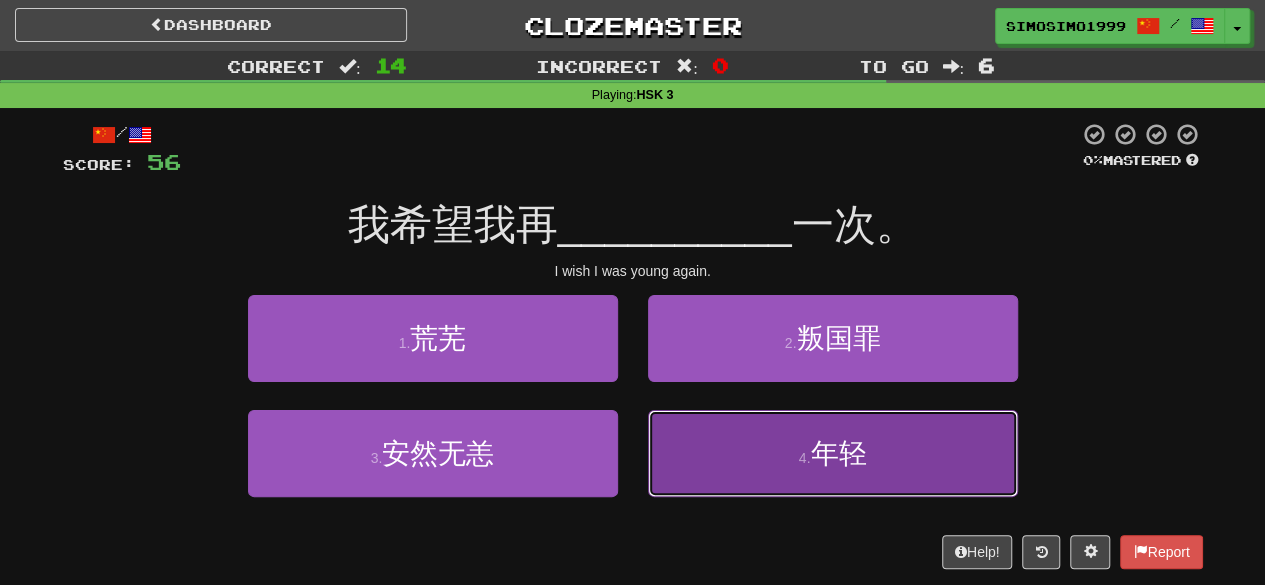 click on "4 .  年轻" at bounding box center (833, 453) 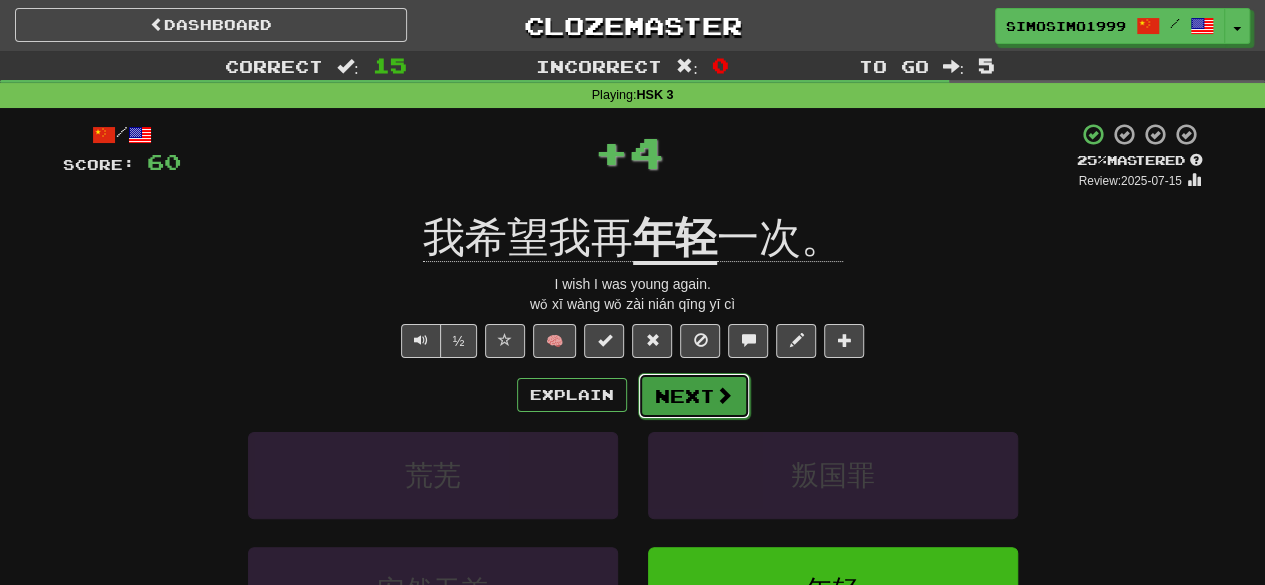click on "Next" at bounding box center (694, 396) 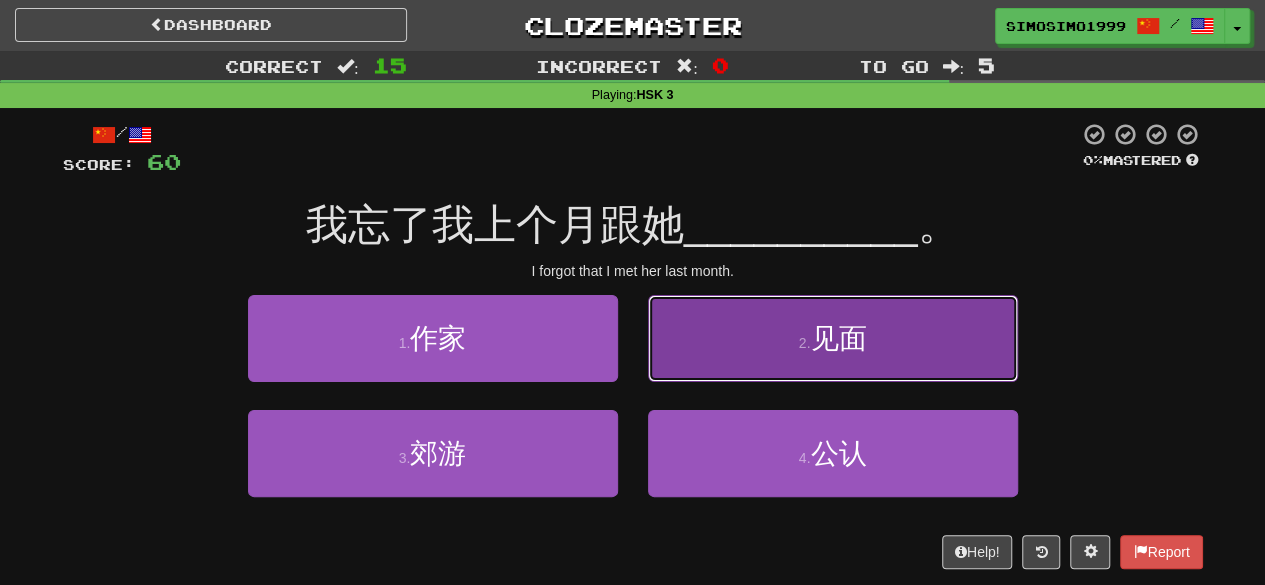 click on "2 .  见面" at bounding box center [833, 338] 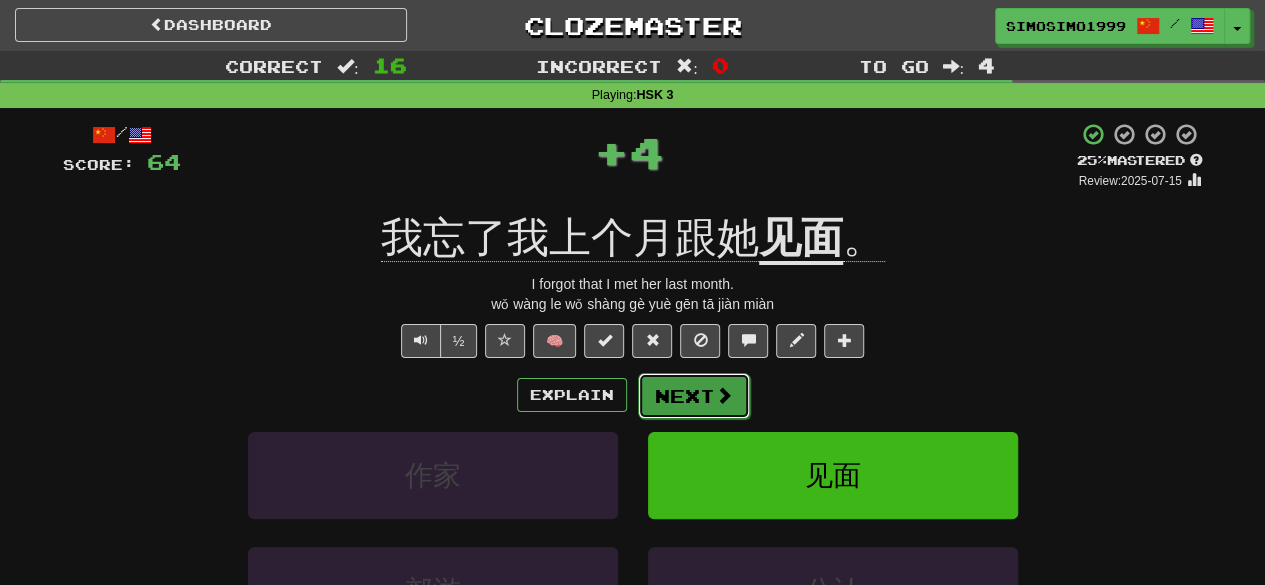 click on "Next" at bounding box center [694, 396] 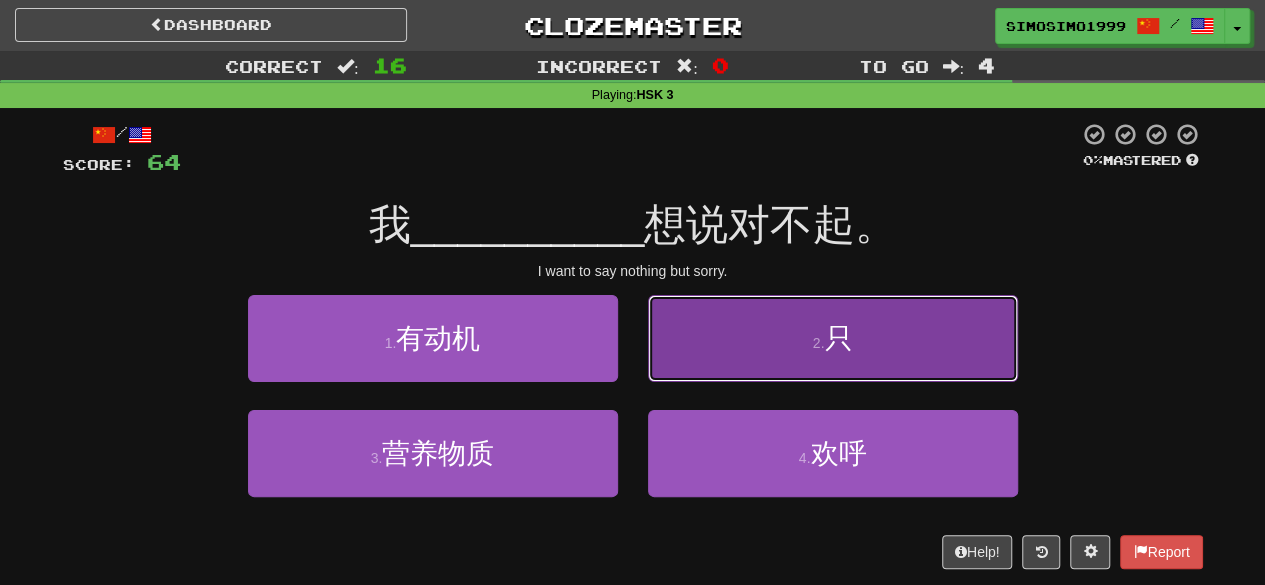 click on "只" at bounding box center [838, 338] 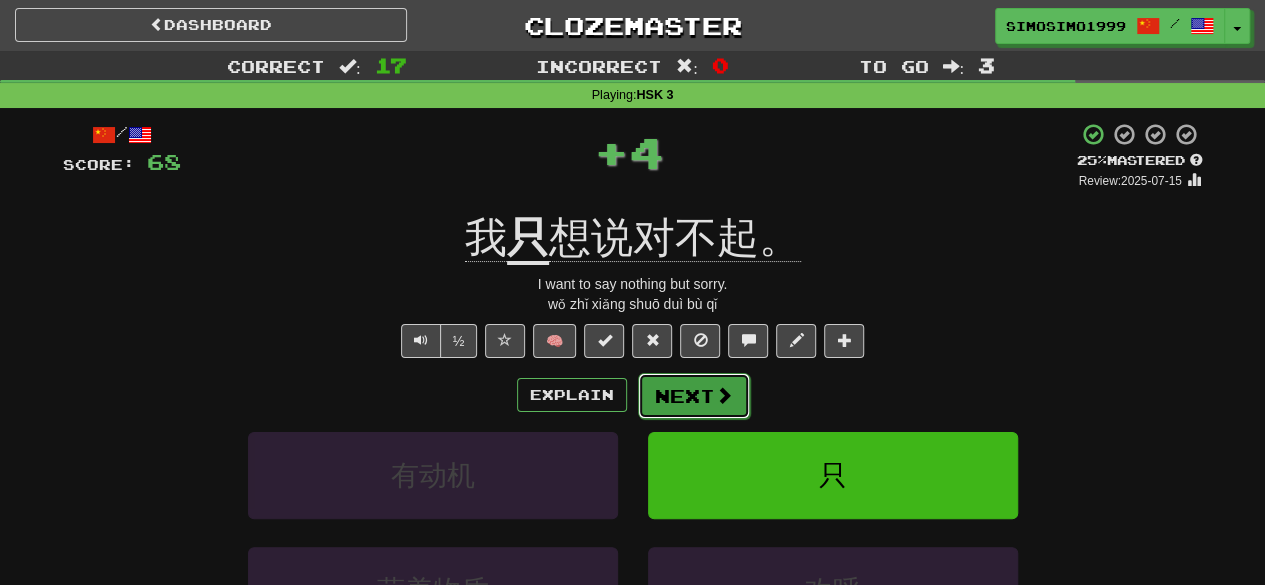 click at bounding box center (724, 395) 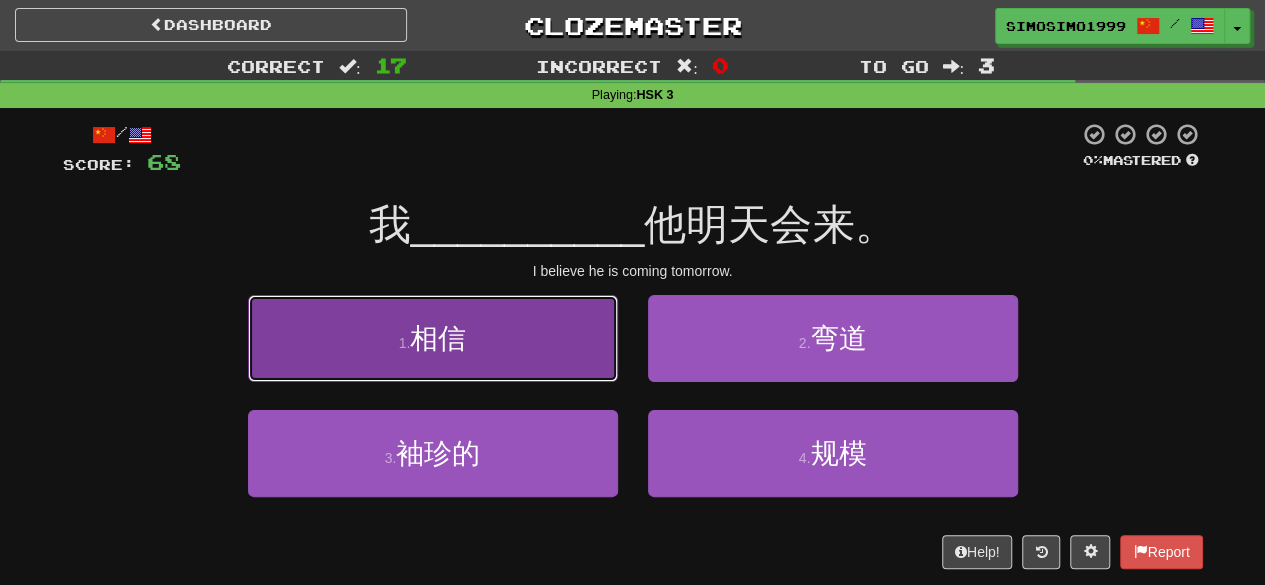 click on "相信" at bounding box center [438, 338] 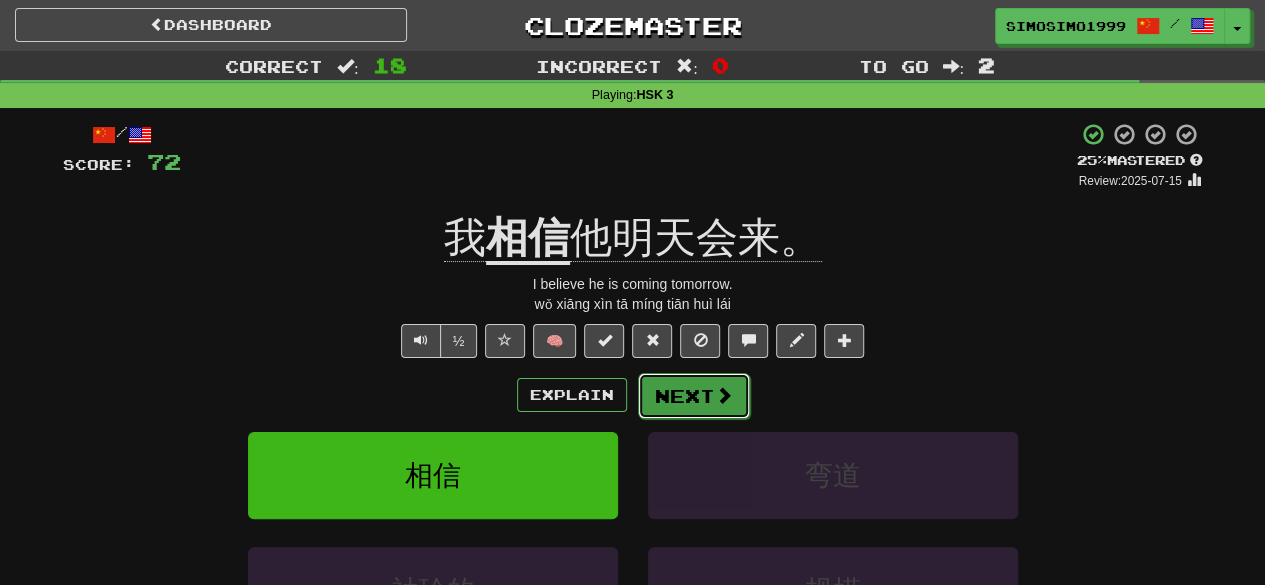 click on "Next" at bounding box center [694, 396] 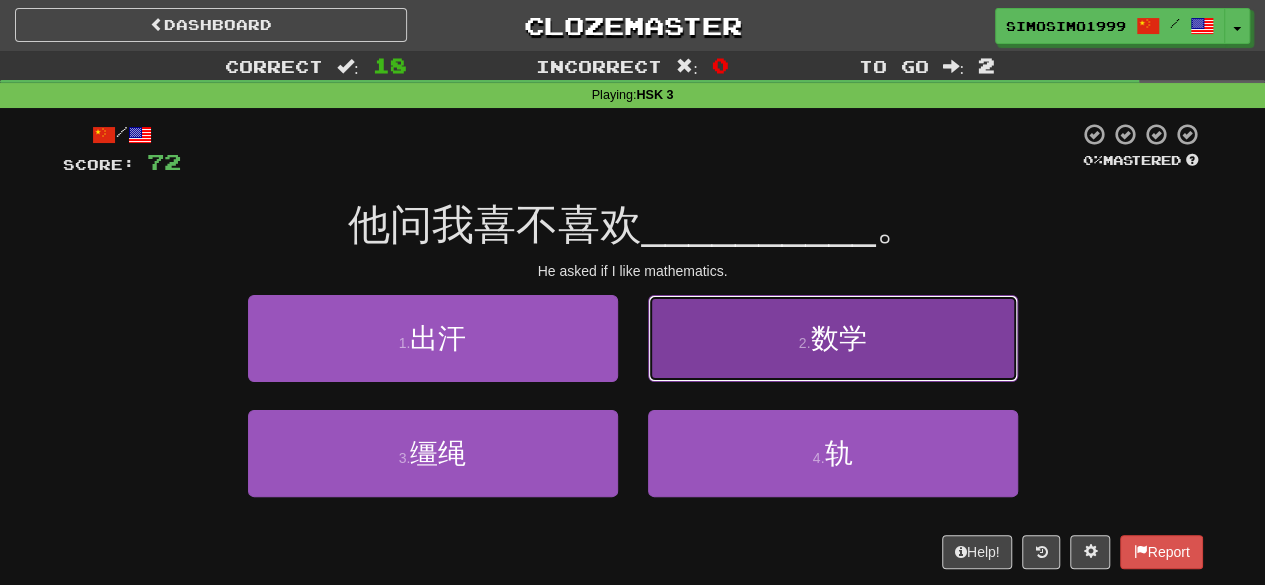 click on "数学" at bounding box center (838, 338) 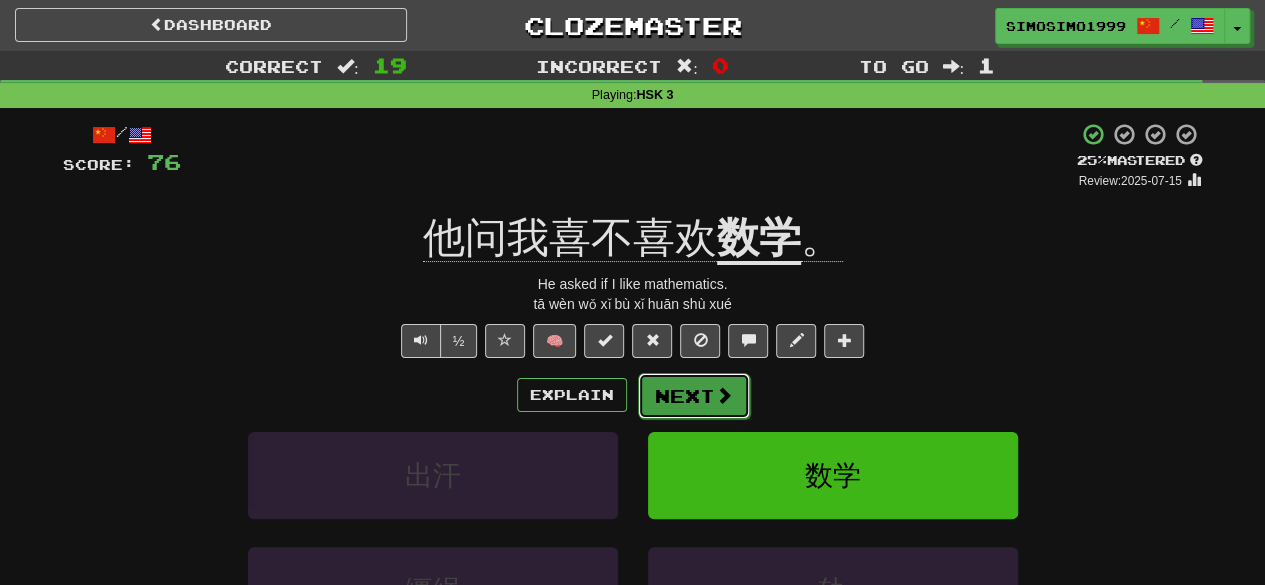 click on "Next" at bounding box center [694, 396] 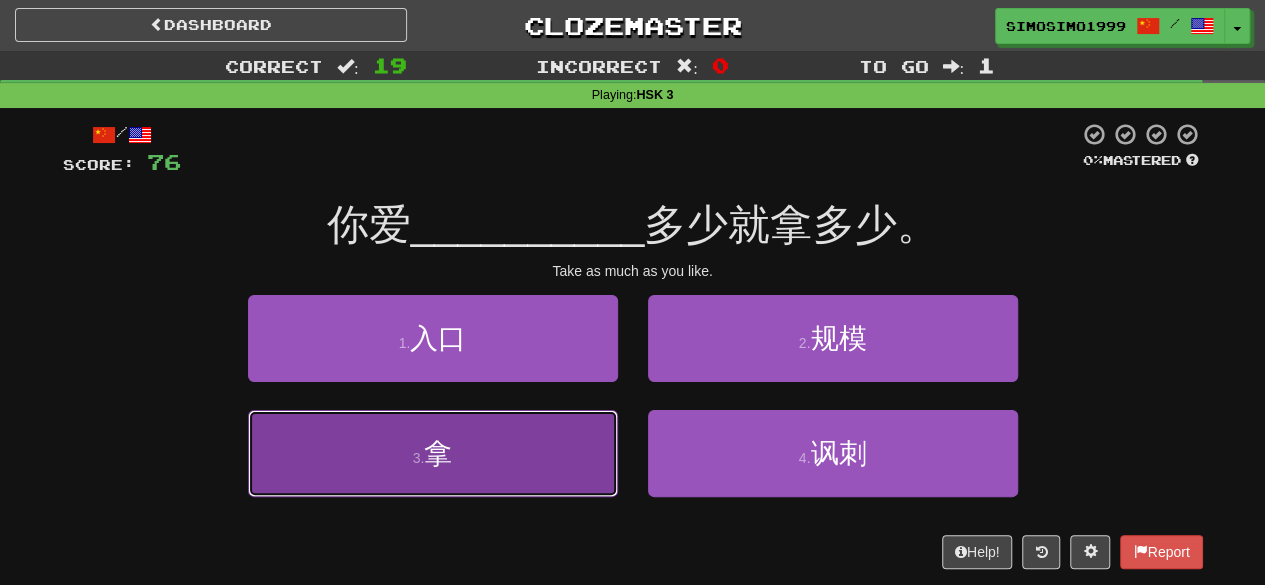 click on "3 .  拿" at bounding box center [433, 453] 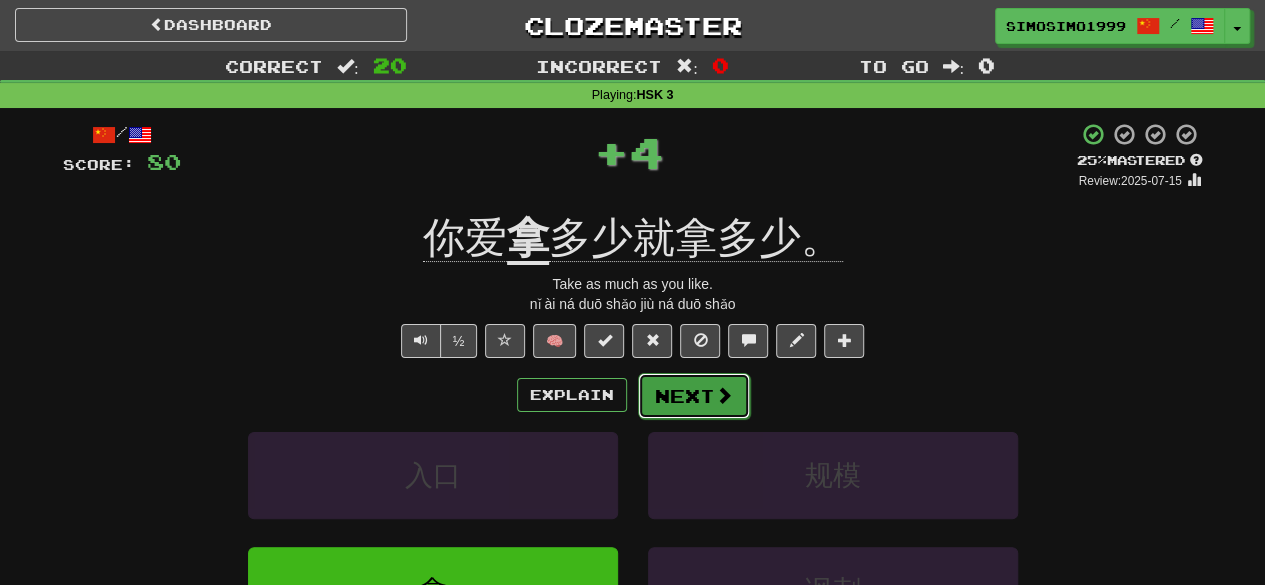 click on "Next" at bounding box center [694, 396] 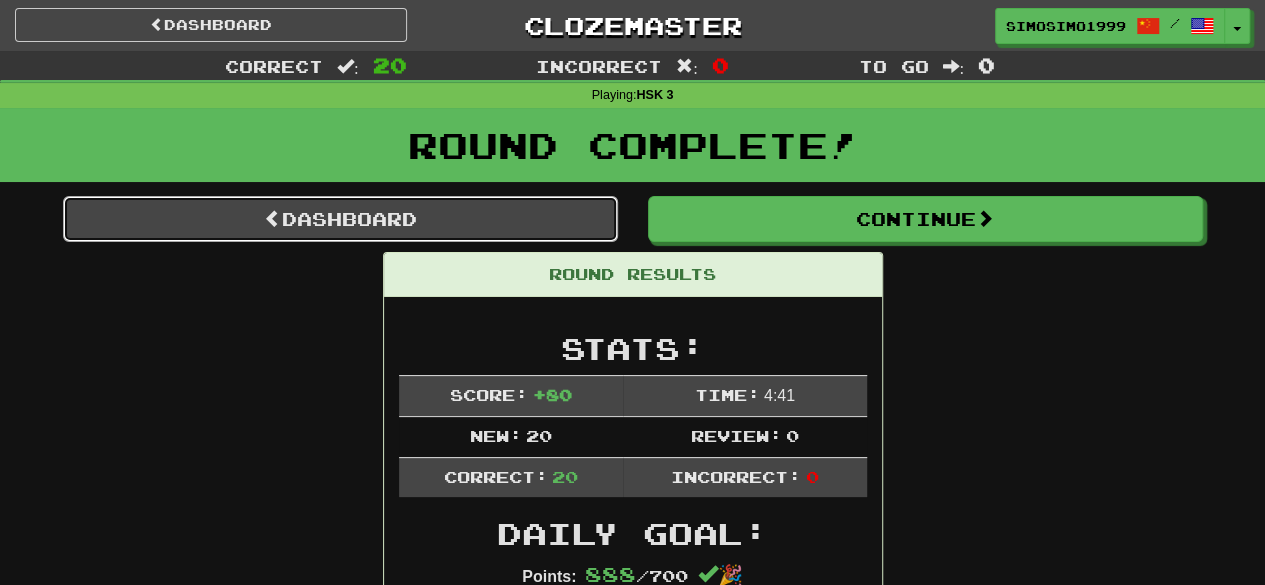click on "Dashboard" at bounding box center [340, 219] 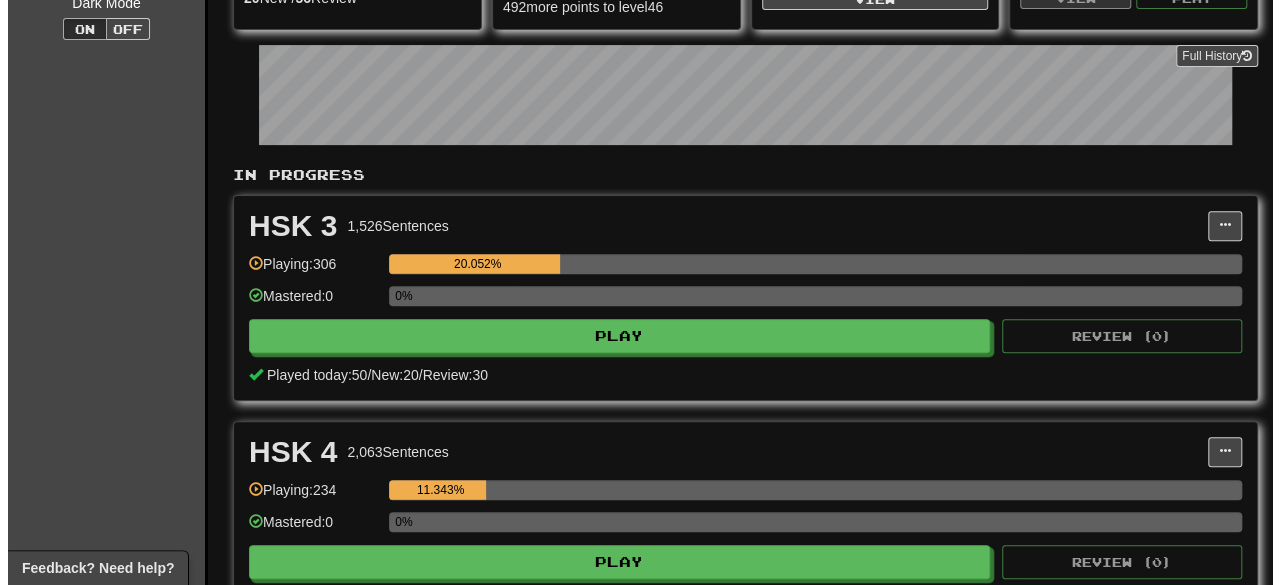 scroll, scrollTop: 400, scrollLeft: 0, axis: vertical 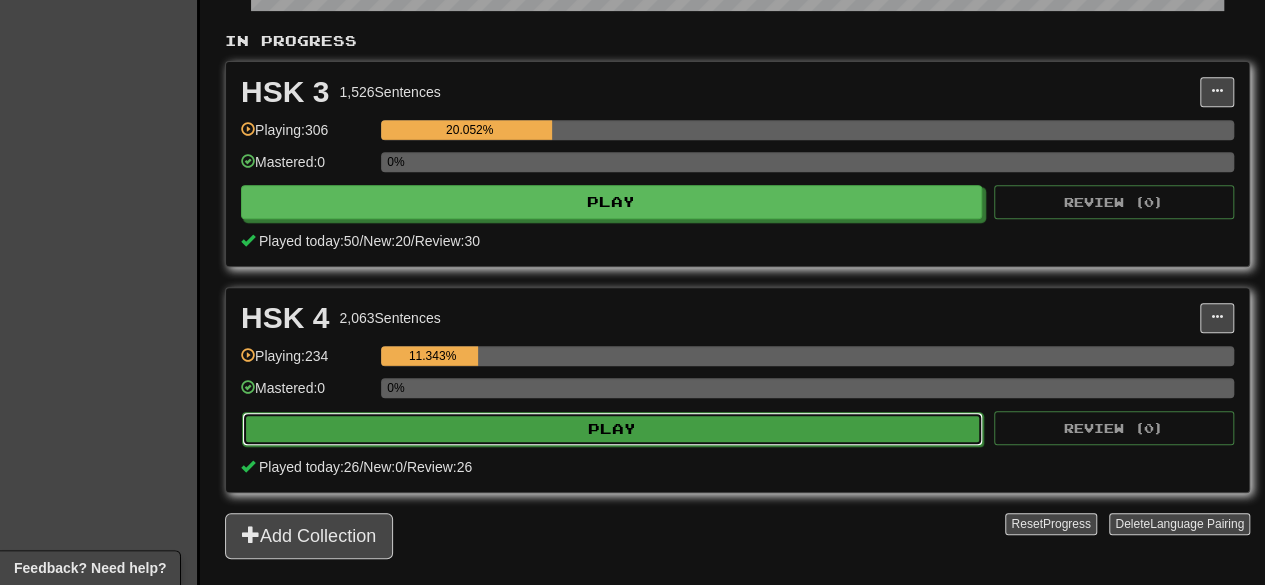 click on "Play" at bounding box center (612, 429) 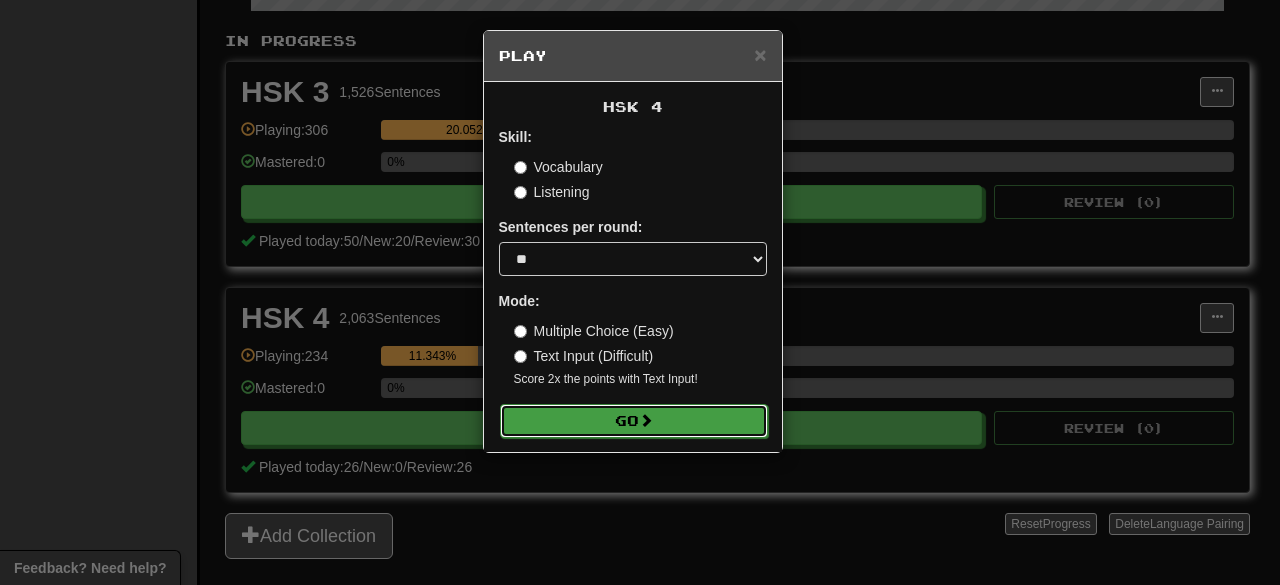 click on "Go" at bounding box center (634, 421) 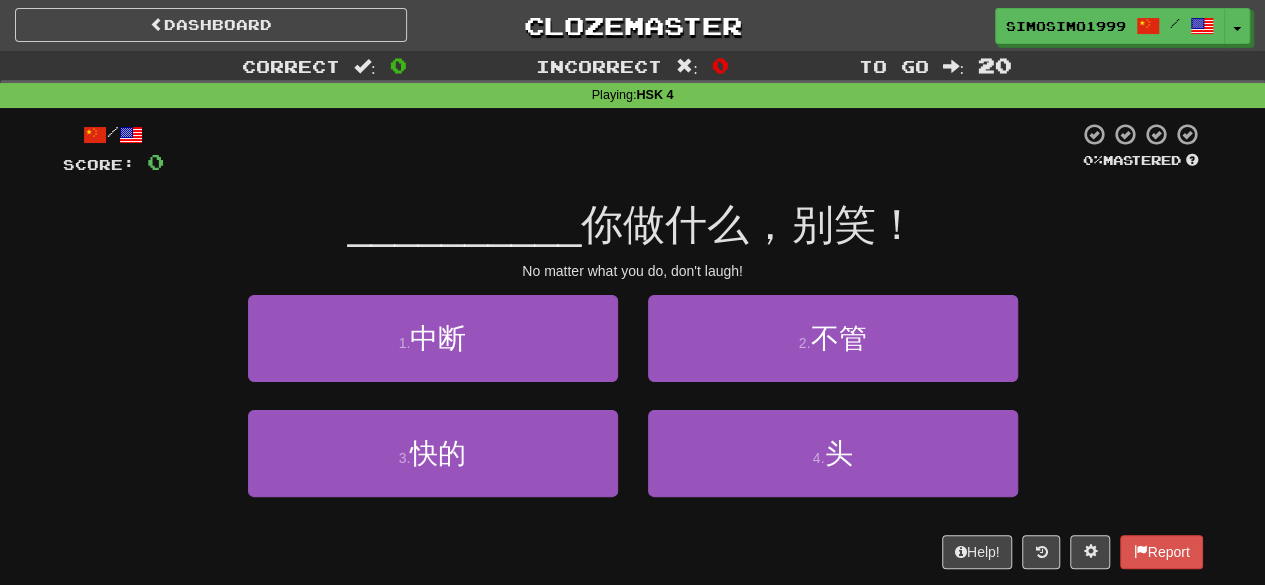 scroll, scrollTop: 0, scrollLeft: 0, axis: both 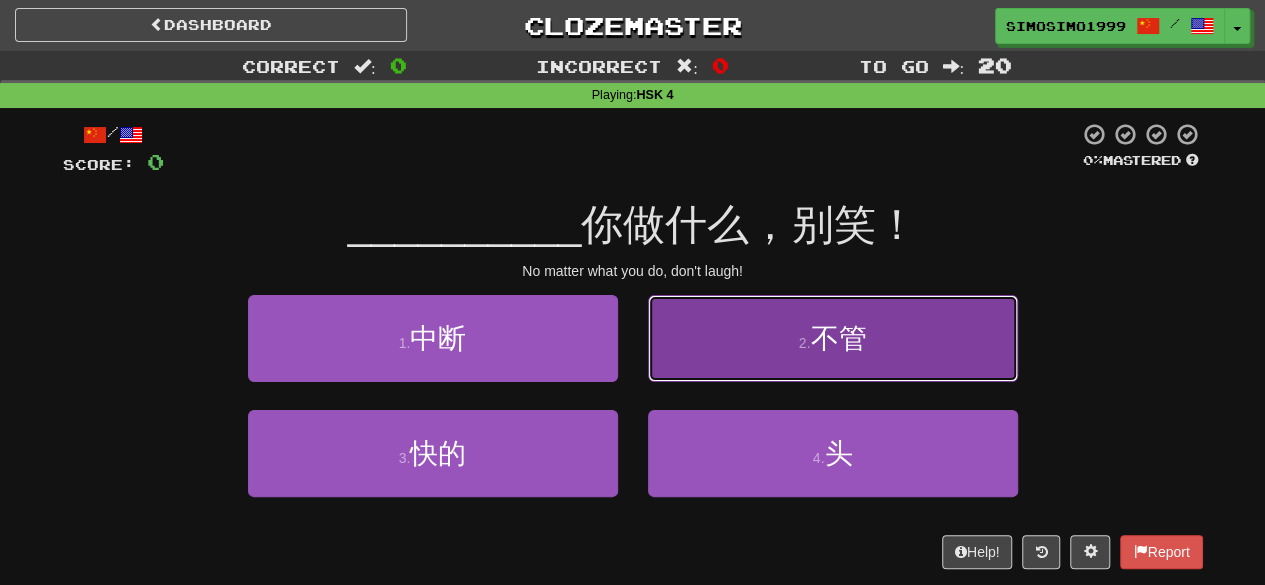 click on "不管" at bounding box center (838, 338) 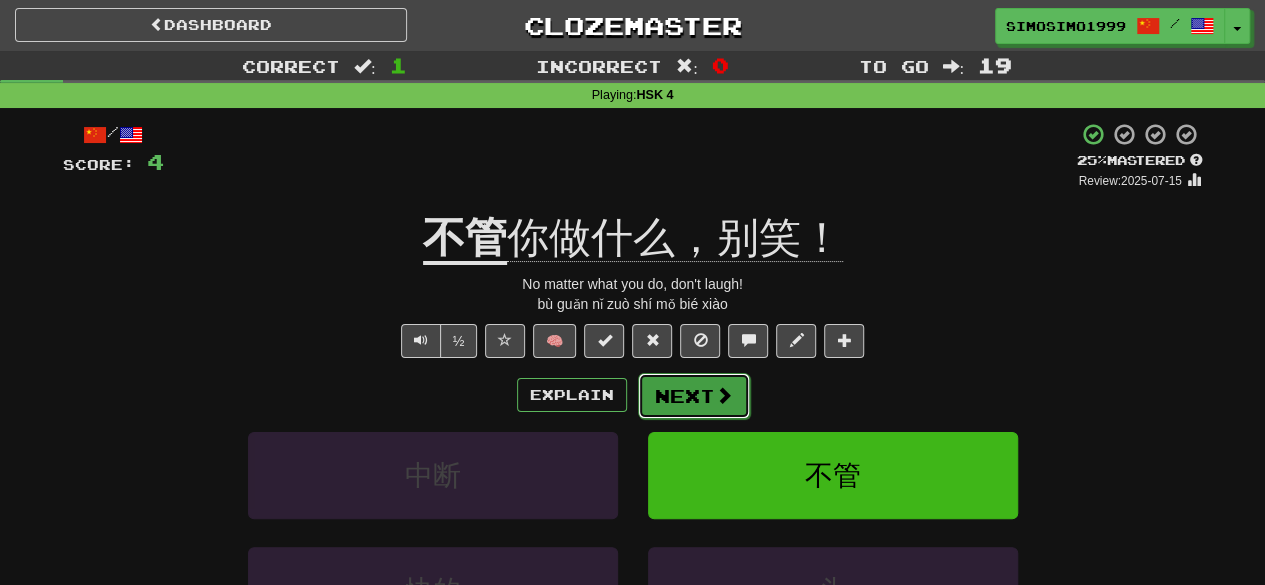 click on "Next" at bounding box center [694, 396] 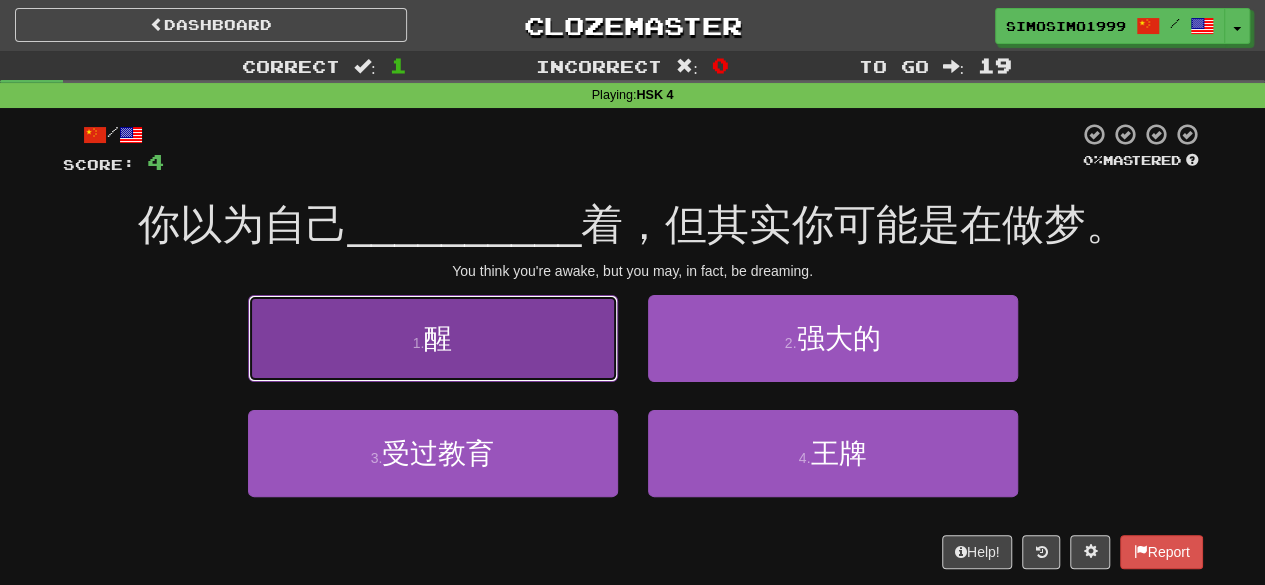 click on "1 .  醒" at bounding box center (433, 338) 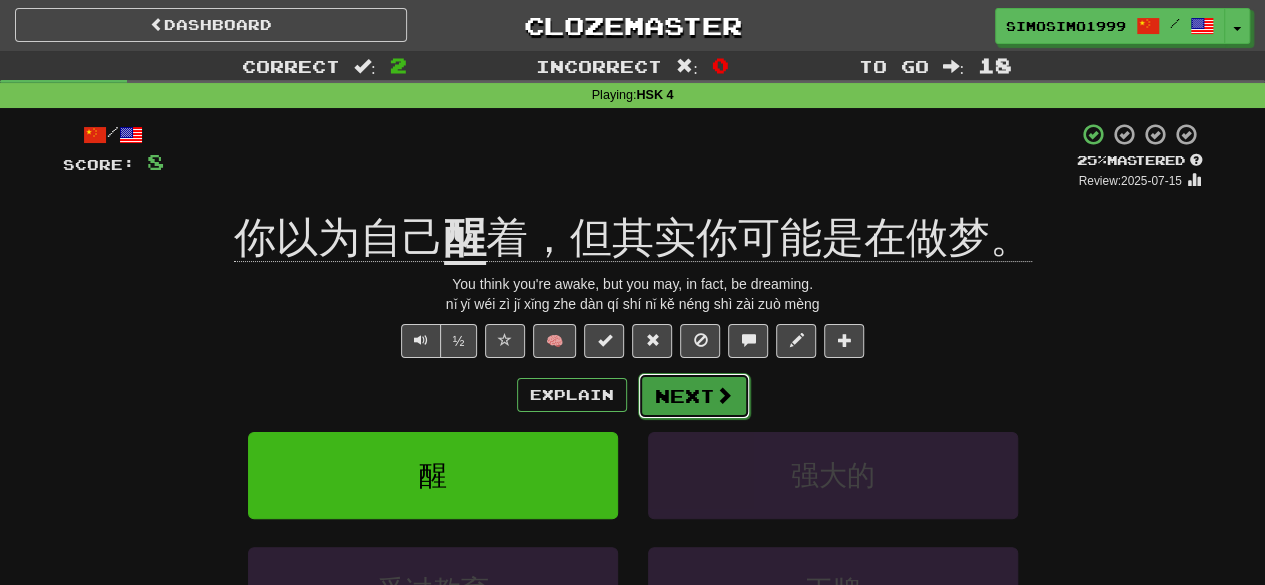 click at bounding box center [724, 395] 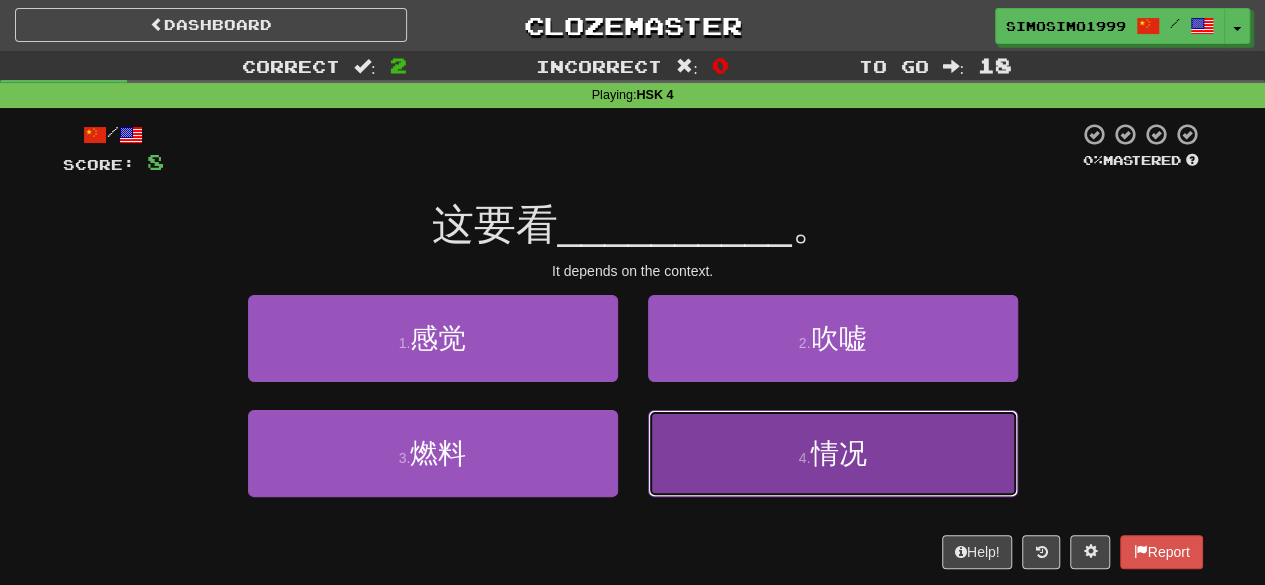 click on "4 .  情况" at bounding box center (833, 453) 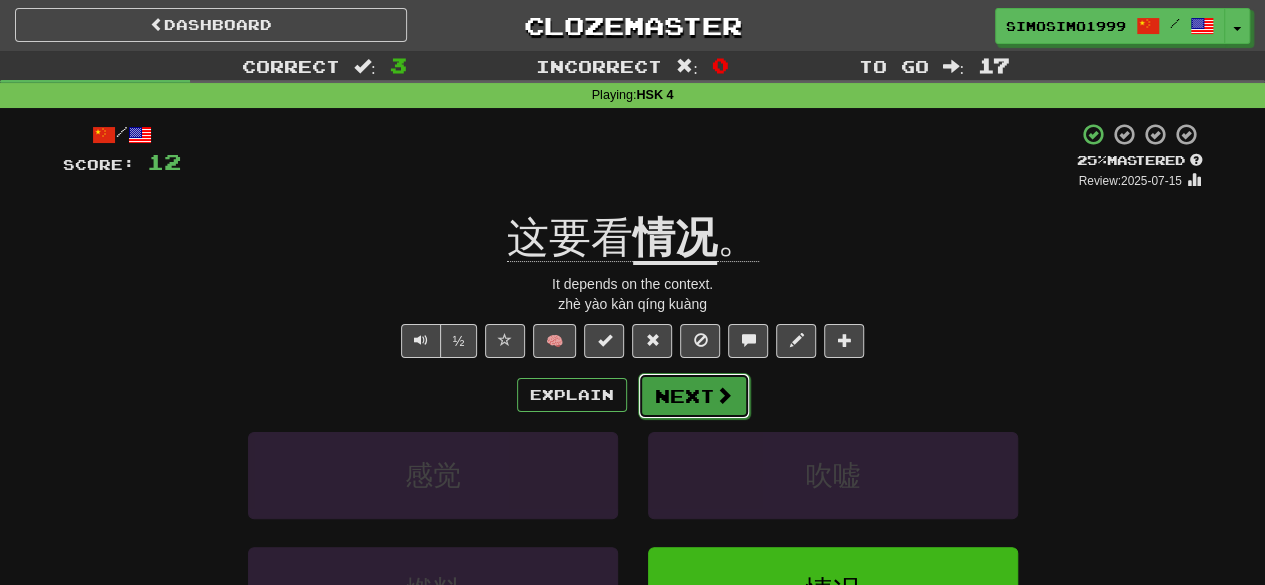 click on "Next" at bounding box center [694, 396] 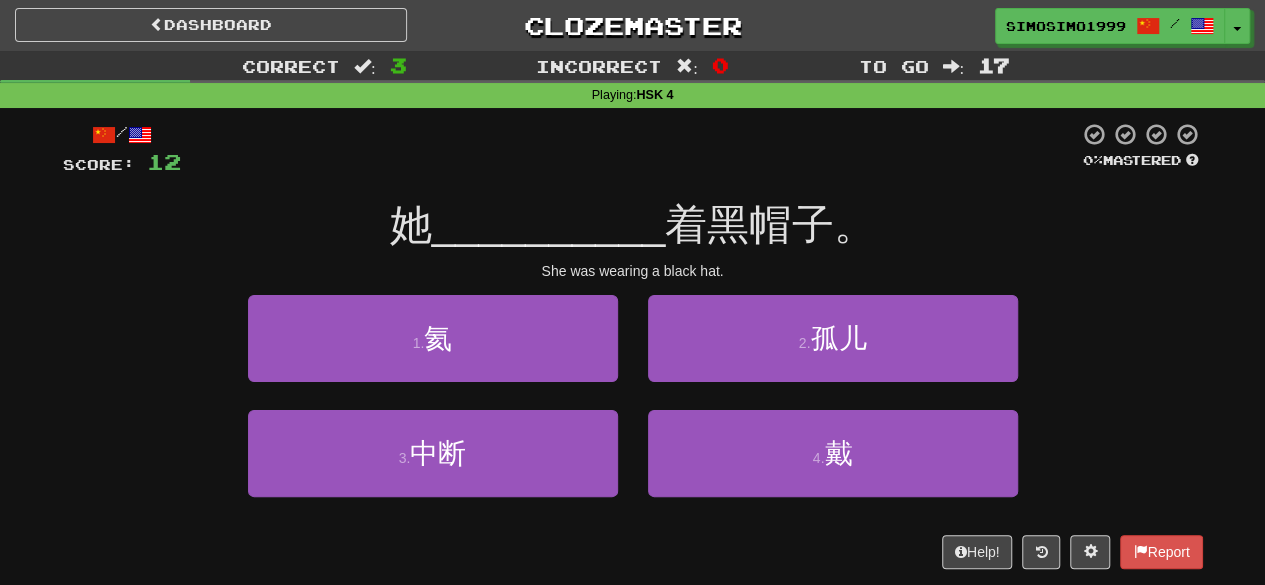 click on "/  Score:   12 0 %  Mastered 她 __________ 着黑帽子。 She was wearing a black hat. 1 .  氦 2 .  孤儿 3 .  中断 4 .  戴  Help!  Report" at bounding box center [633, 345] 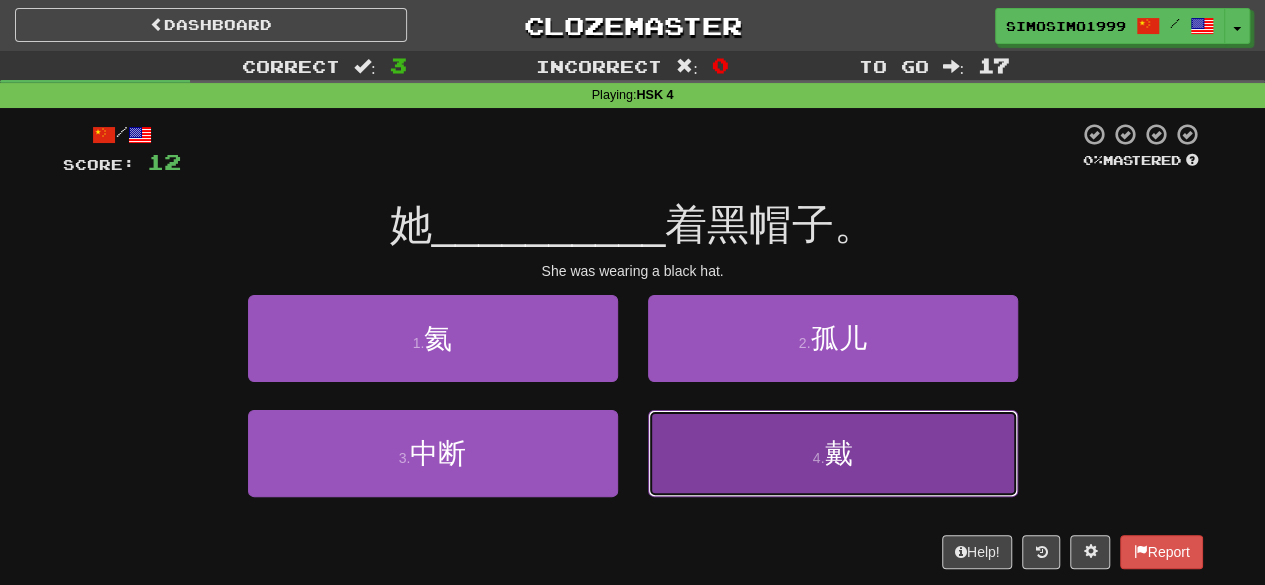 click on "4 .  戴" at bounding box center [833, 453] 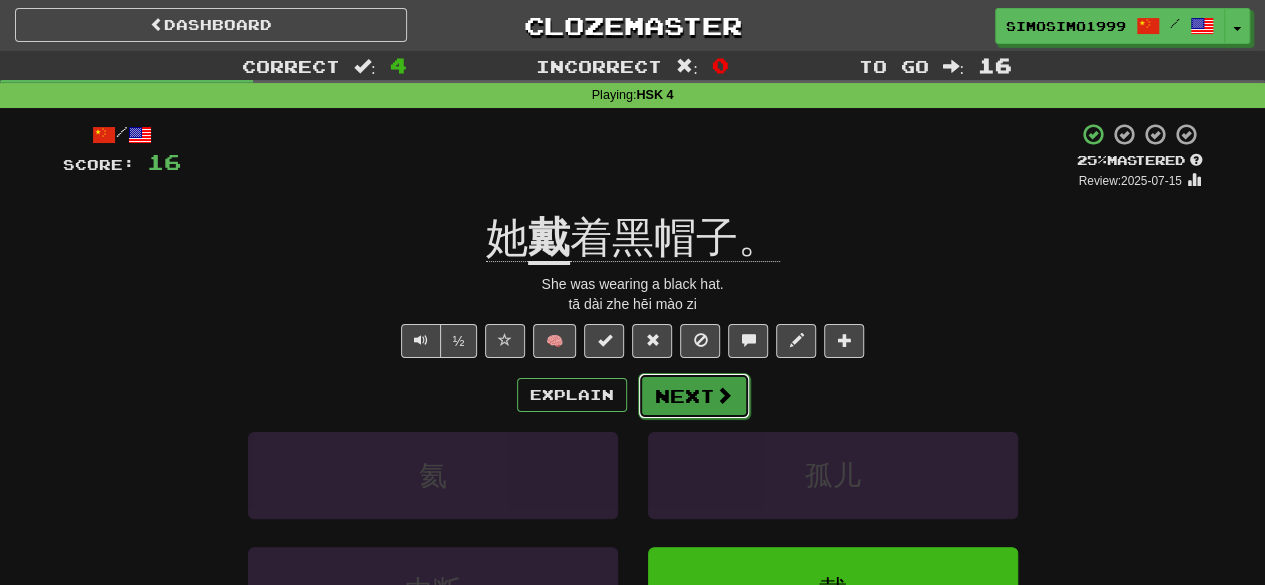 click at bounding box center (724, 395) 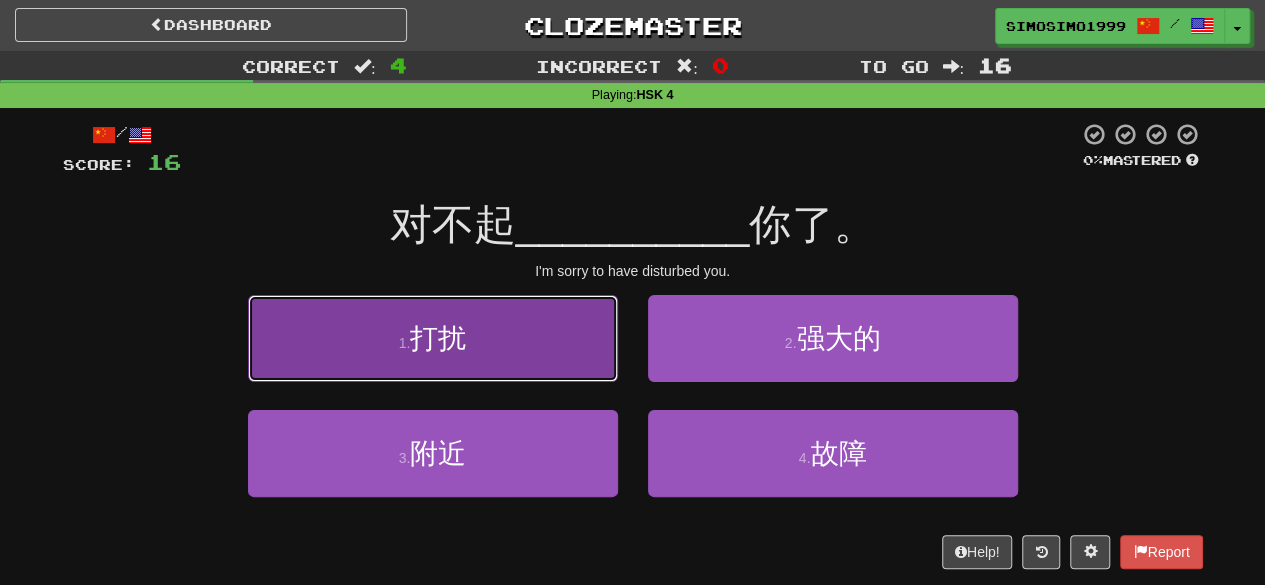 click on "1 .  打扰" at bounding box center (433, 338) 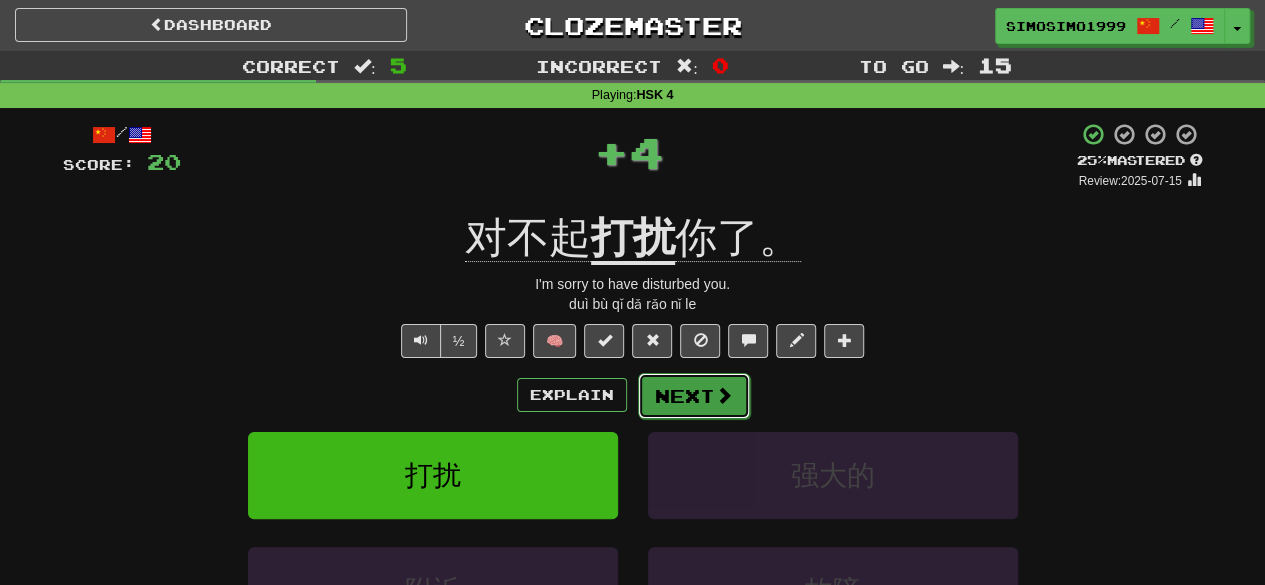 click on "Next" at bounding box center [694, 396] 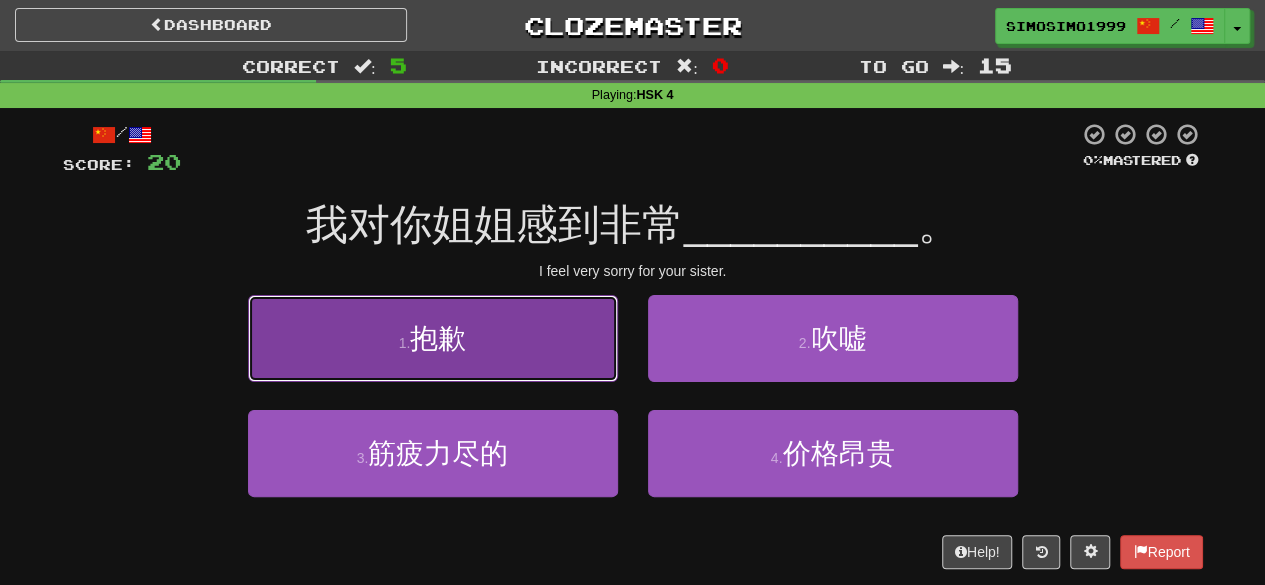 click on "1 .  抱歉" at bounding box center [433, 338] 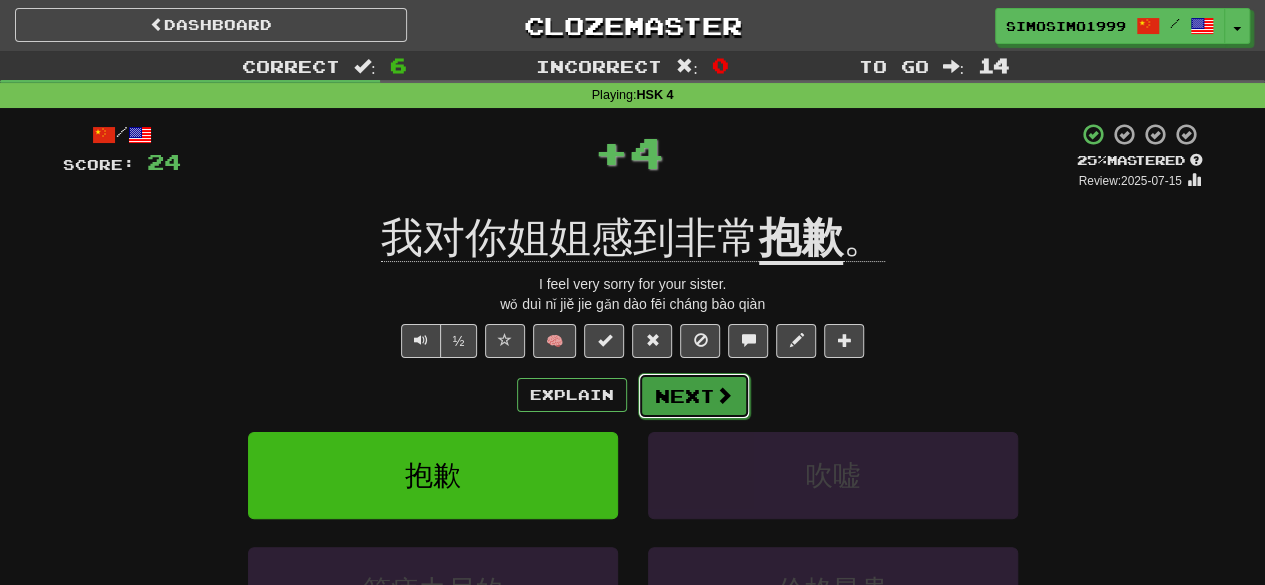 click on "Next" at bounding box center [694, 396] 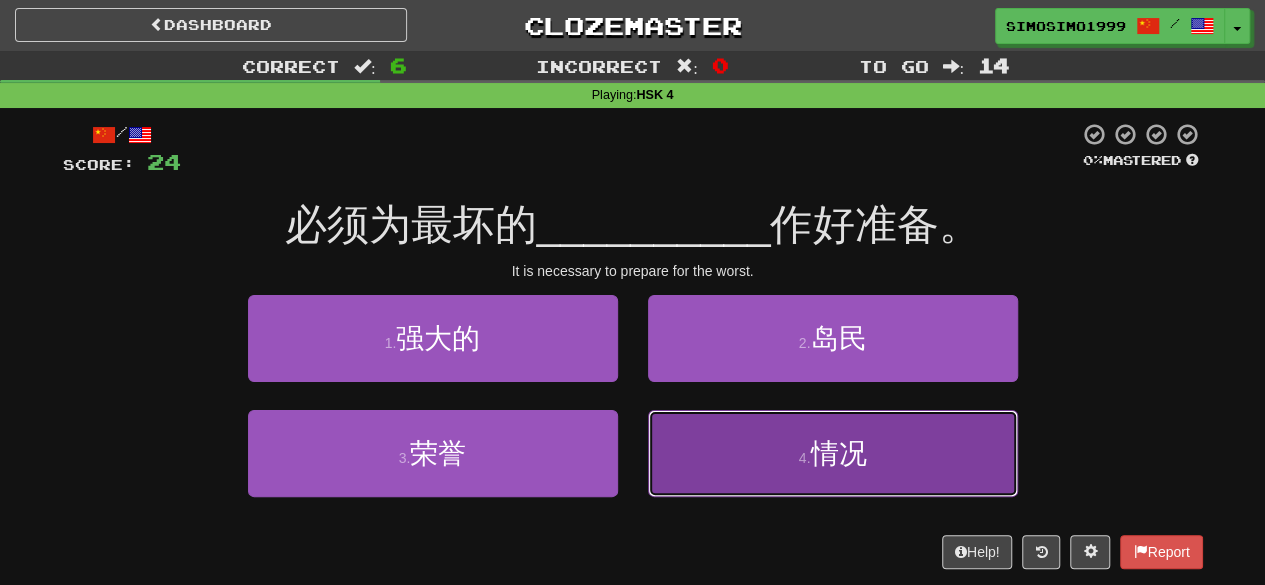 click on "4 .  情况" at bounding box center [833, 453] 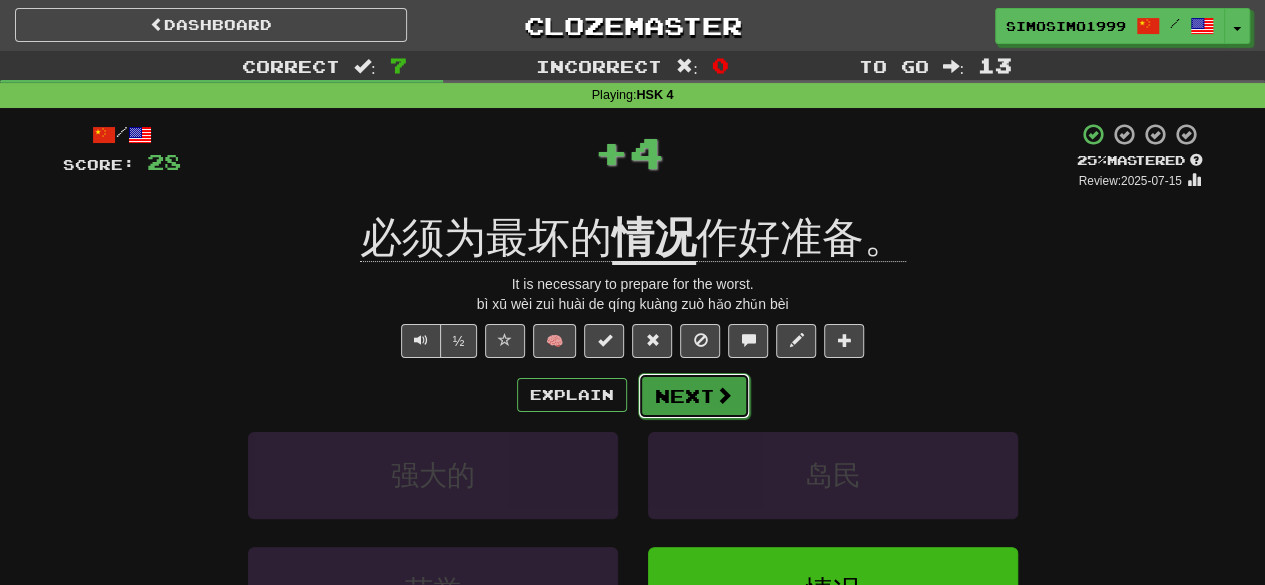 click on "Next" at bounding box center [694, 396] 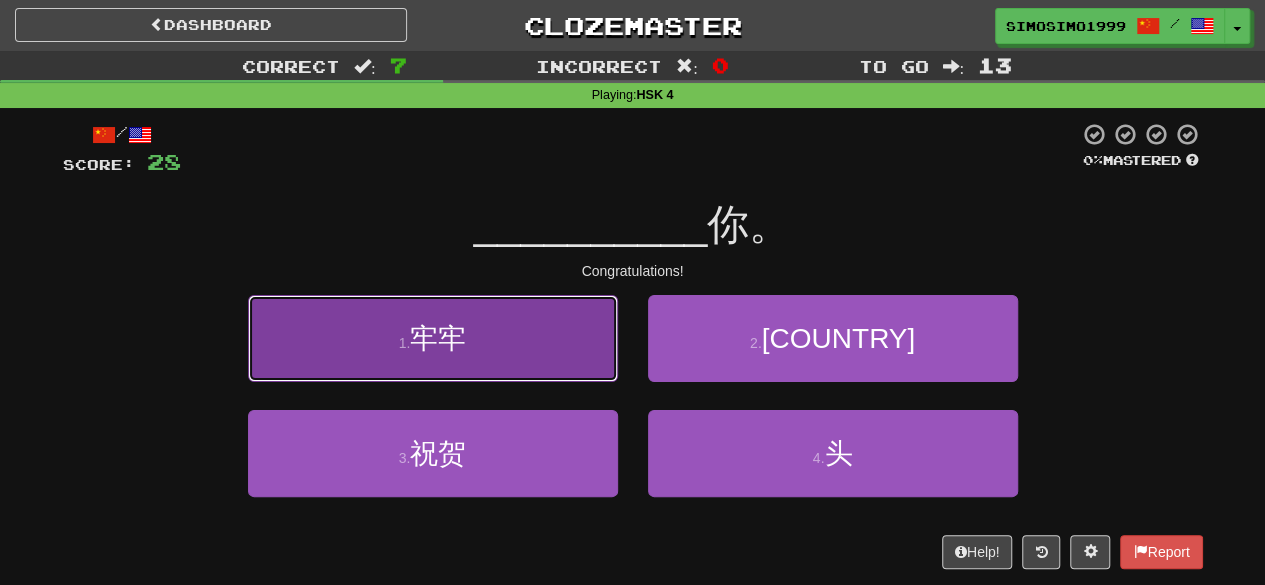 click on "1 .  牢牢" at bounding box center (433, 338) 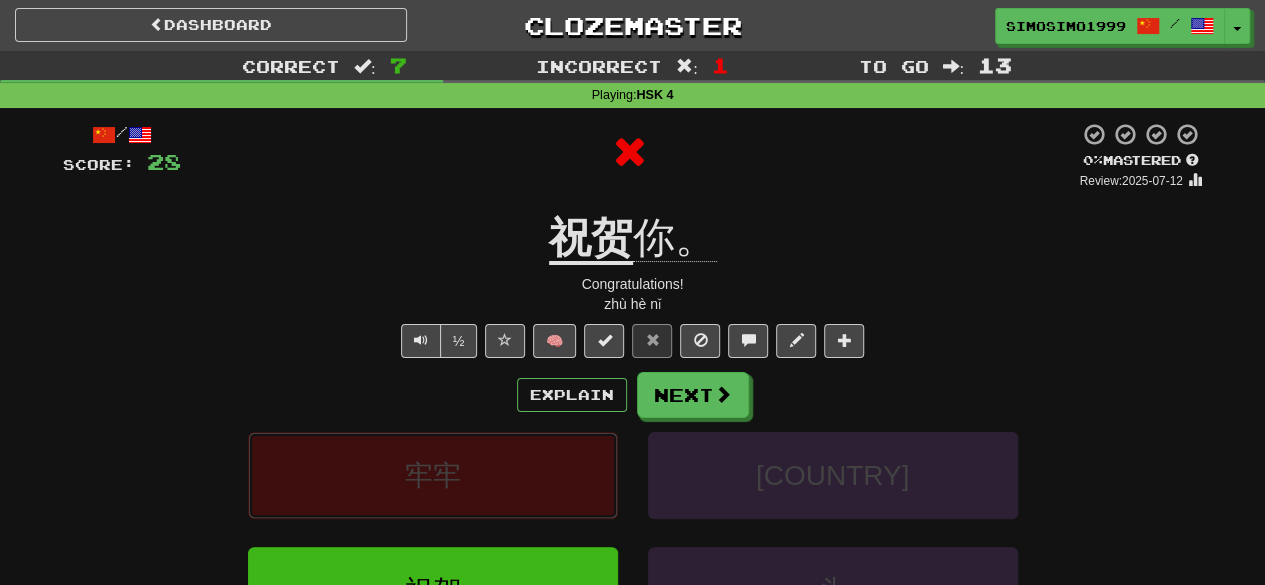 scroll, scrollTop: 133, scrollLeft: 0, axis: vertical 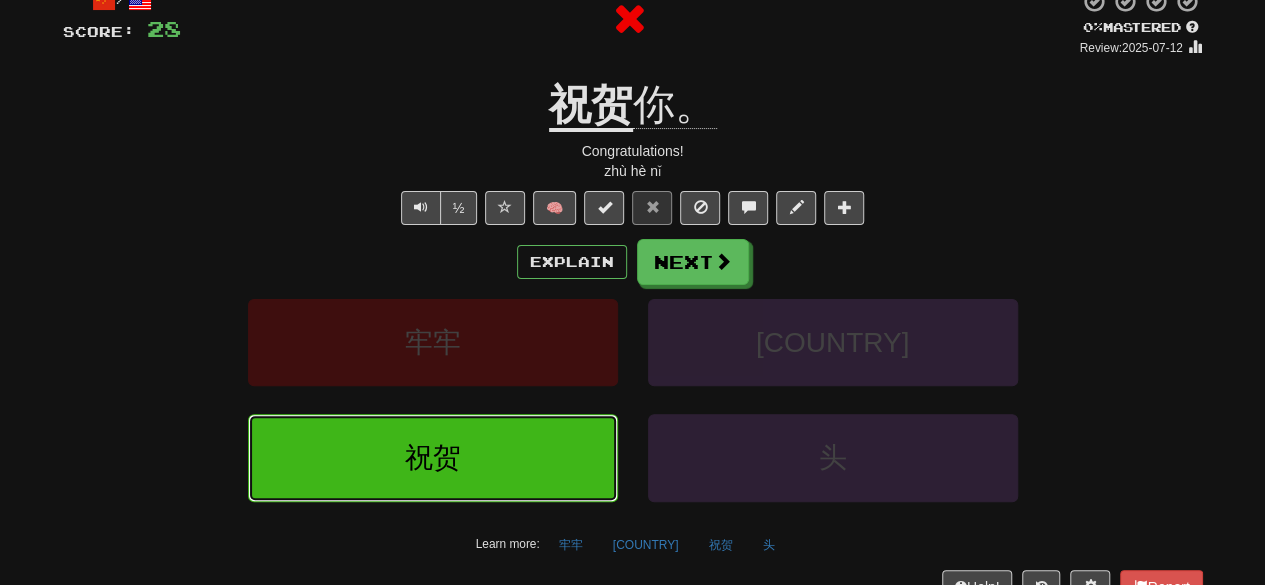 click on "祝贺" at bounding box center [433, 457] 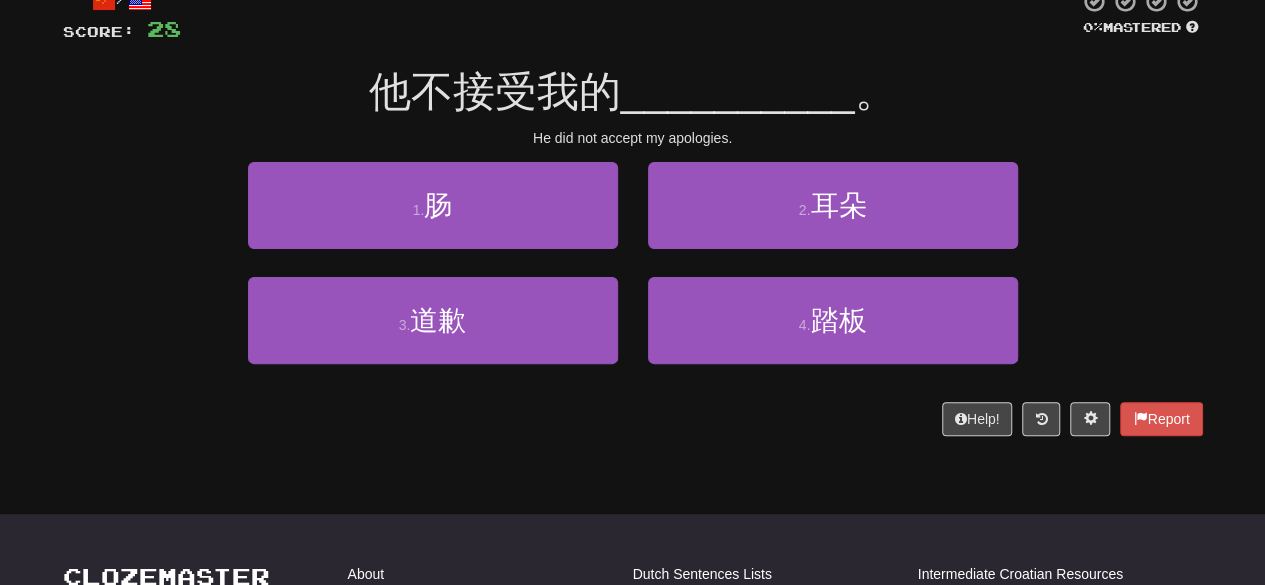 scroll, scrollTop: 0, scrollLeft: 0, axis: both 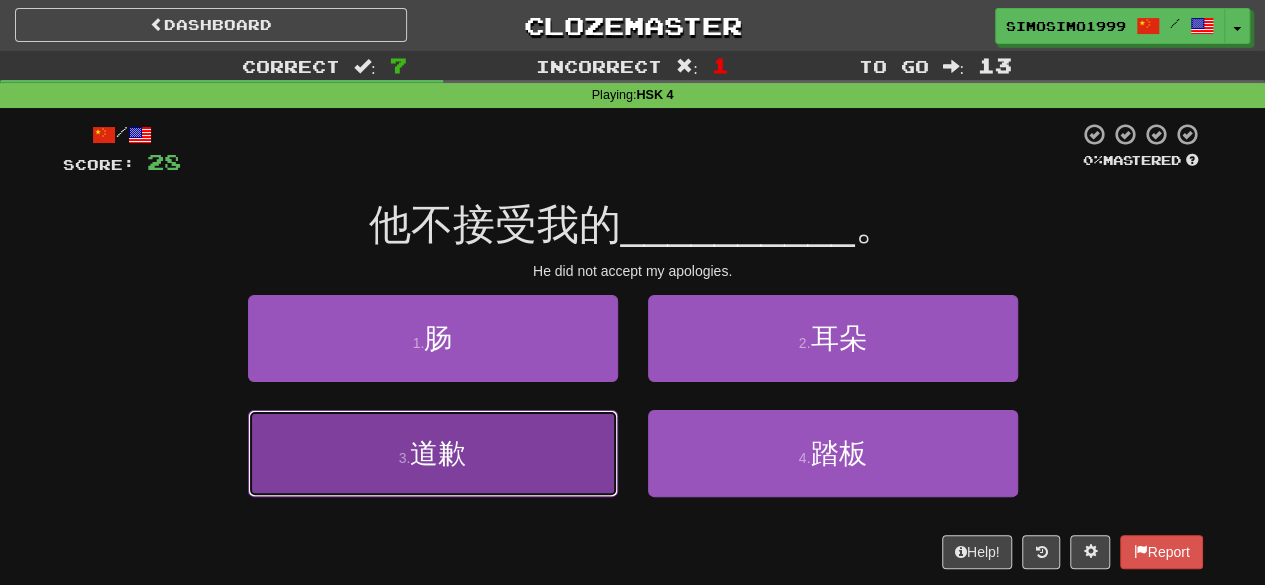 click on "3 .  道歉" at bounding box center (433, 453) 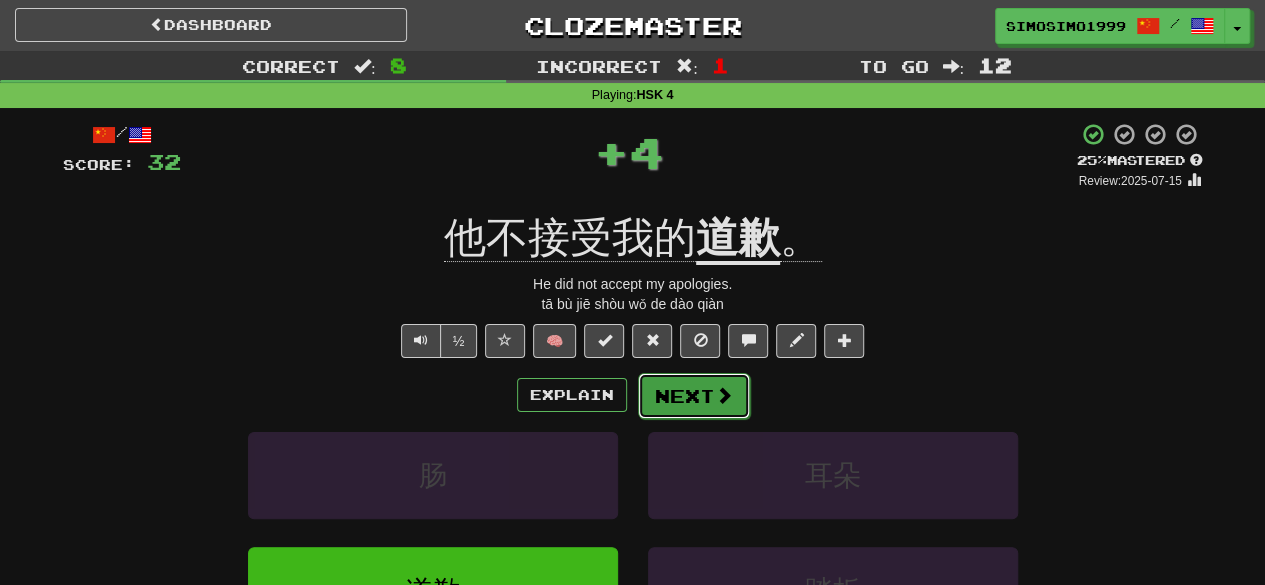click on "Next" at bounding box center (694, 396) 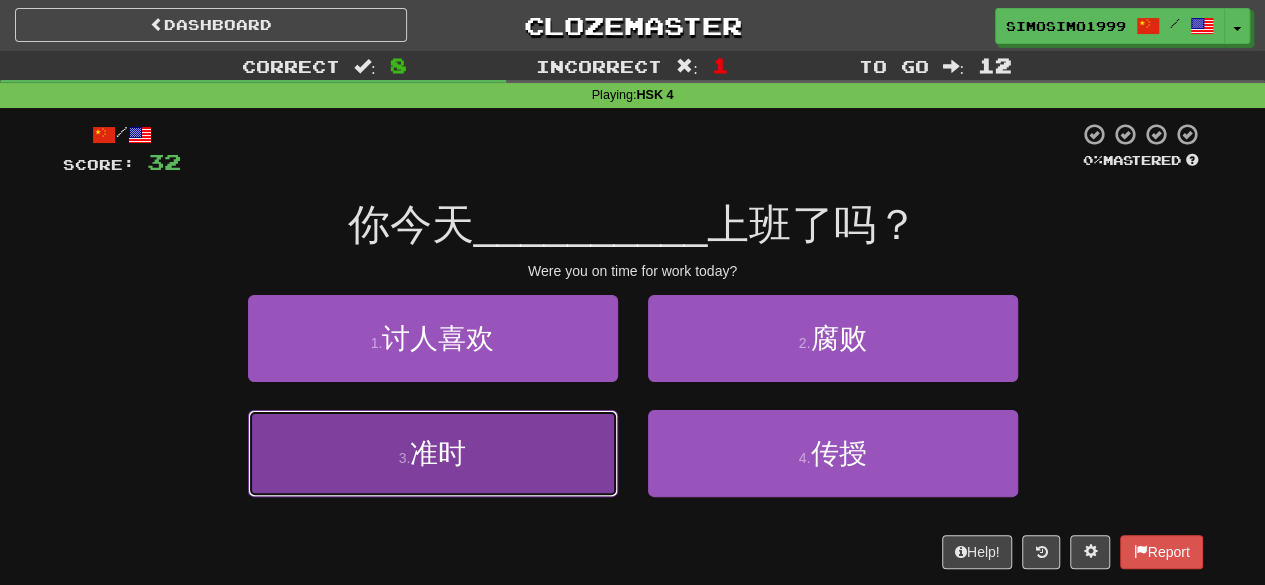 click on "3 .  准时" at bounding box center [433, 453] 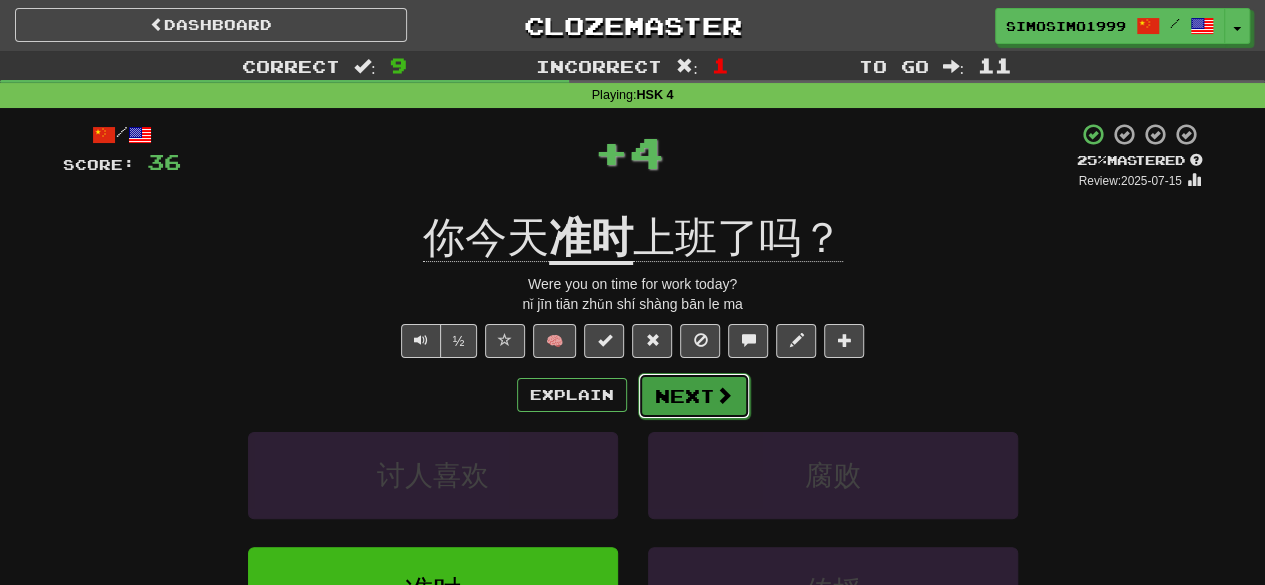 click on "Next" at bounding box center [694, 396] 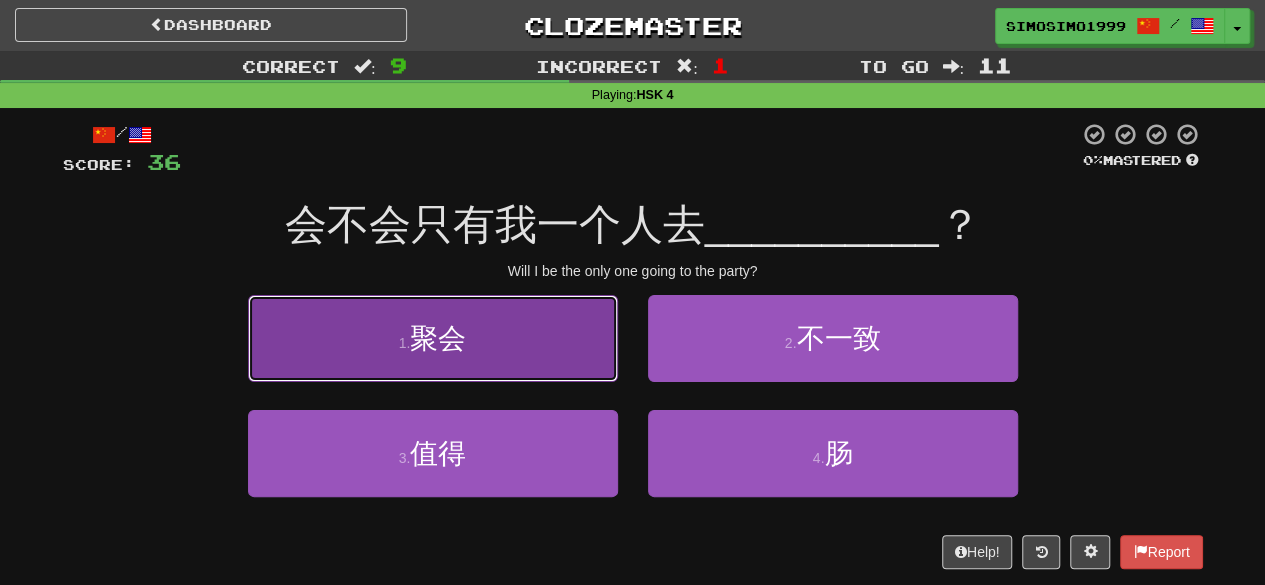 click on "1 .  聚会" at bounding box center [433, 338] 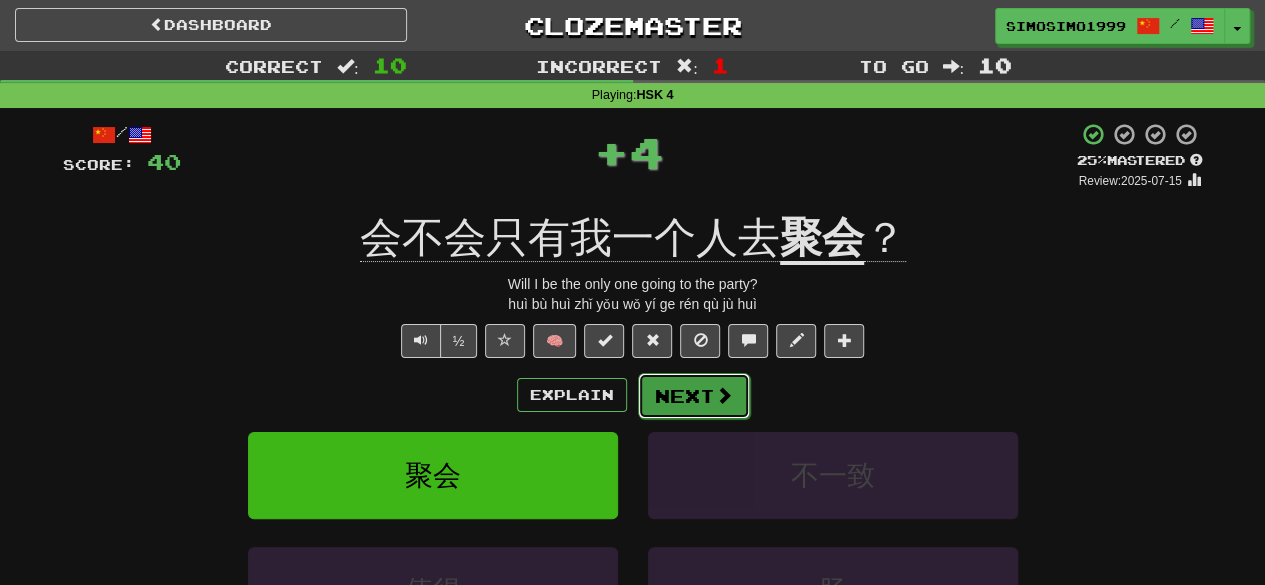 click at bounding box center [724, 395] 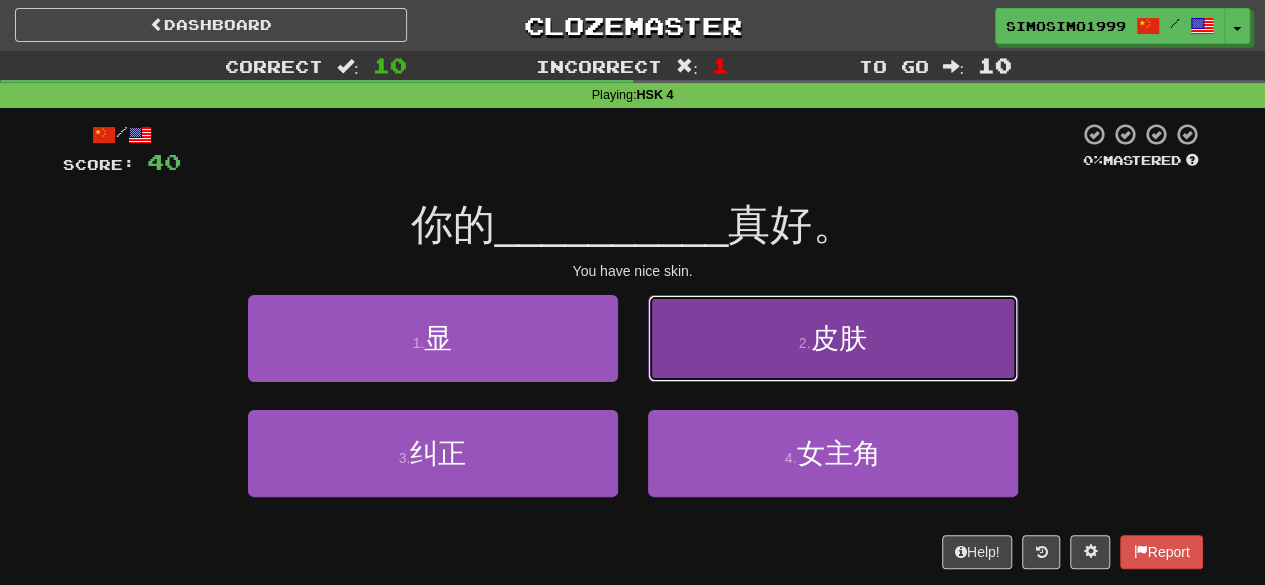 click on "2 .  皮肤" at bounding box center [833, 338] 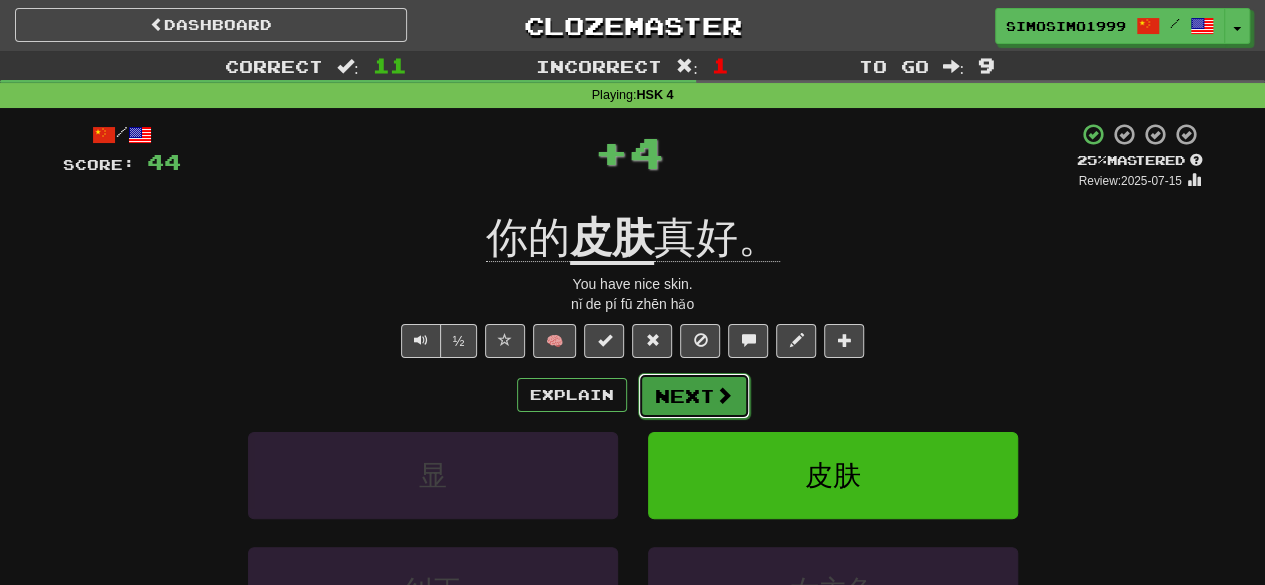 click on "Next" at bounding box center (694, 396) 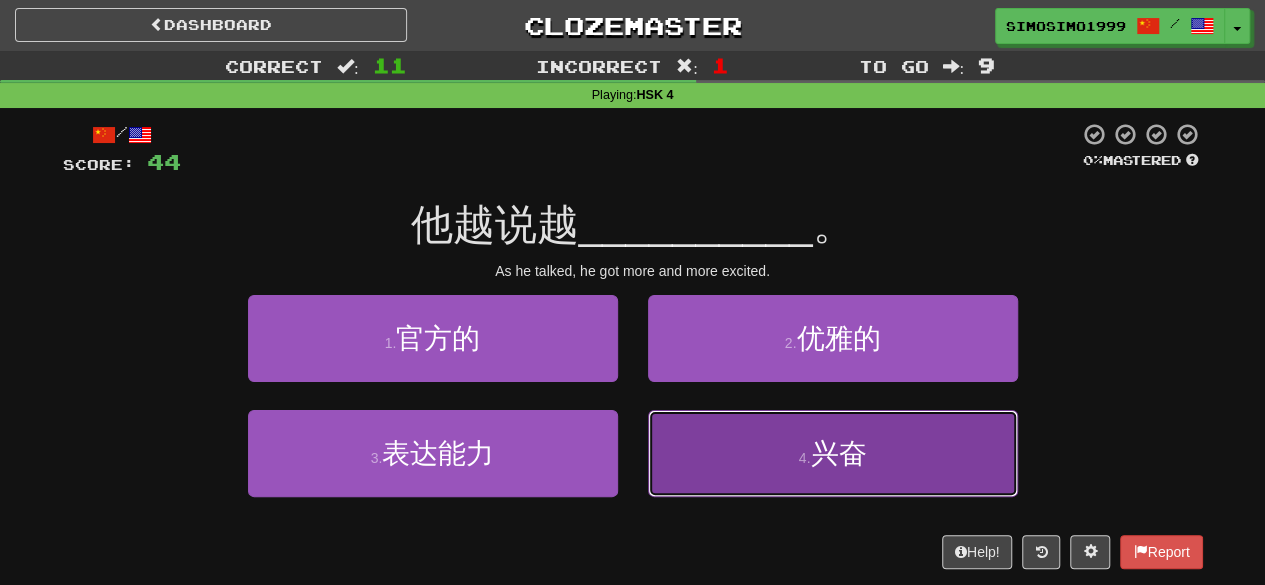click on "兴奋" at bounding box center [838, 453] 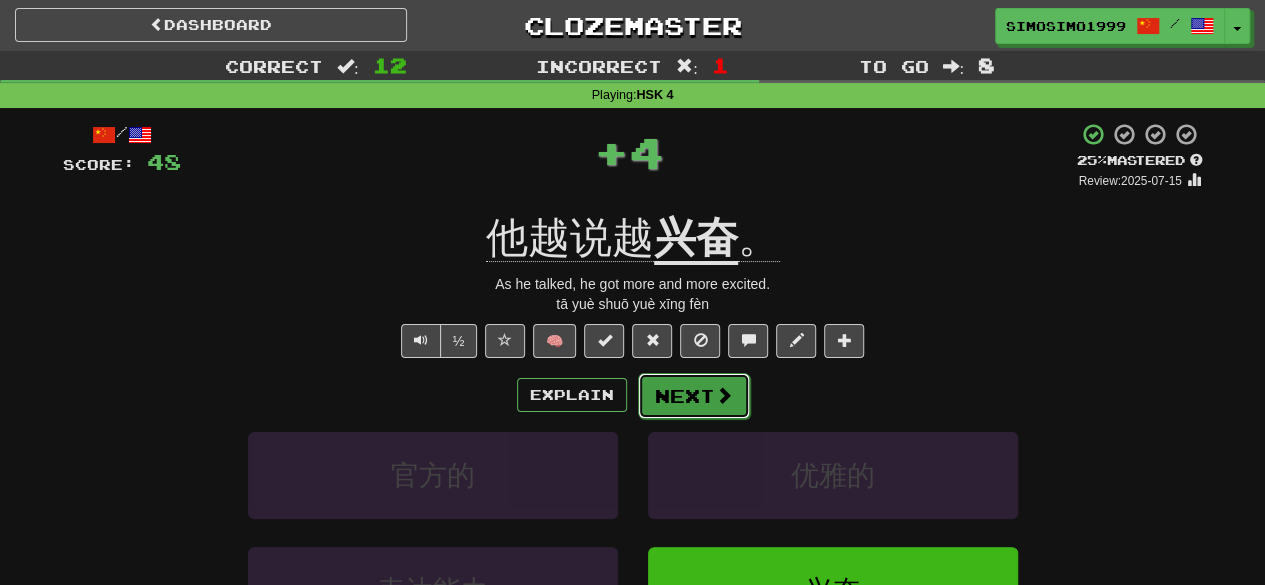 click on "Next" at bounding box center (694, 396) 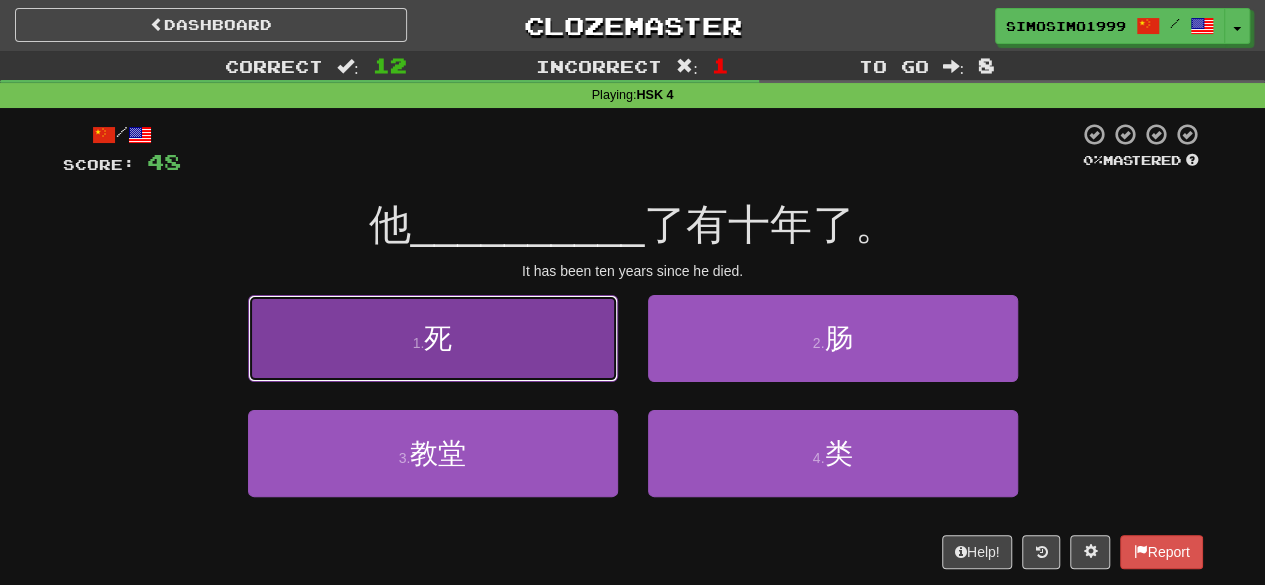 click on "1 .  死" at bounding box center [433, 338] 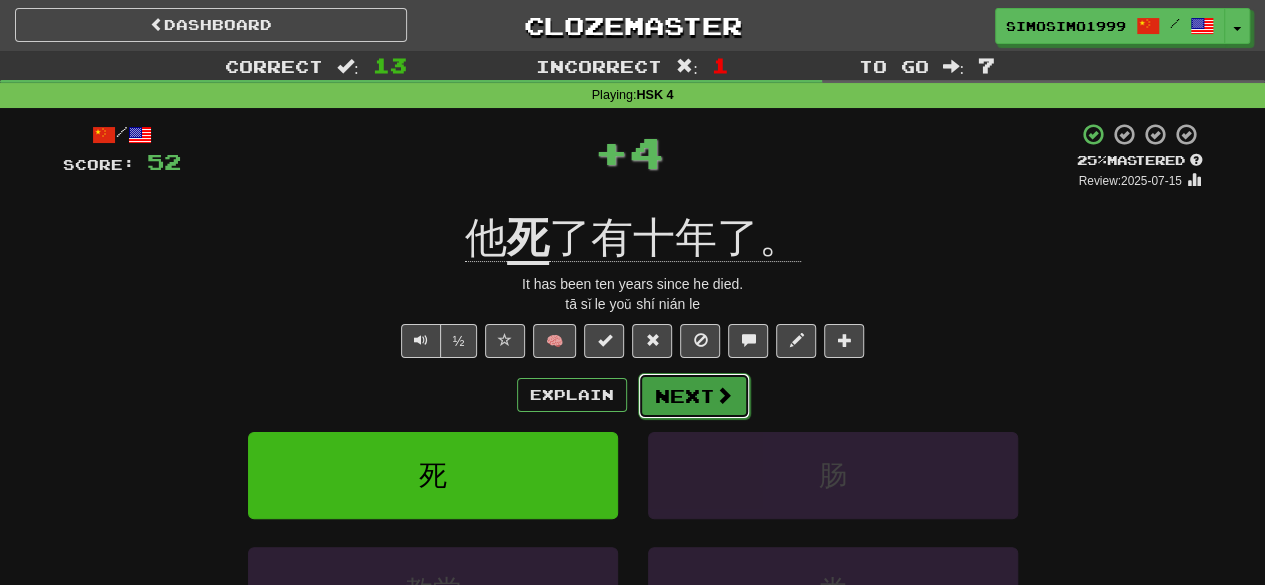 click on "Next" at bounding box center [694, 396] 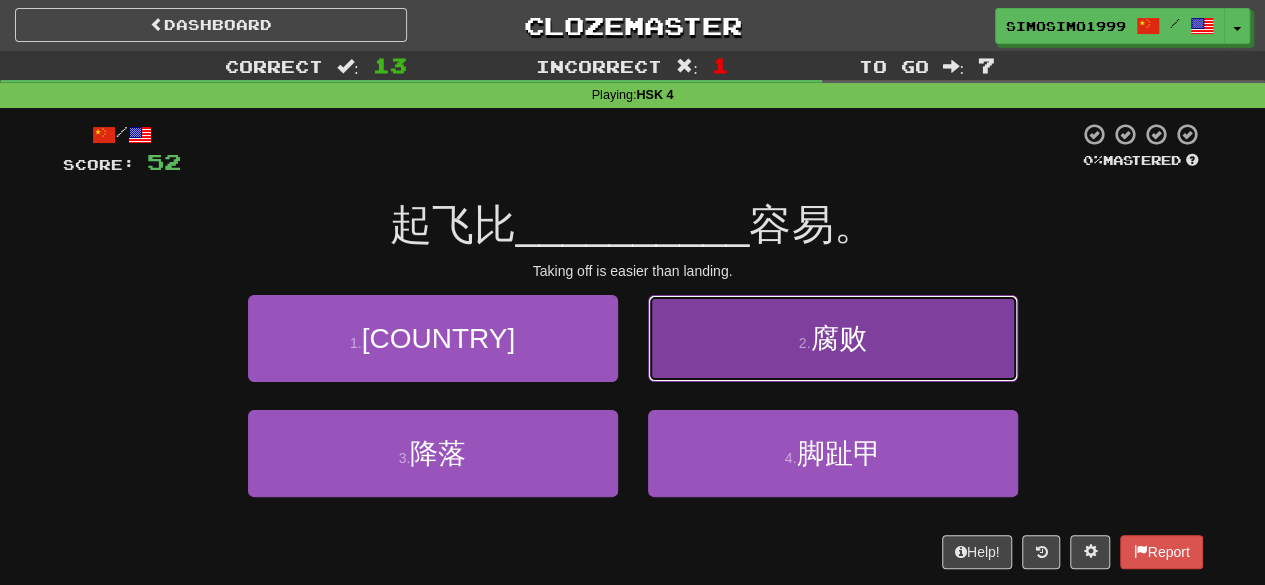 click on "腐败" at bounding box center [838, 338] 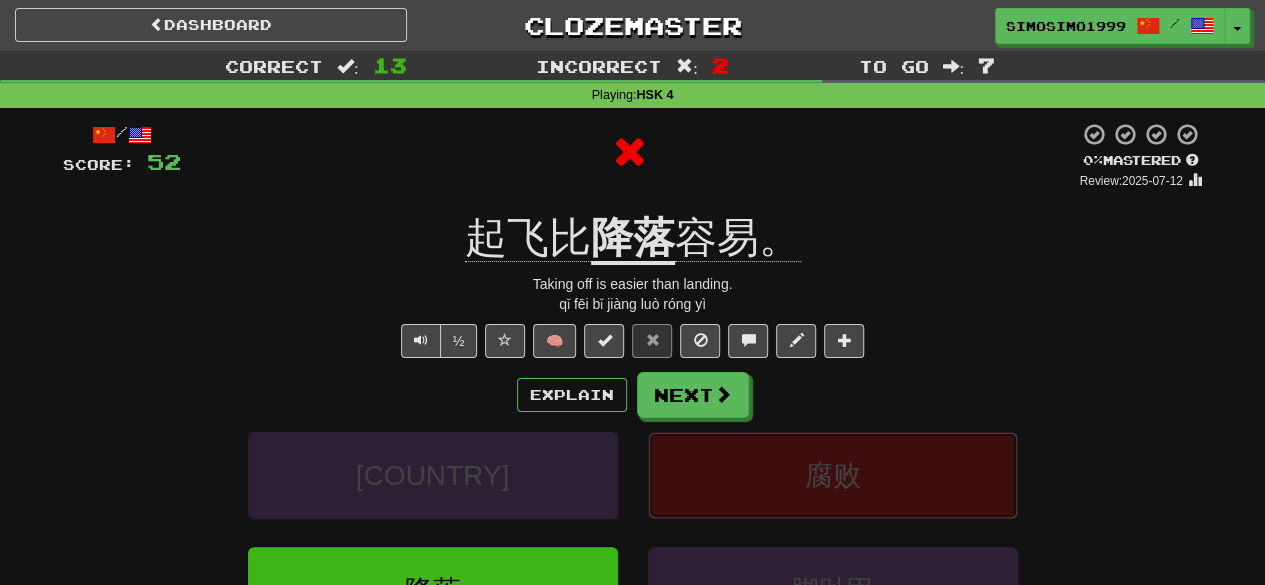 scroll, scrollTop: 133, scrollLeft: 0, axis: vertical 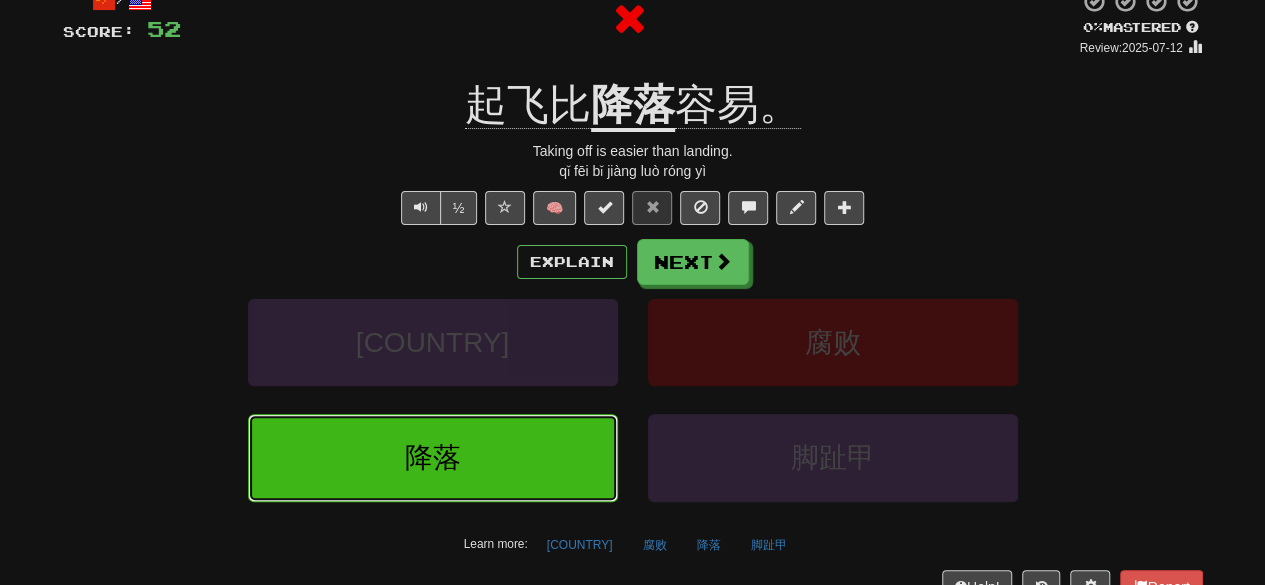click on "降落" at bounding box center (433, 457) 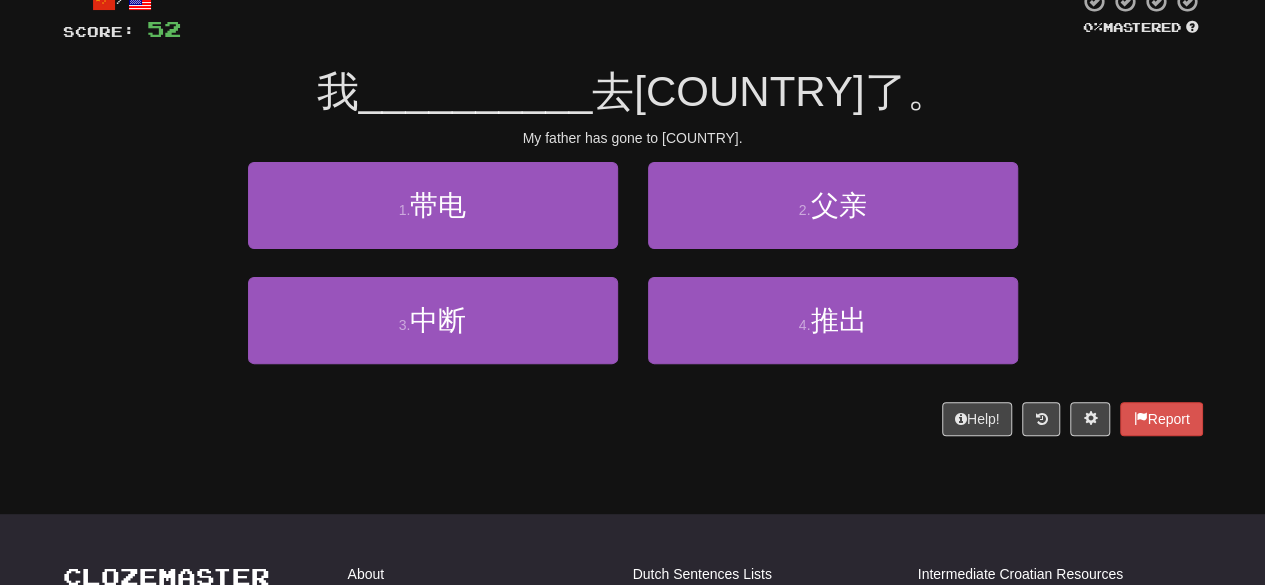 scroll, scrollTop: 0, scrollLeft: 0, axis: both 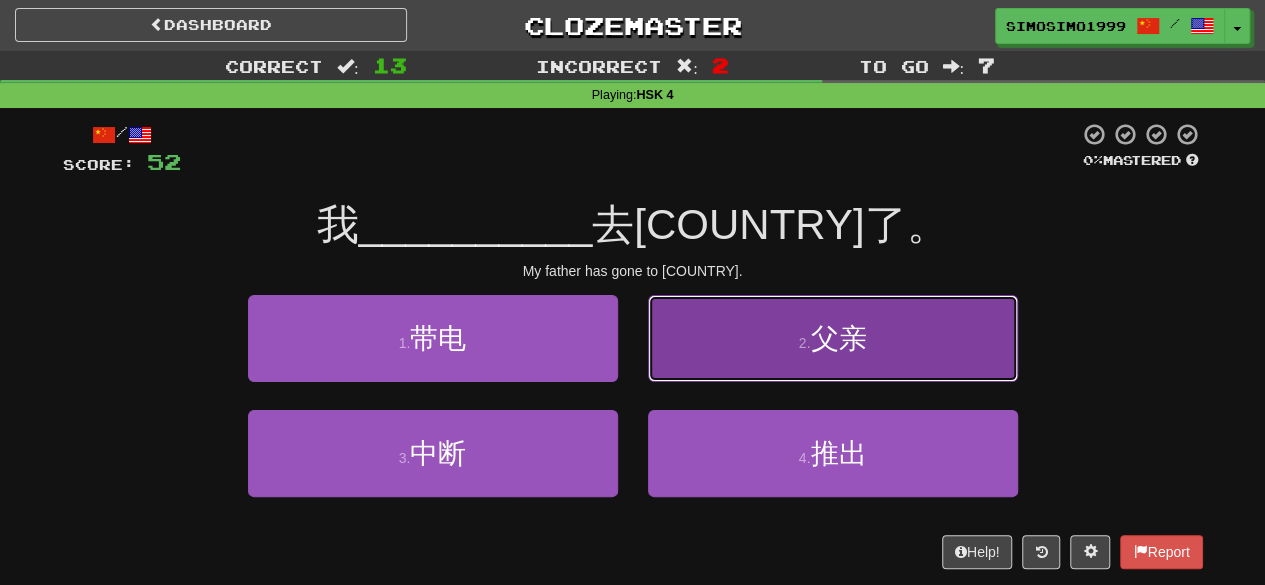 click on "2 ." at bounding box center (805, 343) 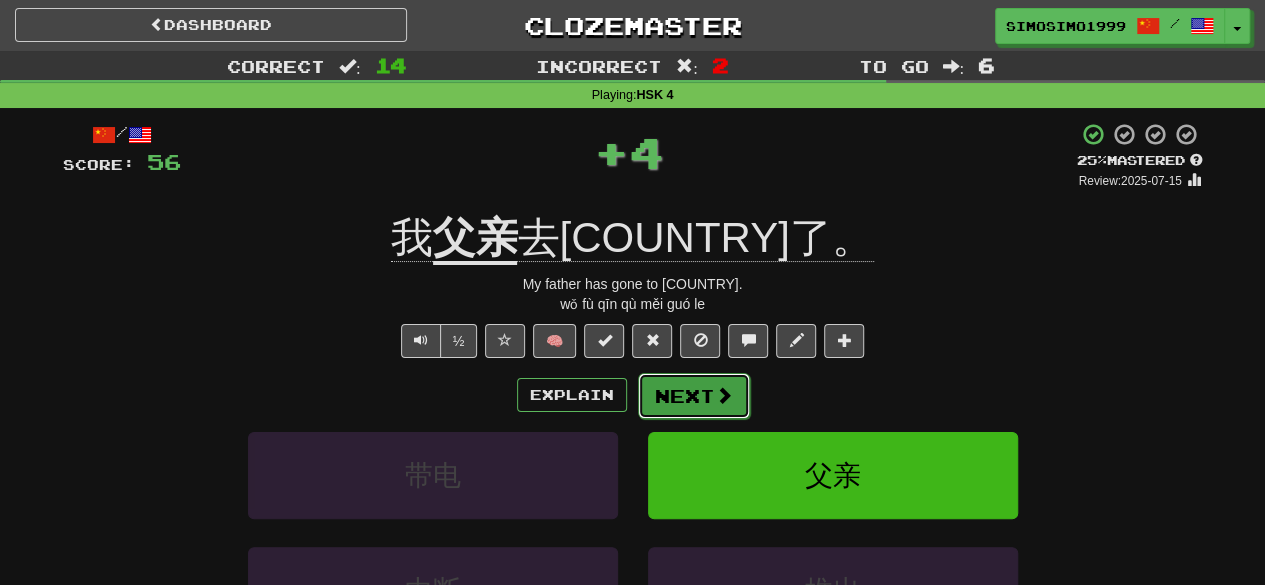 click on "Next" at bounding box center [694, 396] 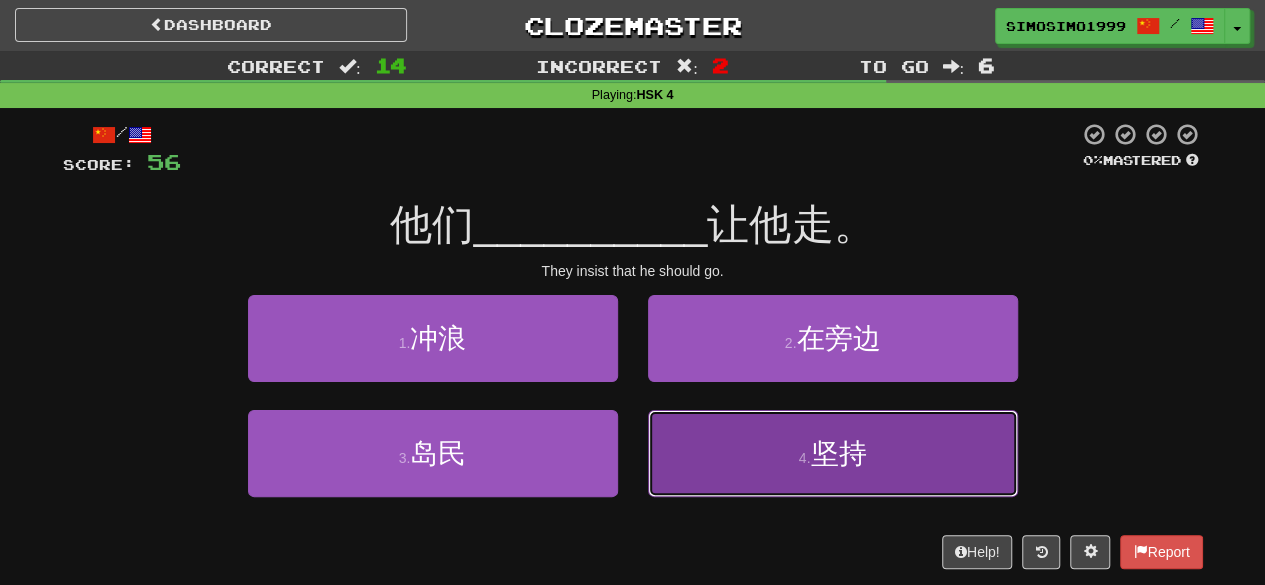 click on "坚持" at bounding box center [838, 453] 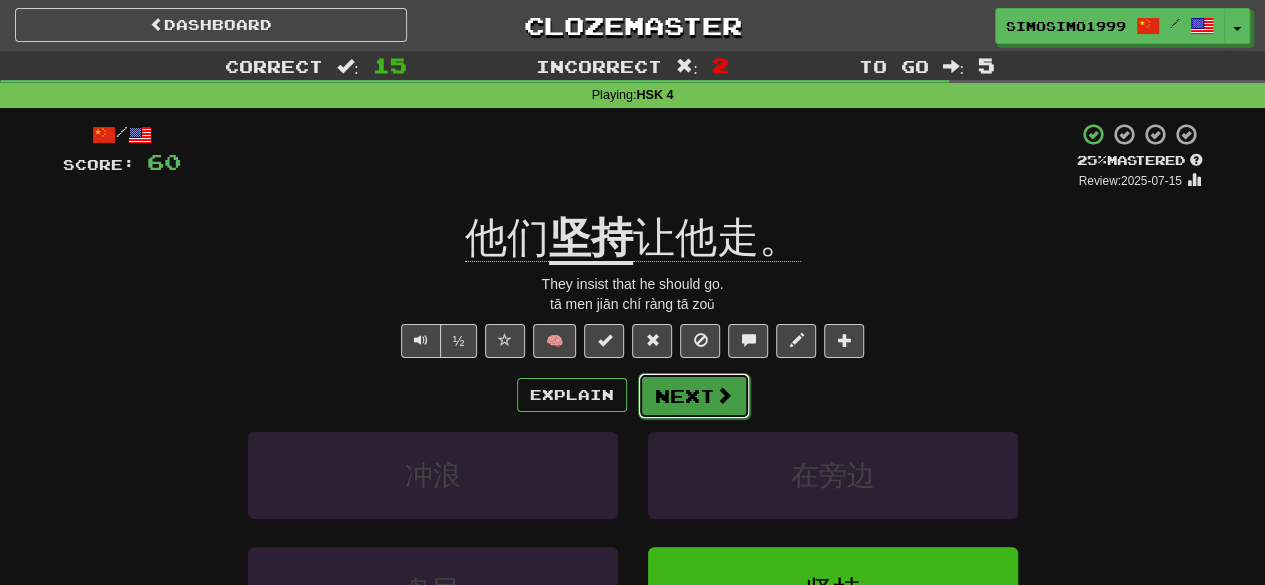 click on "Next" at bounding box center (694, 396) 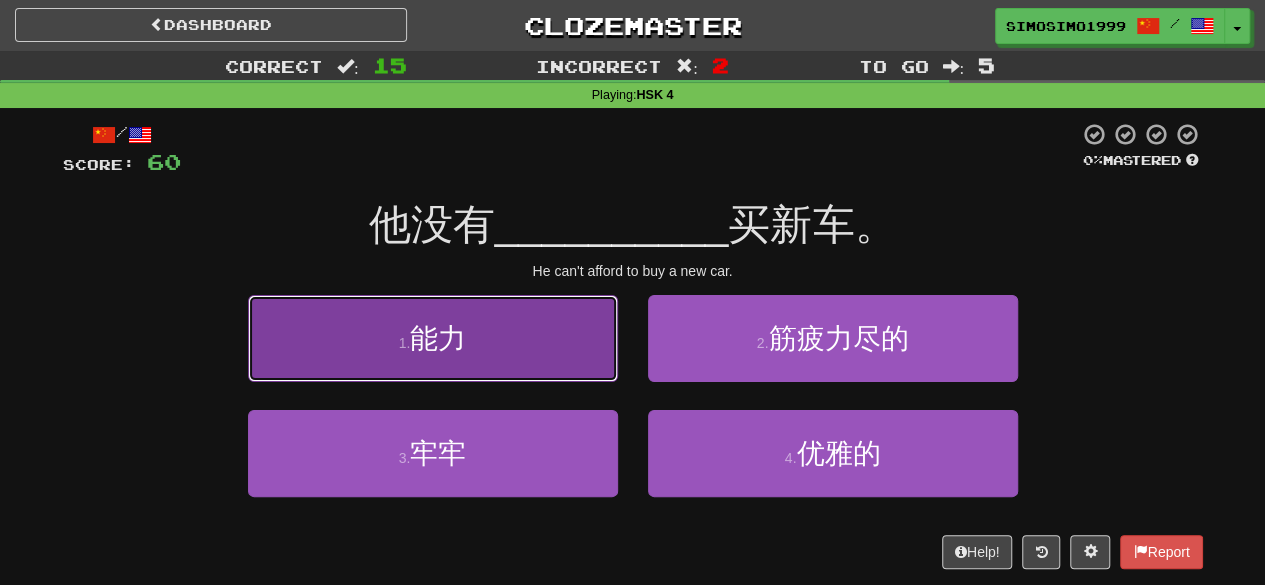 click on "1 .  能力" at bounding box center (433, 338) 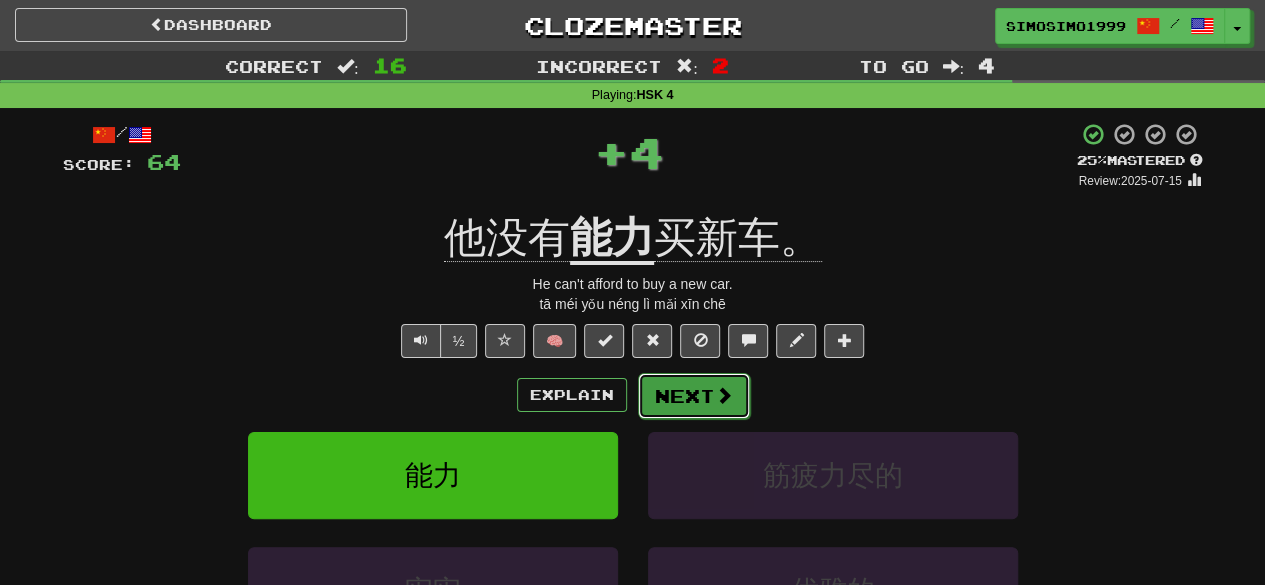 click on "Next" at bounding box center (694, 396) 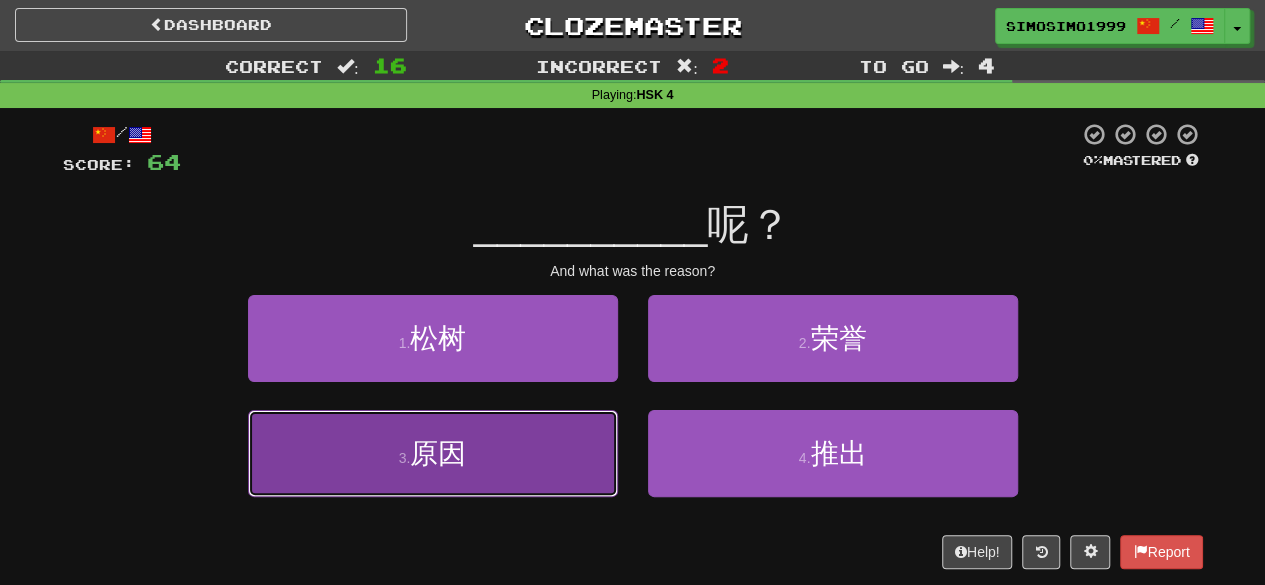 click on "3 .  原因" at bounding box center [433, 453] 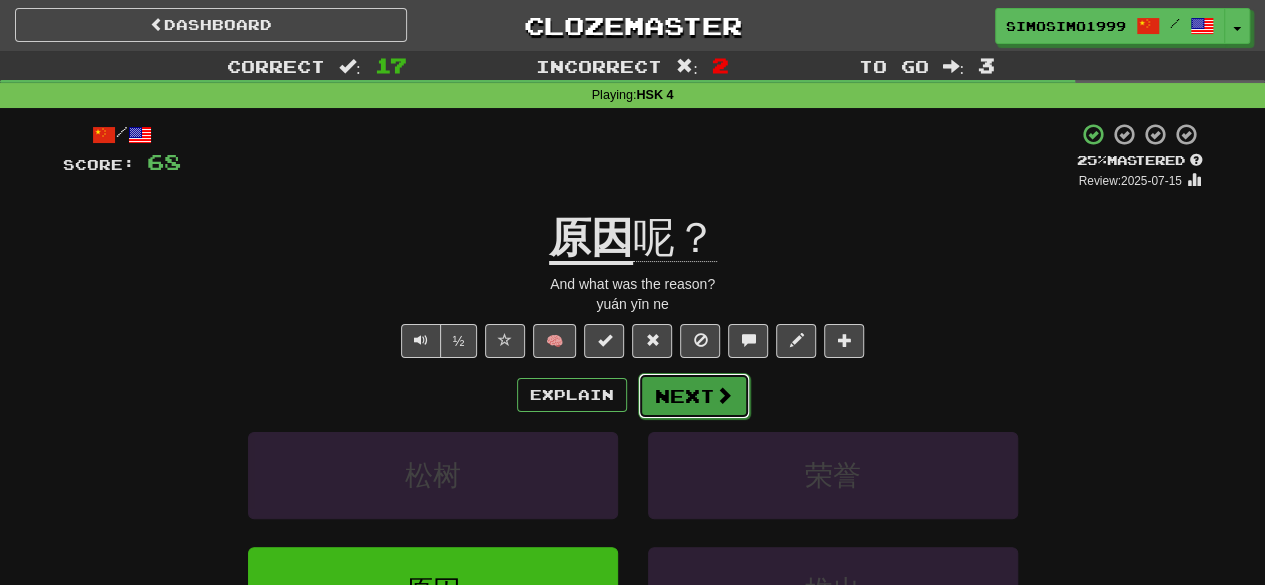 click on "Next" at bounding box center [694, 396] 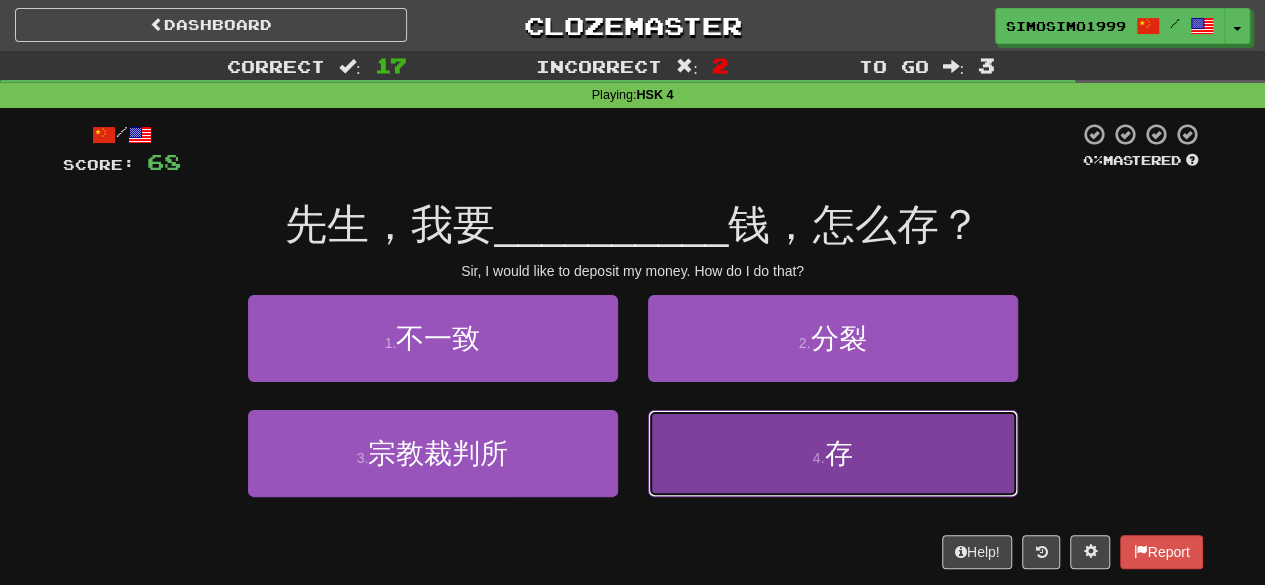click on "4 .  存" at bounding box center [833, 453] 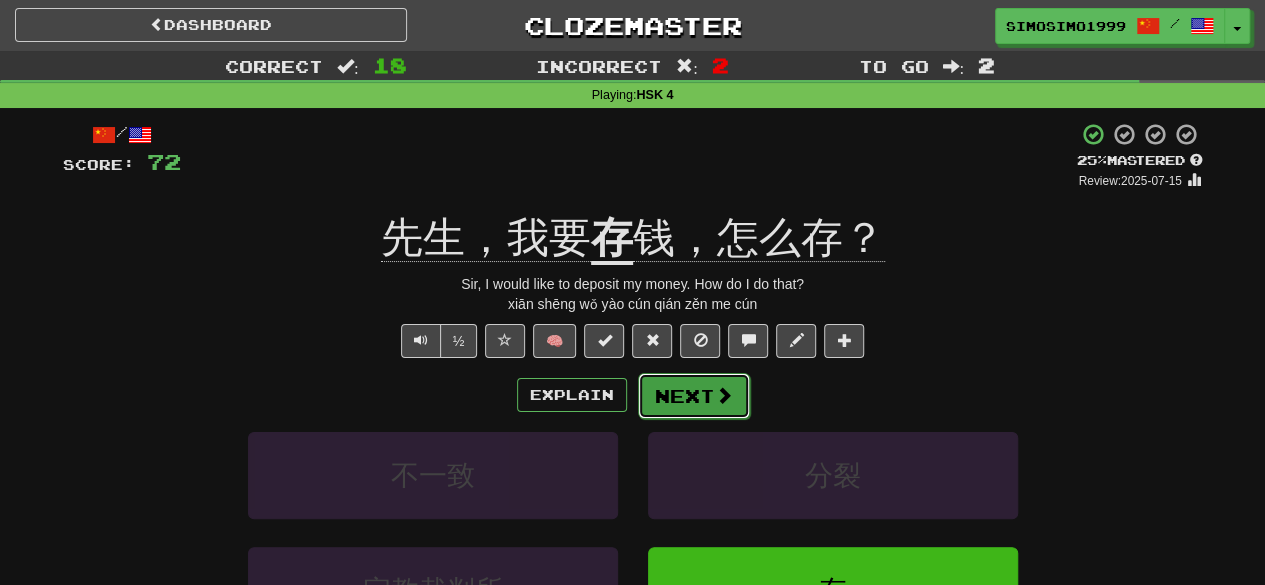 click on "Next" at bounding box center [694, 396] 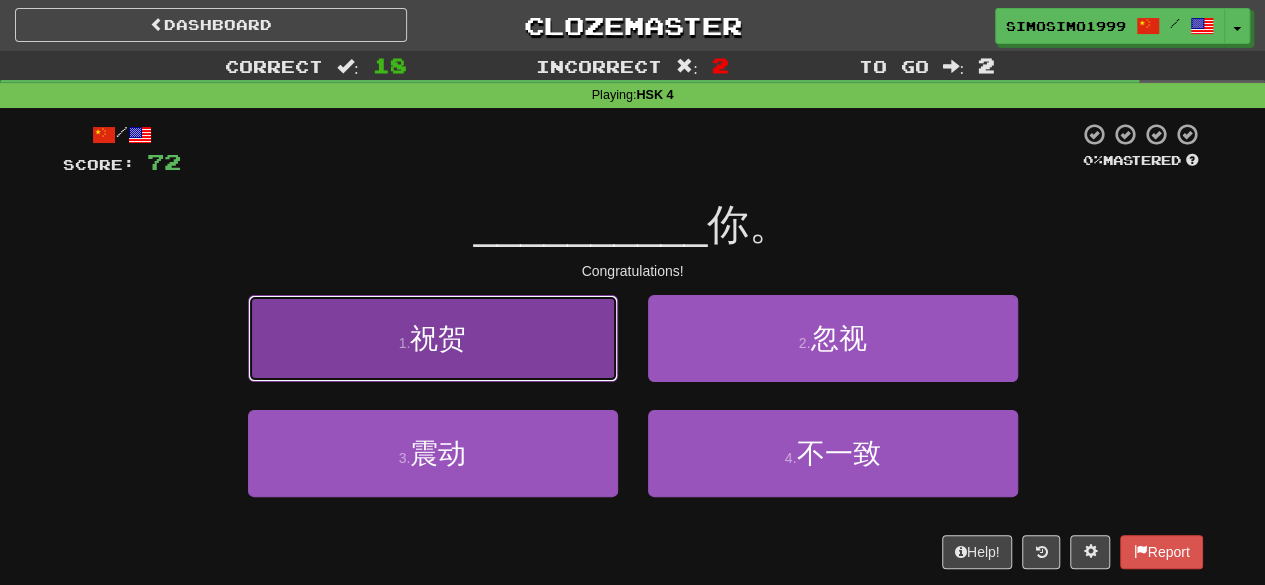 click on "1 .  祝贺" at bounding box center (433, 338) 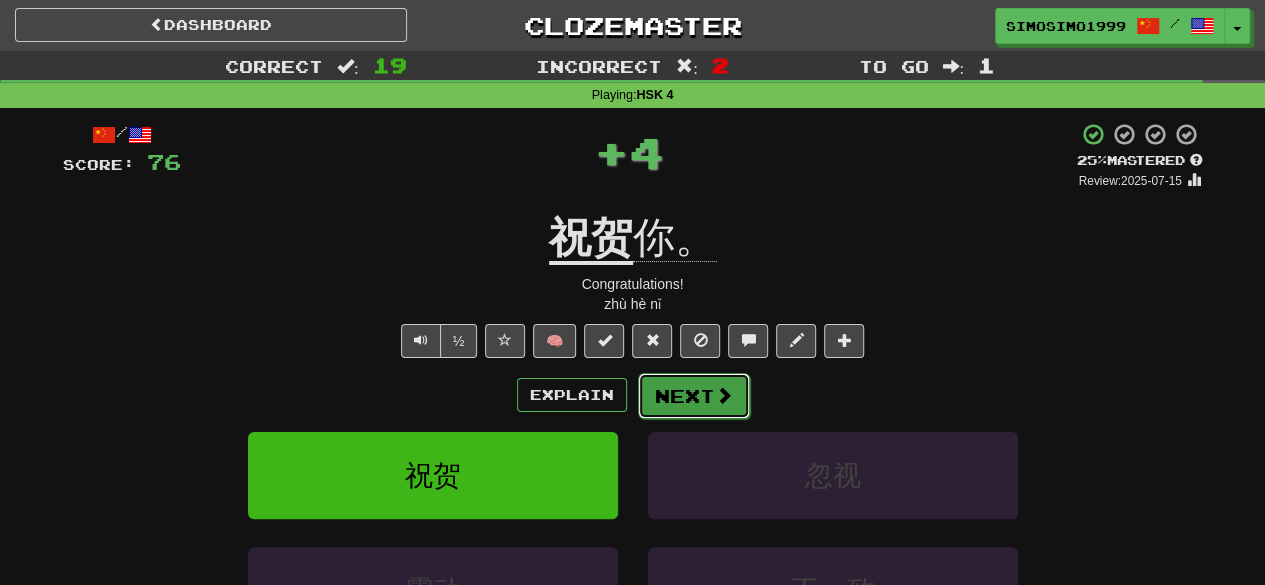 click on "Next" at bounding box center (694, 396) 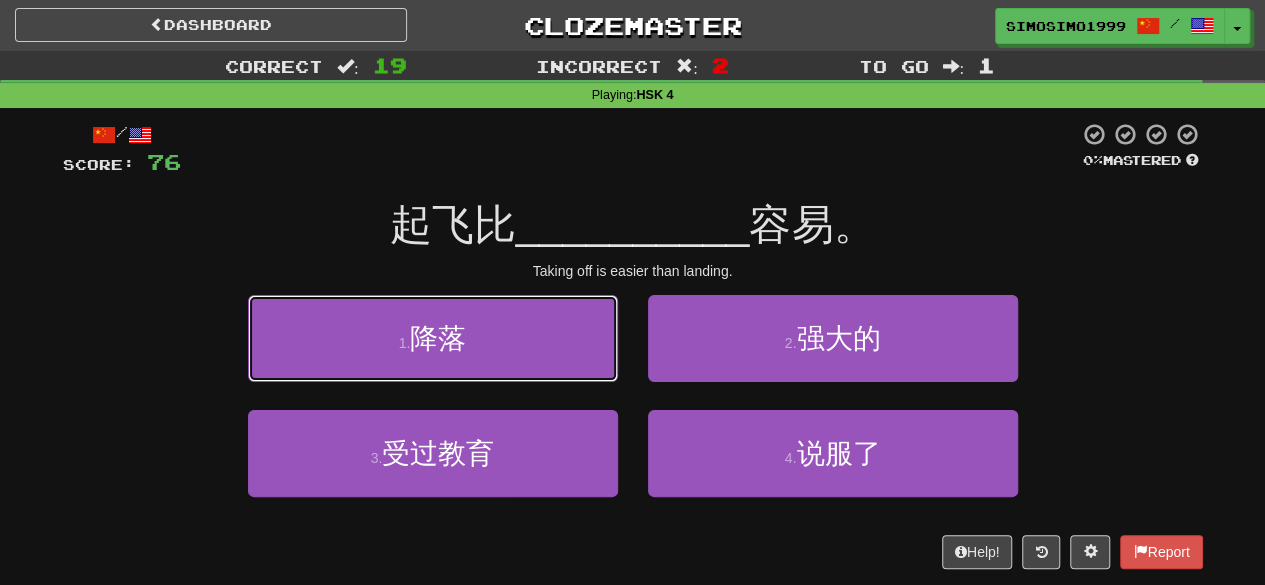 click on "1 .  降落" at bounding box center (433, 338) 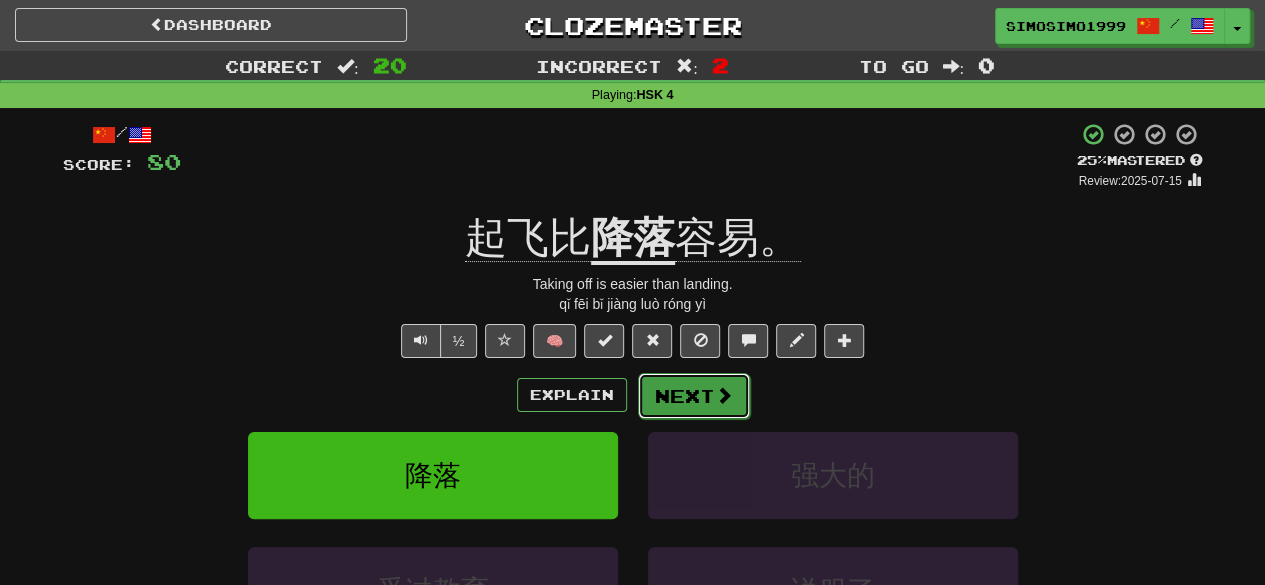 click on "Next" at bounding box center [694, 396] 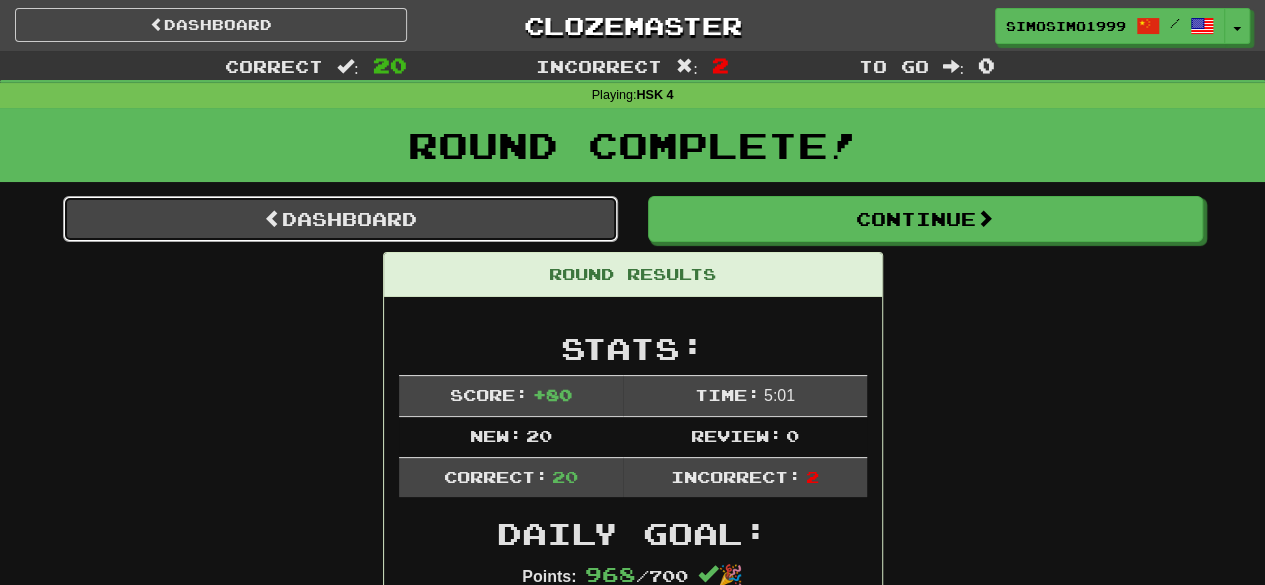 click on "Dashboard" at bounding box center (340, 219) 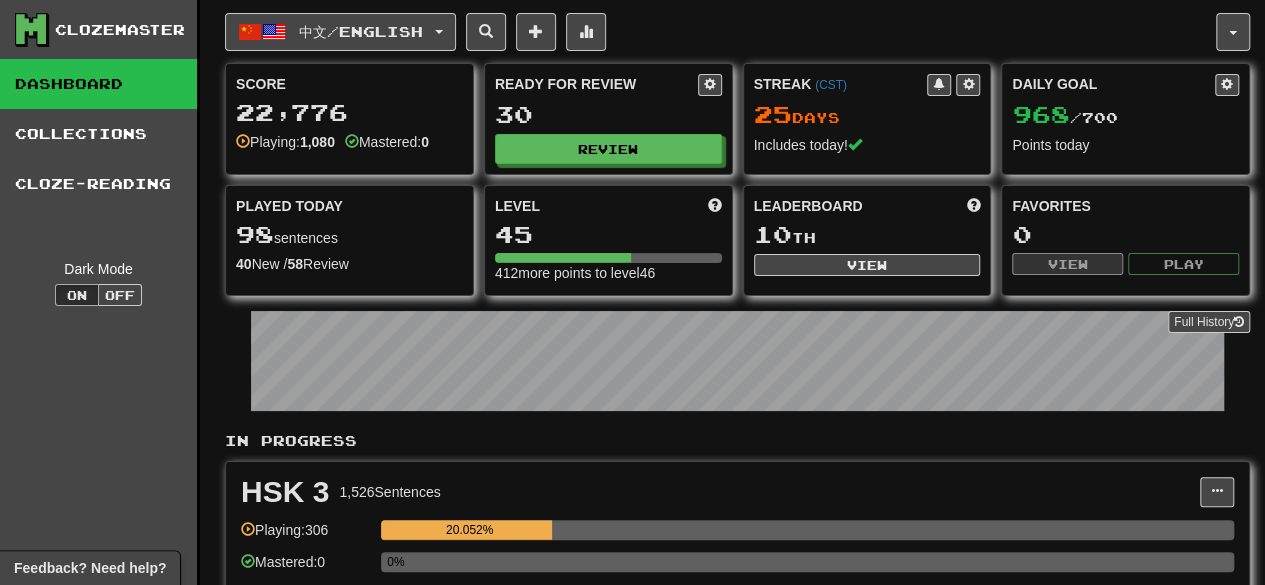 scroll, scrollTop: 0, scrollLeft: 0, axis: both 